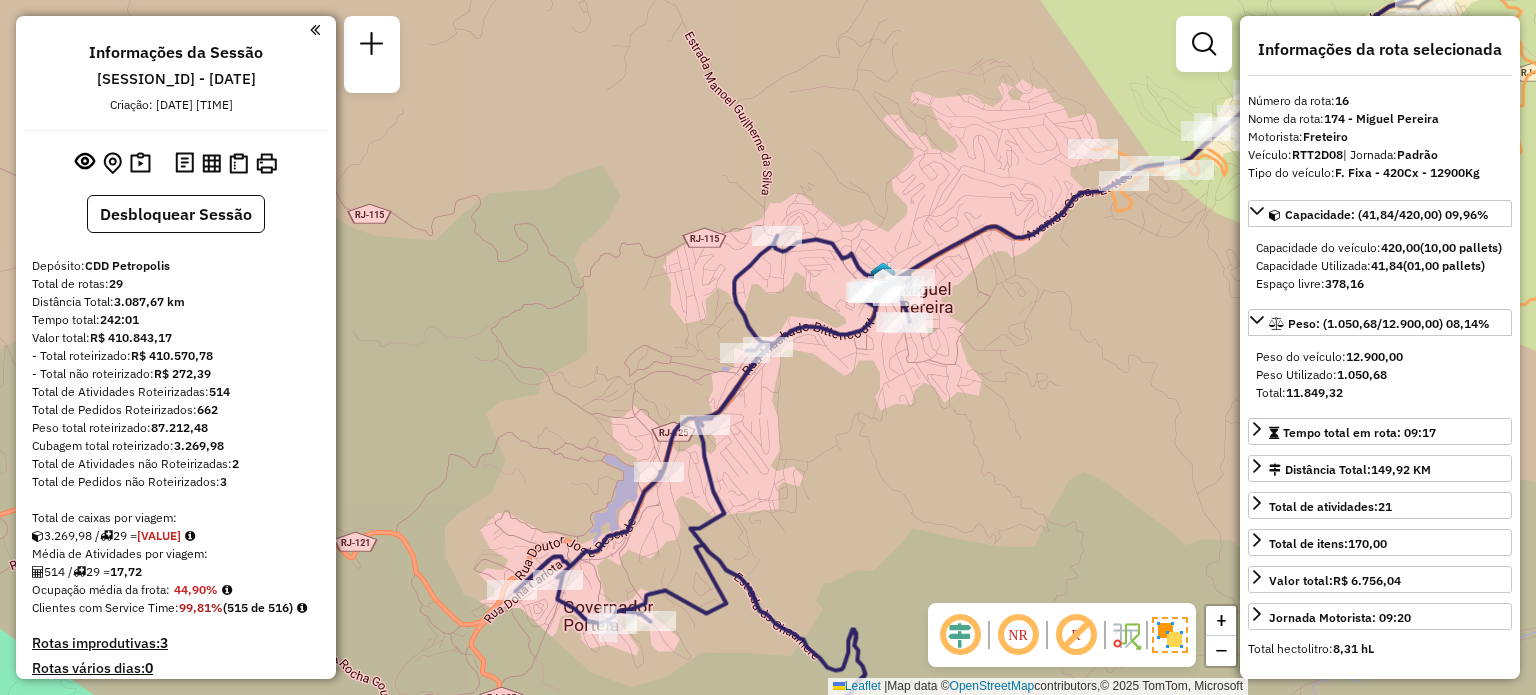 select on "**********" 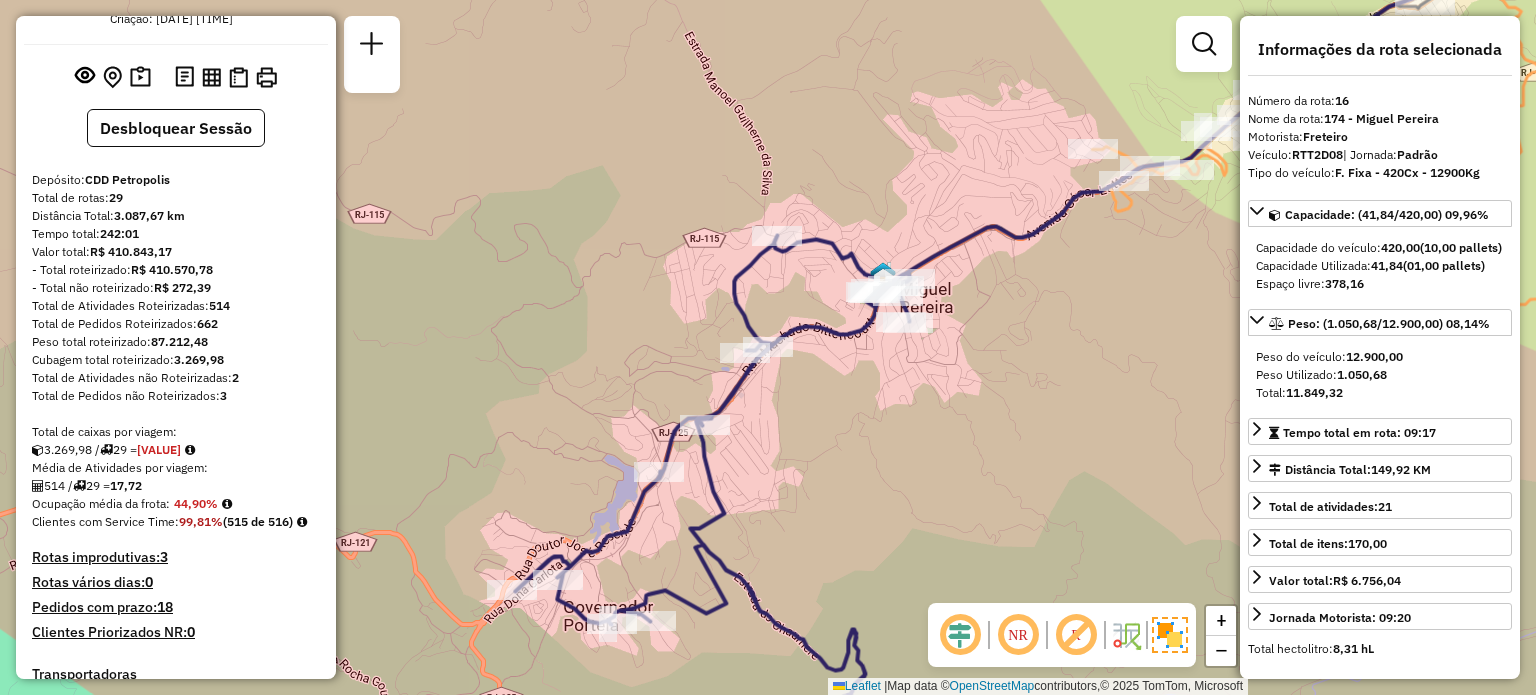 scroll, scrollTop: 0, scrollLeft: 0, axis: both 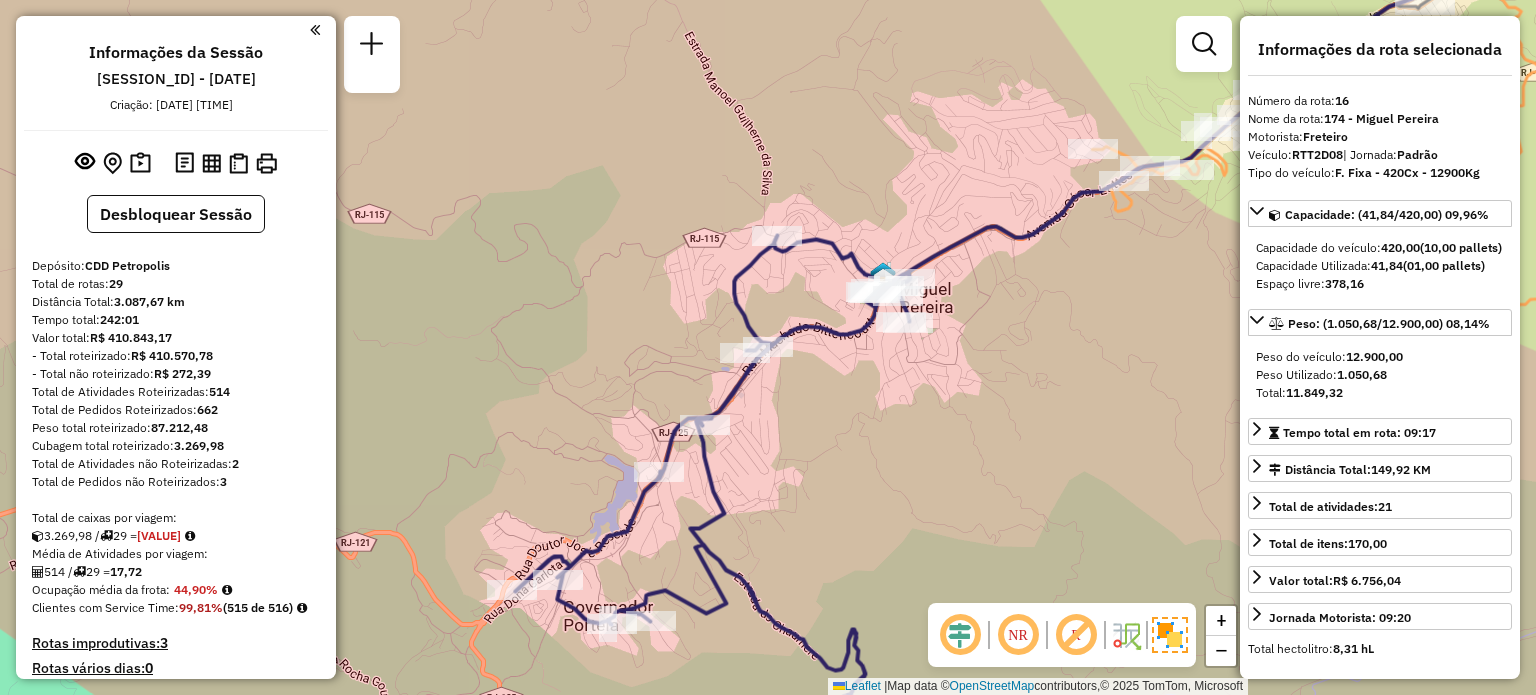click on "[SESSION_ID] - [DATE]" at bounding box center (176, 79) 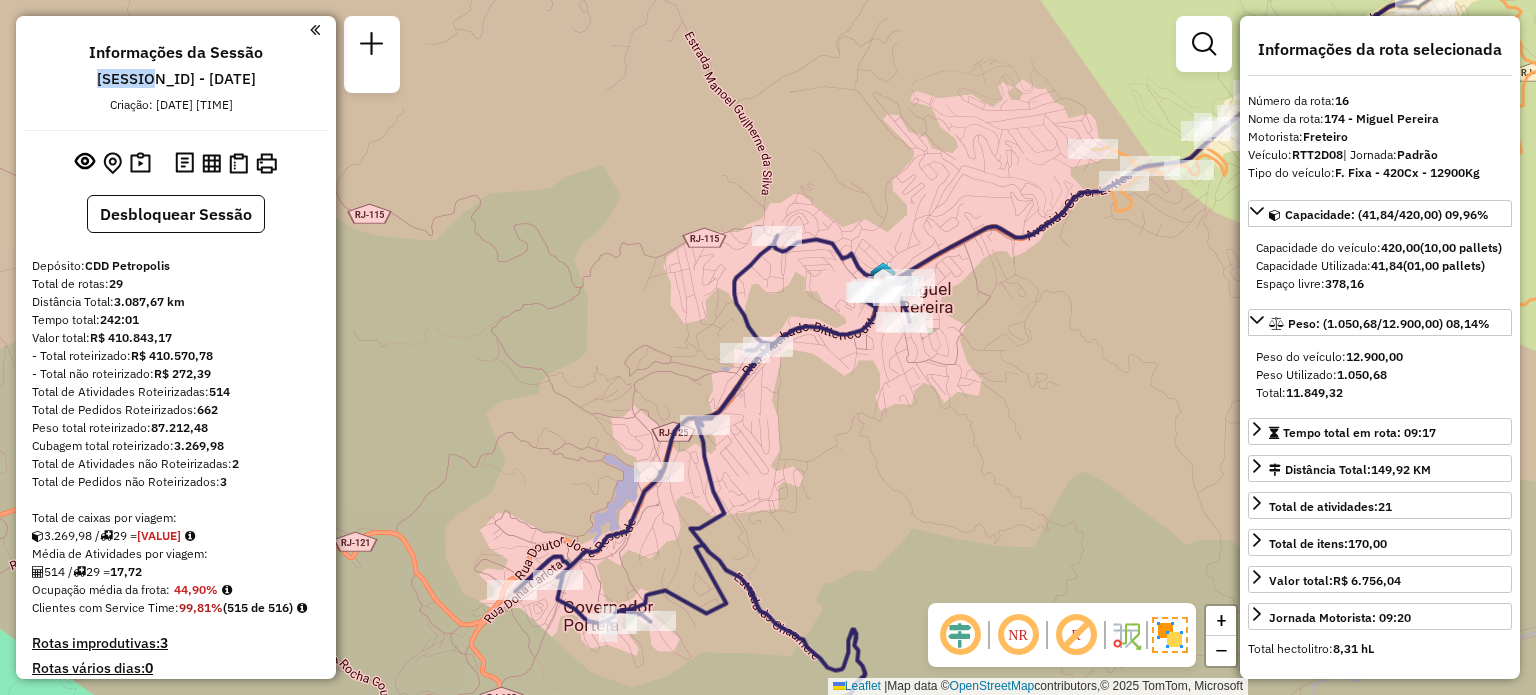 click on "[SESSION_ID] - [DATE]" at bounding box center [176, 79] 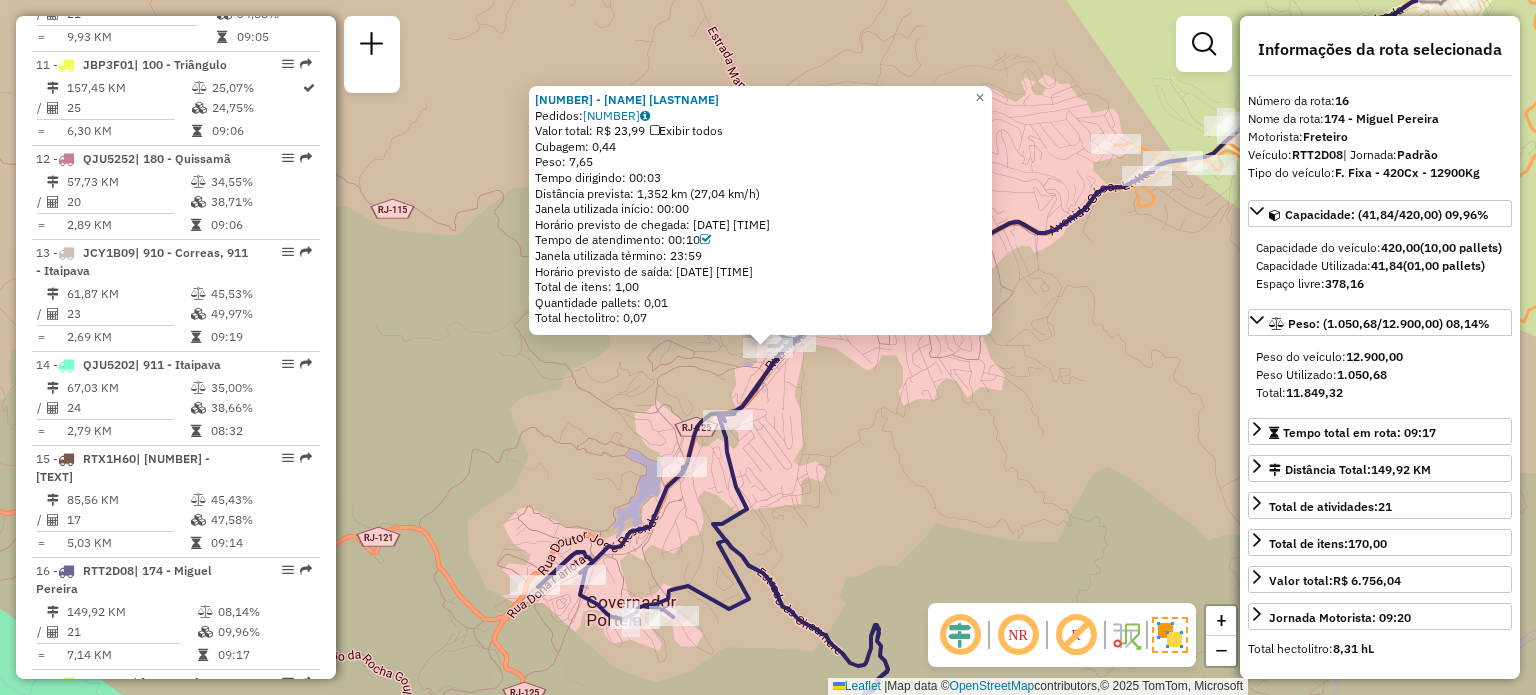 scroll, scrollTop: 2442, scrollLeft: 0, axis: vertical 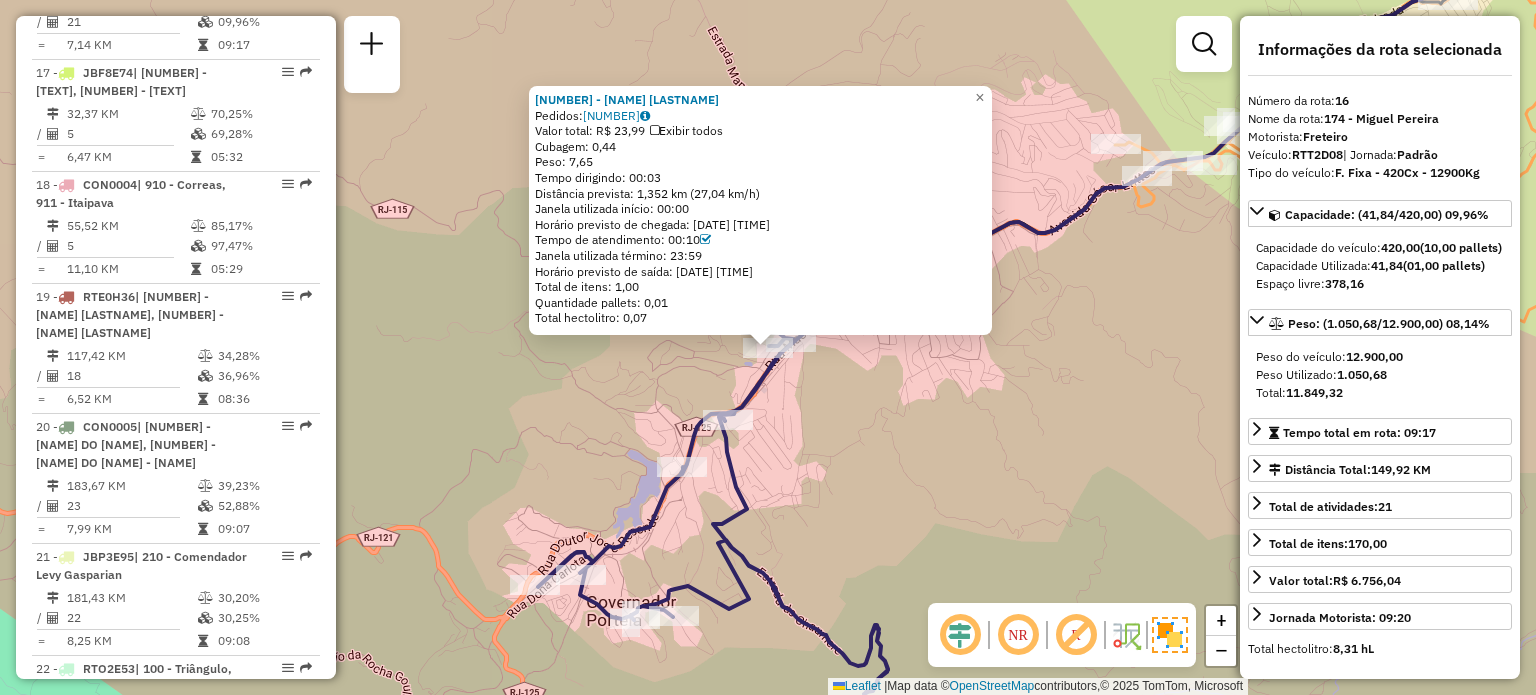 click on "Rota 16 - Placa RTT2D08  08613443 - ASSOCIACAO DOS SERVIDORES ADMINISTRATIVO 08613443 - ASSOCIACAO DOS SERVIDORES ADMINISTRATIVO  Pedidos:  28223845   Valor total: R$ 23,99   Exibir todos   Cubagem: 0,44  Peso: 7,65  Tempo dirigindo: 00:03   Distância prevista: 1,352 km (27,04 km/h)   Janela utilizada início: 00:00   Horário previsto de chegada: 28/07/2025 09:52   Tempo de atendimento: 00:10   Janela utilizada término: 23:59   Horário previsto de saída: 28/07/2025 10:02   Total de itens: 1,00   Quantidade pallets: 0,01   Total hectolitro: 0,07  × Janela de atendimento Grade de atendimento Capacidade Transportadoras Veículos Cliente Pedidos  Rotas Selecione os dias de semana para filtrar as janelas de atendimento  Seg   Ter   Qua   Qui   Sex   Sáb   Dom  Informe o período da janela de atendimento: De: Até:  Filtrar exatamente a janela do cliente  Considerar janela de atendimento padrão  Selecione os dias de semana para filtrar as grades de atendimento  Seg   Ter   Qua   Qui   Sex   Sáb   Dom  De:" 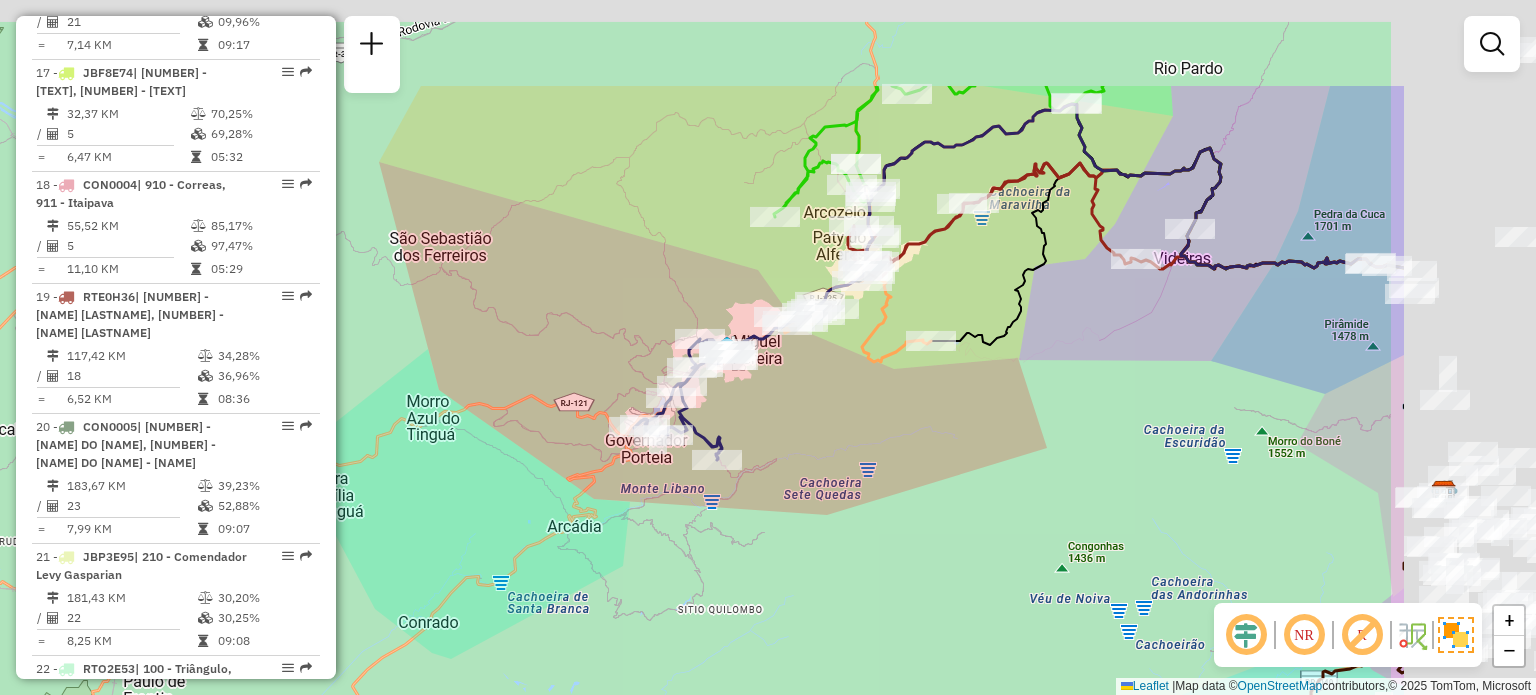 drag, startPoint x: 1261, startPoint y: 176, endPoint x: 772, endPoint y: 413, distance: 543.40594 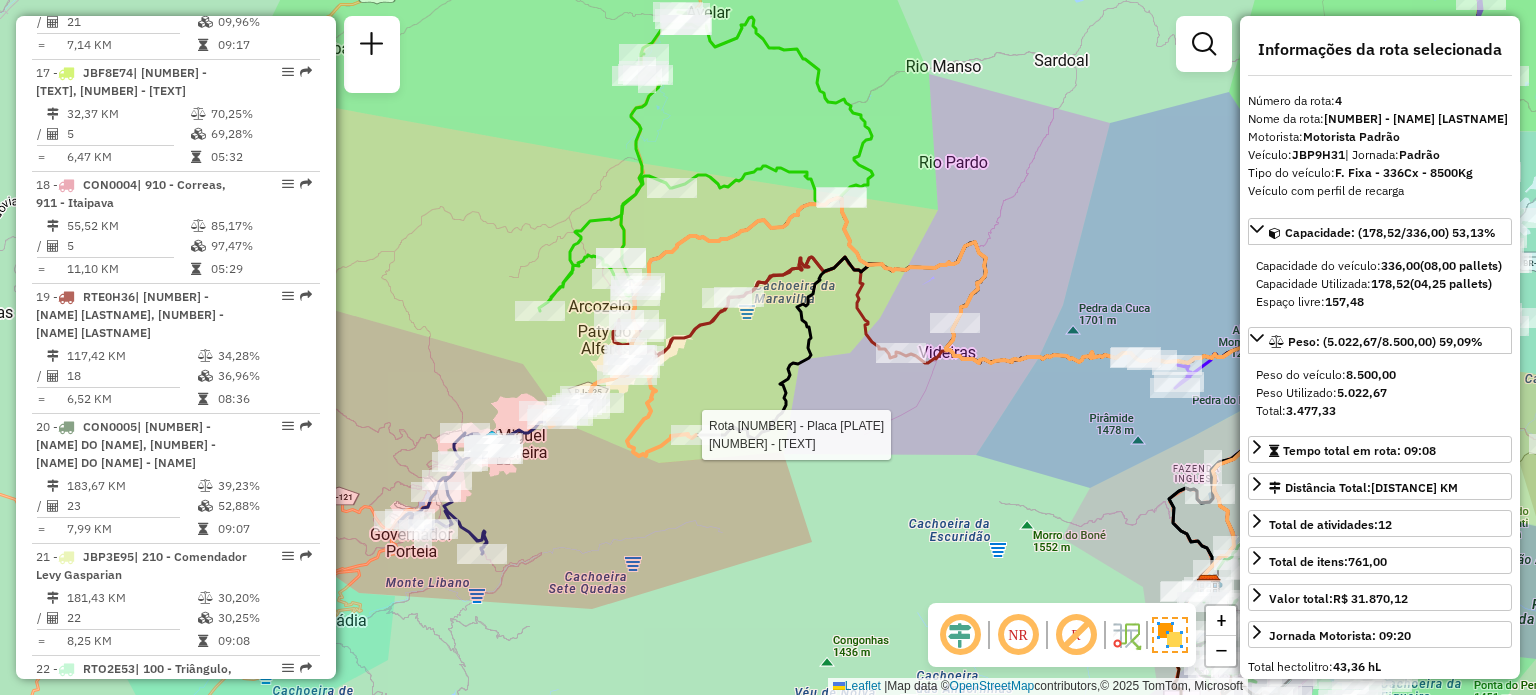 scroll, scrollTop: 1191, scrollLeft: 0, axis: vertical 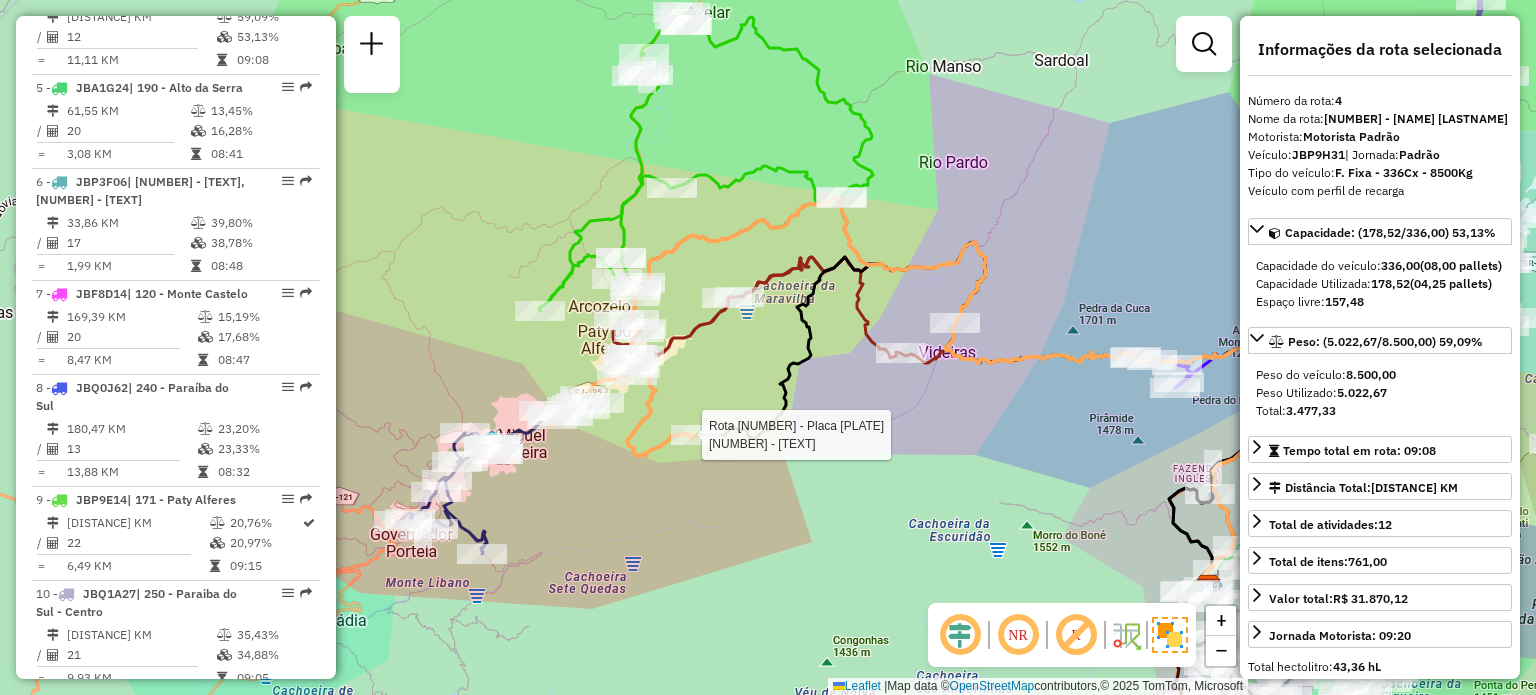 click on "Rota 4 - Placa JBP9H31  08608331 - MINIMERCADO TUNIN DO Janela de atendimento Grade de atendimento Capacidade Transportadoras Veículos Cliente Pedidos  Rotas Selecione os dias de semana para filtrar as janelas de atendimento  Seg   Ter   Qua   Qui   Sex   Sáb   Dom  Informe o período da janela de atendimento: De: Até:  Filtrar exatamente a janela do cliente  Considerar janela de atendimento padrão  Selecione os dias de semana para filtrar as grades de atendimento  Seg   Ter   Qua   Qui   Sex   Sáb   Dom   Considerar clientes sem dia de atendimento cadastrado  Clientes fora do dia de atendimento selecionado Filtrar as atividades entre os valores definidos abaixo:  Peso mínimo:   Peso máximo:   Cubagem mínima:   Cubagem máxima:   De:   Até:  Filtrar as atividades entre o tempo de atendimento definido abaixo:  De:   Até:   Considerar capacidade total dos clientes não roteirizados Transportadora: Selecione um ou mais itens Tipo de veículo: Selecione um ou mais itens Veículo: Motorista: Nome: Setor:" 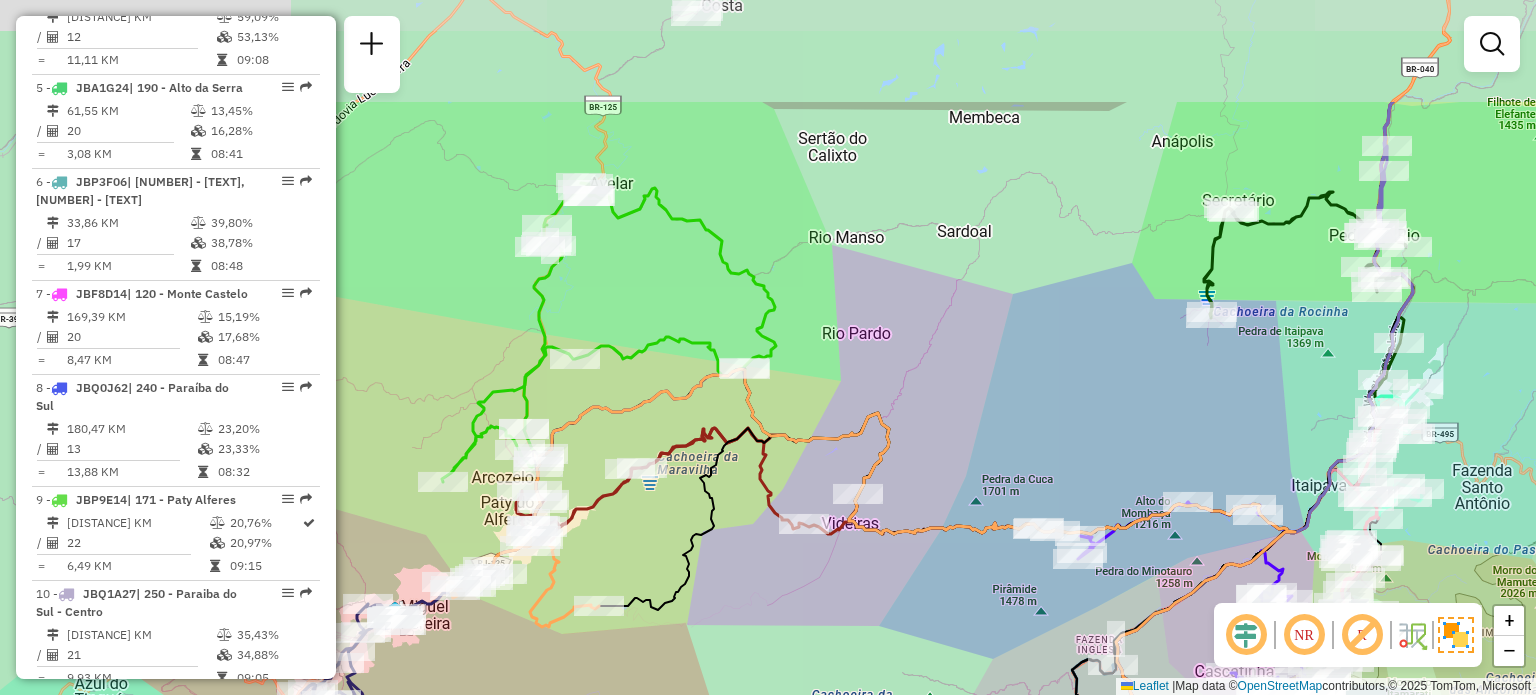 drag, startPoint x: 988, startPoint y: 178, endPoint x: 890, endPoint y: 349, distance: 197.09135 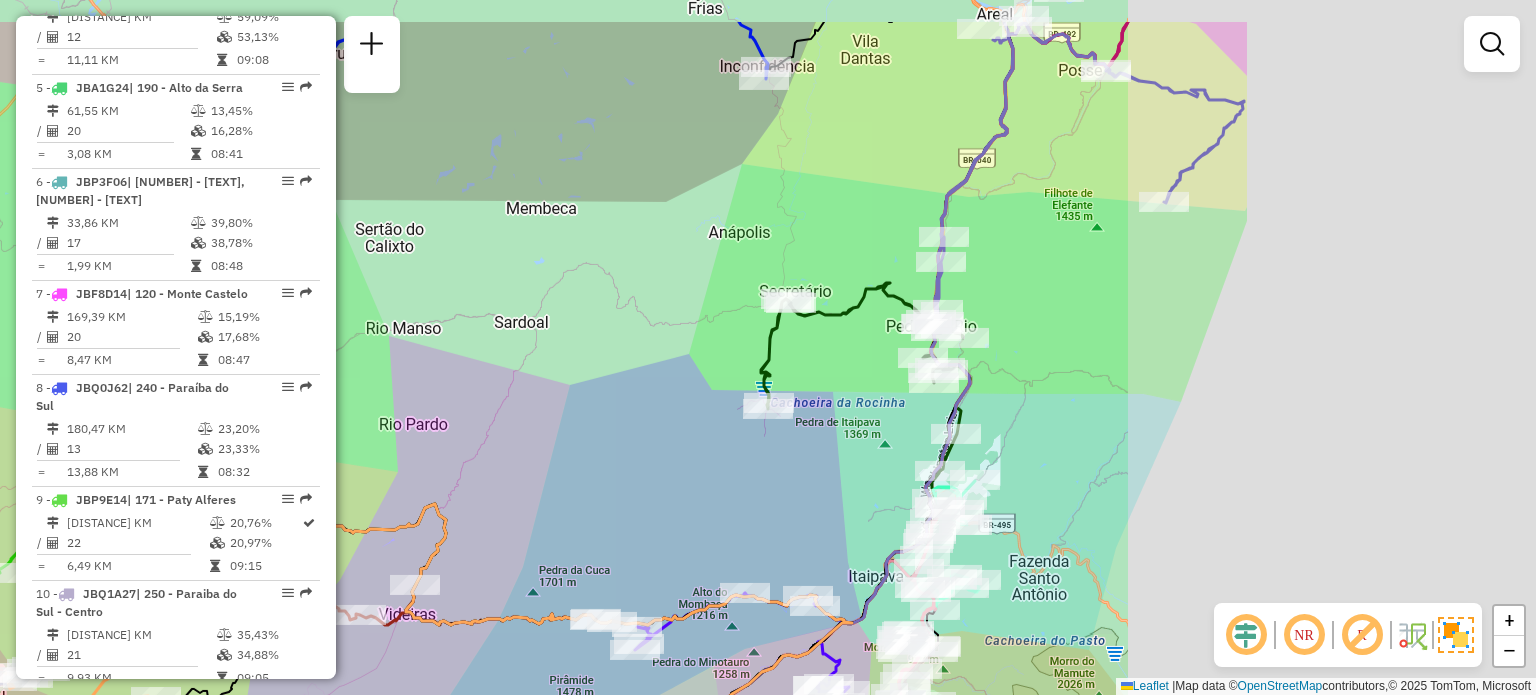 drag, startPoint x: 977, startPoint y: 196, endPoint x: 535, endPoint y: 287, distance: 451.27042 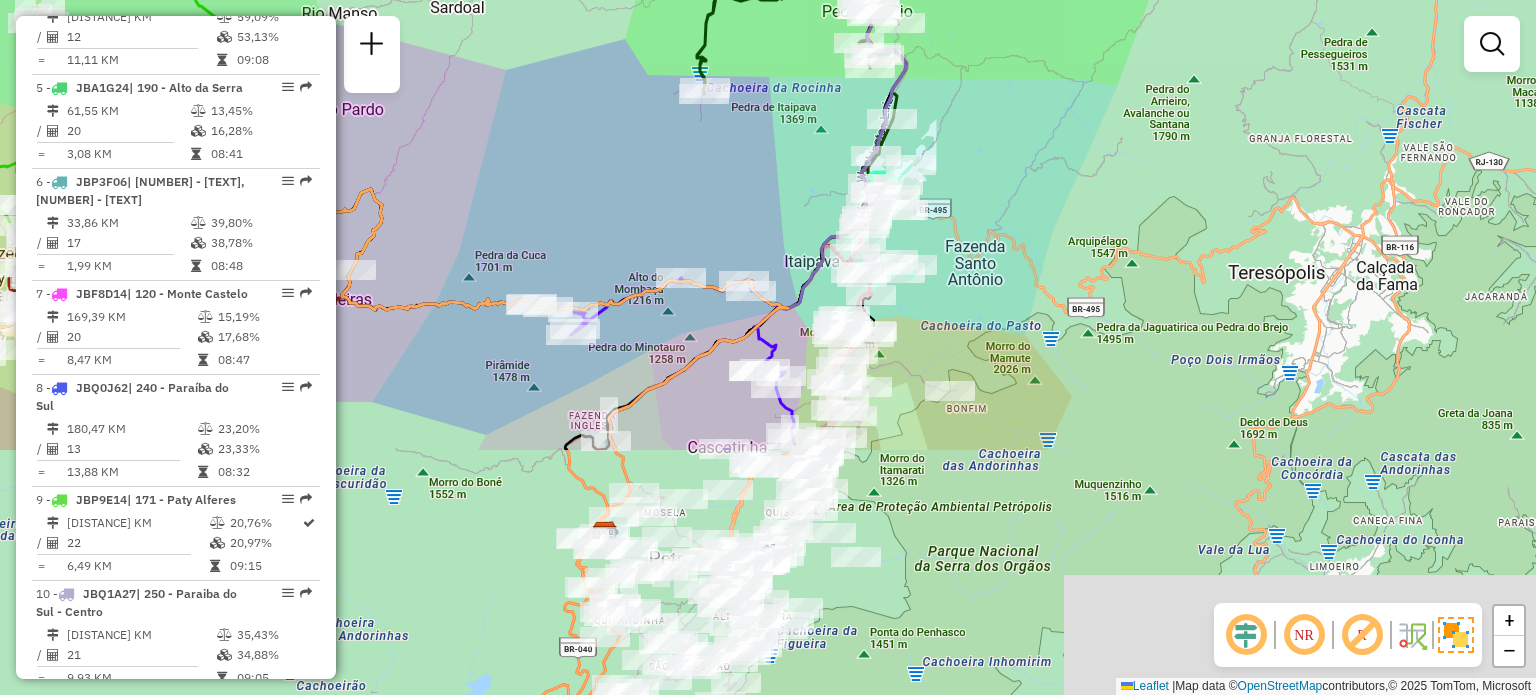 drag, startPoint x: 544, startPoint y: 423, endPoint x: 480, endPoint y: 108, distance: 321.43585 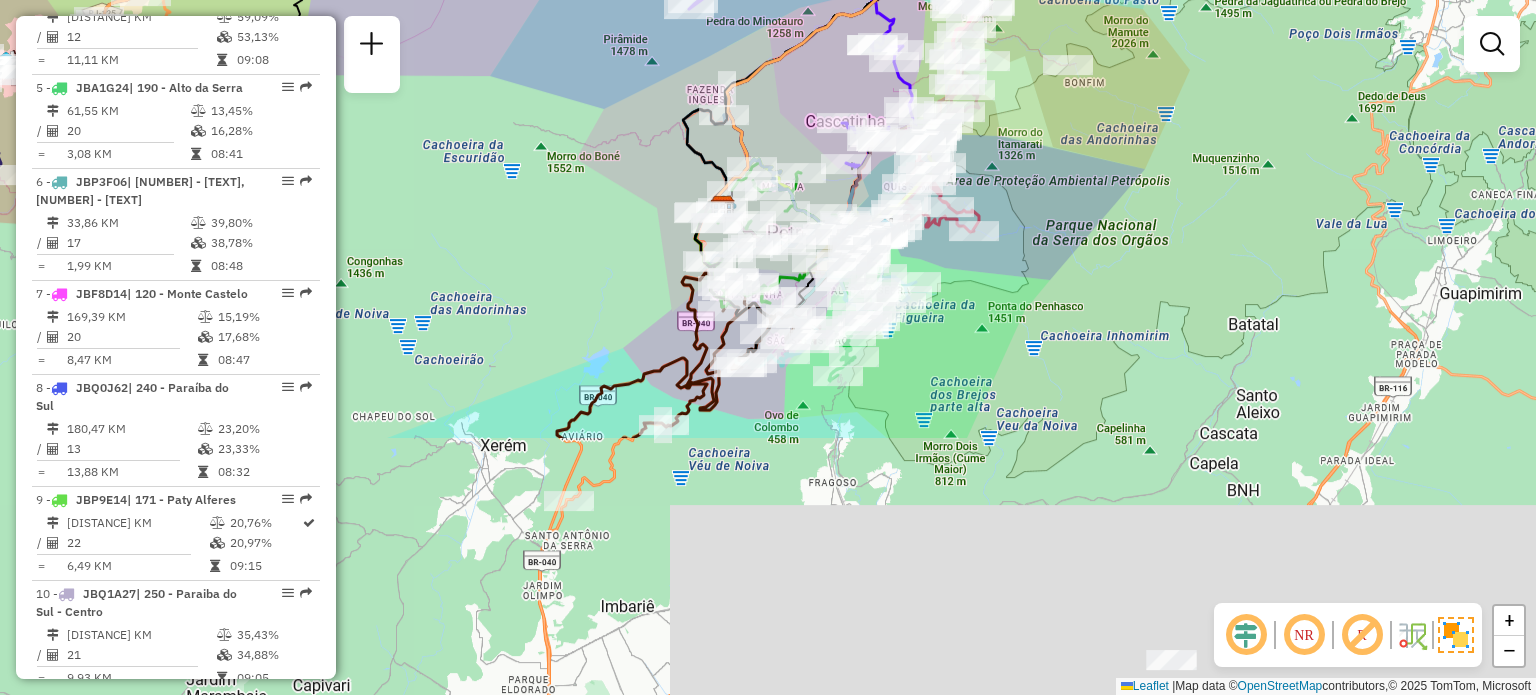 drag, startPoint x: 1030, startPoint y: 284, endPoint x: 1168, endPoint y: -61, distance: 371.5764 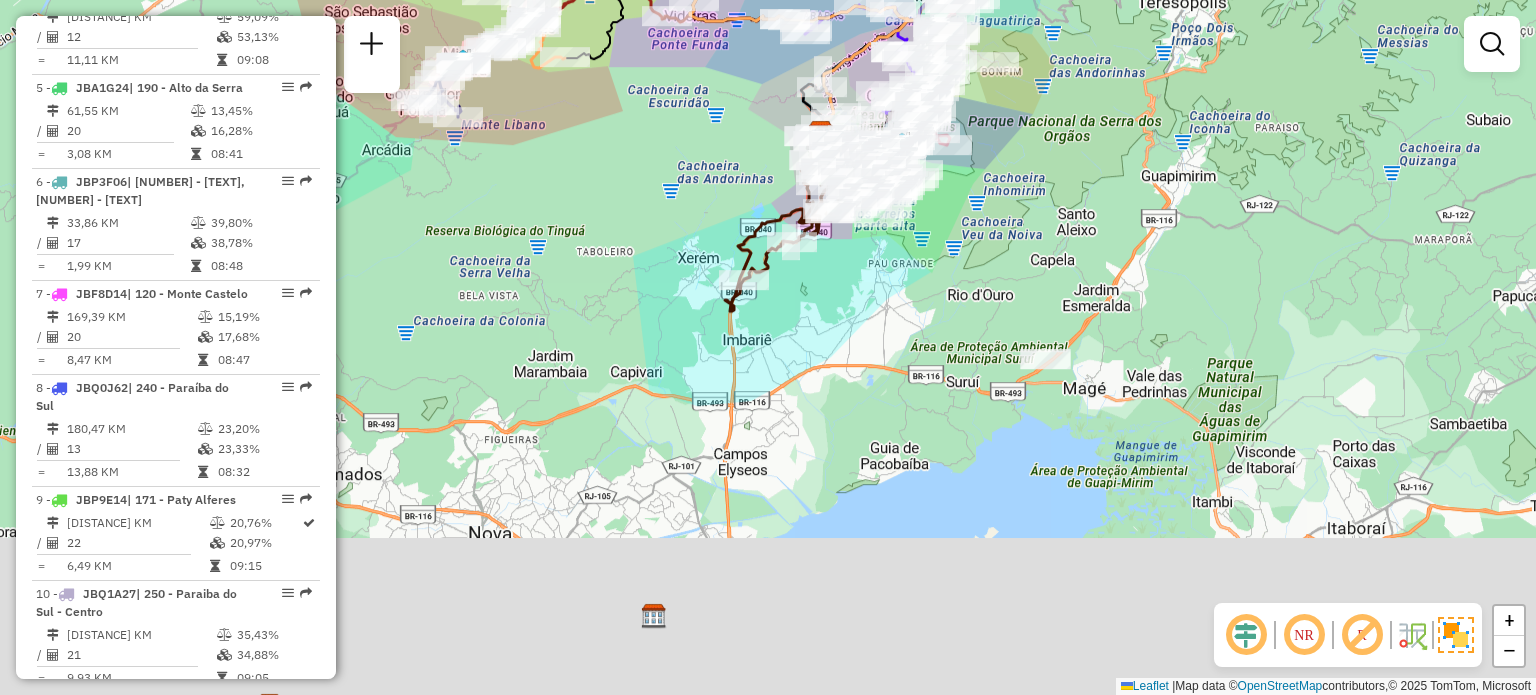 drag, startPoint x: 1018, startPoint y: 431, endPoint x: 959, endPoint y: 255, distance: 185.62596 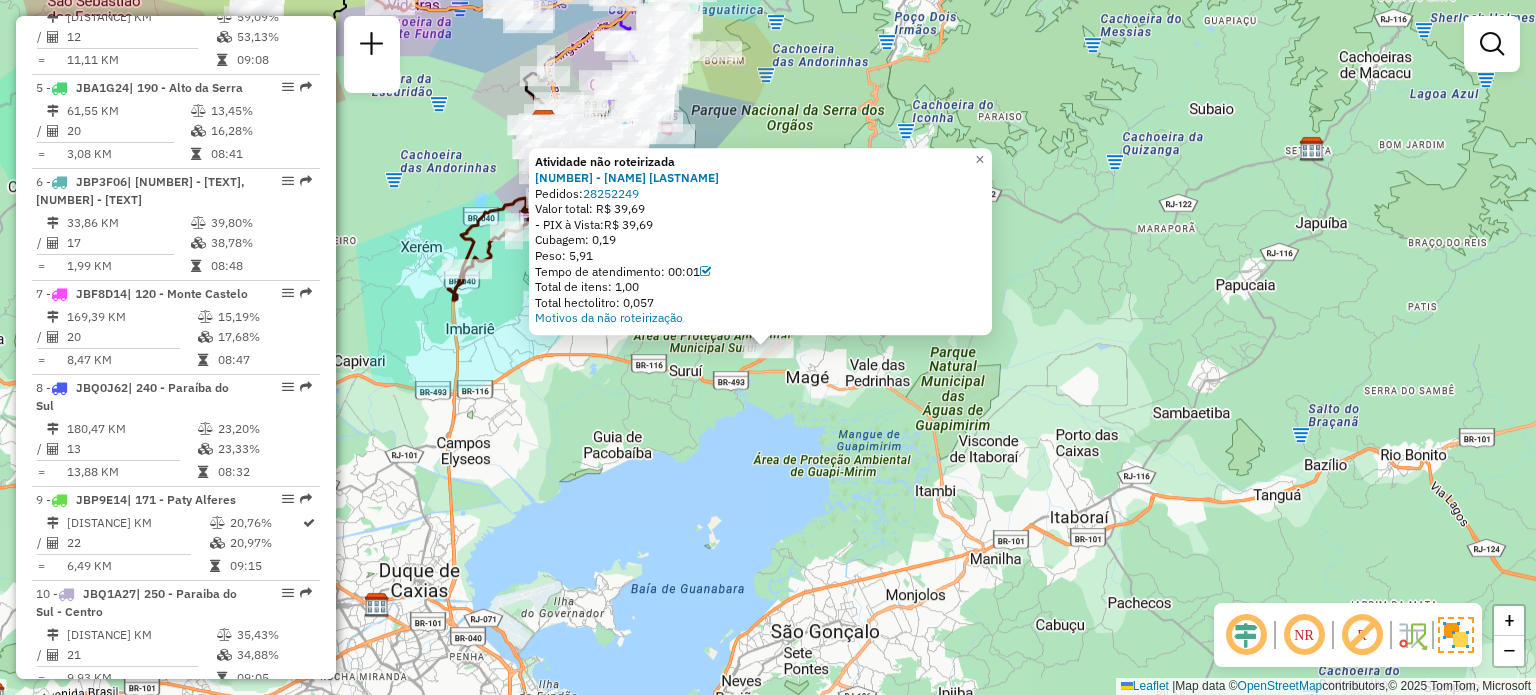 click on "Atividade não roteirizada 91054045 - WALCIR ALVES BASTOS  Pedidos:  28252249   Valor total: R$ 39,69   - PIX à Vista:  R$ 39,69   Cubagem: 0,19   Peso: 5,91   Tempo de atendimento: 00:01   Total de itens: 1,00   Total hectolitro: 0,057  Motivos da não roteirização × Janela de atendimento Grade de atendimento Capacidade Transportadoras Veículos Cliente Pedidos  Rotas Selecione os dias de semana para filtrar as janelas de atendimento  Seg   Ter   Qua   Qui   Sex   Sáb   Dom  Informe o período da janela de atendimento: De: Até:  Filtrar exatamente a janela do cliente  Considerar janela de atendimento padrão  Selecione os dias de semana para filtrar as grades de atendimento  Seg   Ter   Qua   Qui   Sex   Sáb   Dom   Considerar clientes sem dia de atendimento cadastrado  Clientes fora do dia de atendimento selecionado Filtrar as atividades entre os valores definidos abaixo:  Peso mínimo:   Peso máximo:   Cubagem mínima:   Cubagem máxima:   De:   Até:   De:   Até:  Transportadora: Veículo: Nome:" 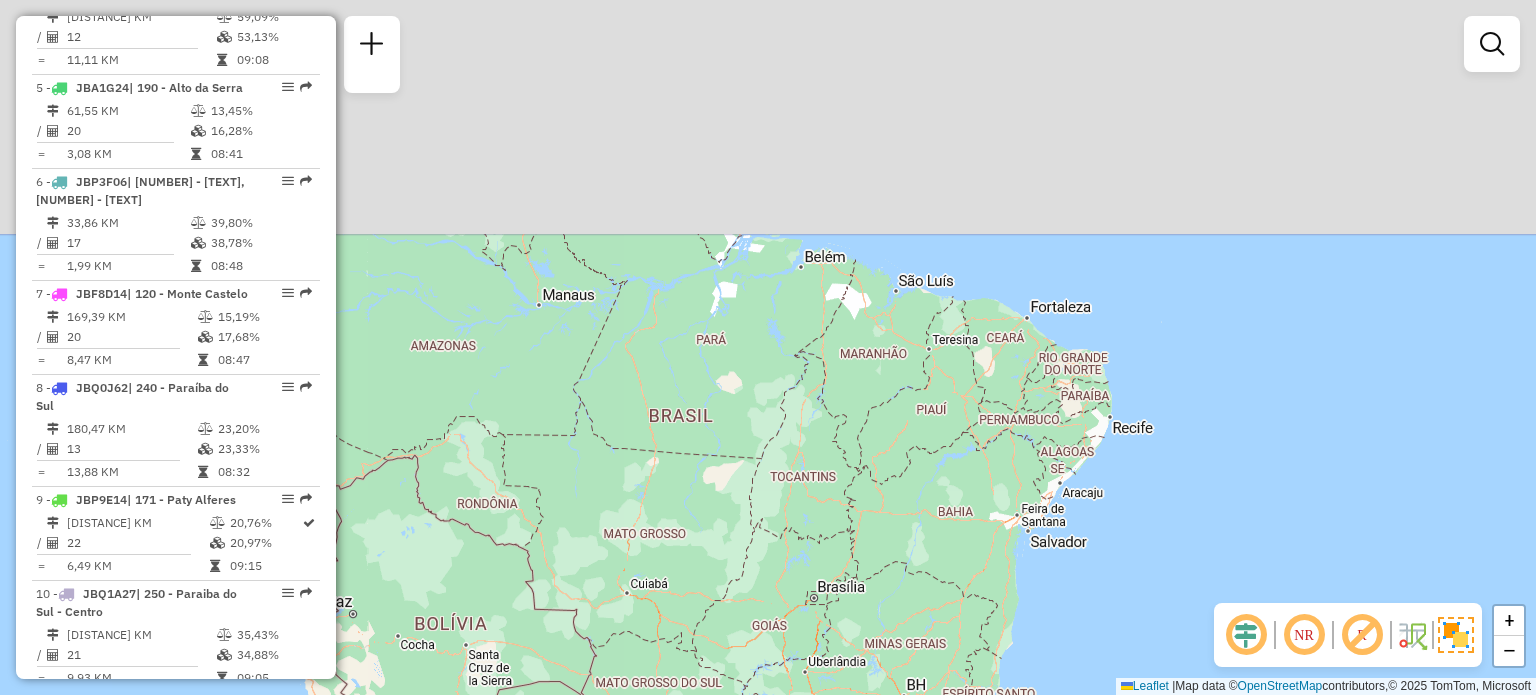 drag, startPoint x: 838, startPoint y: 194, endPoint x: 827, endPoint y: 554, distance: 360.16803 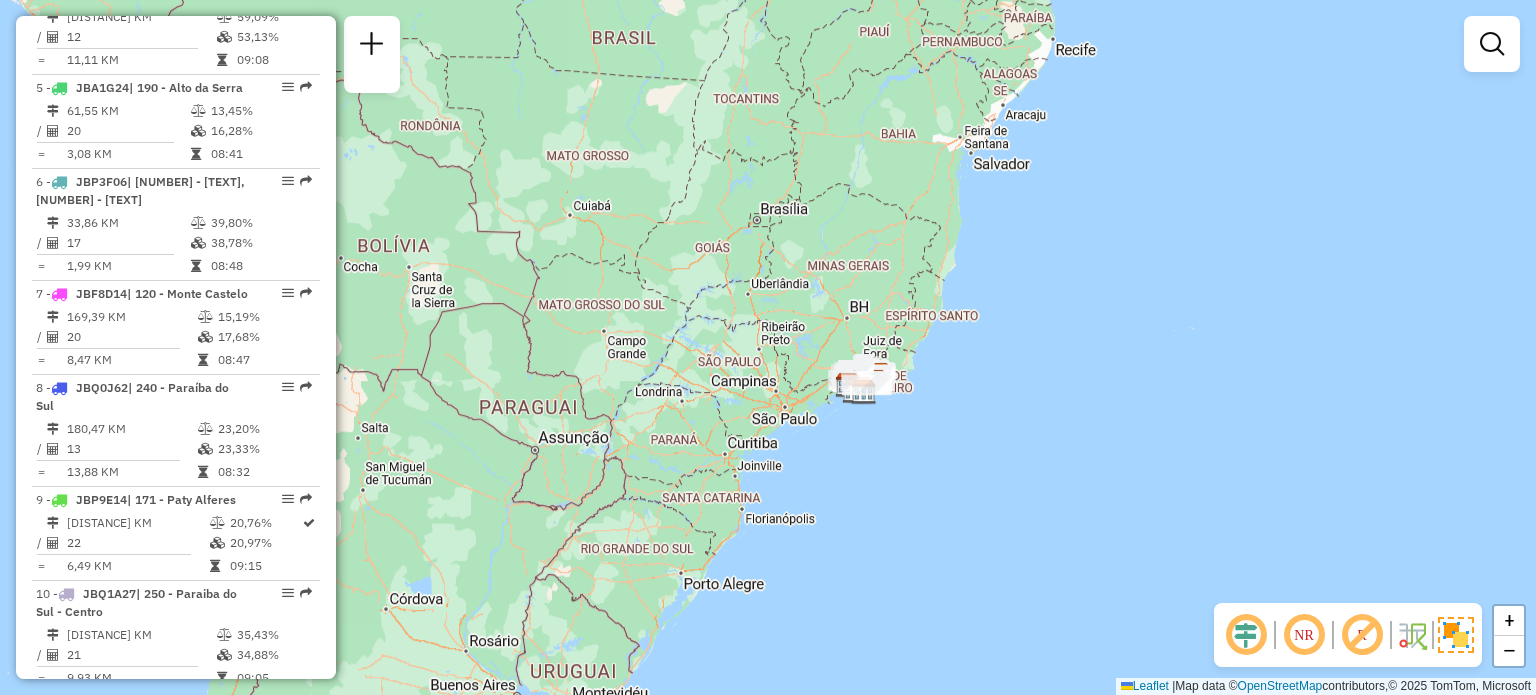 drag, startPoint x: 827, startPoint y: 554, endPoint x: 770, endPoint y: 175, distance: 383.2623 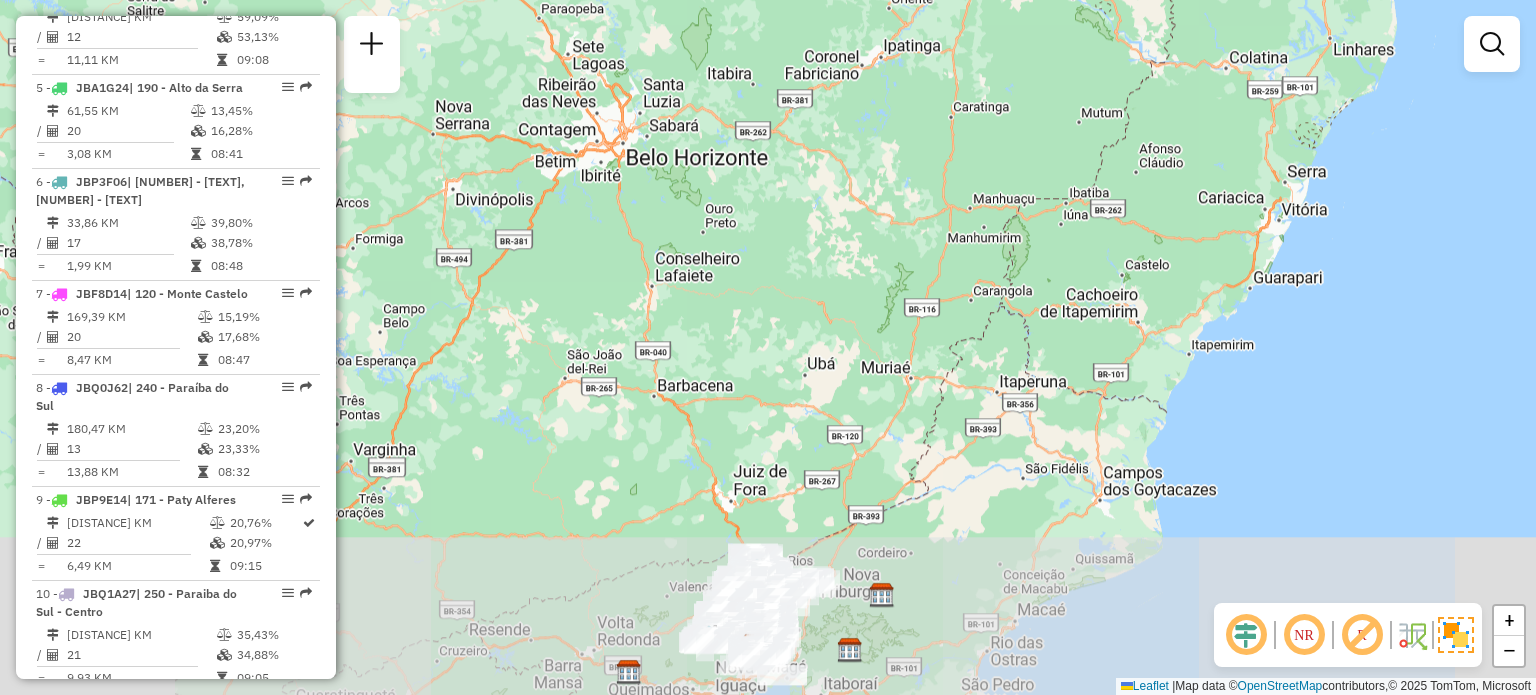 drag, startPoint x: 668, startPoint y: 509, endPoint x: 682, endPoint y: 138, distance: 371.26407 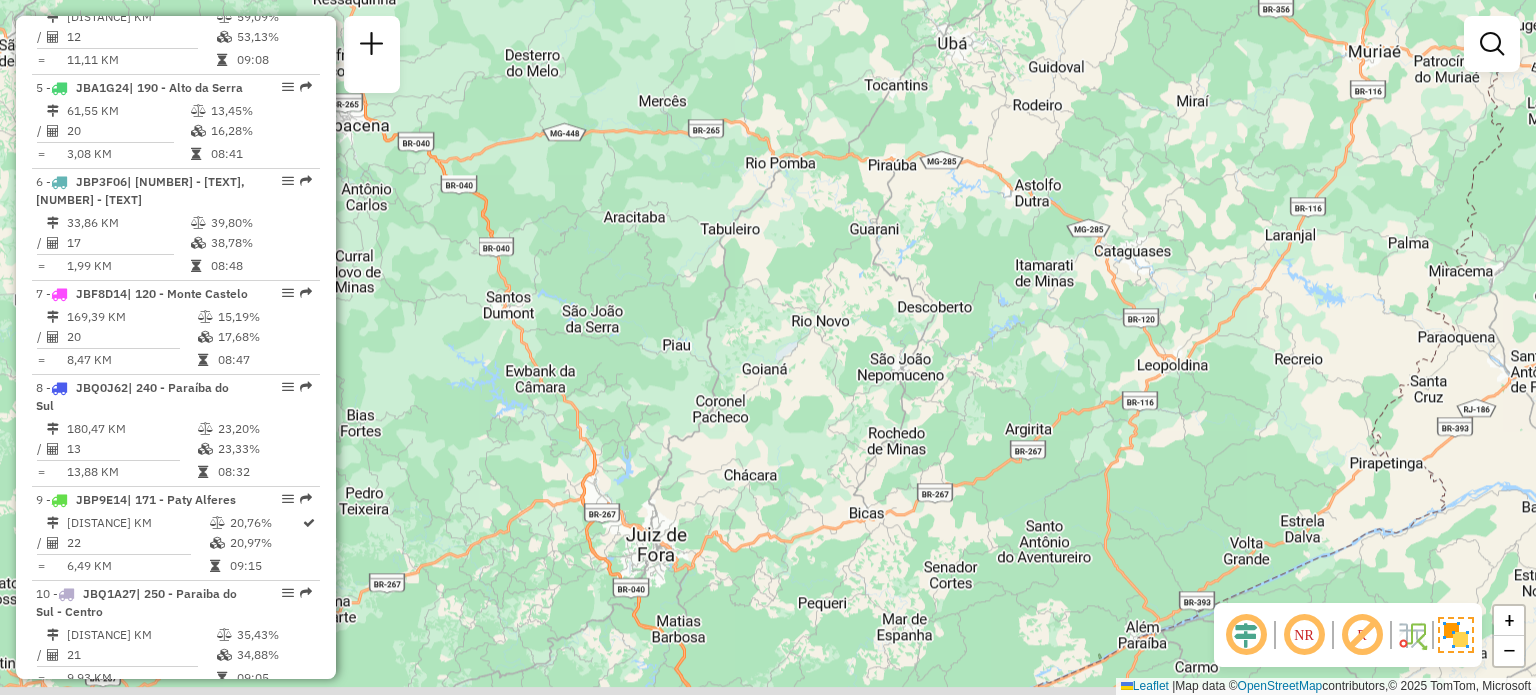 drag, startPoint x: 746, startPoint y: 440, endPoint x: 612, endPoint y: -49, distance: 507.02762 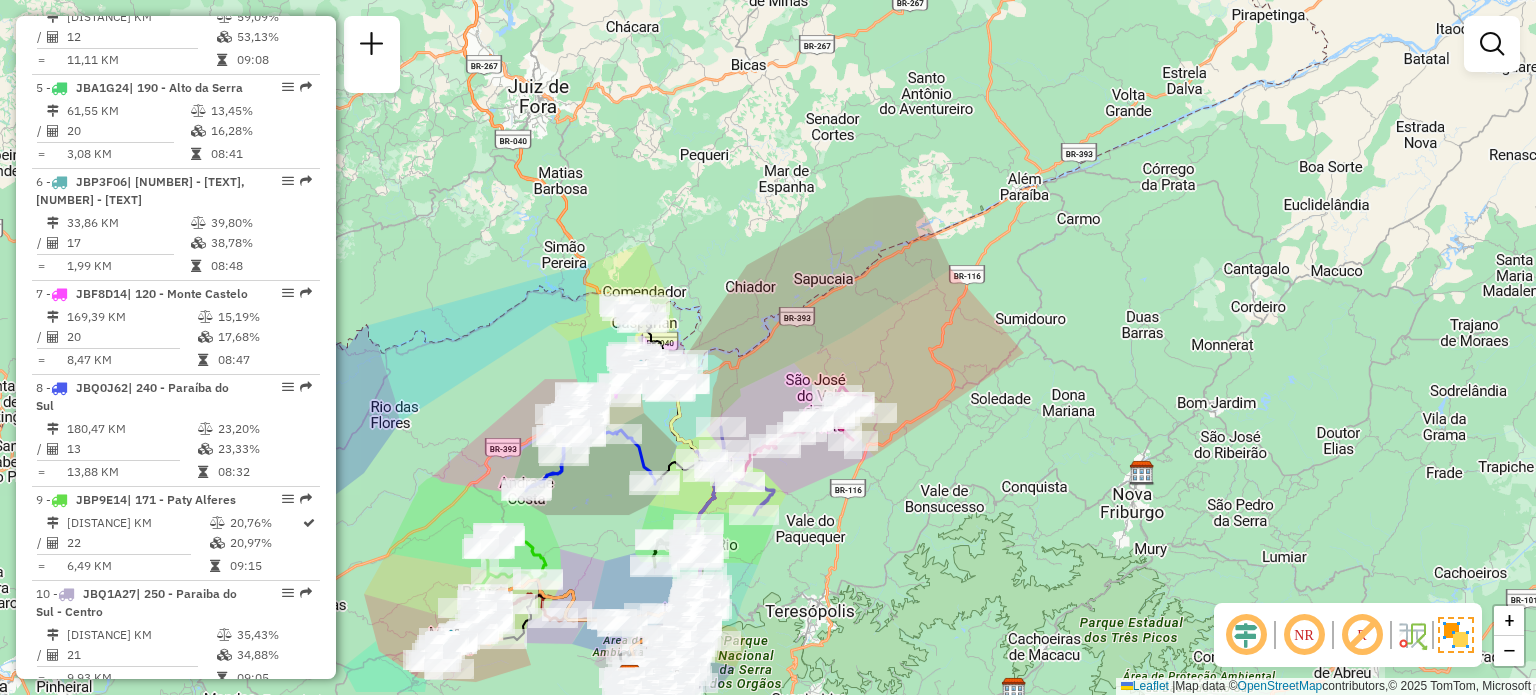 drag, startPoint x: 822, startPoint y: 435, endPoint x: 771, endPoint y: 146, distance: 293.4655 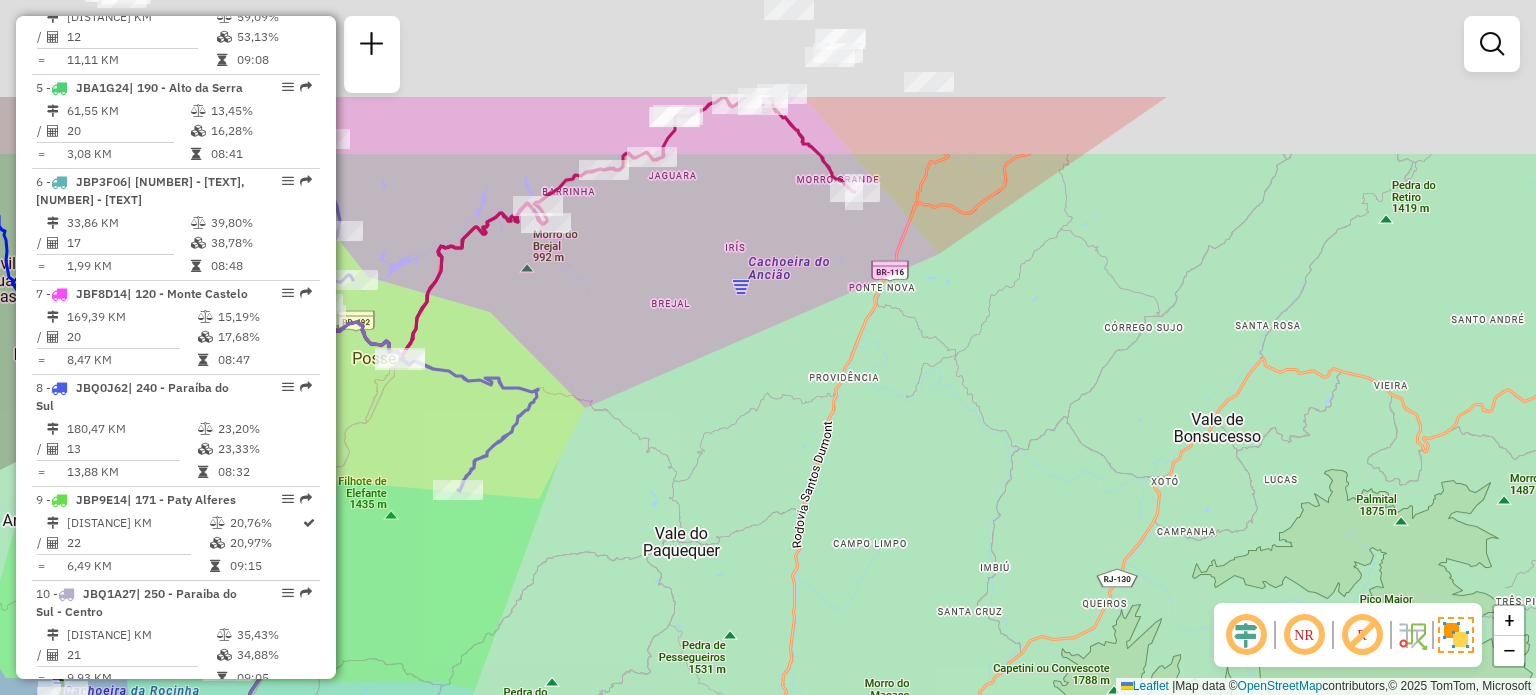 drag, startPoint x: 688, startPoint y: 151, endPoint x: 756, endPoint y: 488, distance: 343.79208 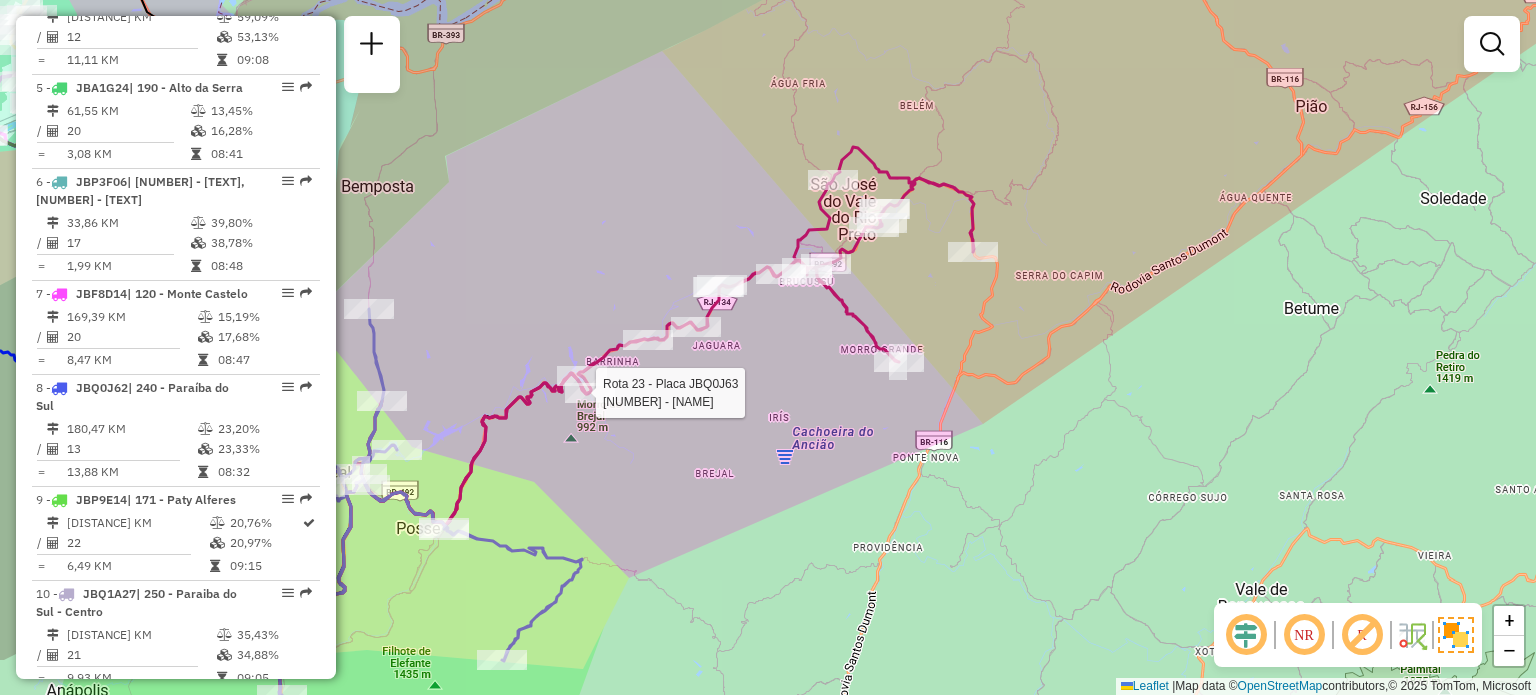 select on "**********" 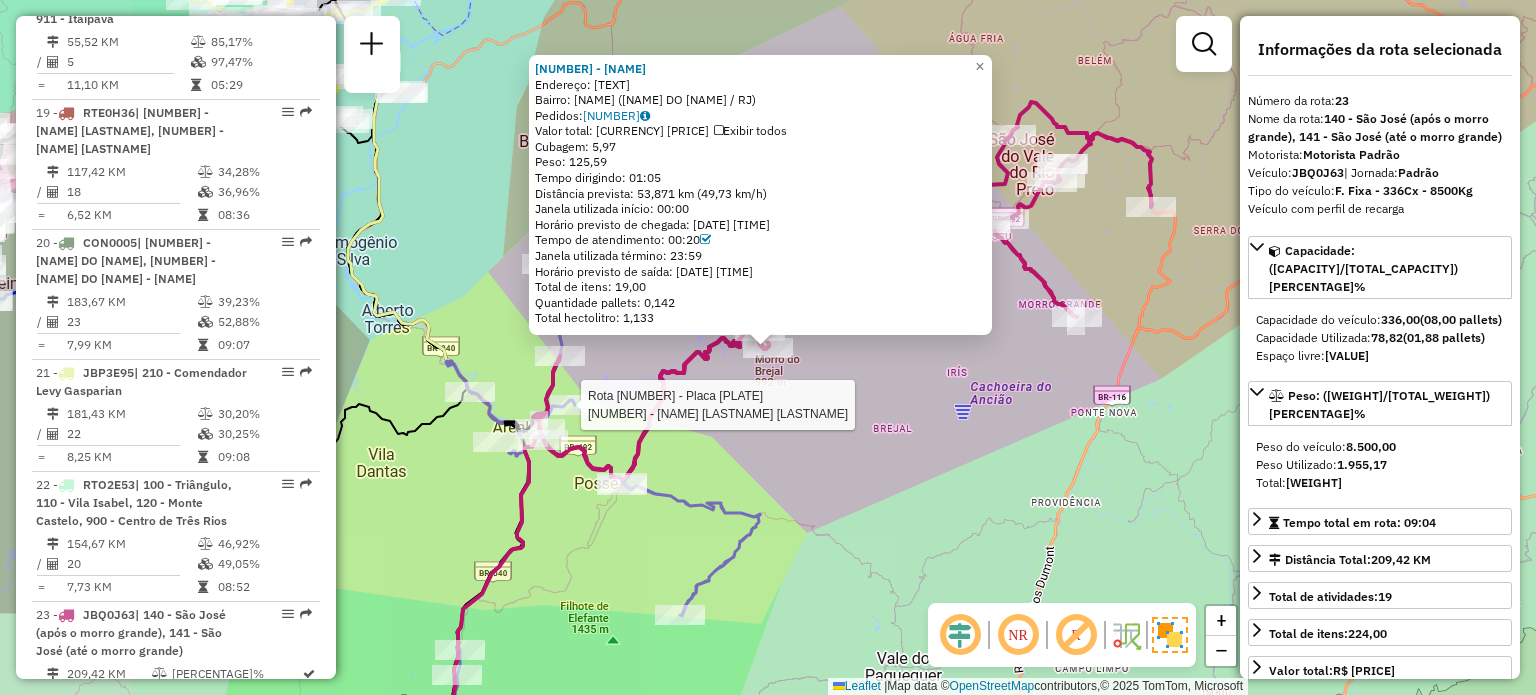 scroll, scrollTop: 3243, scrollLeft: 0, axis: vertical 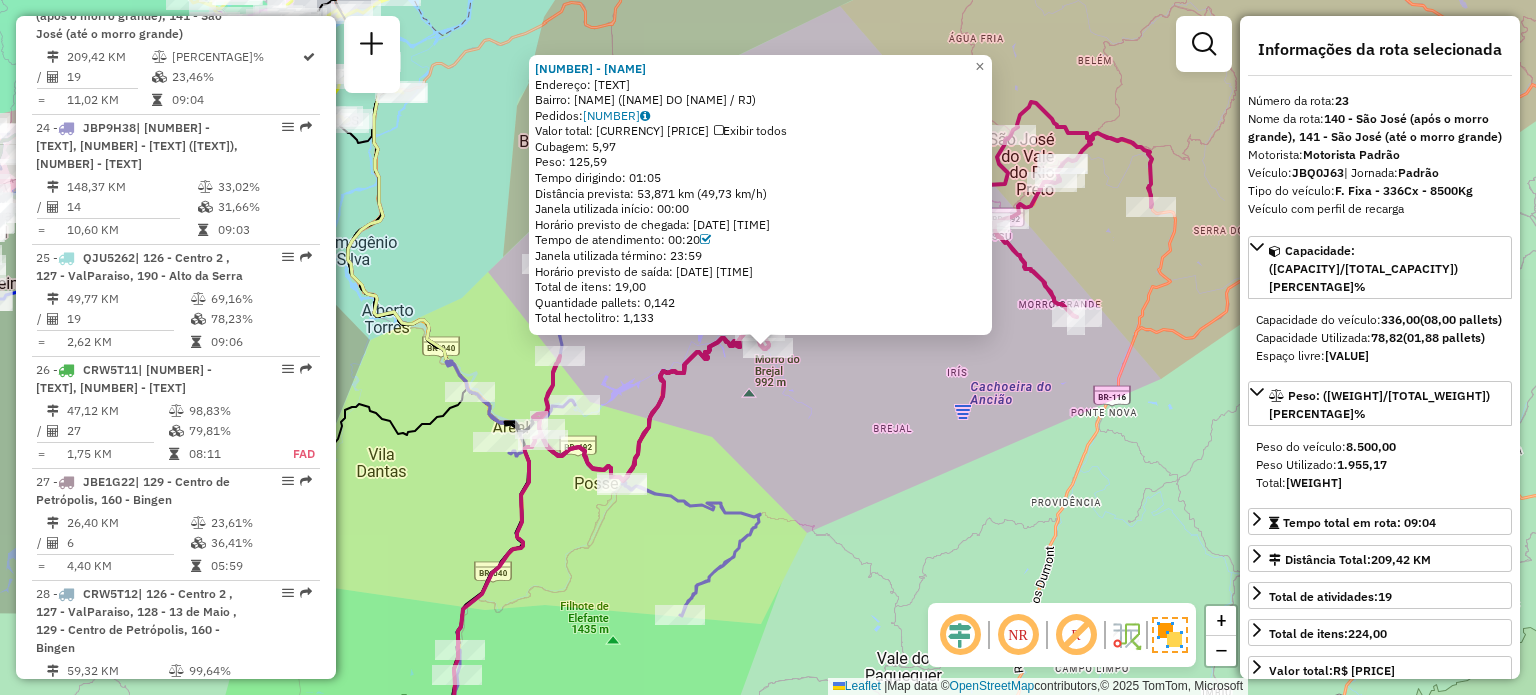 click on "Rota 23 - Placa JBQ0J63  08602643 - ARCELINO LOPES DE CA 08602643 - ARCELINO LOPES DE CA  Endereço: EST SILVEIRA DA MOTTA             00   Bairro: RIO BONITO (SAO JOSE DO VAL / RJ)   Pedidos:  28223631   Valor total: R$ 666,87   Exibir todos   Cubagem: 5,97  Peso: 125,59  Tempo dirigindo: 01:05   Distância prevista: 53,871 km (49,73 km/h)   Janela utilizada início: 00:00   Horário previsto de chegada: 28/07/2025 08:05   Tempo de atendimento: 00:20   Janela utilizada término: 23:59   Horário previsto de saída: 28/07/2025 08:25   Total de itens: 19,00   Quantidade pallets: 0,142   Total hectolitro: 1,133  × Janela de atendimento Grade de atendimento Capacidade Transportadoras Veículos Cliente Pedidos  Rotas Selecione os dias de semana para filtrar as janelas de atendimento  Seg   Ter   Qua   Qui   Sex   Sáb   Dom  Informe o período da janela de atendimento: De: Até:  Filtrar exatamente a janela do cliente  Considerar janela de atendimento padrão   Seg   Ter   Qua   Qui   Sex   Sáb   Dom   De:  De:" 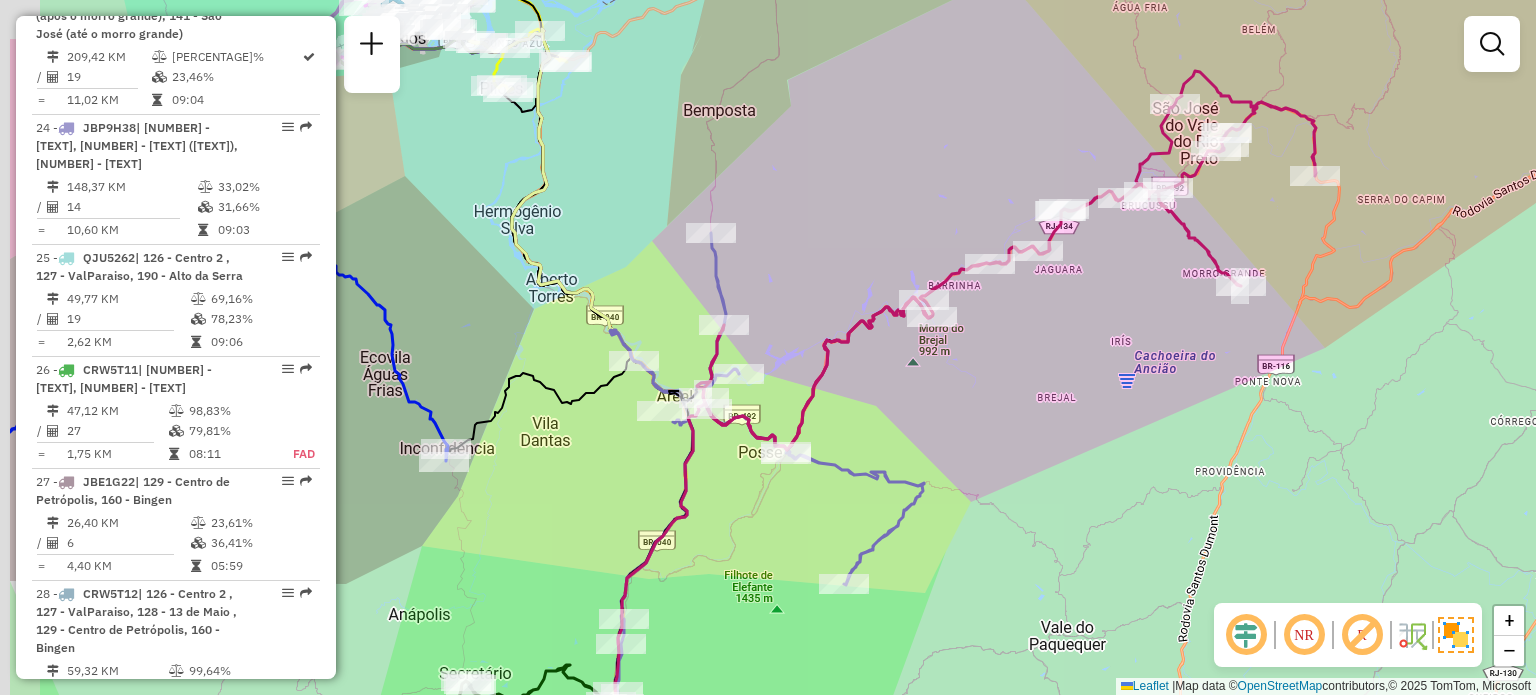 drag, startPoint x: 617, startPoint y: 271, endPoint x: 782, endPoint y: 241, distance: 167.7051 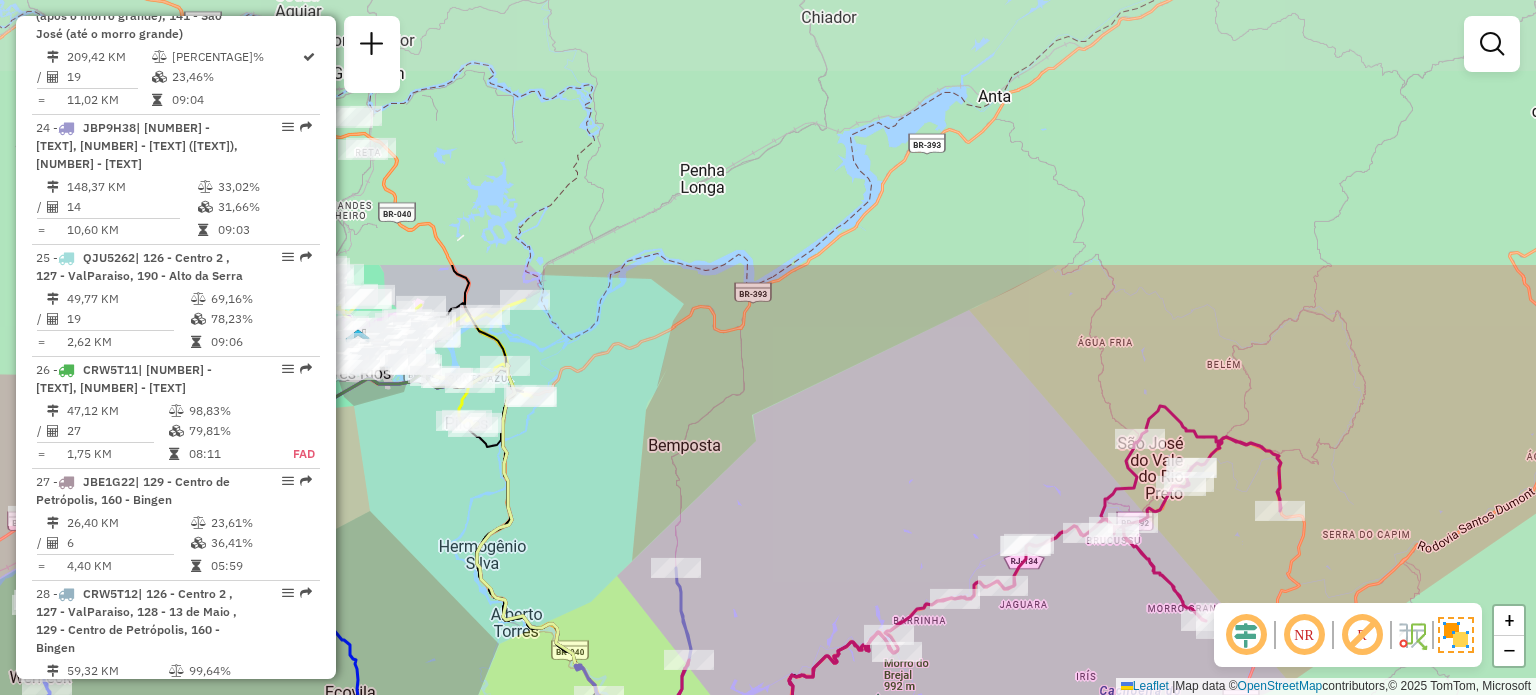 drag, startPoint x: 796, startPoint y: 179, endPoint x: 760, endPoint y: 513, distance: 335.9345 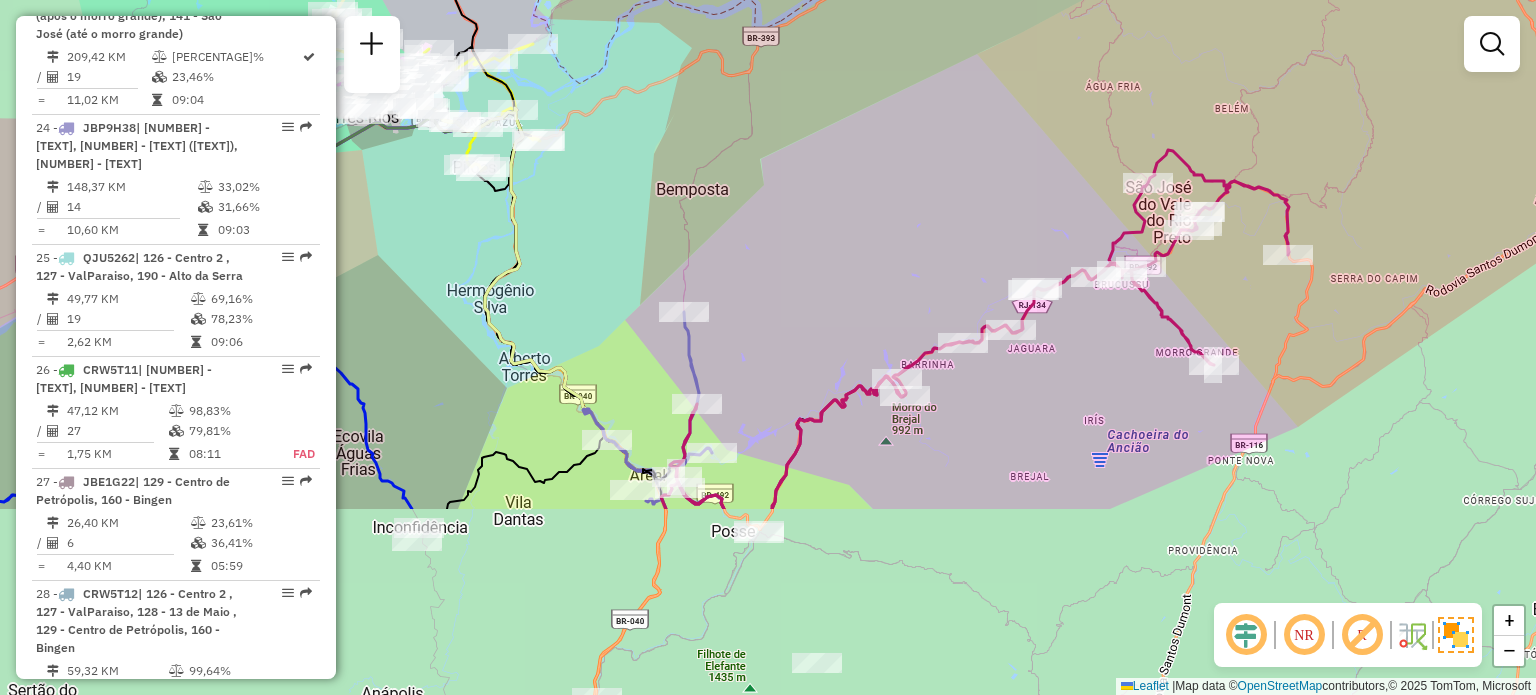 drag, startPoint x: 760, startPoint y: 513, endPoint x: 768, endPoint y: 257, distance: 256.12497 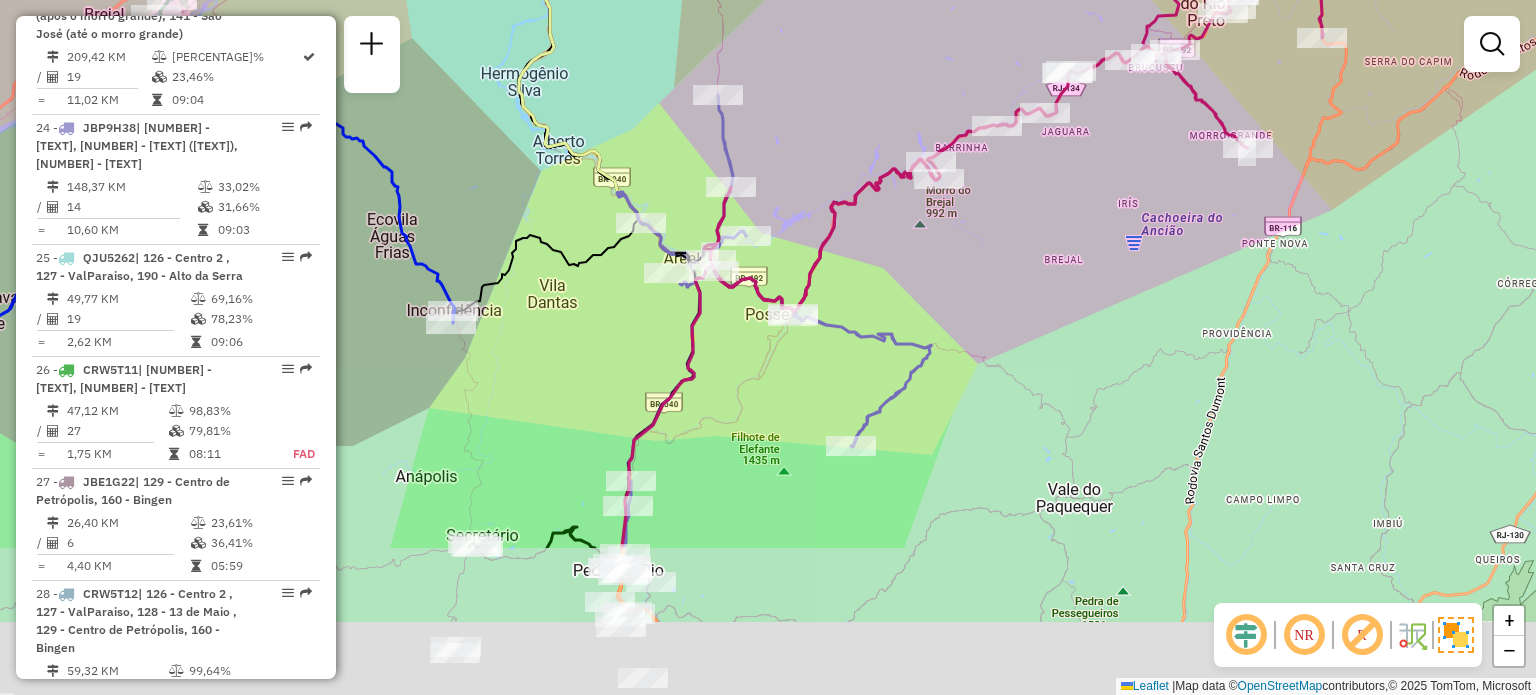 drag, startPoint x: 768, startPoint y: 257, endPoint x: 812, endPoint y: 30, distance: 231.225 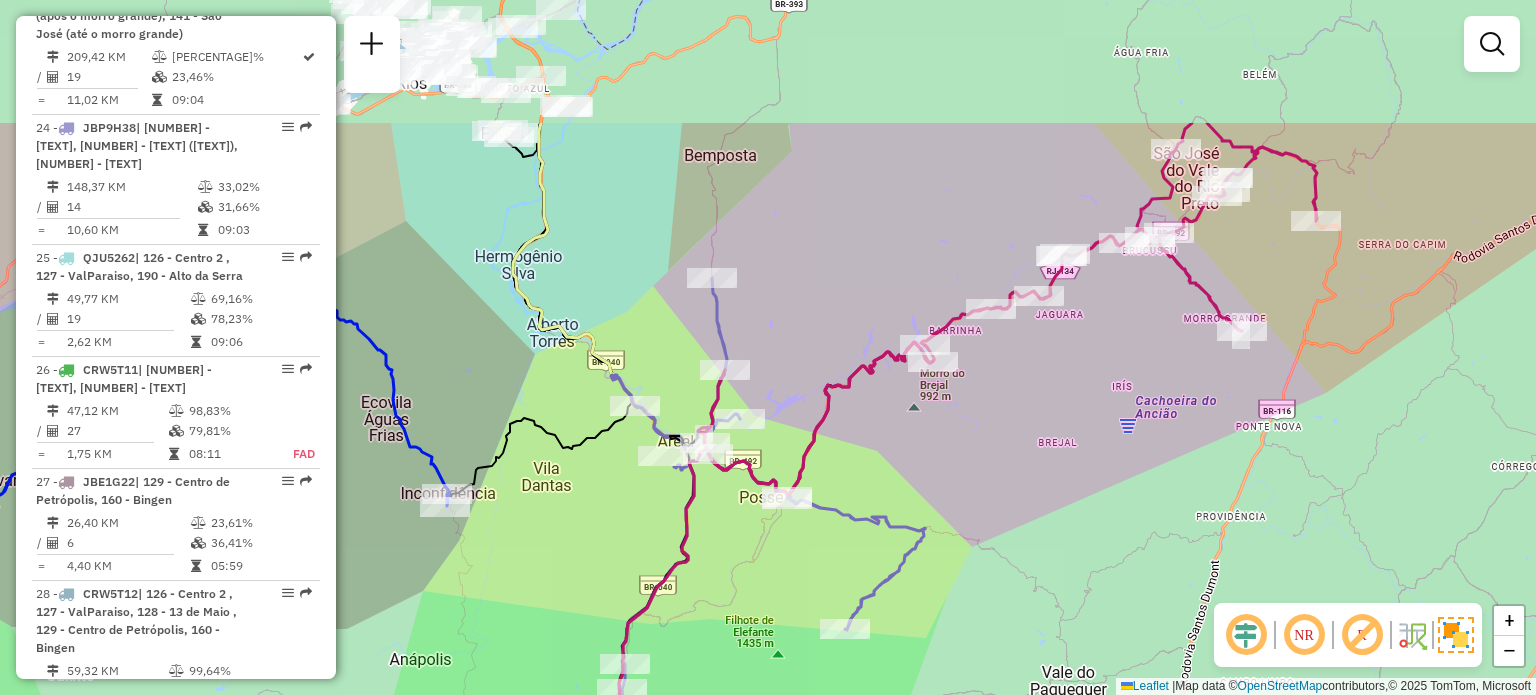 drag, startPoint x: 812, startPoint y: 30, endPoint x: 796, endPoint y: 224, distance: 194.65868 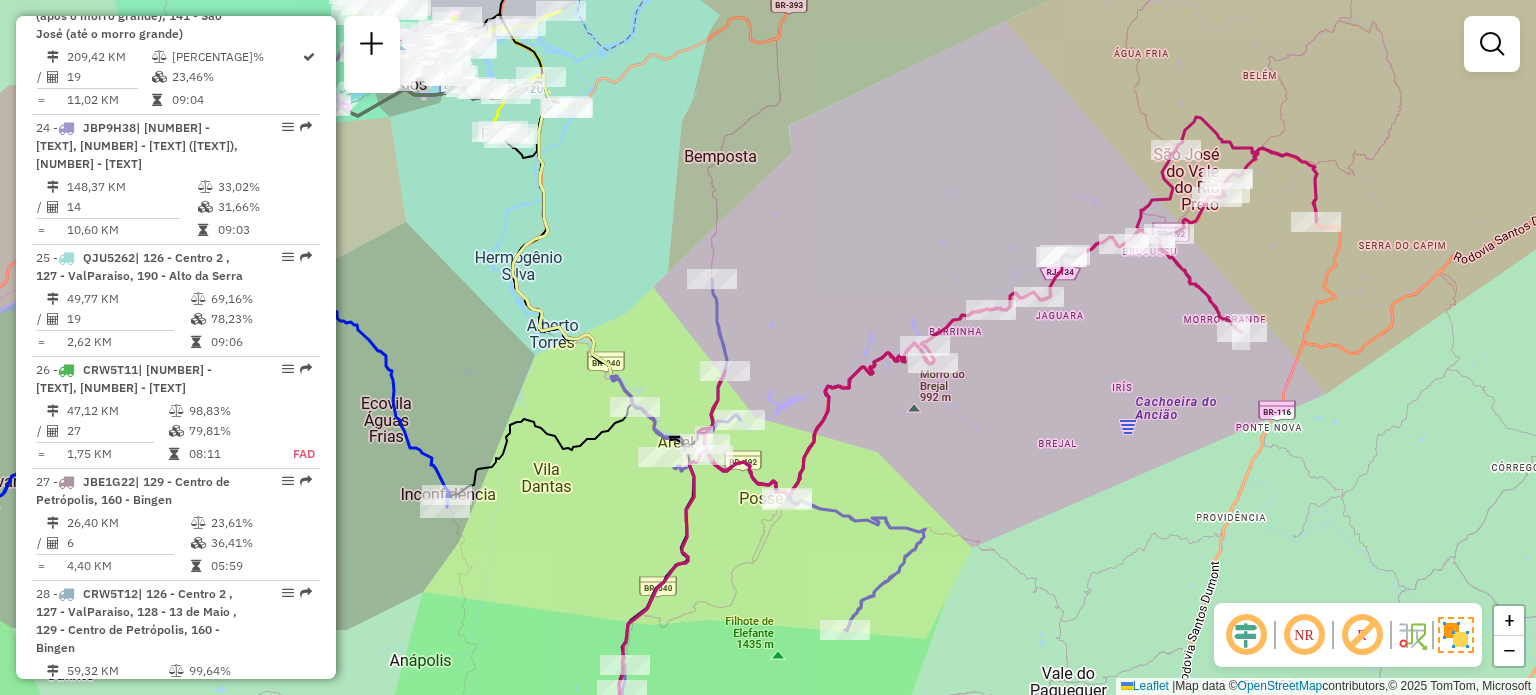 drag, startPoint x: 814, startPoint y: 295, endPoint x: 1032, endPoint y: 23, distance: 348.58 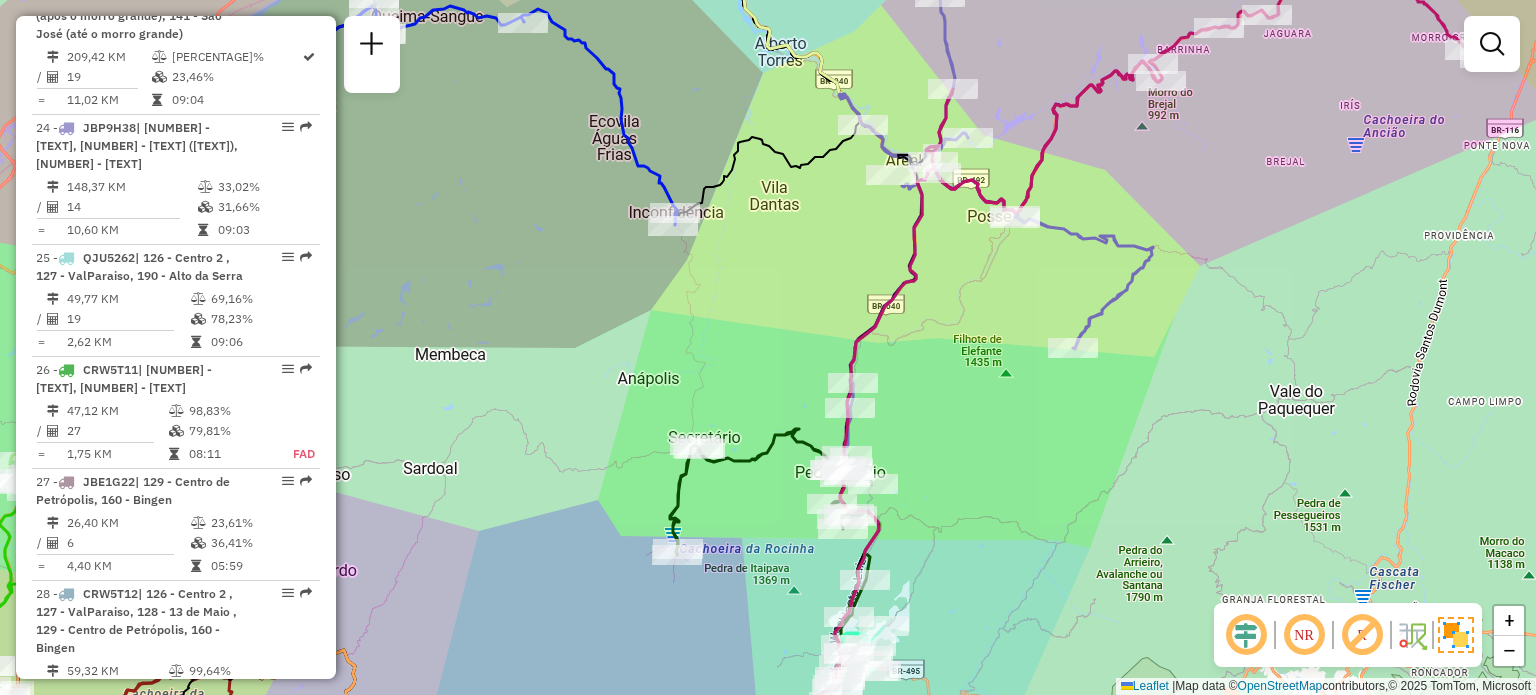 click on "Janela de atendimento Grade de atendimento Capacidade Transportadoras Veículos Cliente Pedidos  Rotas Selecione os dias de semana para filtrar as janelas de atendimento  Seg   Ter   Qua   Qui   Sex   Sáb   Dom  Informe o período da janela de atendimento: De: Até:  Filtrar exatamente a janela do cliente  Considerar janela de atendimento padrão  Selecione os dias de semana para filtrar as grades de atendimento  Seg   Ter   Qua   Qui   Sex   Sáb   Dom   Considerar clientes sem dia de atendimento cadastrado  Clientes fora do dia de atendimento selecionado Filtrar as atividades entre os valores definidos abaixo:  Peso mínimo:   Peso máximo:   Cubagem mínima:   Cubagem máxima:   De:   Até:  Filtrar as atividades entre o tempo de atendimento definido abaixo:  De:   Até:   Considerar capacidade total dos clientes não roteirizados Transportadora: Selecione um ou mais itens Tipo de veículo: Selecione um ou mais itens Veículo: Selecione um ou mais itens Motorista: Selecione um ou mais itens Nome: Rótulo:" 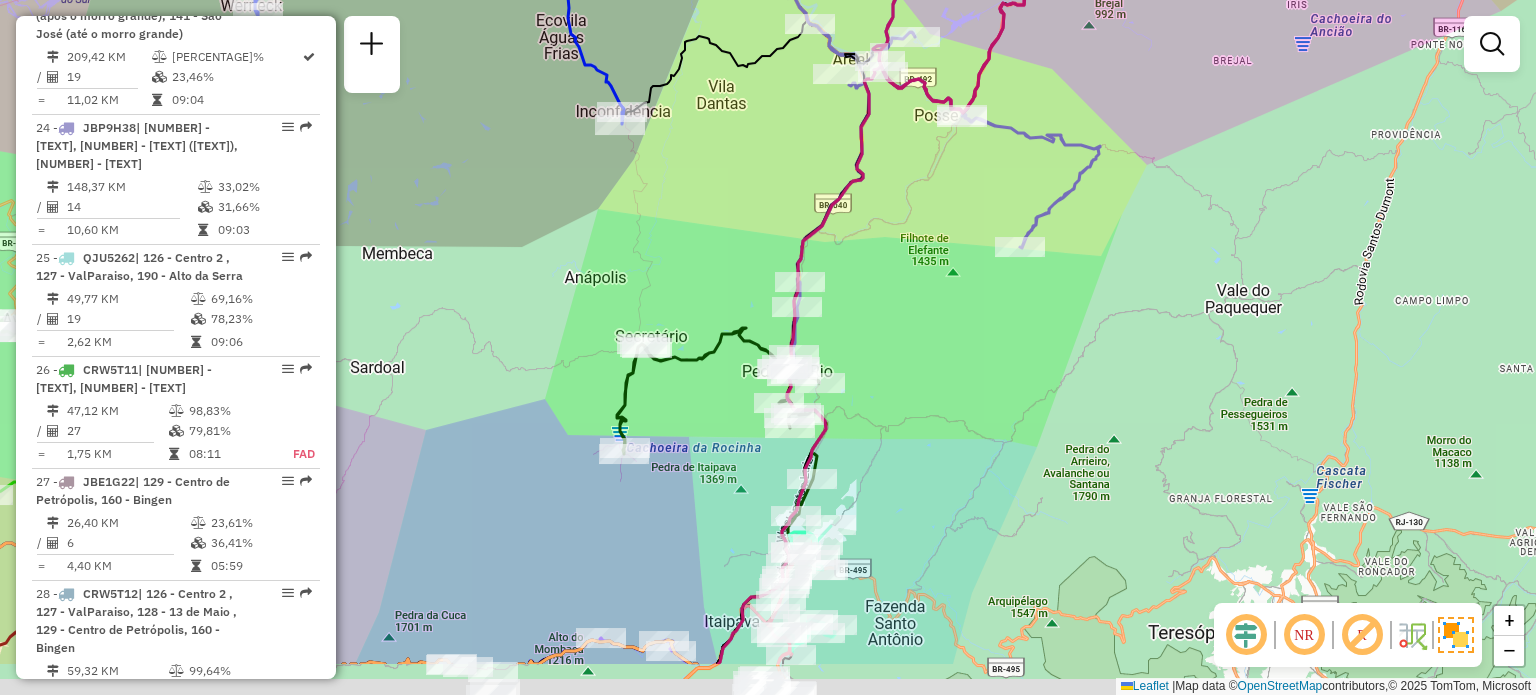 drag, startPoint x: 1009, startPoint y: 411, endPoint x: 893, endPoint y: 152, distance: 283.7904 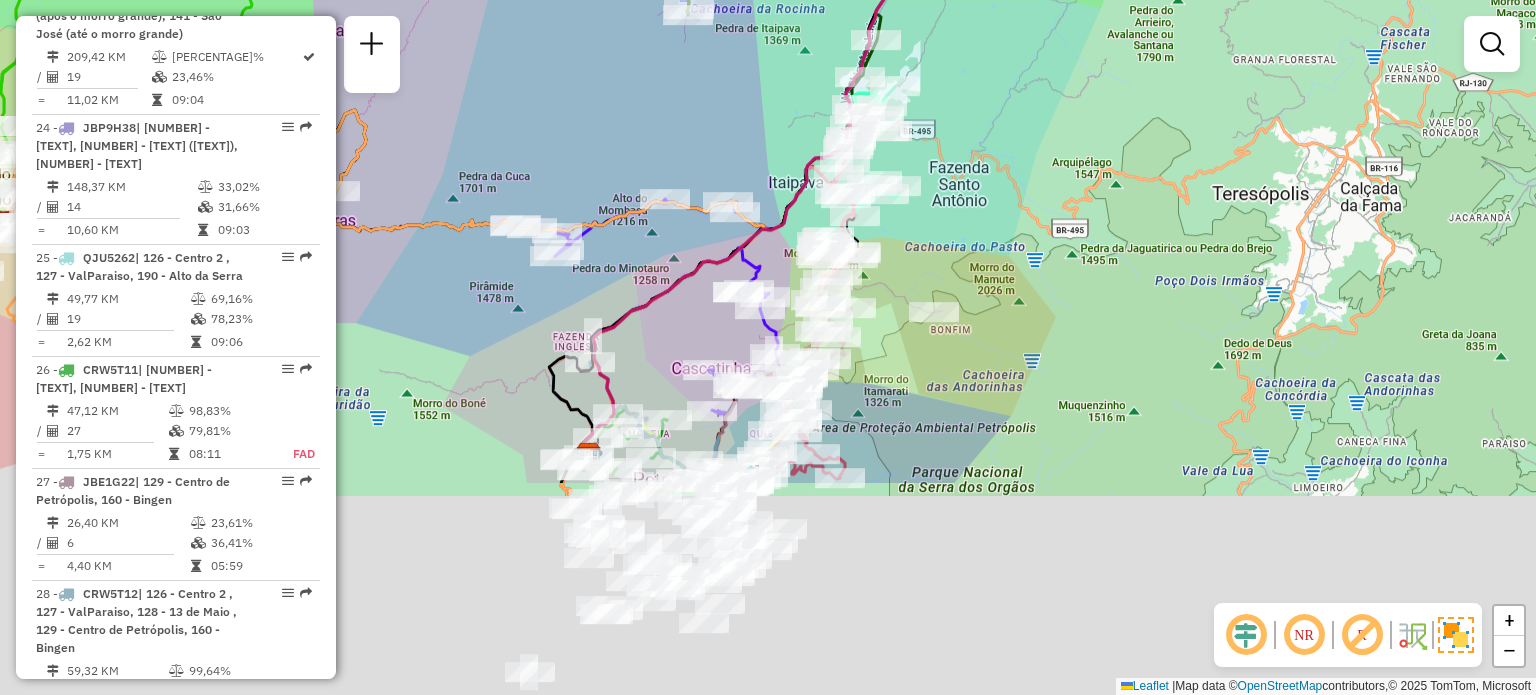 drag, startPoint x: 881, startPoint y: 404, endPoint x: 1008, endPoint y: 123, distance: 308.36667 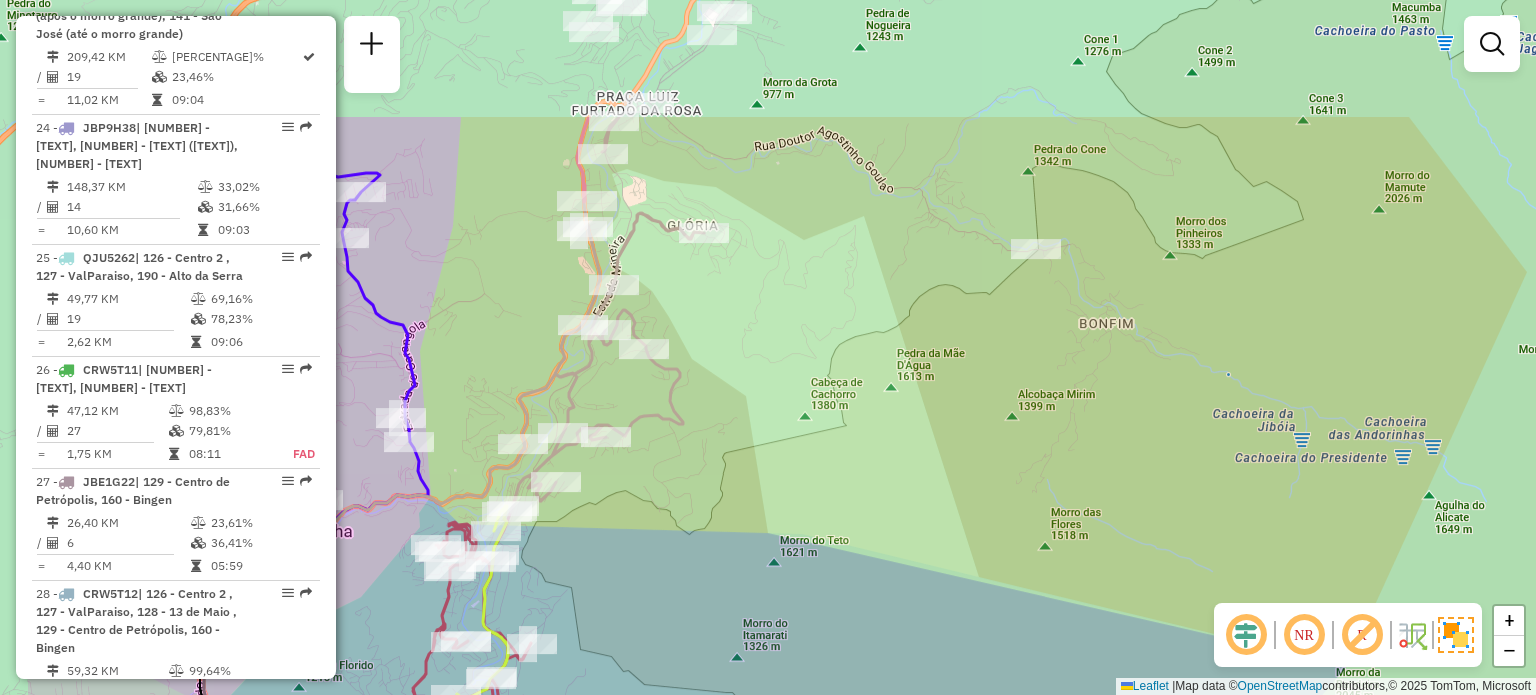drag, startPoint x: 762, startPoint y: 237, endPoint x: 944, endPoint y: 424, distance: 260.94635 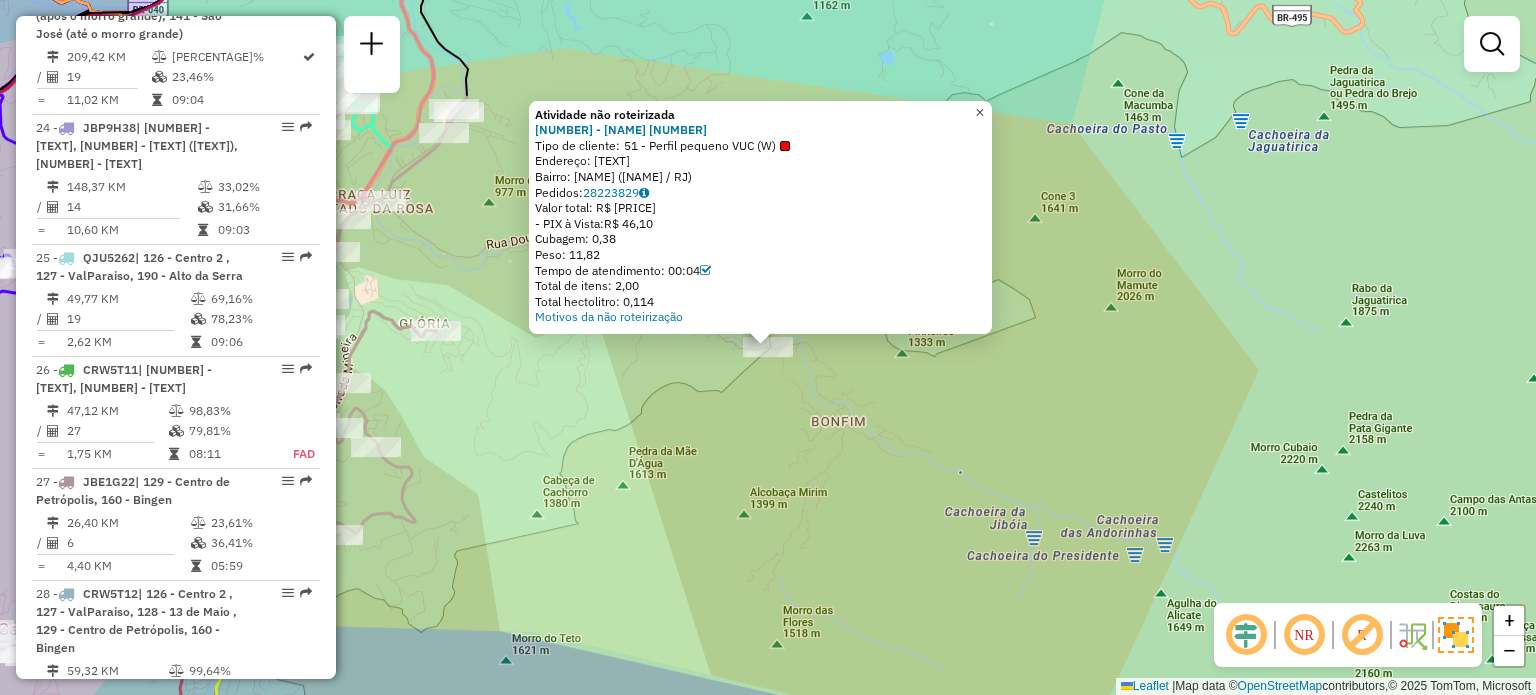 click on "×" 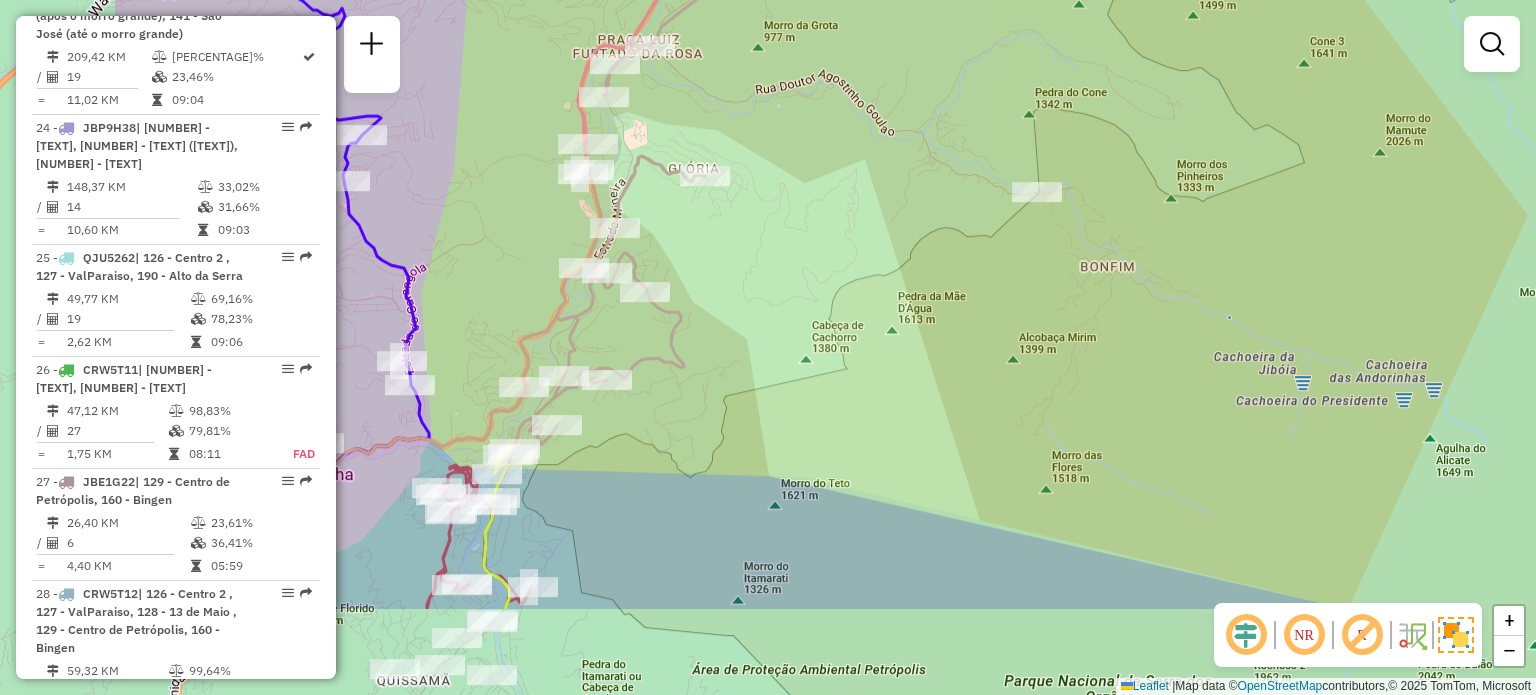 drag, startPoint x: 508, startPoint y: 381, endPoint x: 777, endPoint y: 226, distance: 310.46094 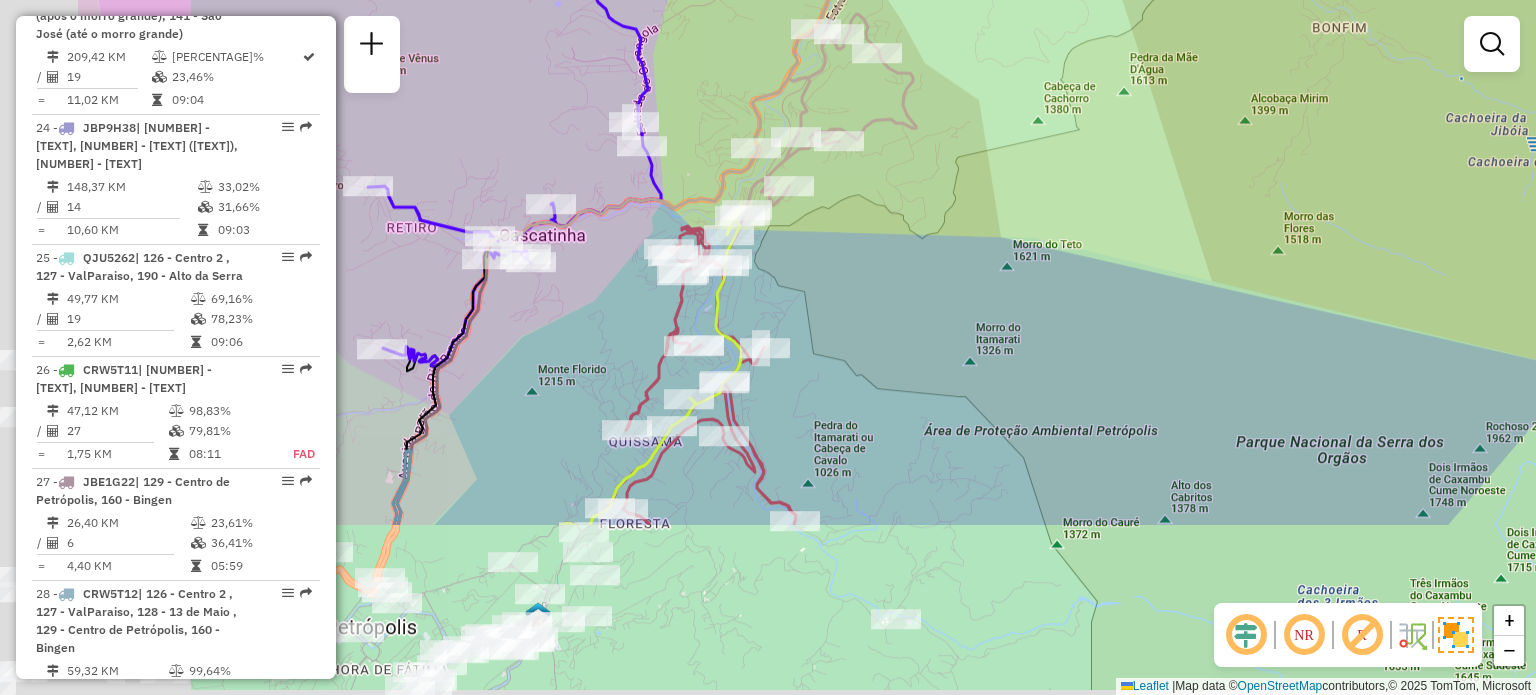 drag, startPoint x: 757, startPoint y: 397, endPoint x: 989, endPoint y: 158, distance: 333.08408 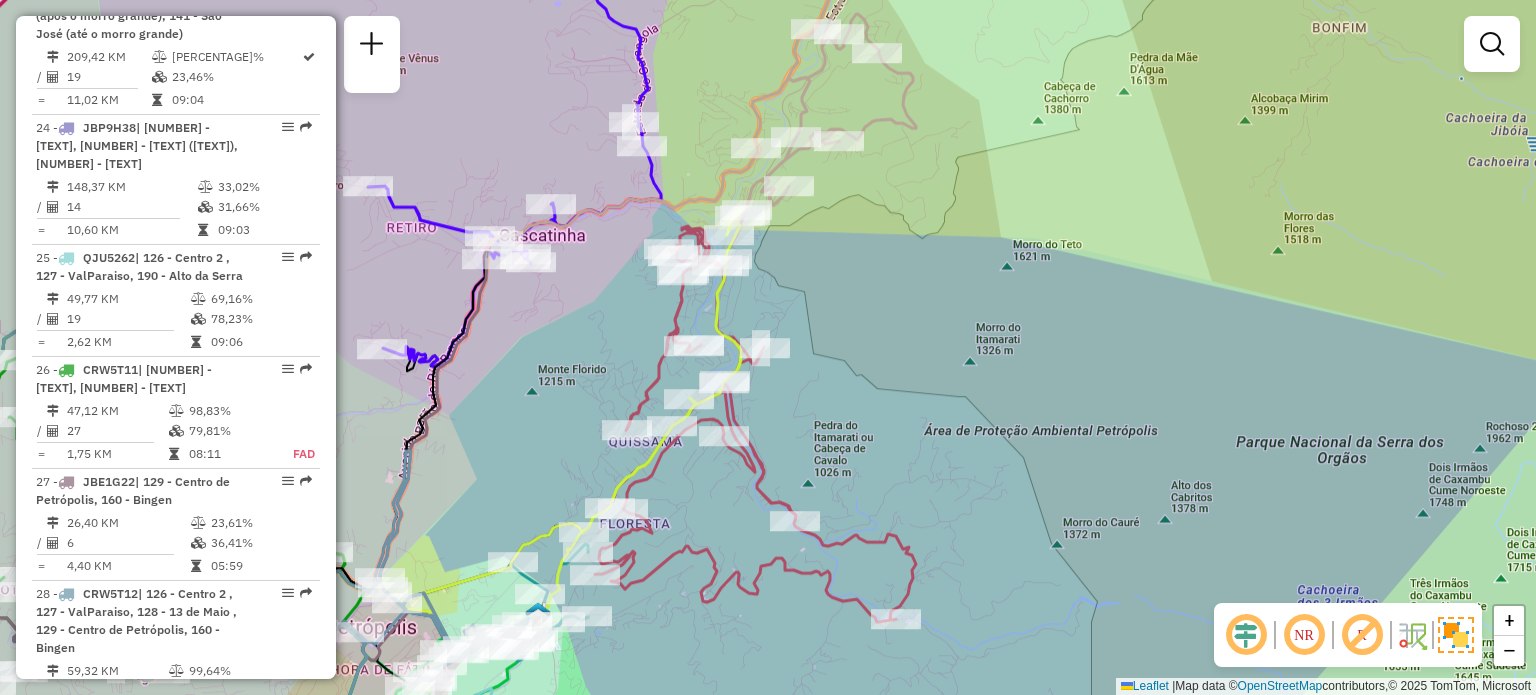 drag, startPoint x: 891, startPoint y: 346, endPoint x: 985, endPoint y: 123, distance: 242.00206 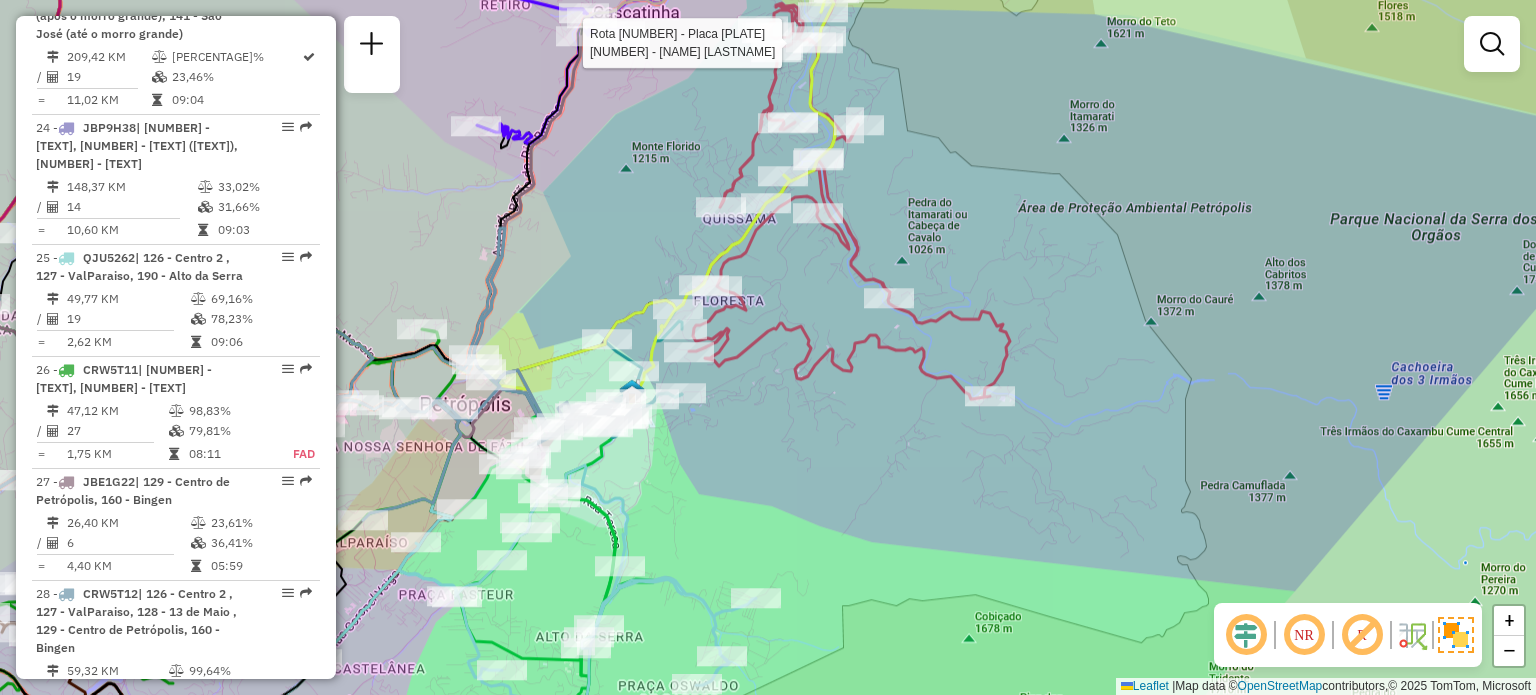 select on "**********" 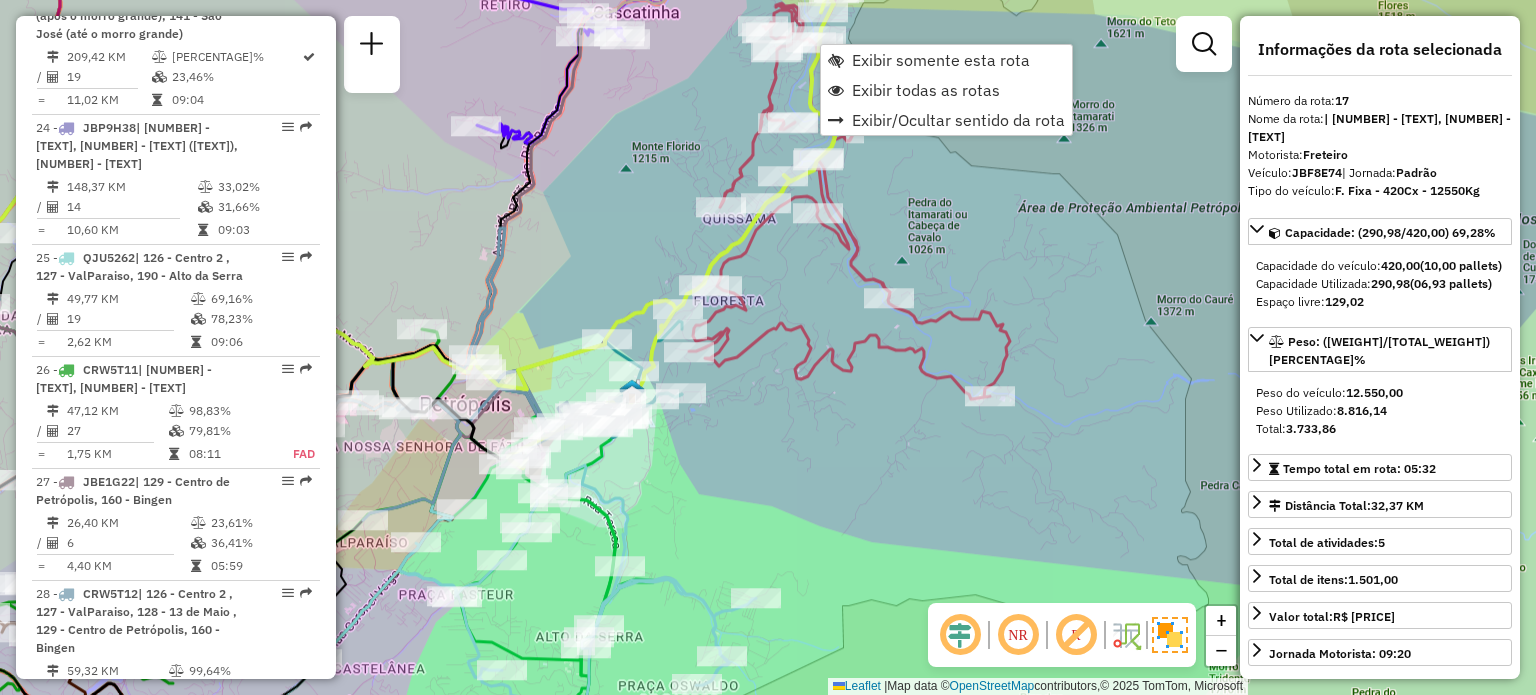 scroll, scrollTop: 2554, scrollLeft: 0, axis: vertical 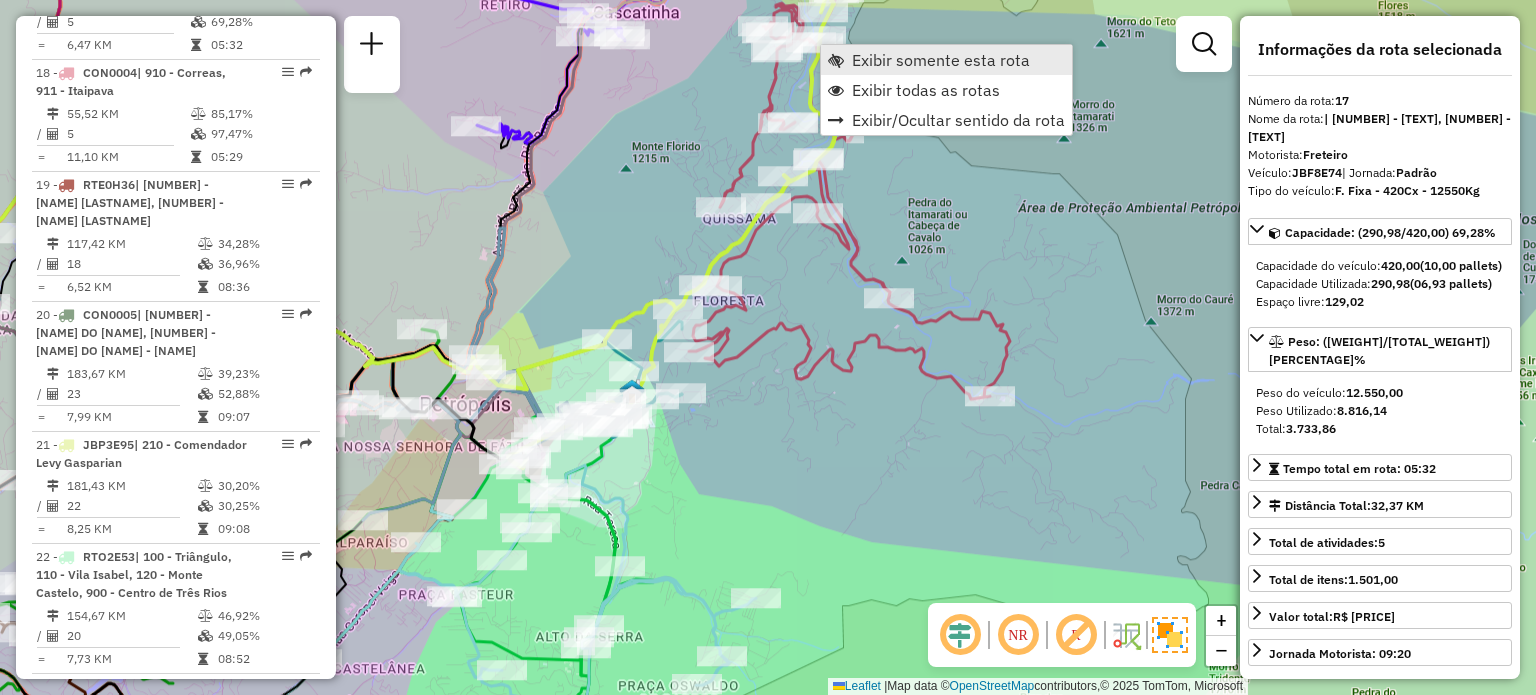 click at bounding box center (836, 60) 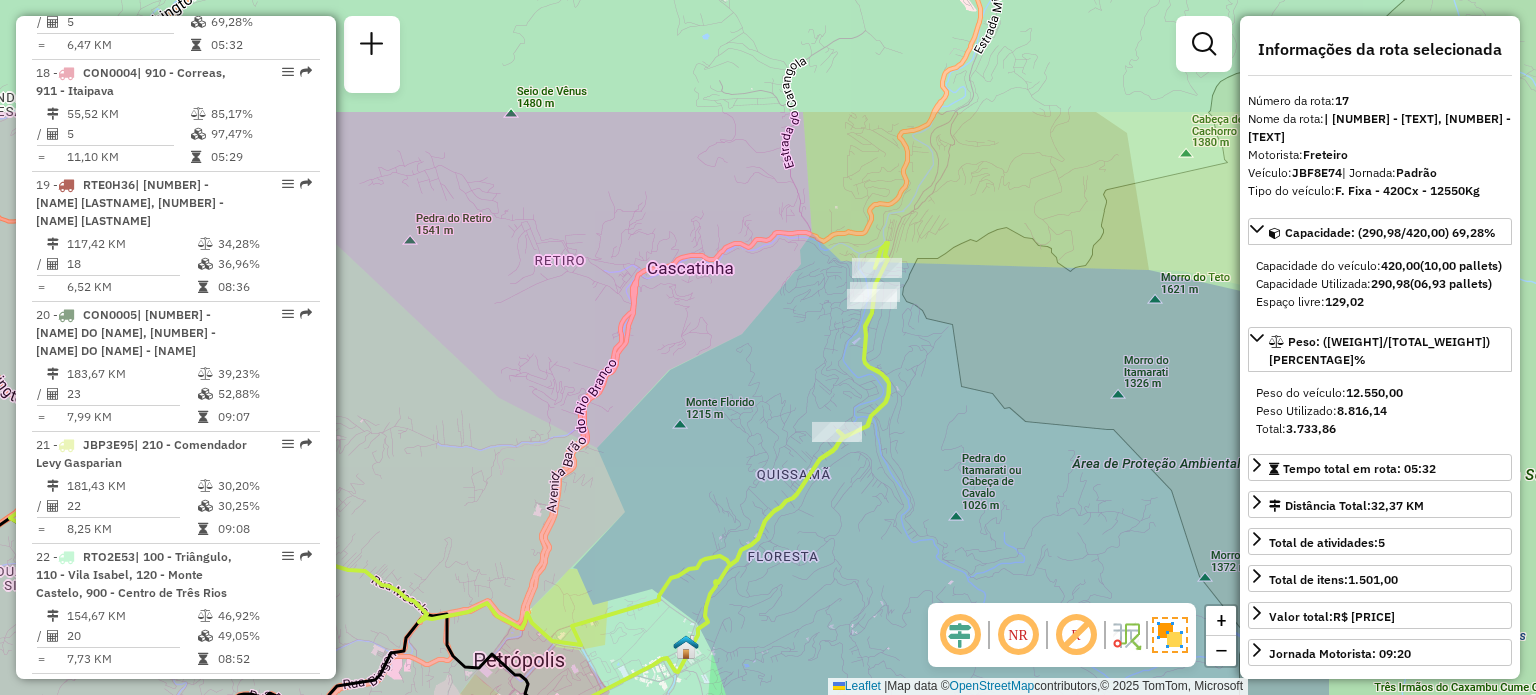 drag, startPoint x: 952, startPoint y: 215, endPoint x: 592, endPoint y: 396, distance: 402.94043 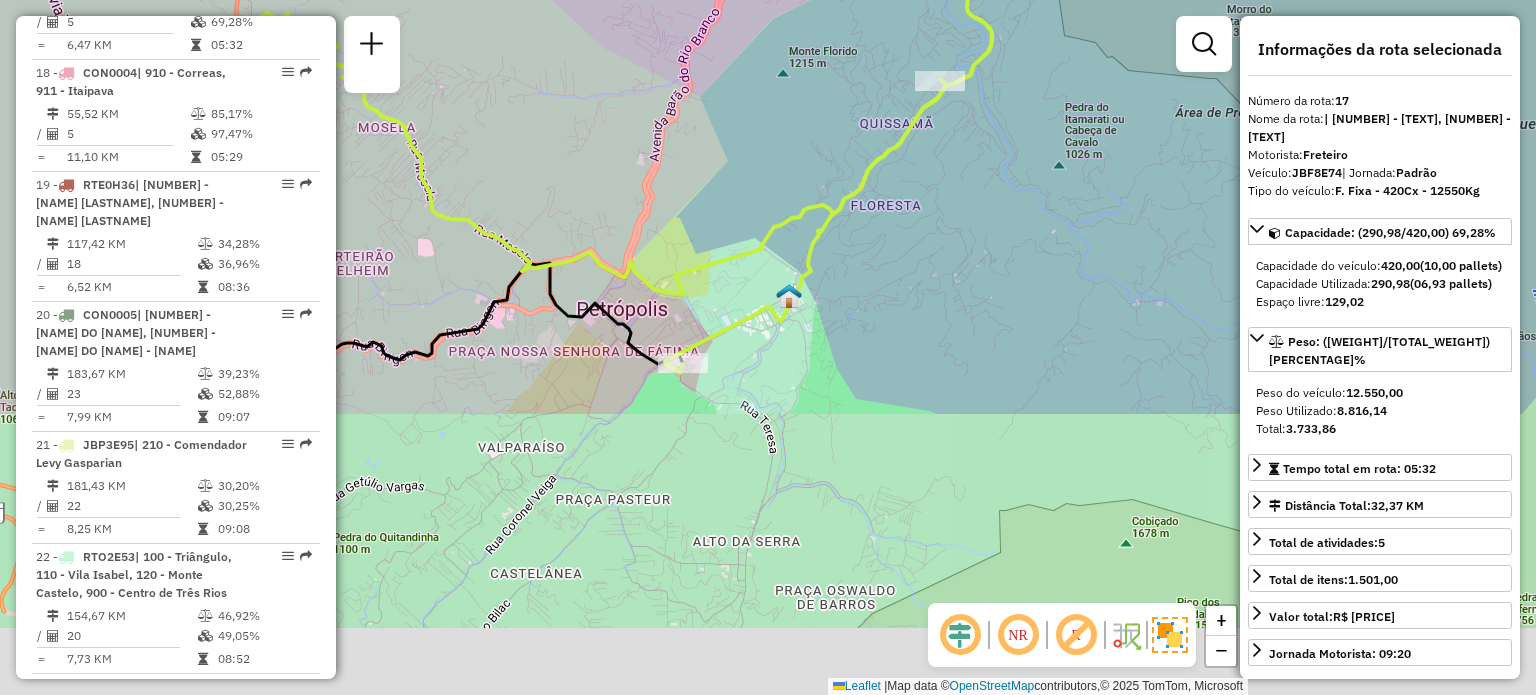 drag, startPoint x: 608, startPoint y: 398, endPoint x: 706, endPoint y: 121, distance: 293.82477 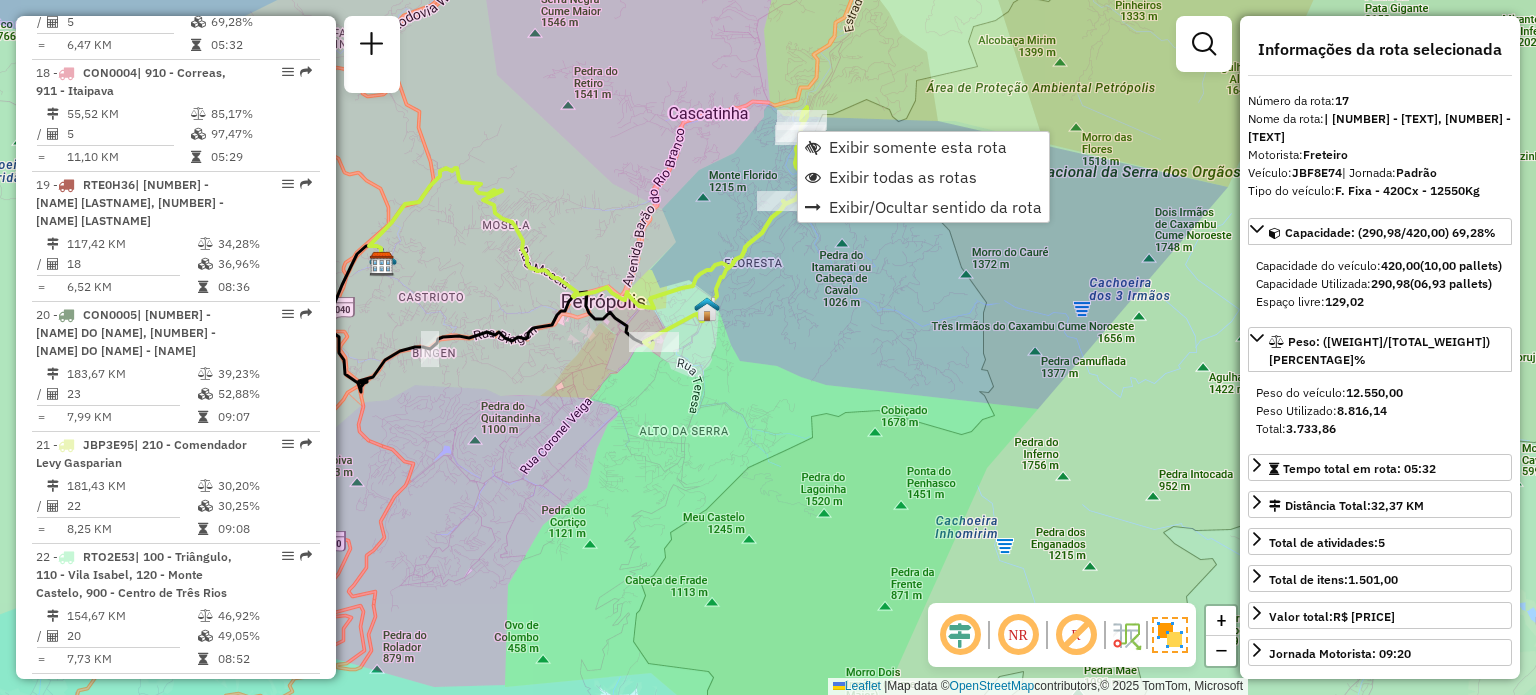 click on "Janela de atendimento Grade de atendimento Capacidade Transportadoras Veículos Cliente Pedidos  Rotas Selecione os dias de semana para filtrar as janelas de atendimento  Seg   Ter   Qua   Qui   Sex   Sáb   Dom  Informe o período da janela de atendimento: De: Até:  Filtrar exatamente a janela do cliente  Considerar janela de atendimento padrão  Selecione os dias de semana para filtrar as grades de atendimento  Seg   Ter   Qua   Qui   Sex   Sáb   Dom   Considerar clientes sem dia de atendimento cadastrado  Clientes fora do dia de atendimento selecionado Filtrar as atividades entre os valores definidos abaixo:  Peso mínimo:   Peso máximo:   Cubagem mínima:   Cubagem máxima:   De:   Até:  Filtrar as atividades entre o tempo de atendimento definido abaixo:  De:   Até:   Considerar capacidade total dos clientes não roteirizados Transportadora: Selecione um ou mais itens Tipo de veículo: Selecione um ou mais itens Veículo: Selecione um ou mais itens Motorista: Selecione um ou mais itens Nome: Rótulo:" 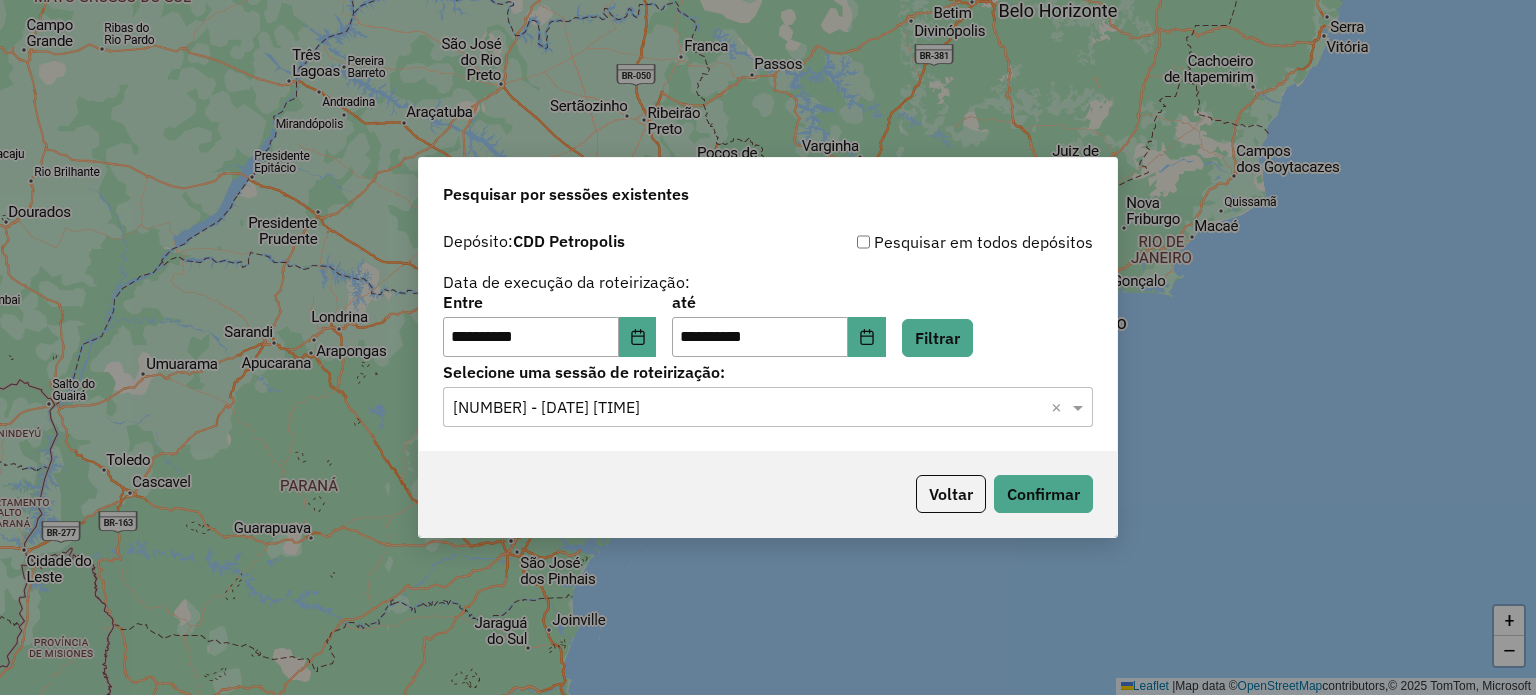 scroll, scrollTop: 0, scrollLeft: 0, axis: both 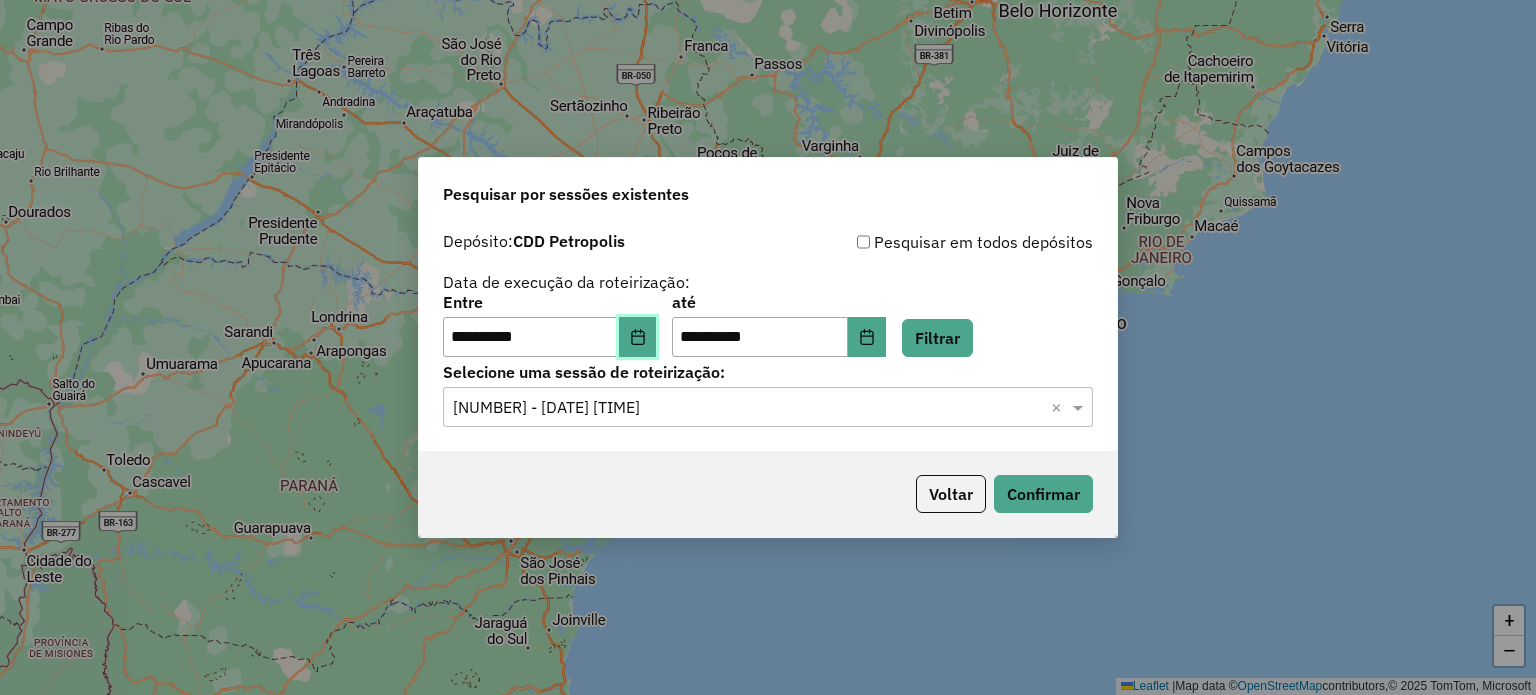 click 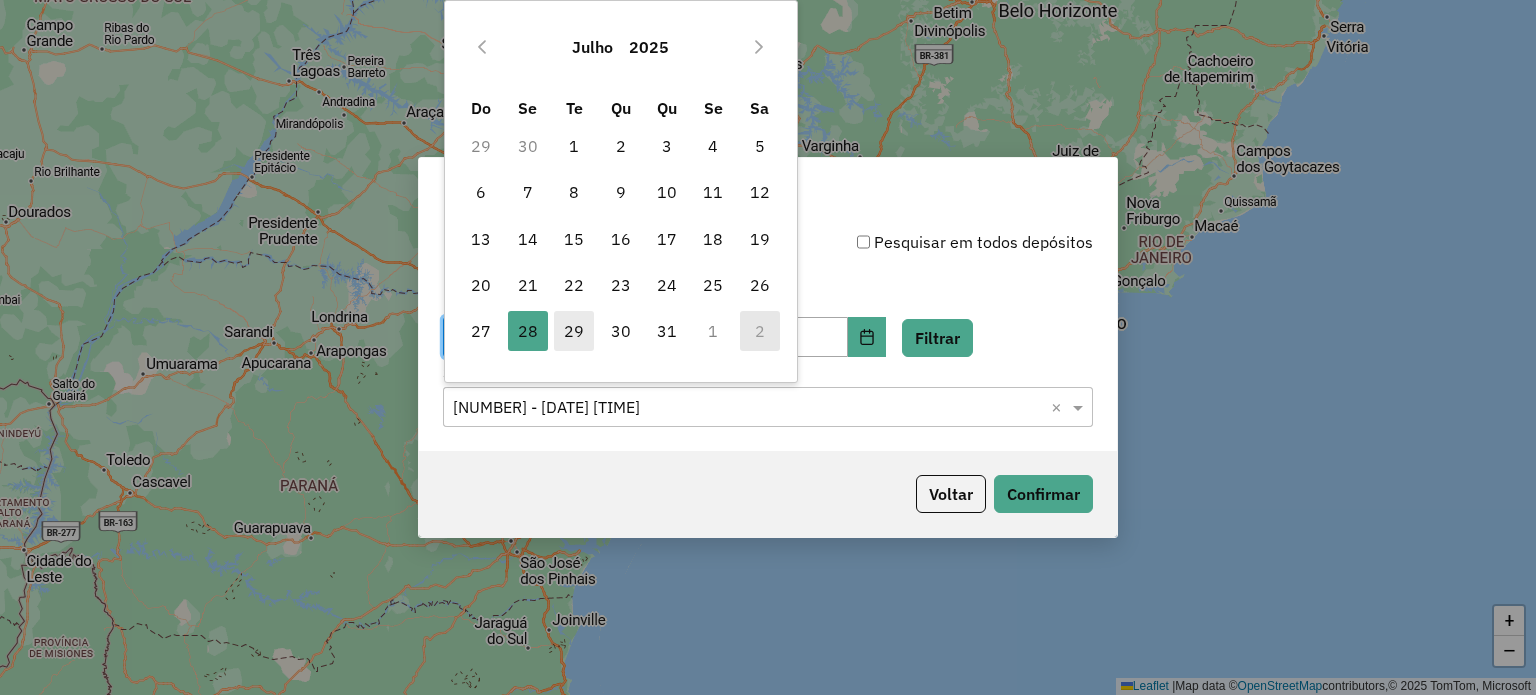 click on "29" at bounding box center (574, 331) 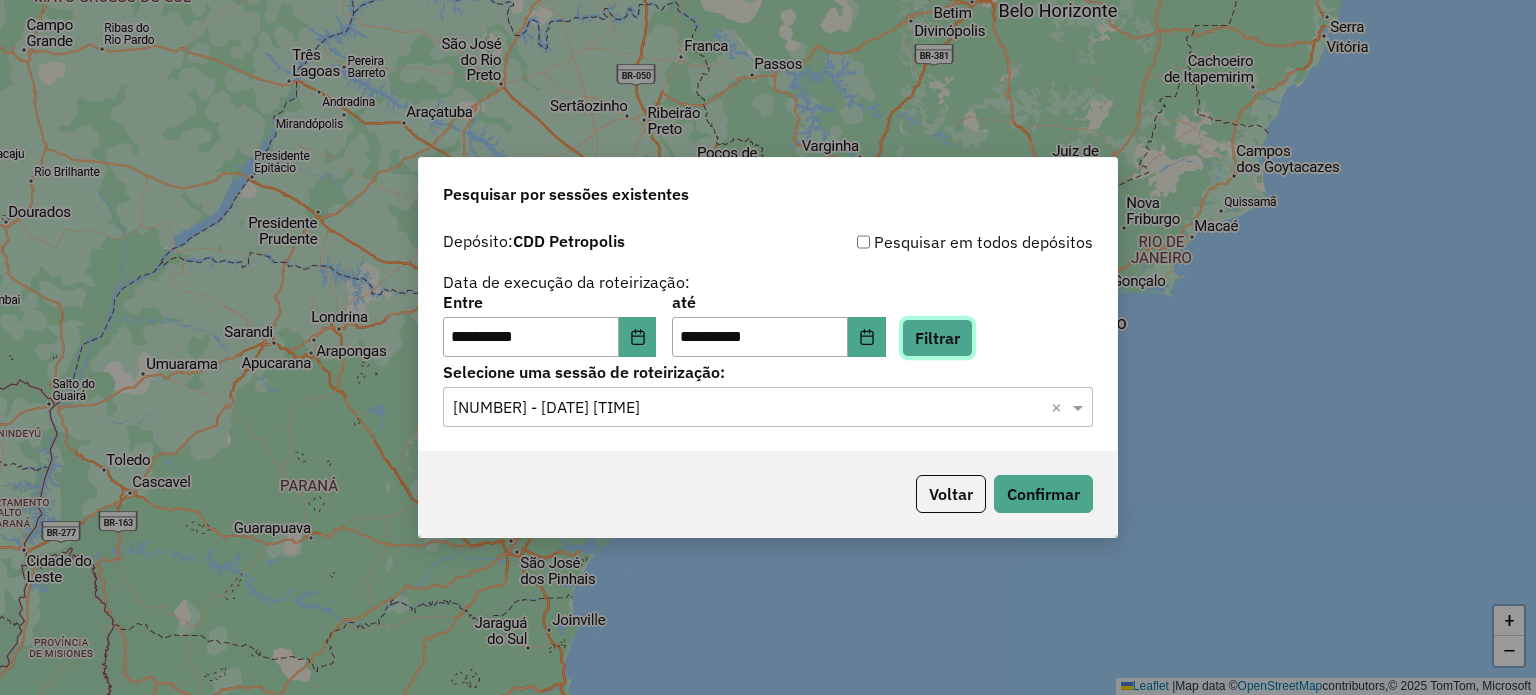 click on "Filtrar" 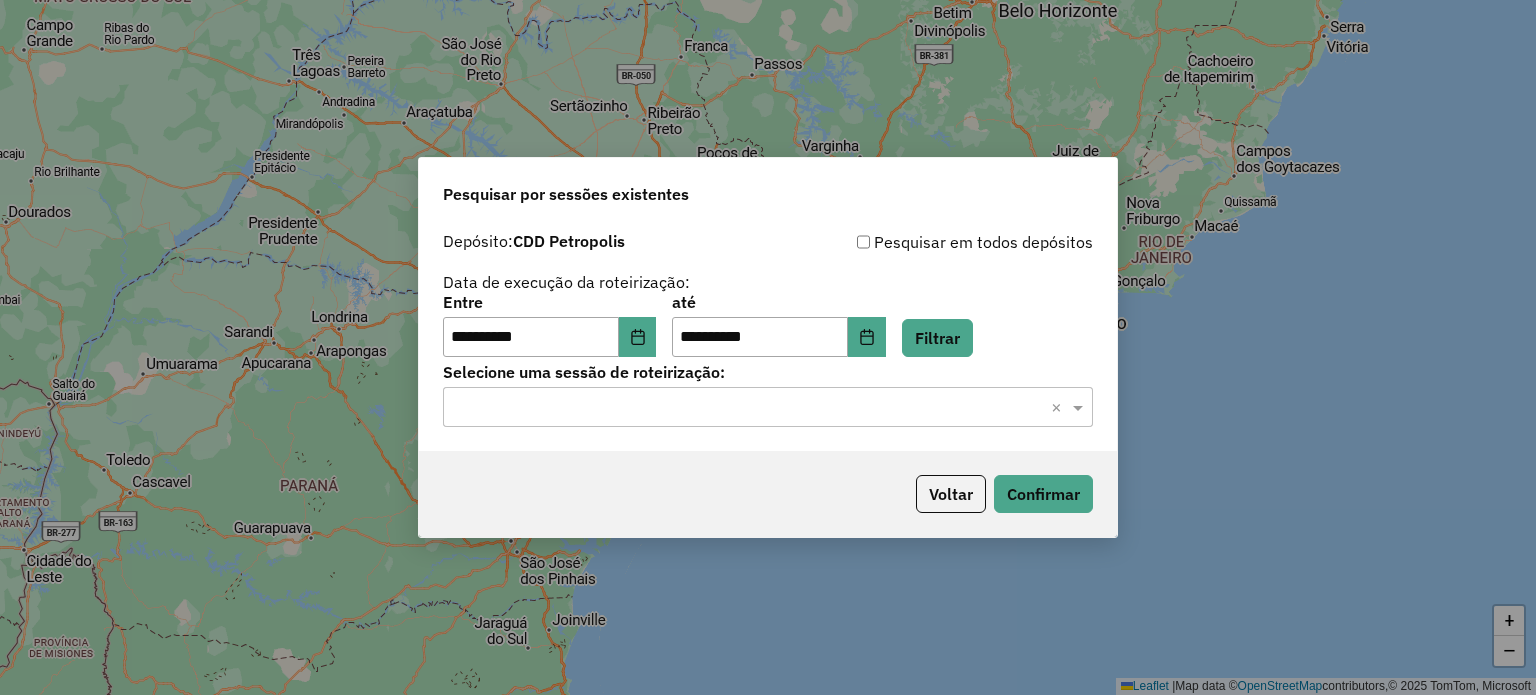 click 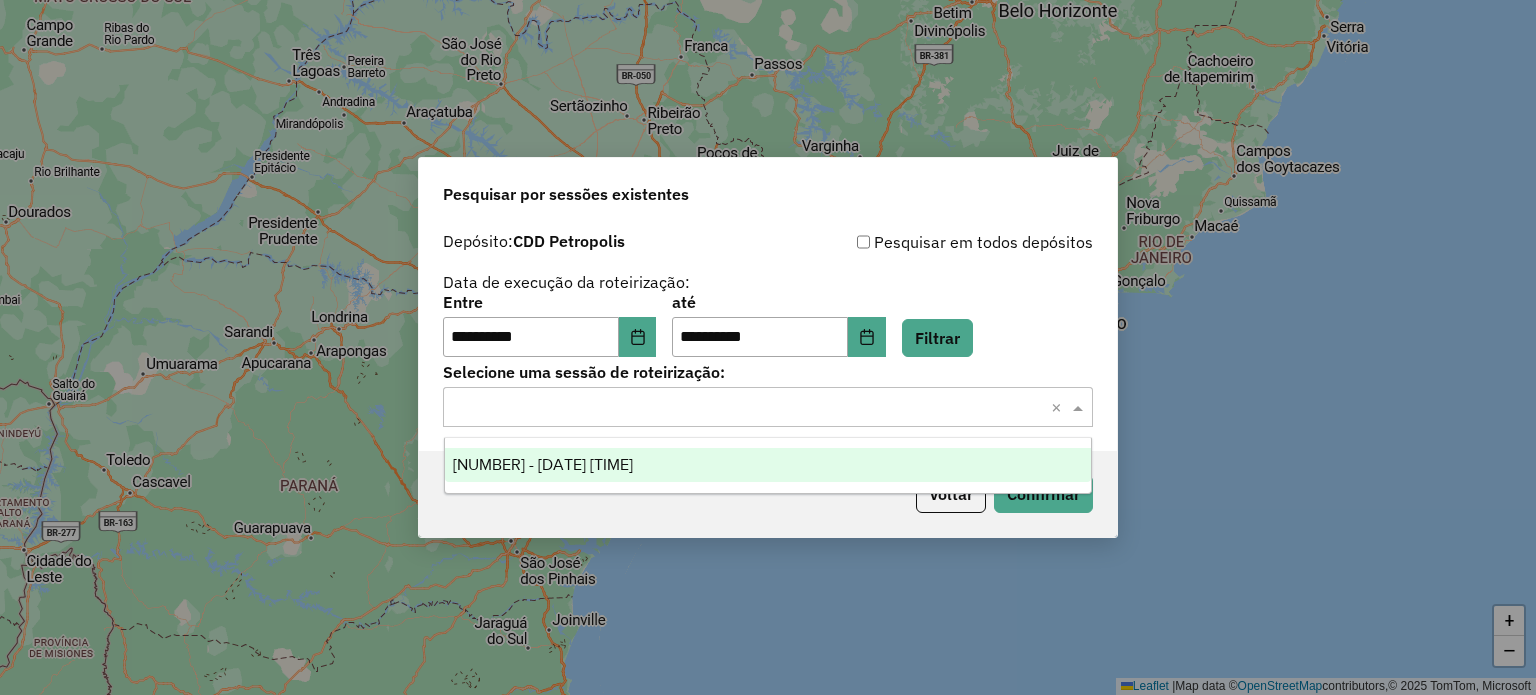 click on "1219343 - 29/07/2025 19:08" at bounding box center (768, 465) 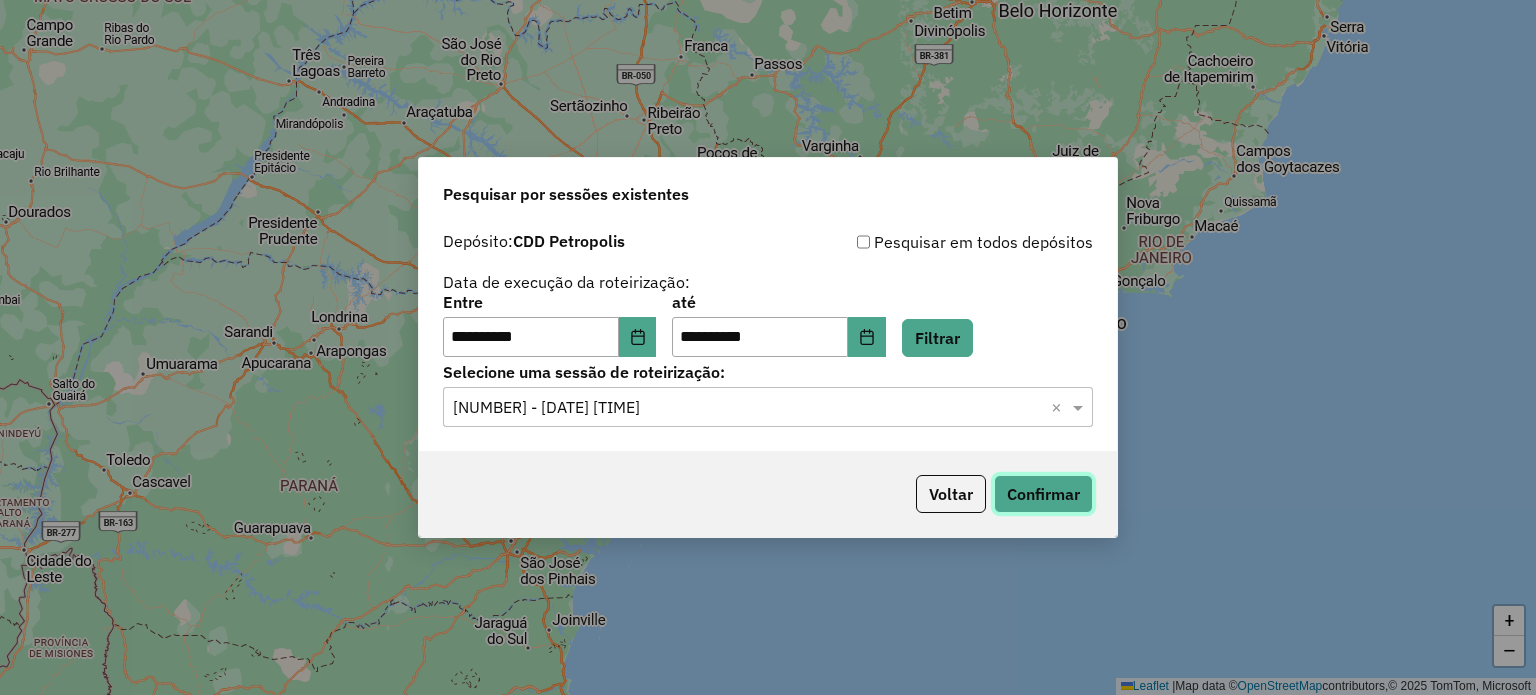 click on "Confirmar" 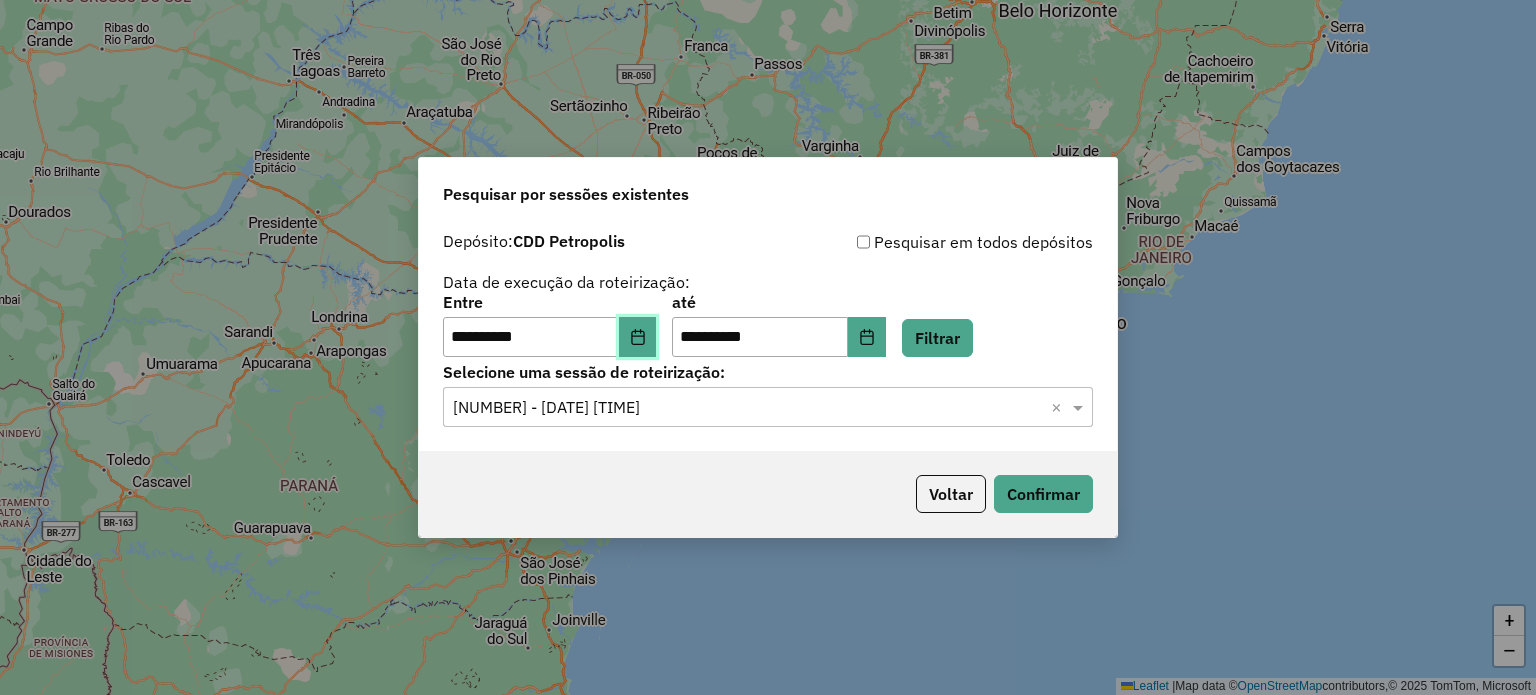 click 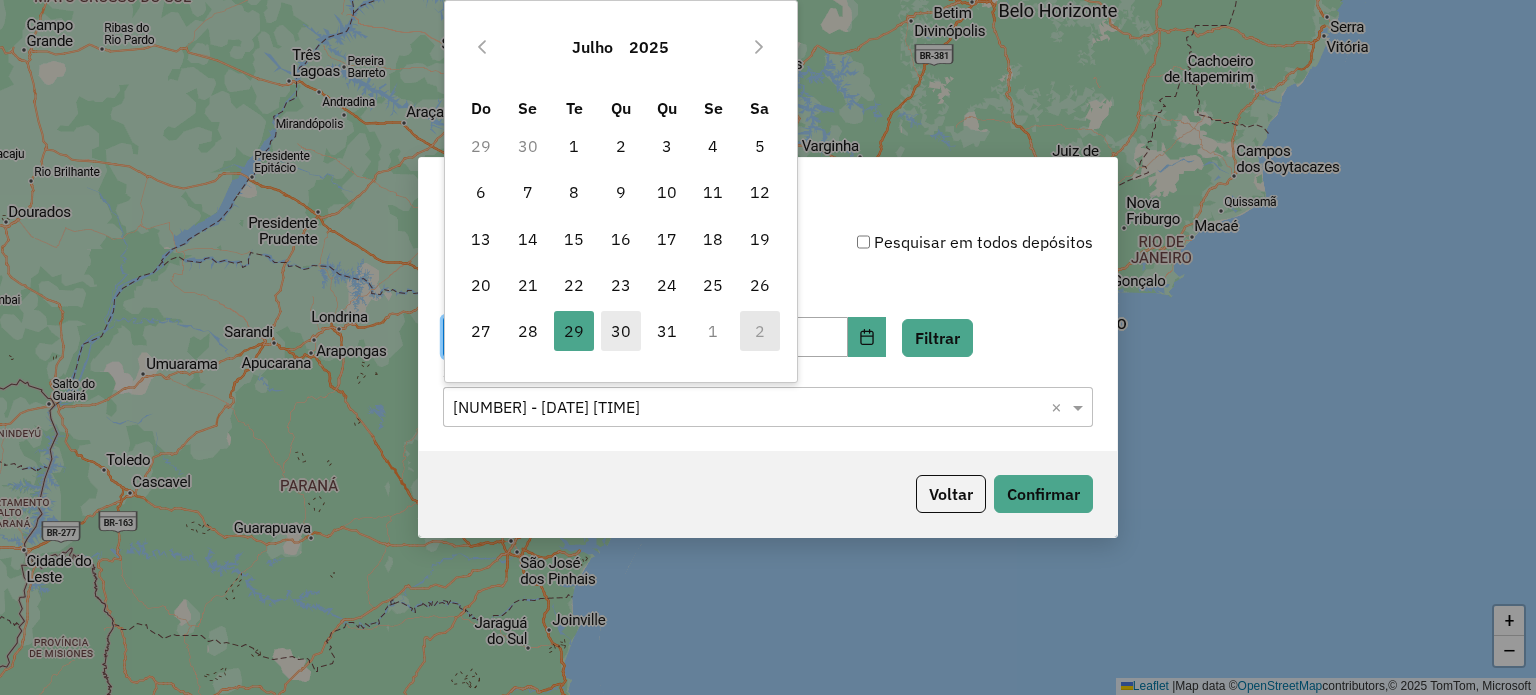 click on "30" at bounding box center (621, 331) 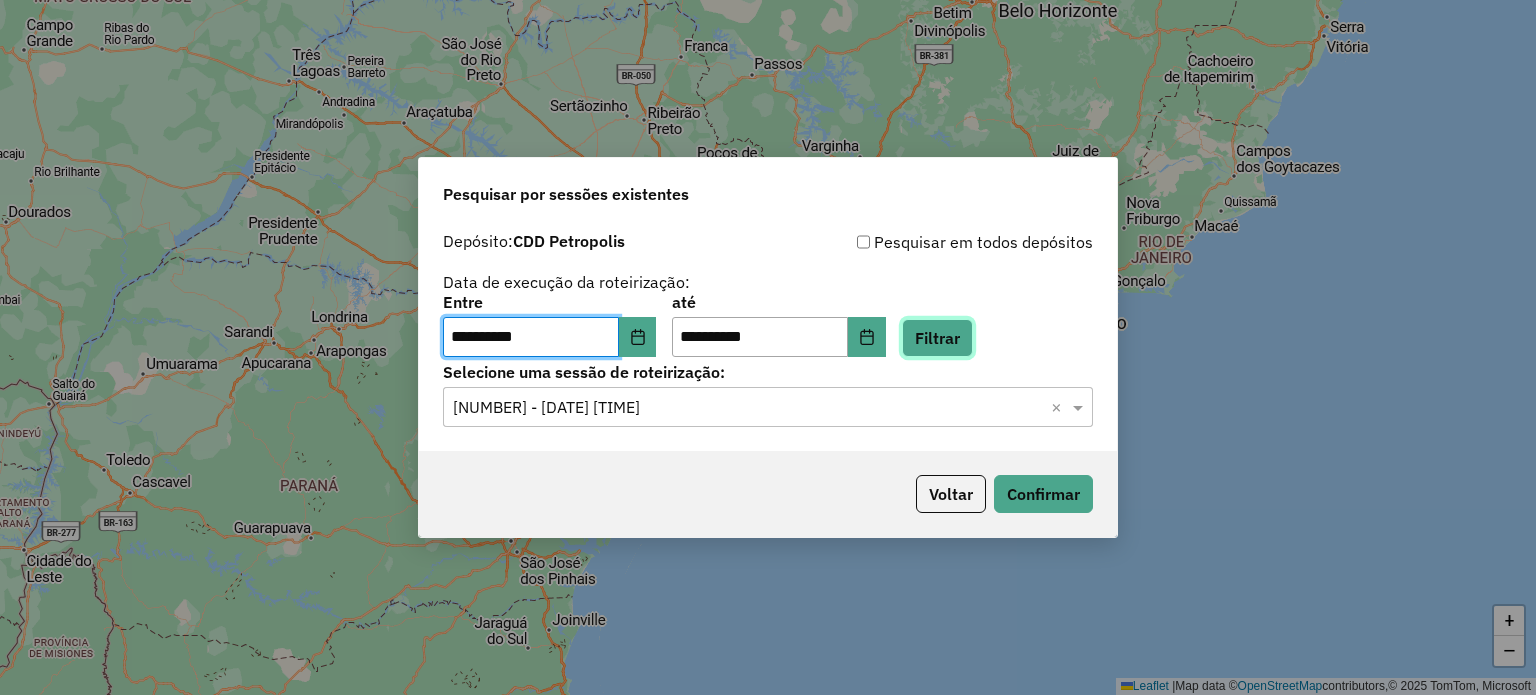 click on "Filtrar" 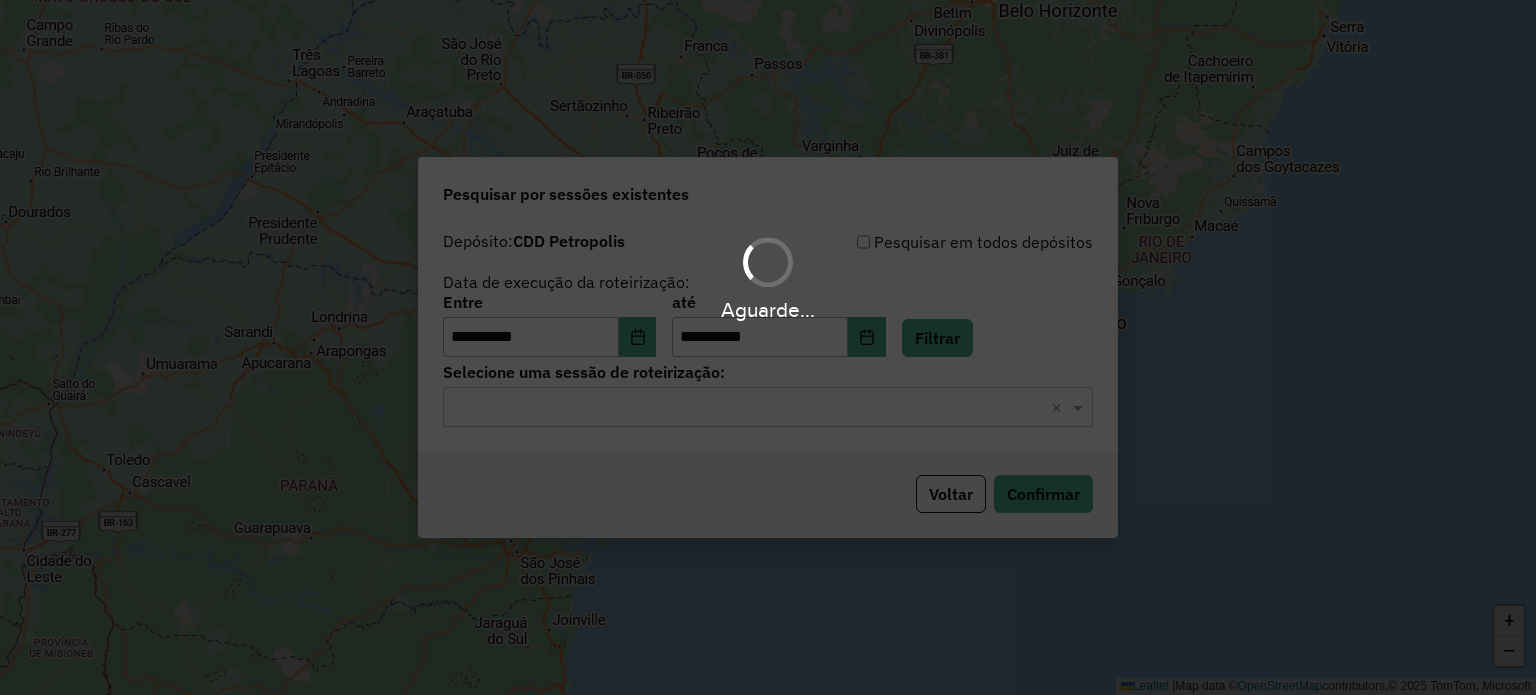 click on "Aguarde..." at bounding box center [768, 347] 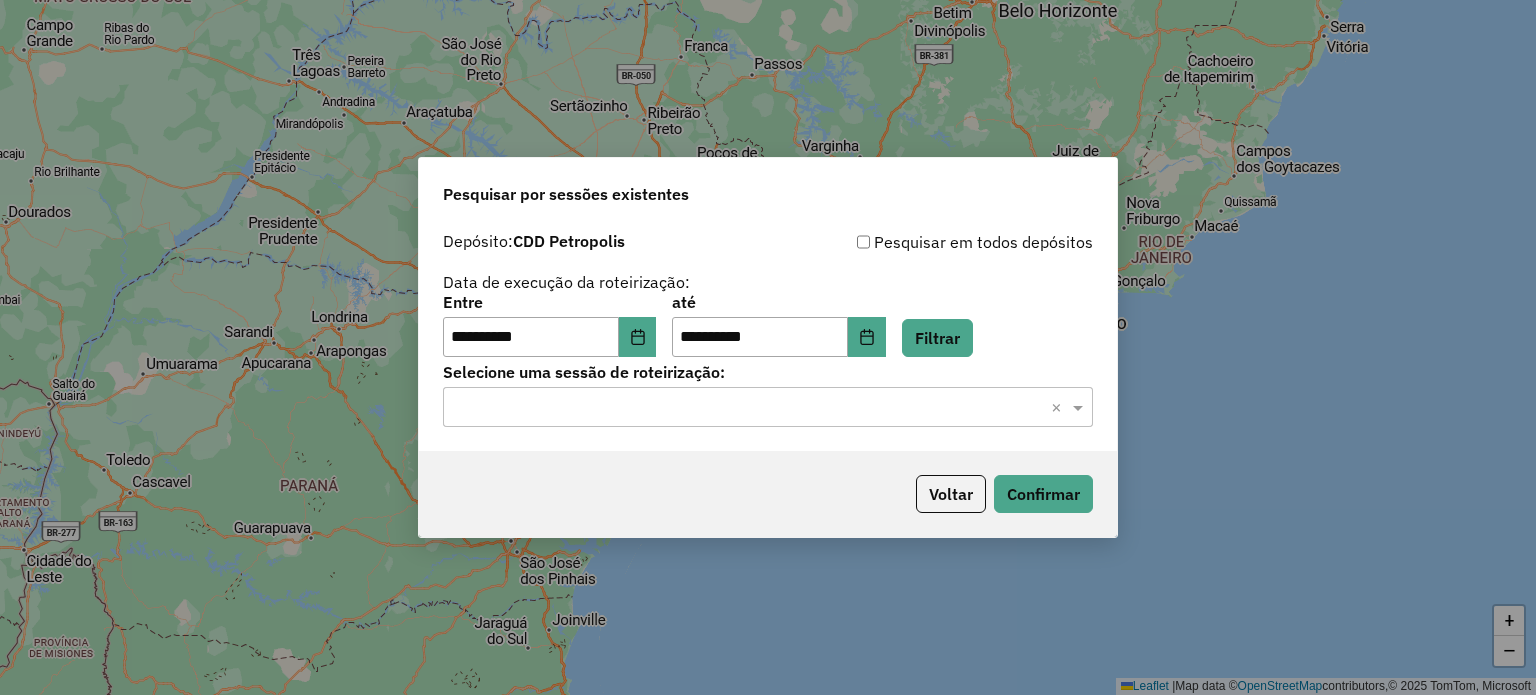 click 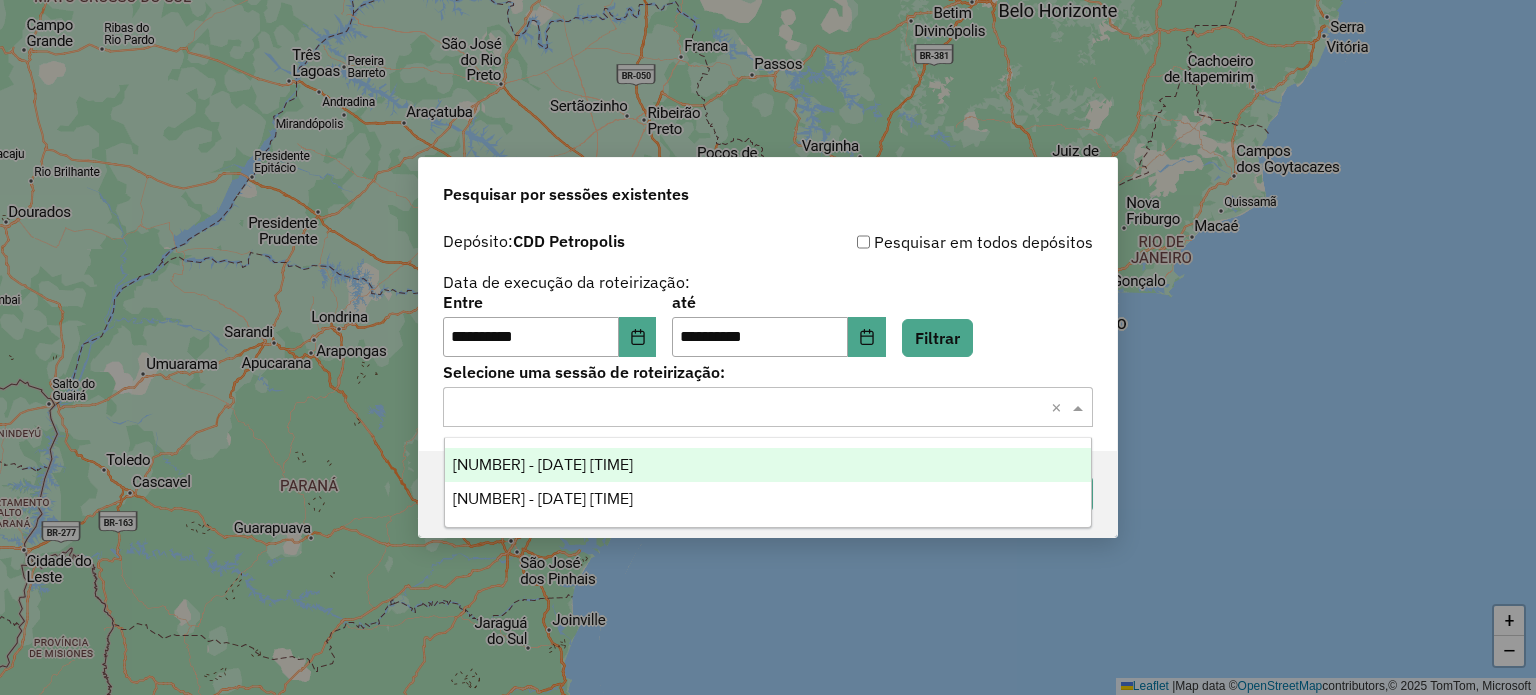 click on "1220096 - 30/07/2025 19:16" at bounding box center (768, 465) 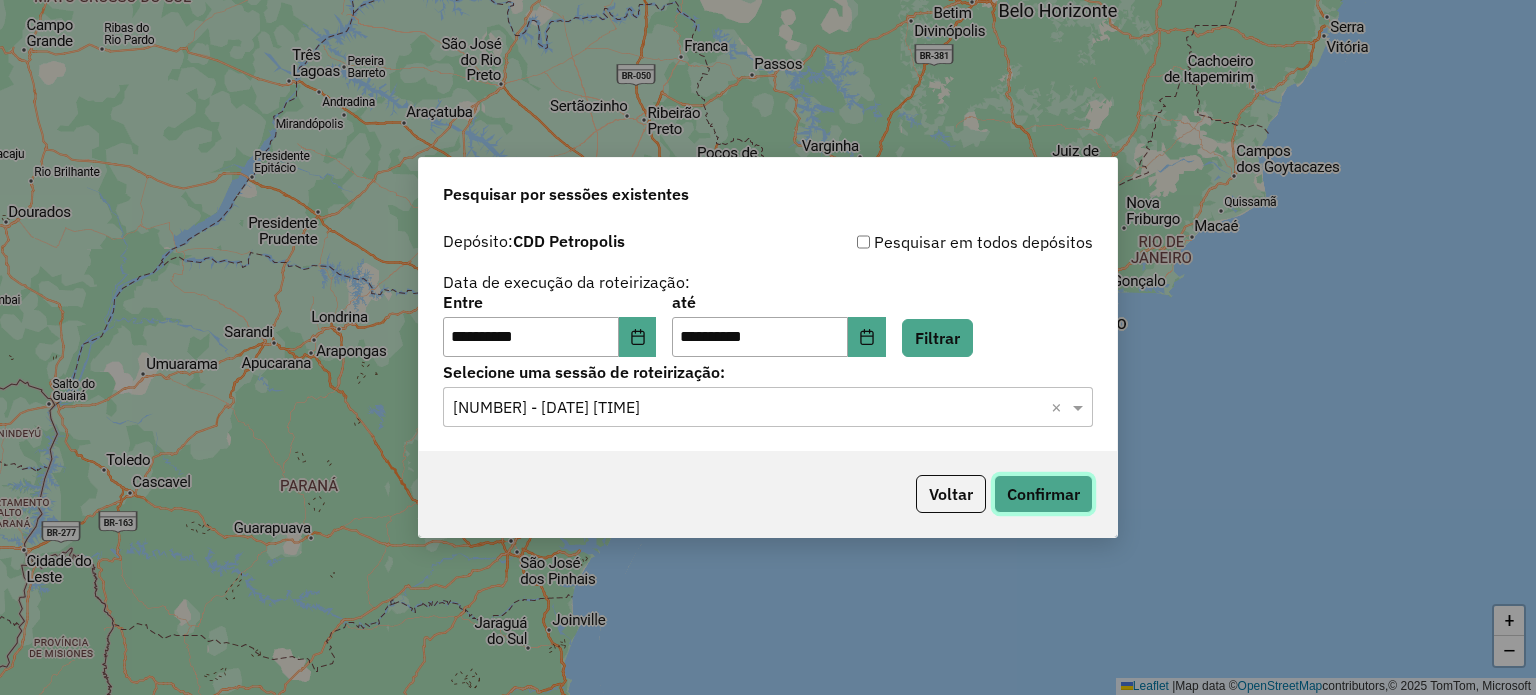 click on "Confirmar" 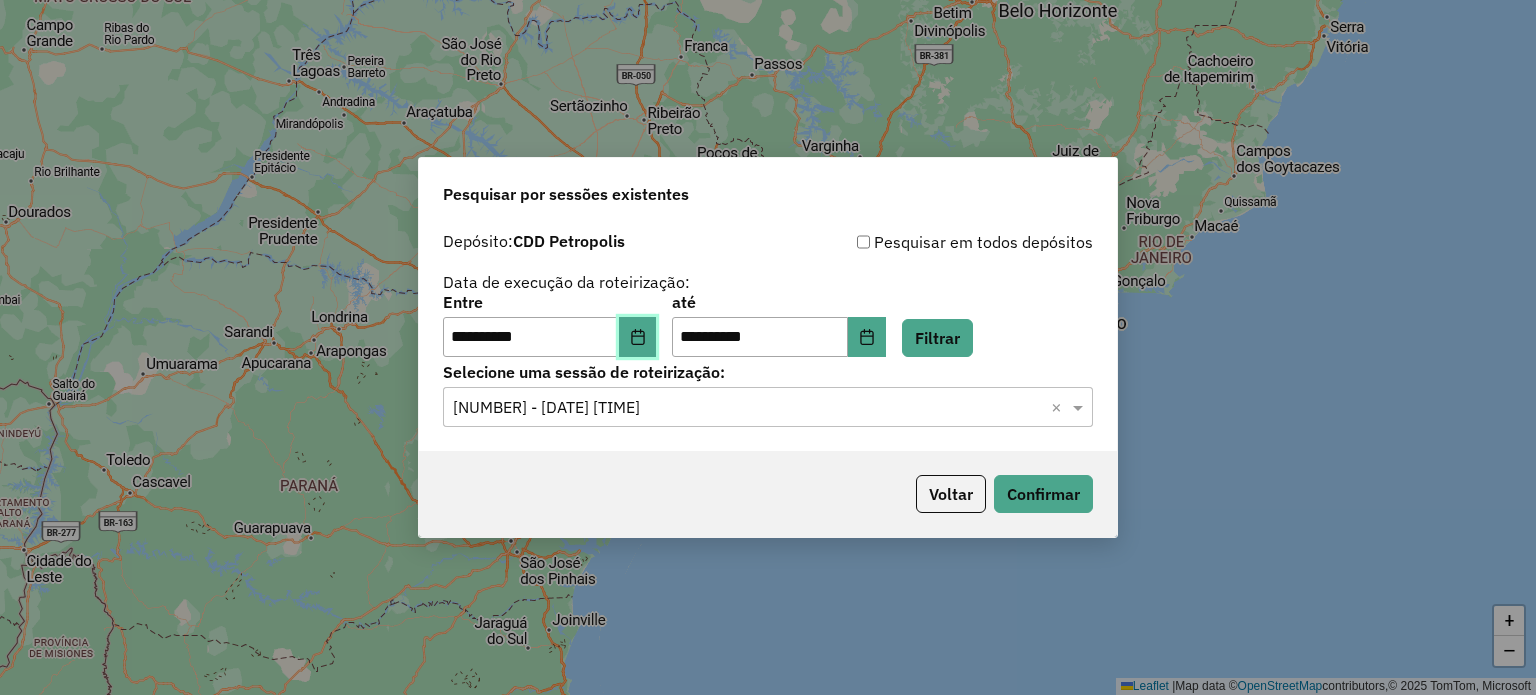 click 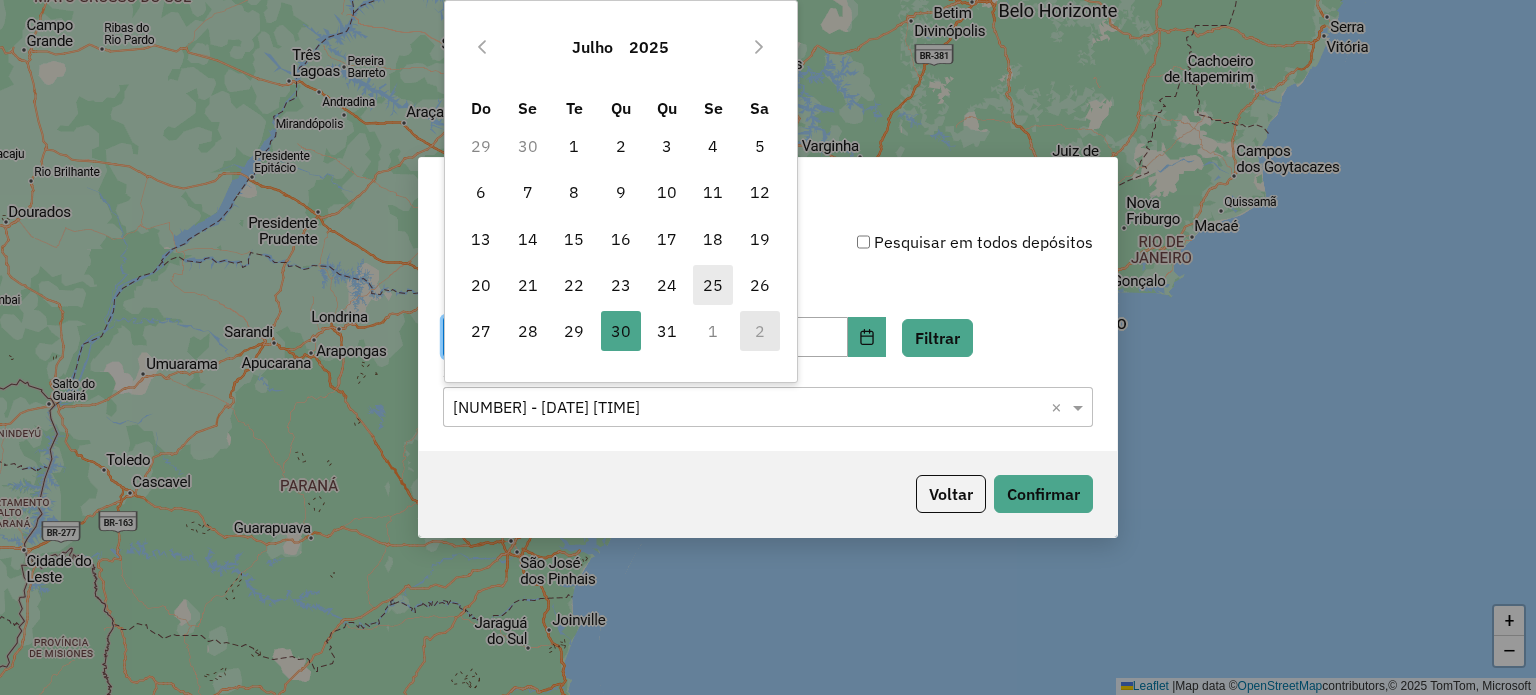 click on "25" at bounding box center [713, 285] 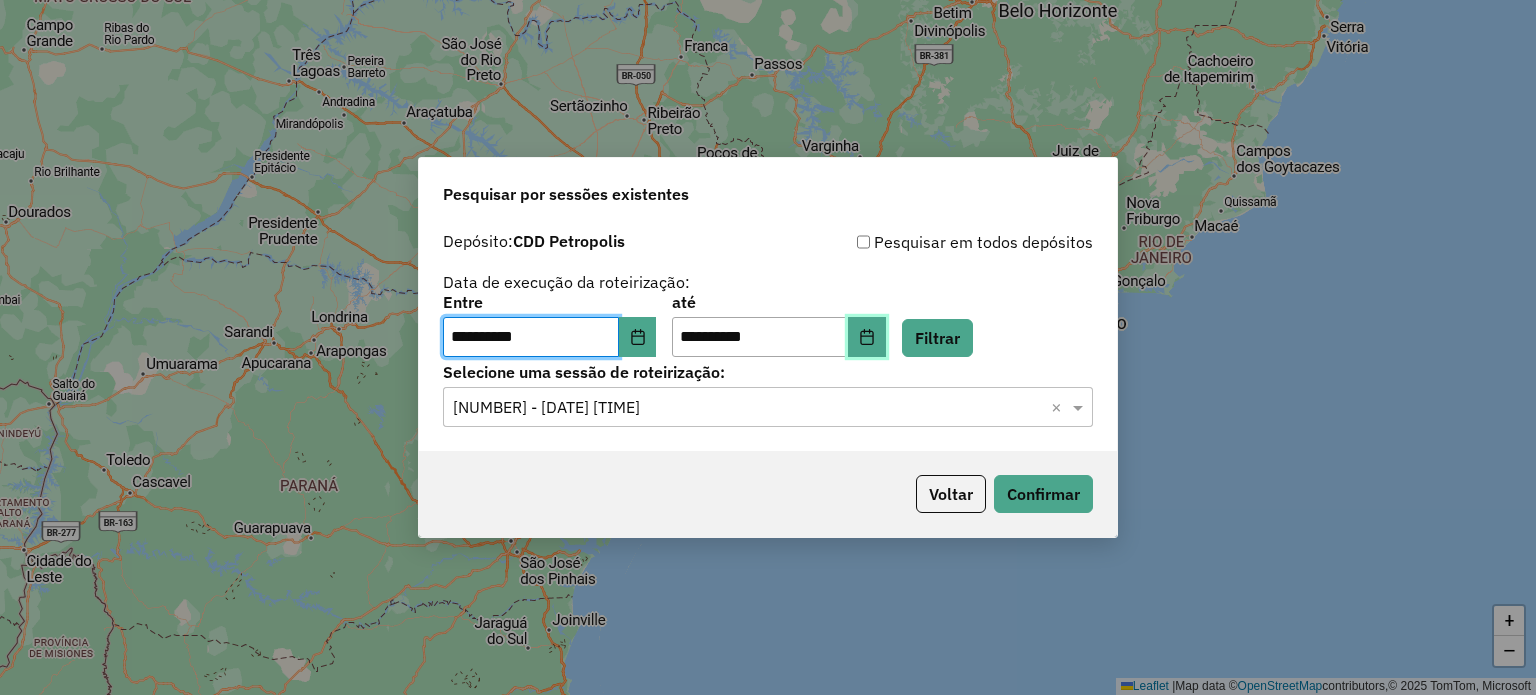 click 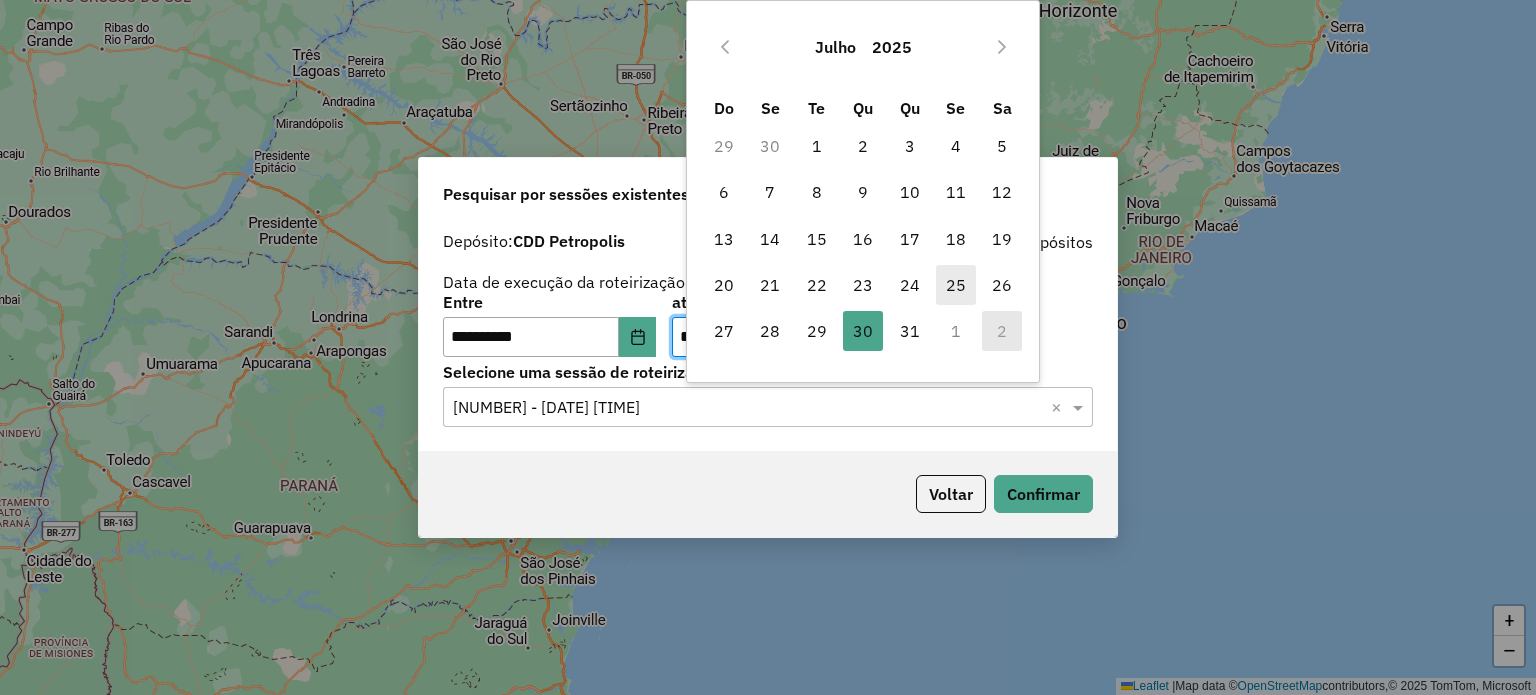 click on "25" at bounding box center (956, 285) 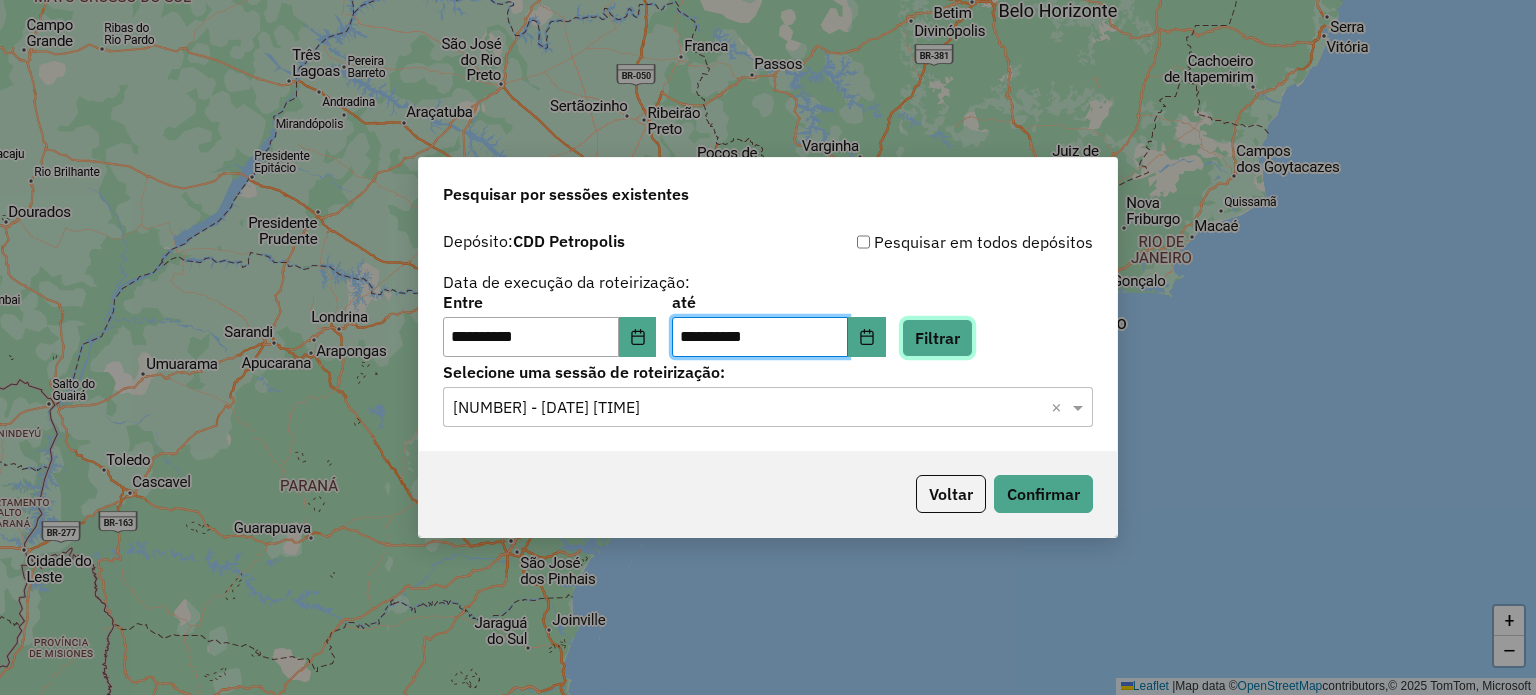 click on "Filtrar" 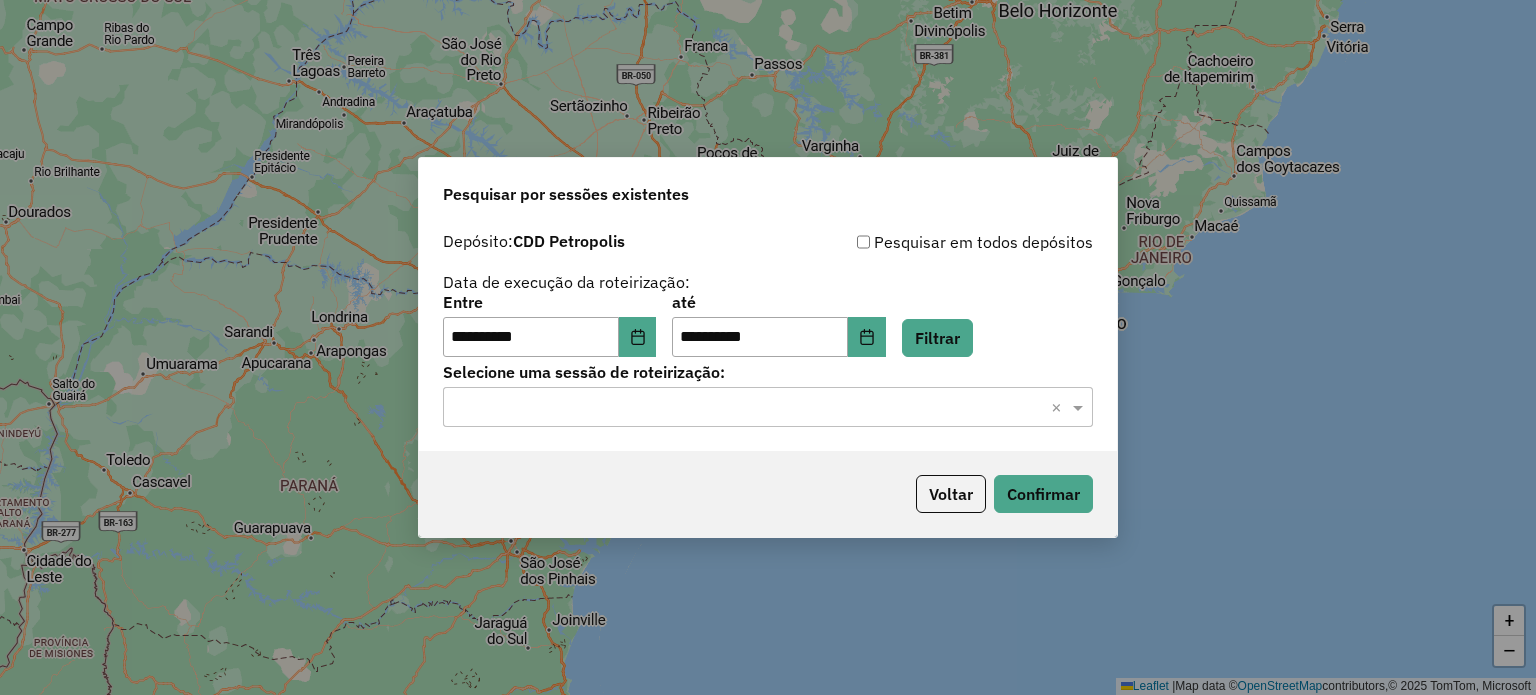 click 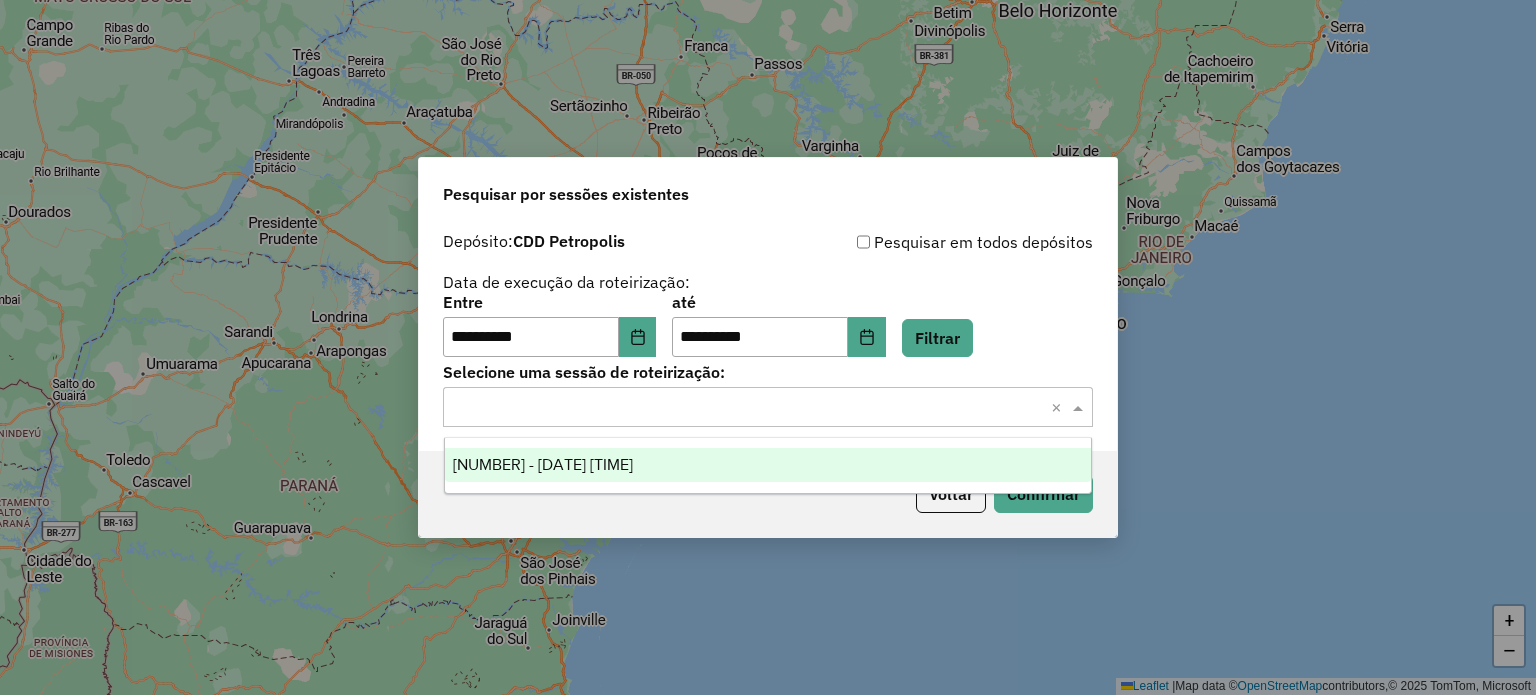 click on "1217248 - 25/07/2025 19:41" at bounding box center (768, 465) 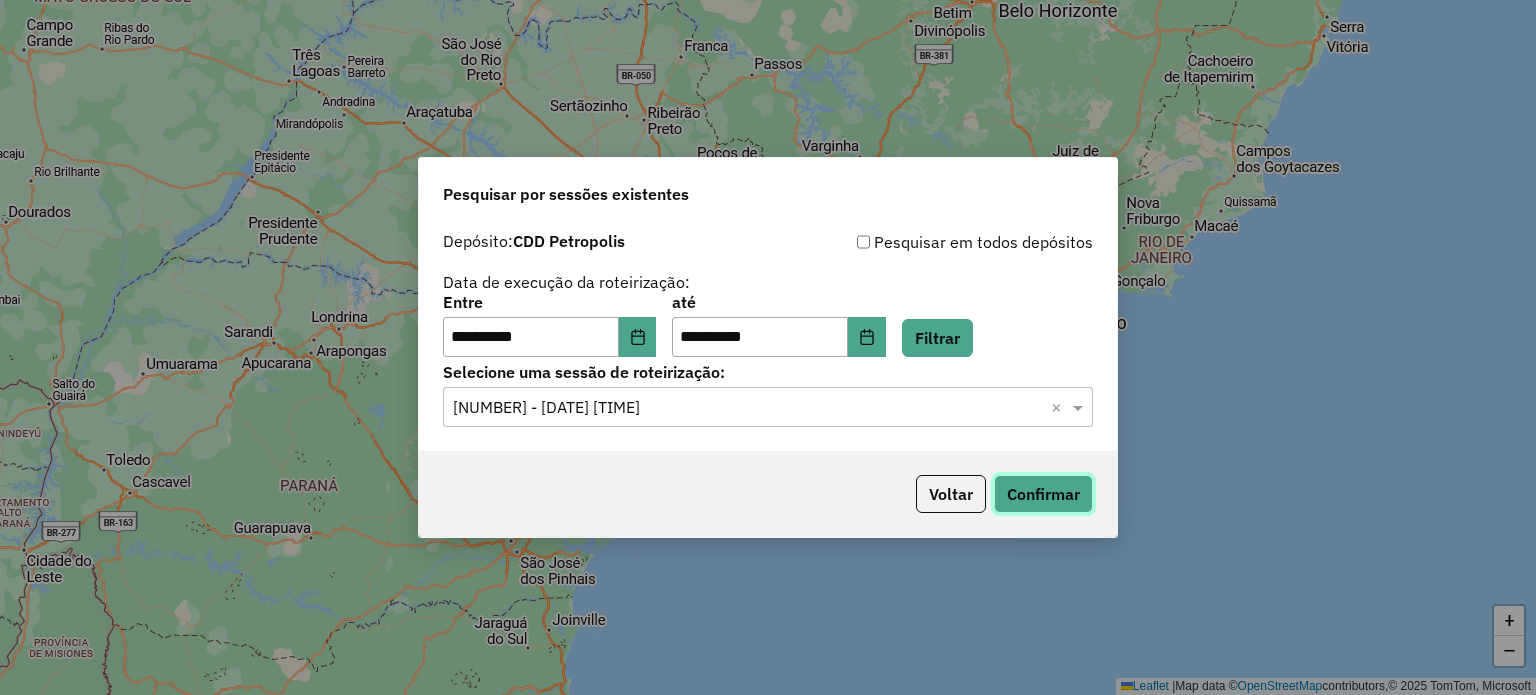 click on "Confirmar" 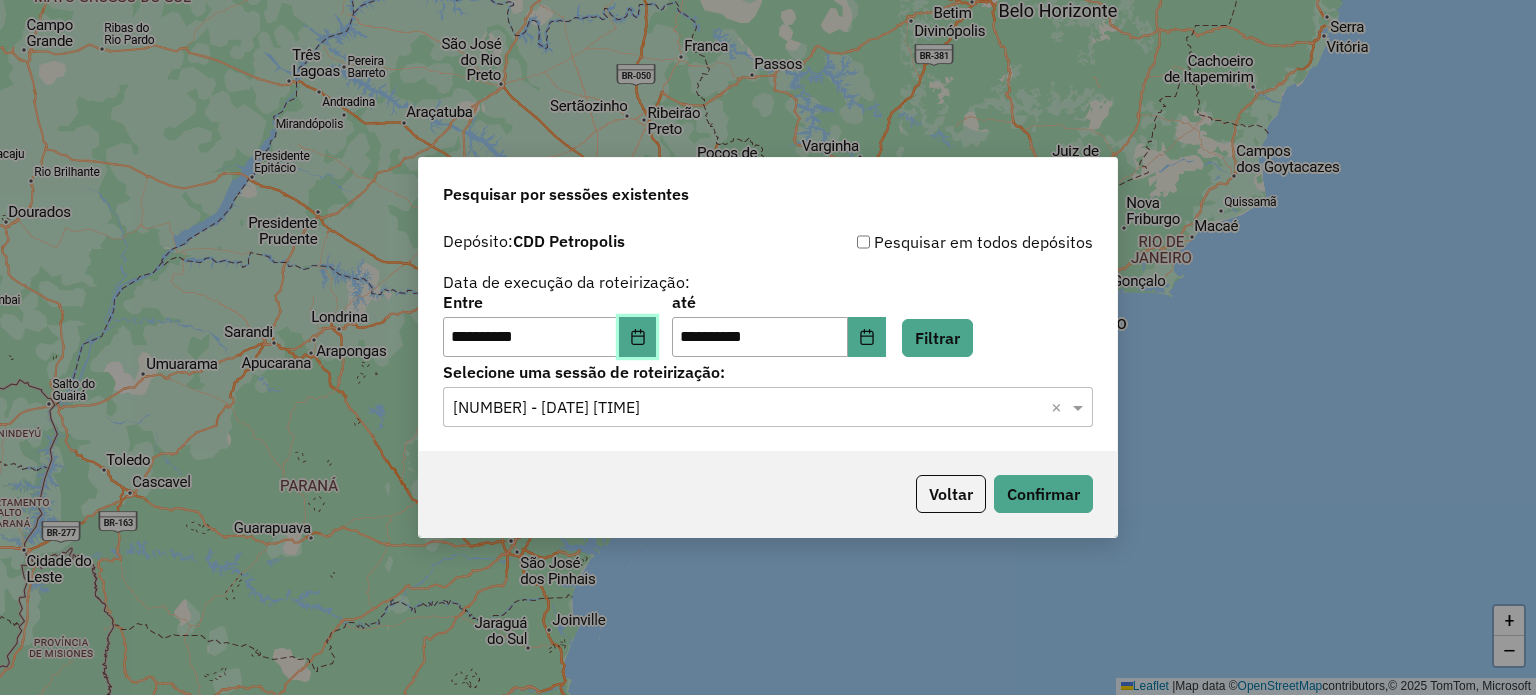 click 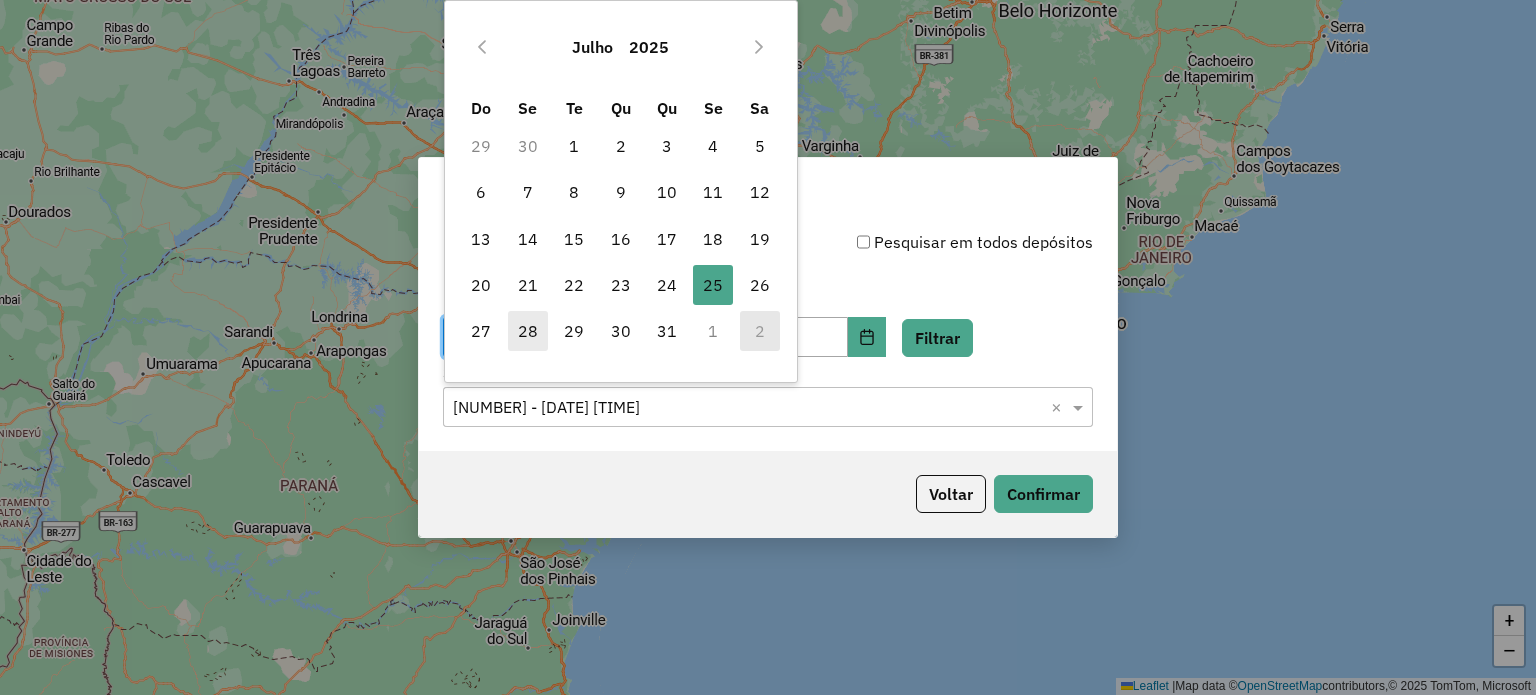 click on "28" at bounding box center (528, 331) 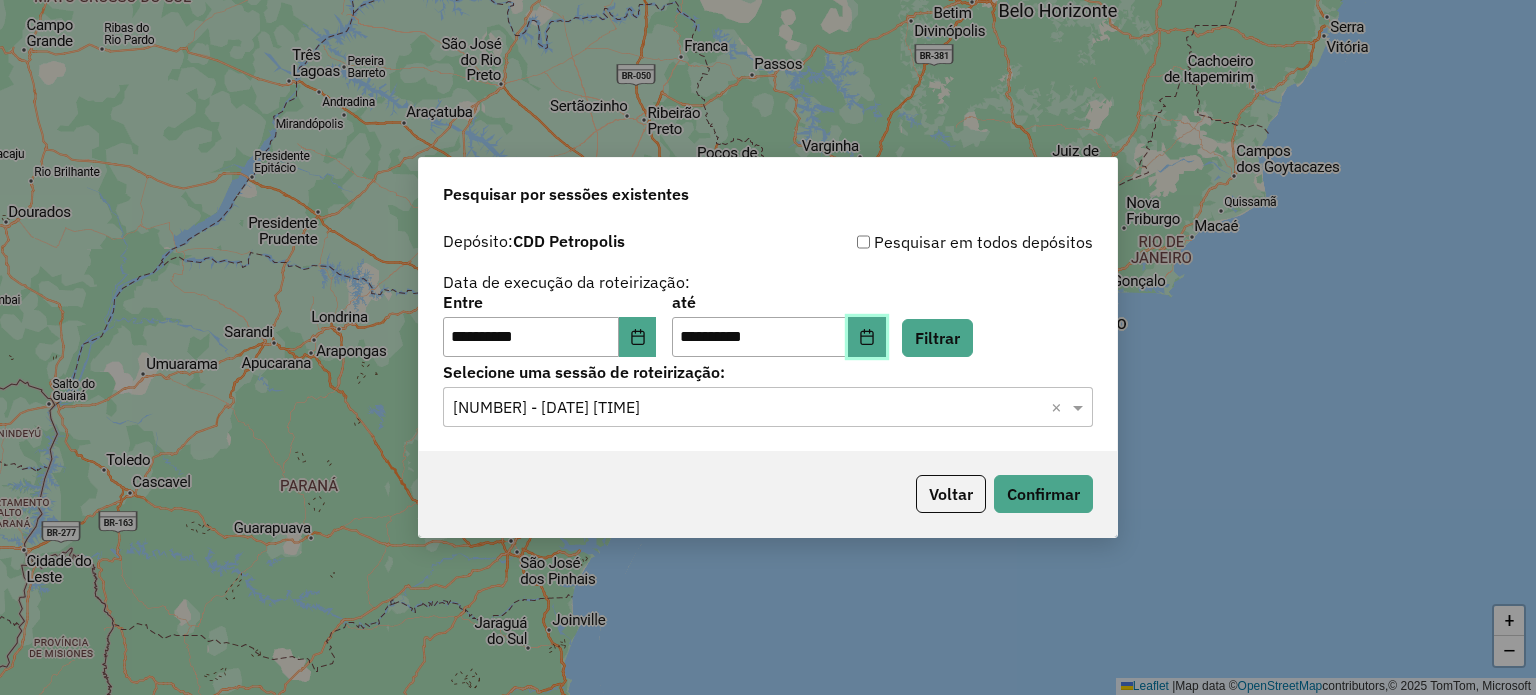 click 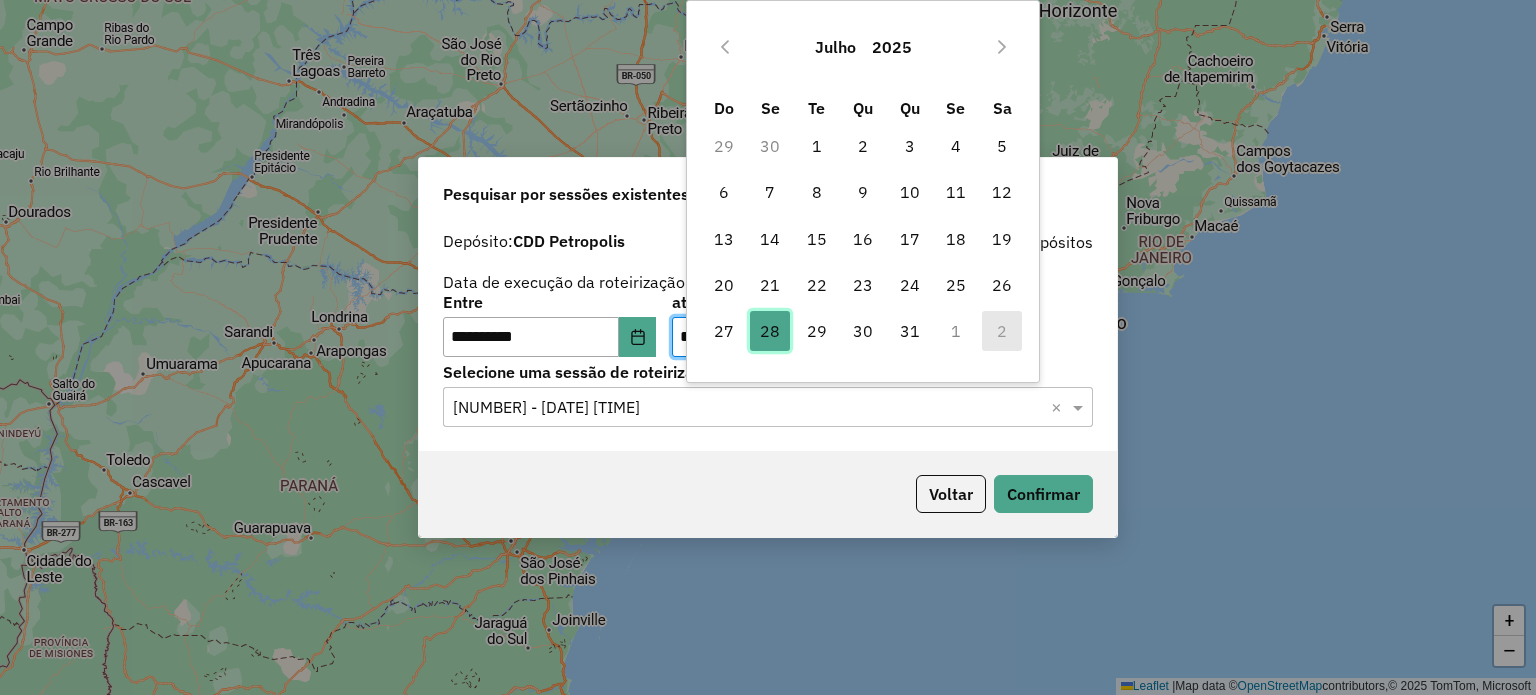 click on "28" at bounding box center (770, 331) 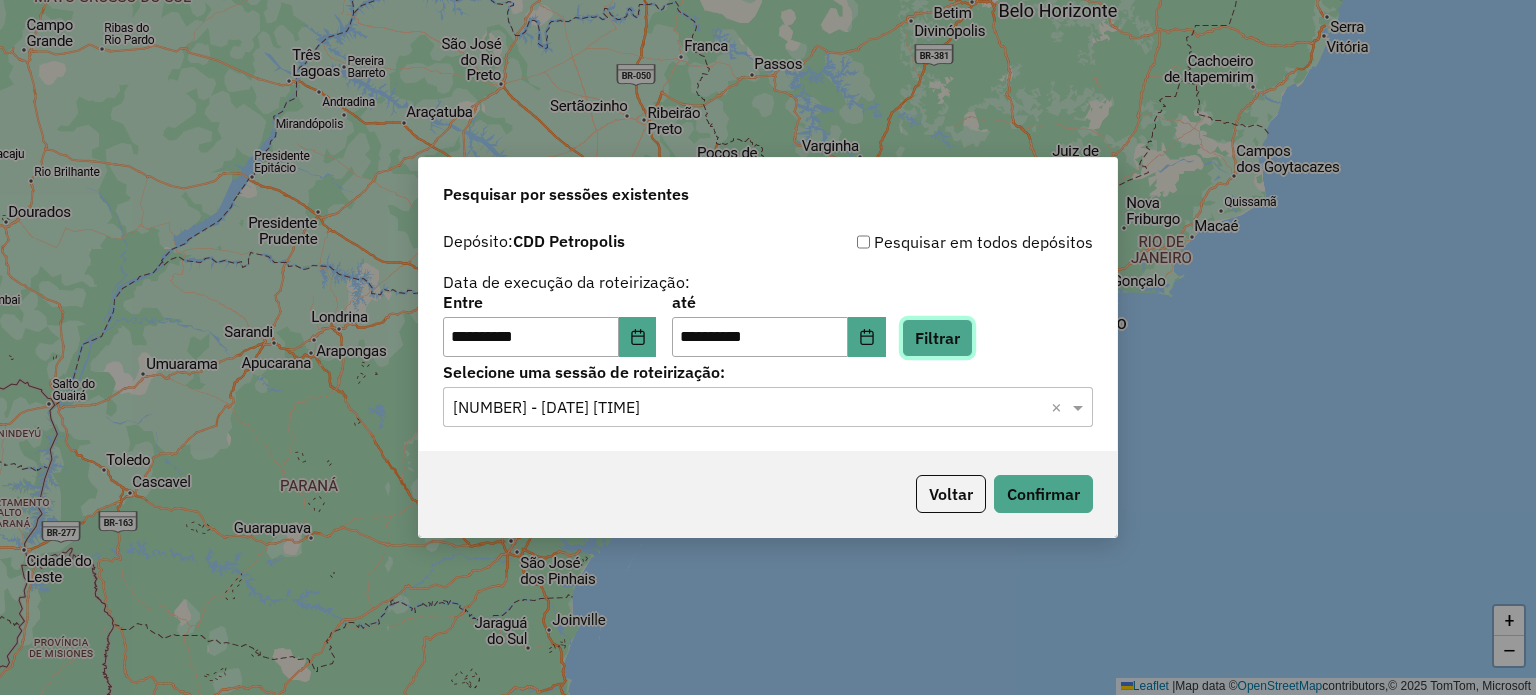 click on "Filtrar" 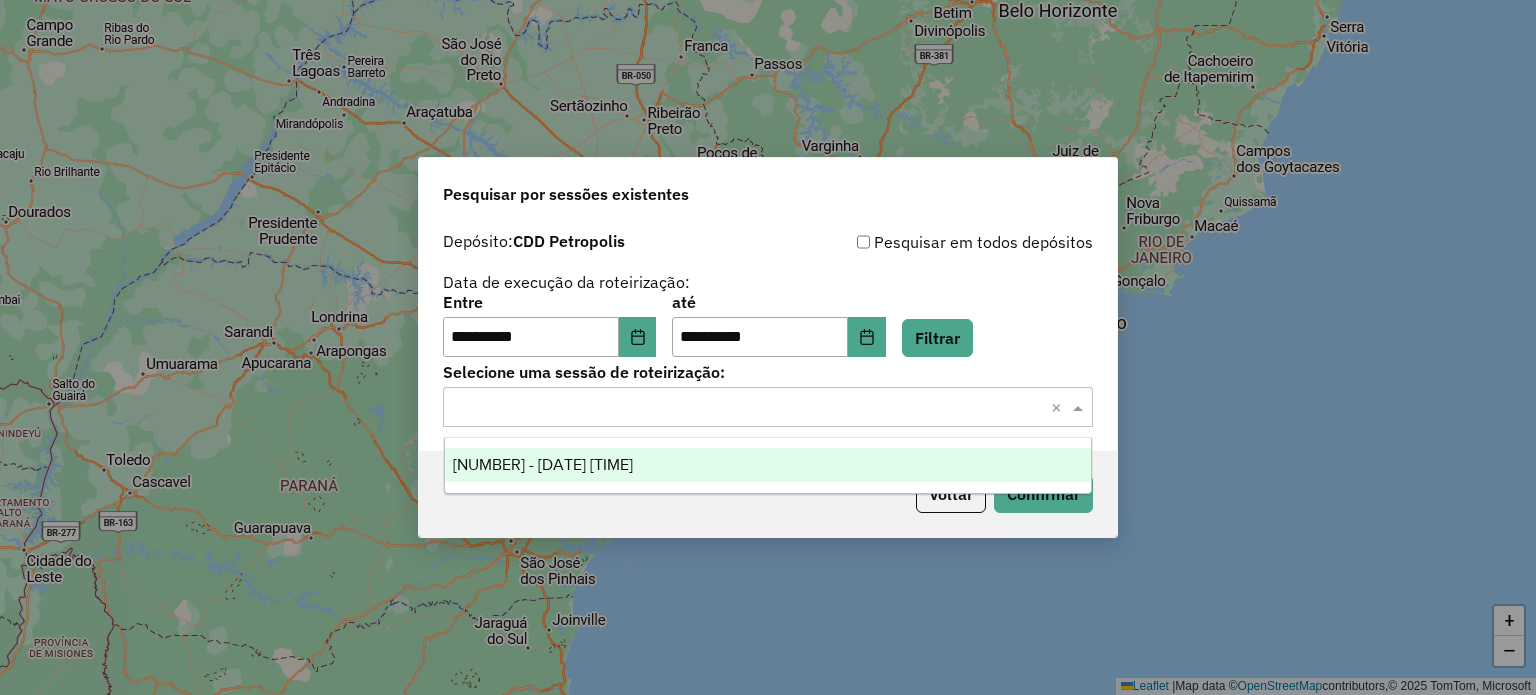 click 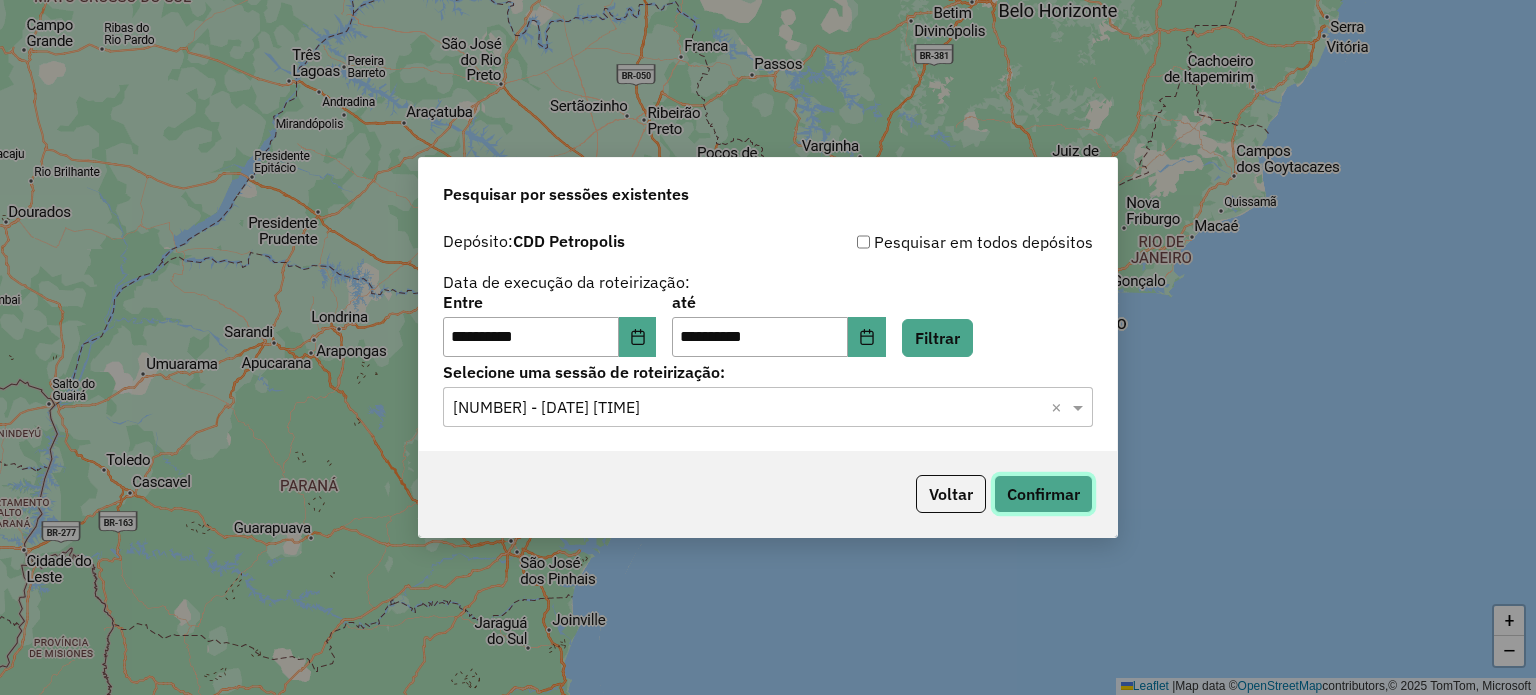 click on "Confirmar" 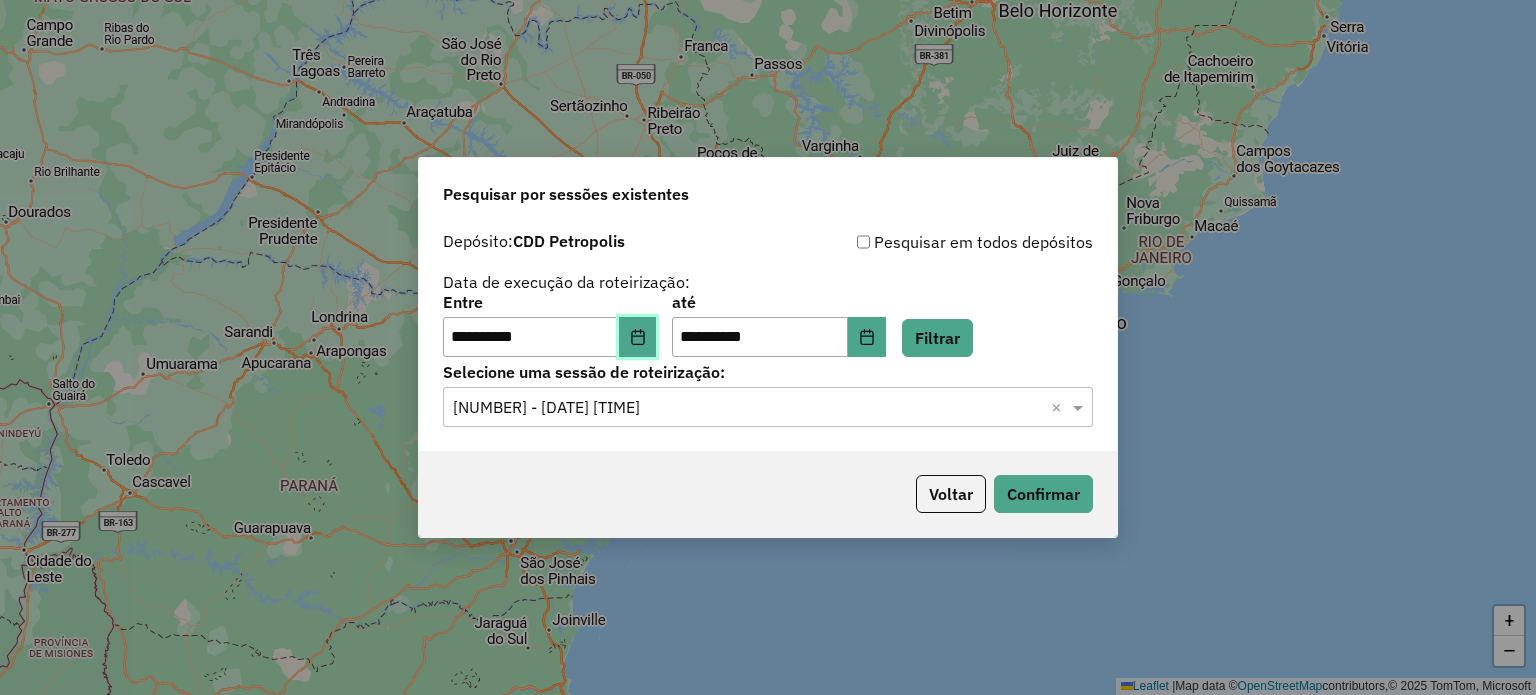 click 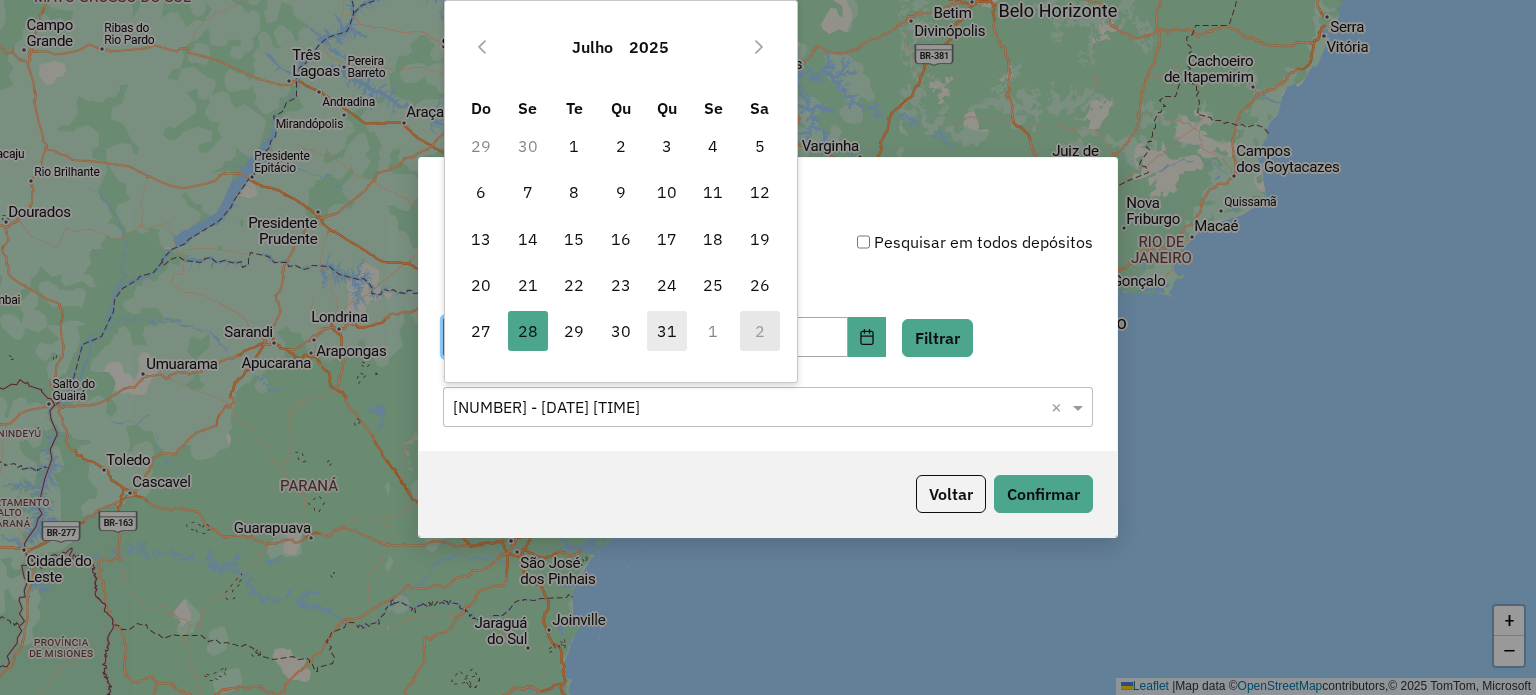 click on "31" at bounding box center [667, 331] 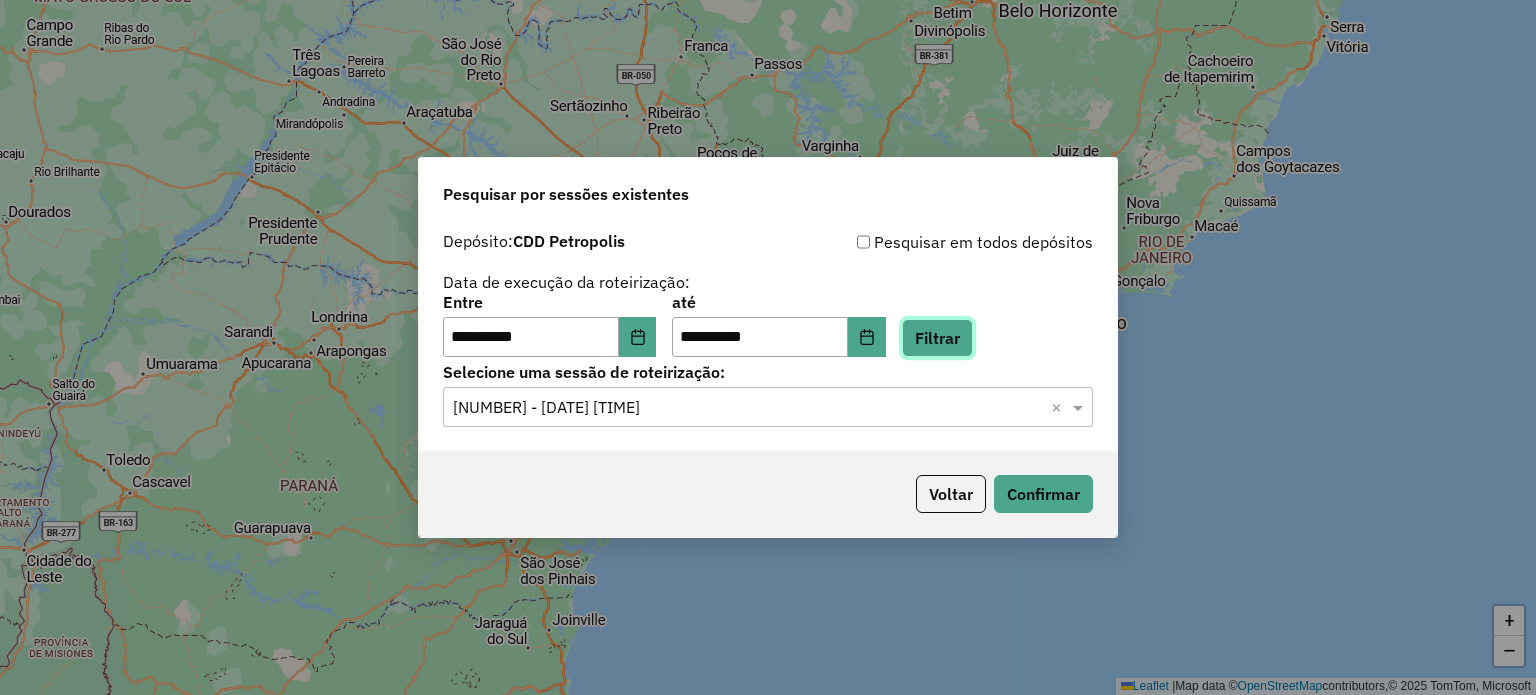 click on "Filtrar" 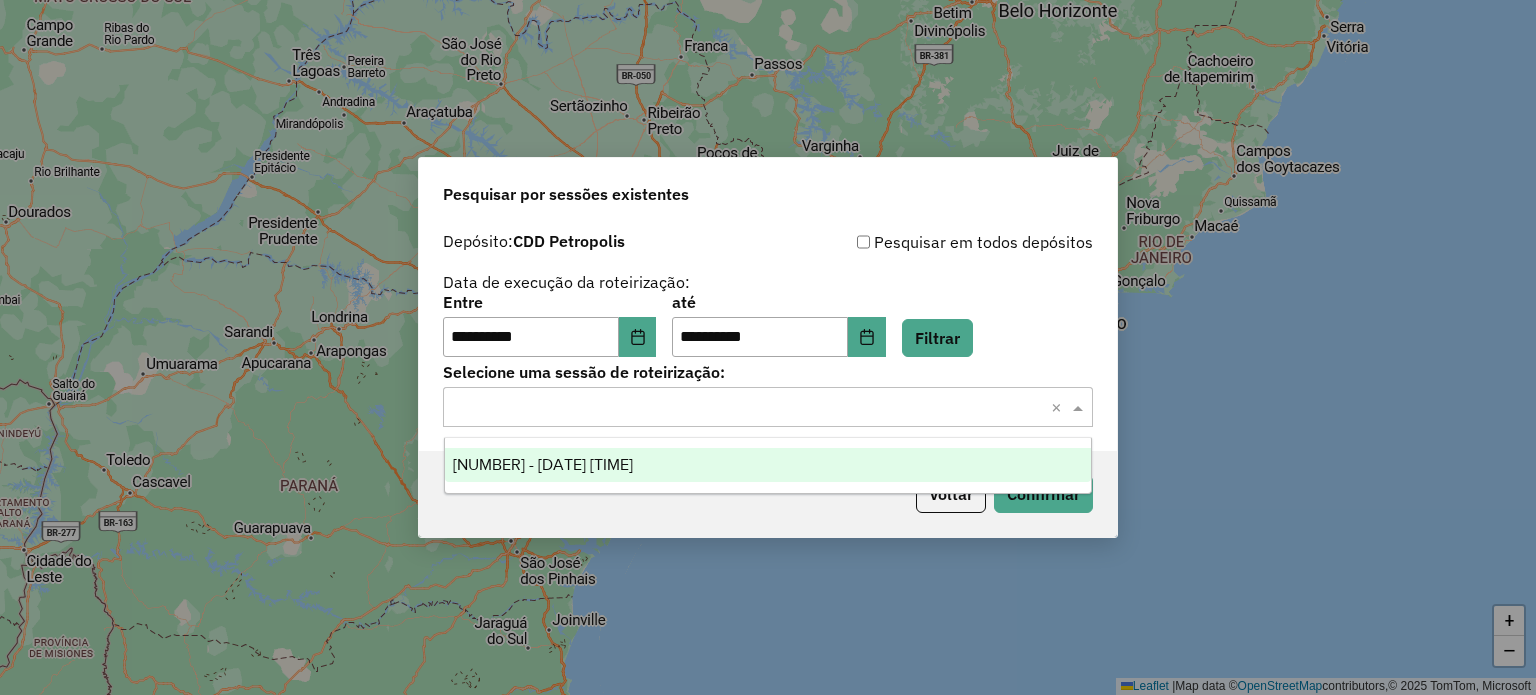 click 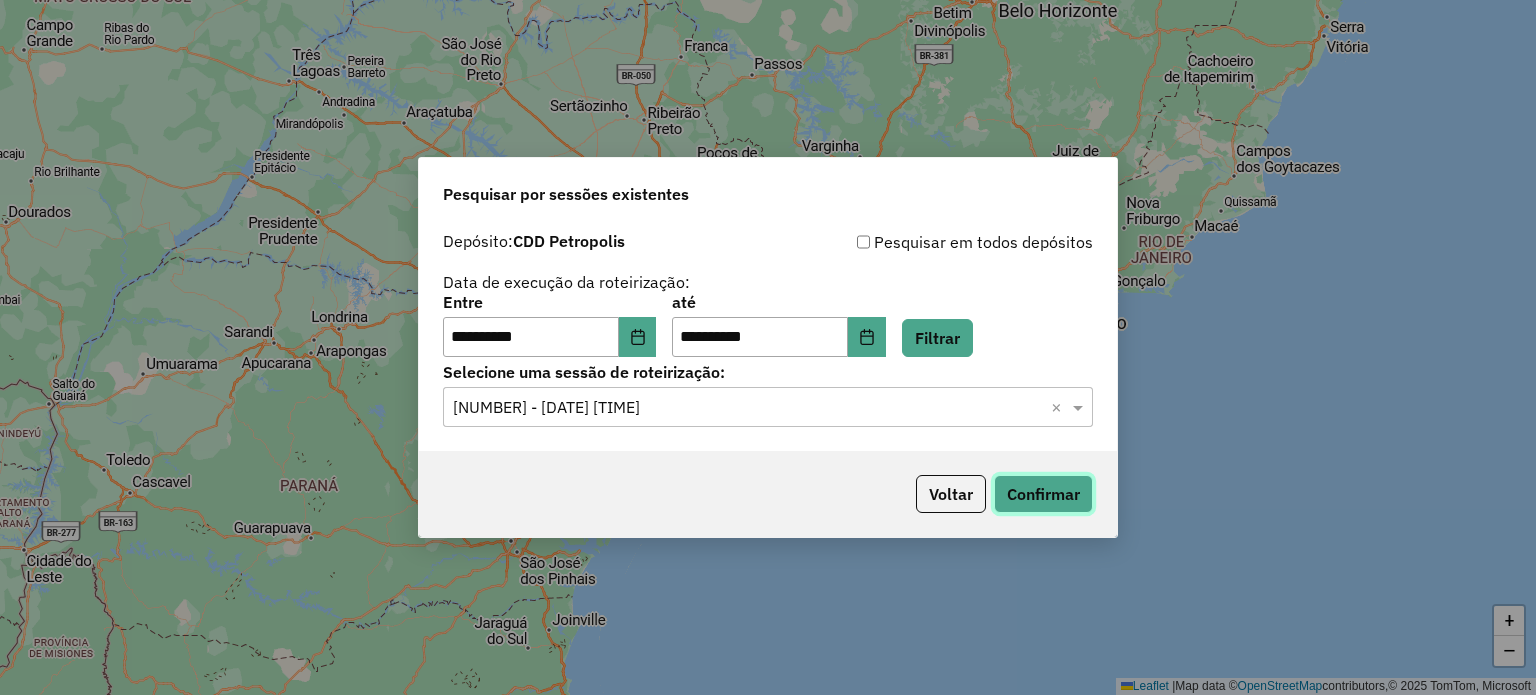 click on "Confirmar" 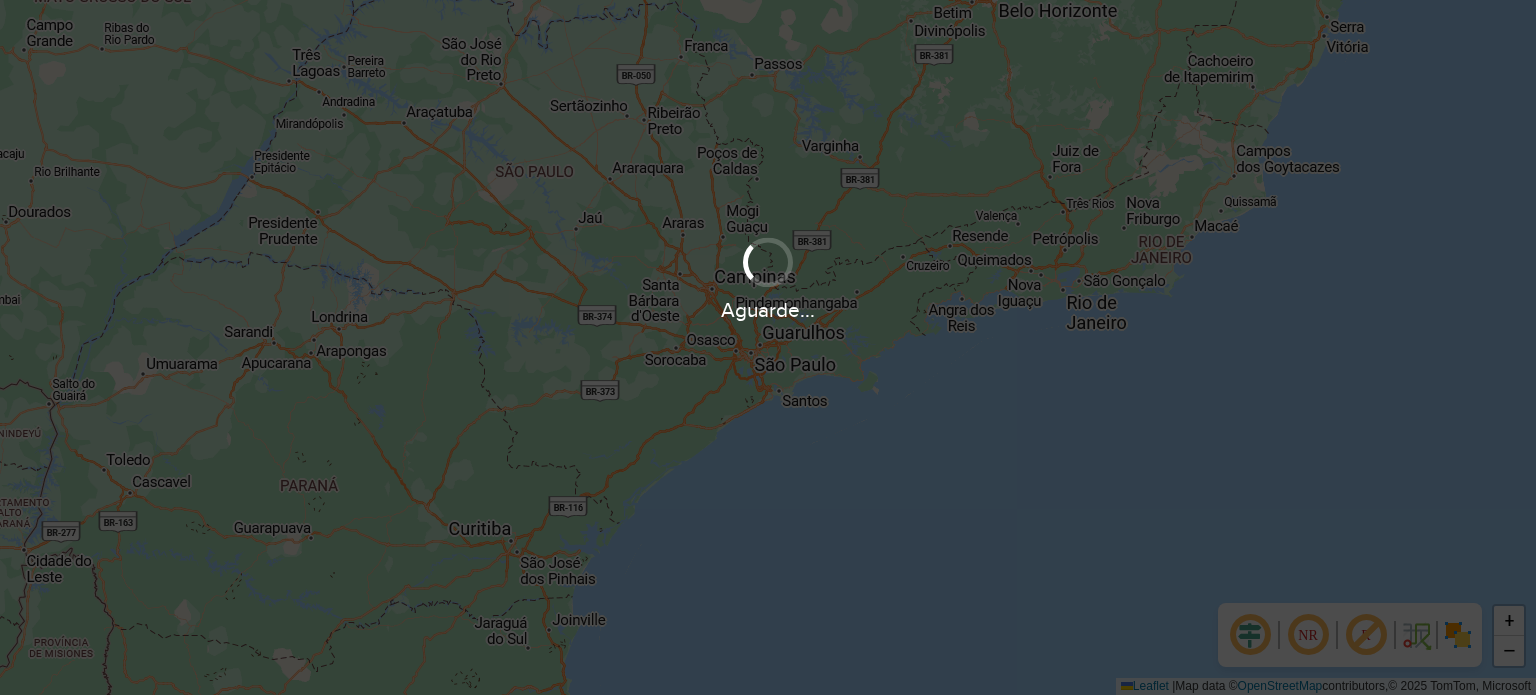 scroll, scrollTop: 0, scrollLeft: 0, axis: both 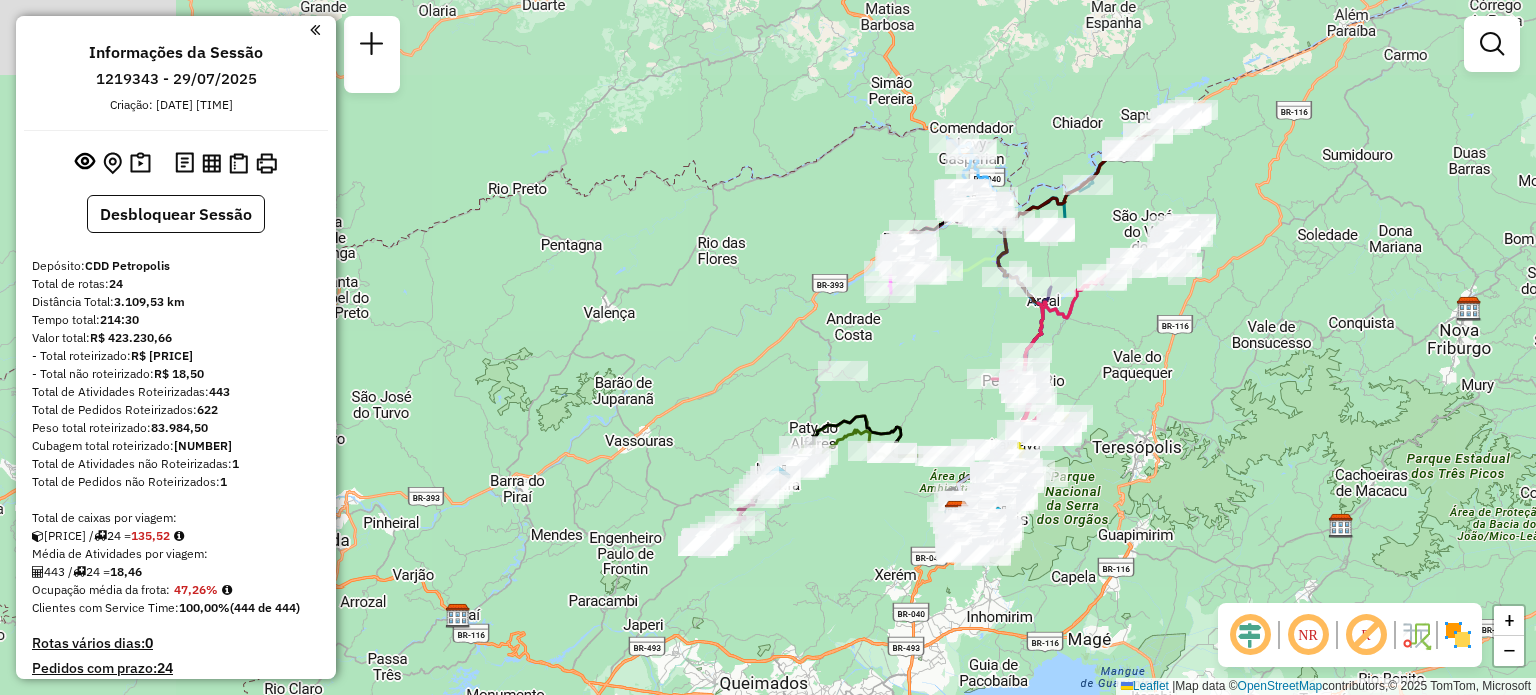 drag, startPoint x: 714, startPoint y: 210, endPoint x: 881, endPoint y: 350, distance: 217.91971 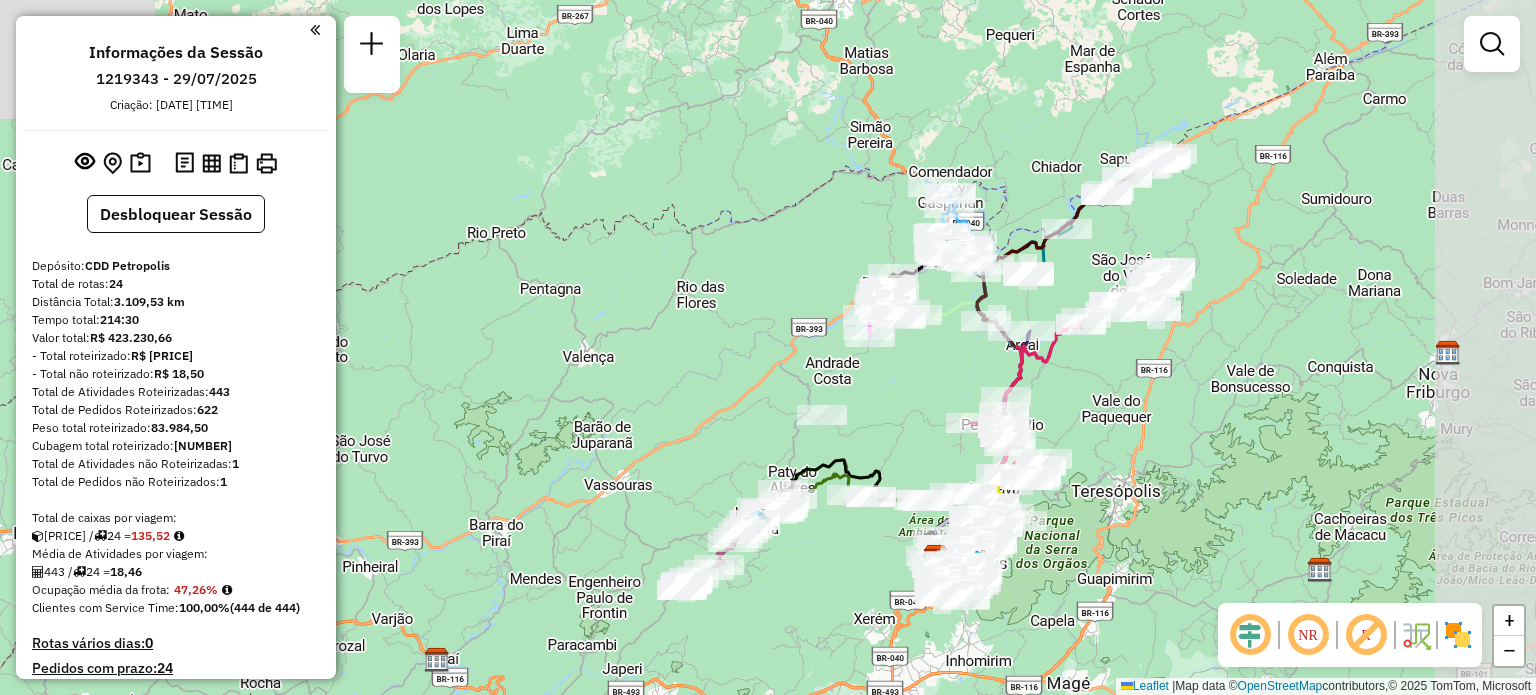 drag, startPoint x: 1136, startPoint y: 364, endPoint x: 937, endPoint y: 393, distance: 201.10196 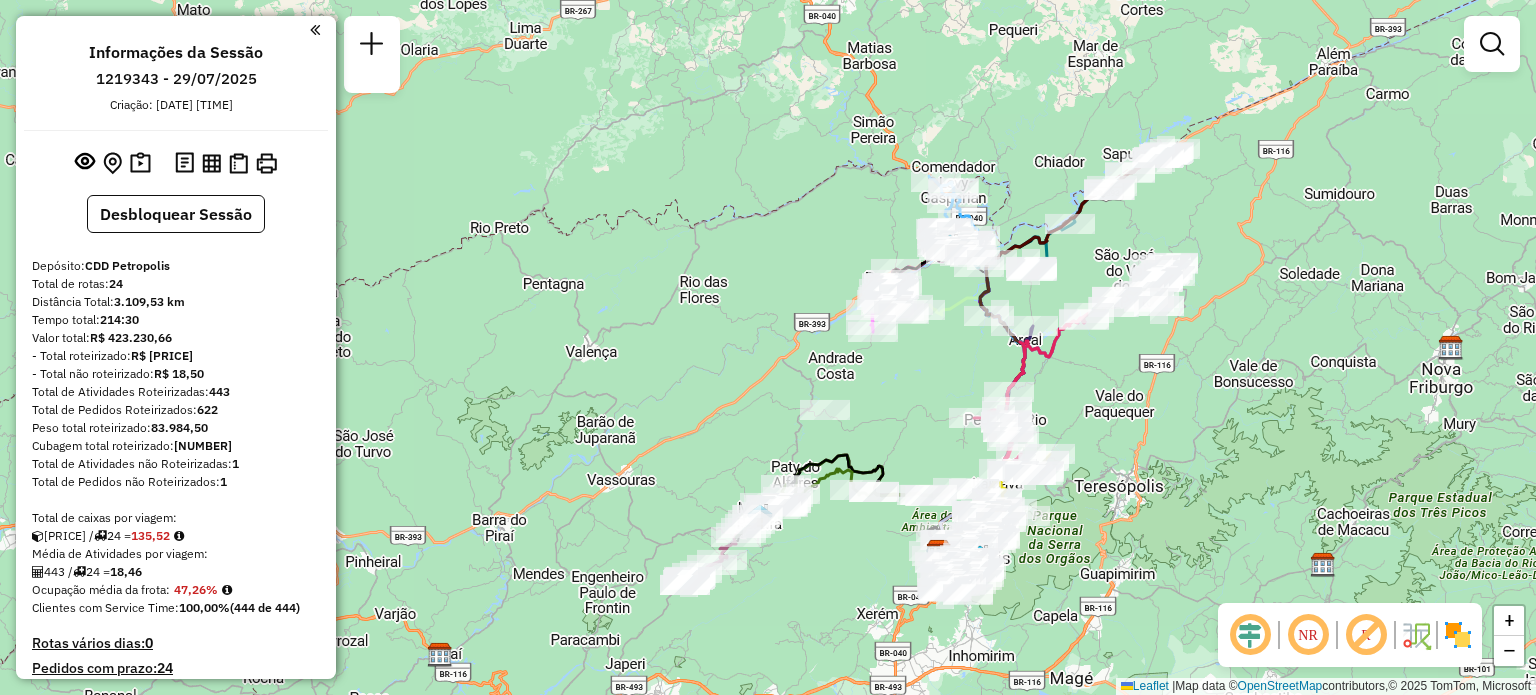 drag, startPoint x: 1073, startPoint y: 273, endPoint x: 1152, endPoint y: 179, distance: 122.78844 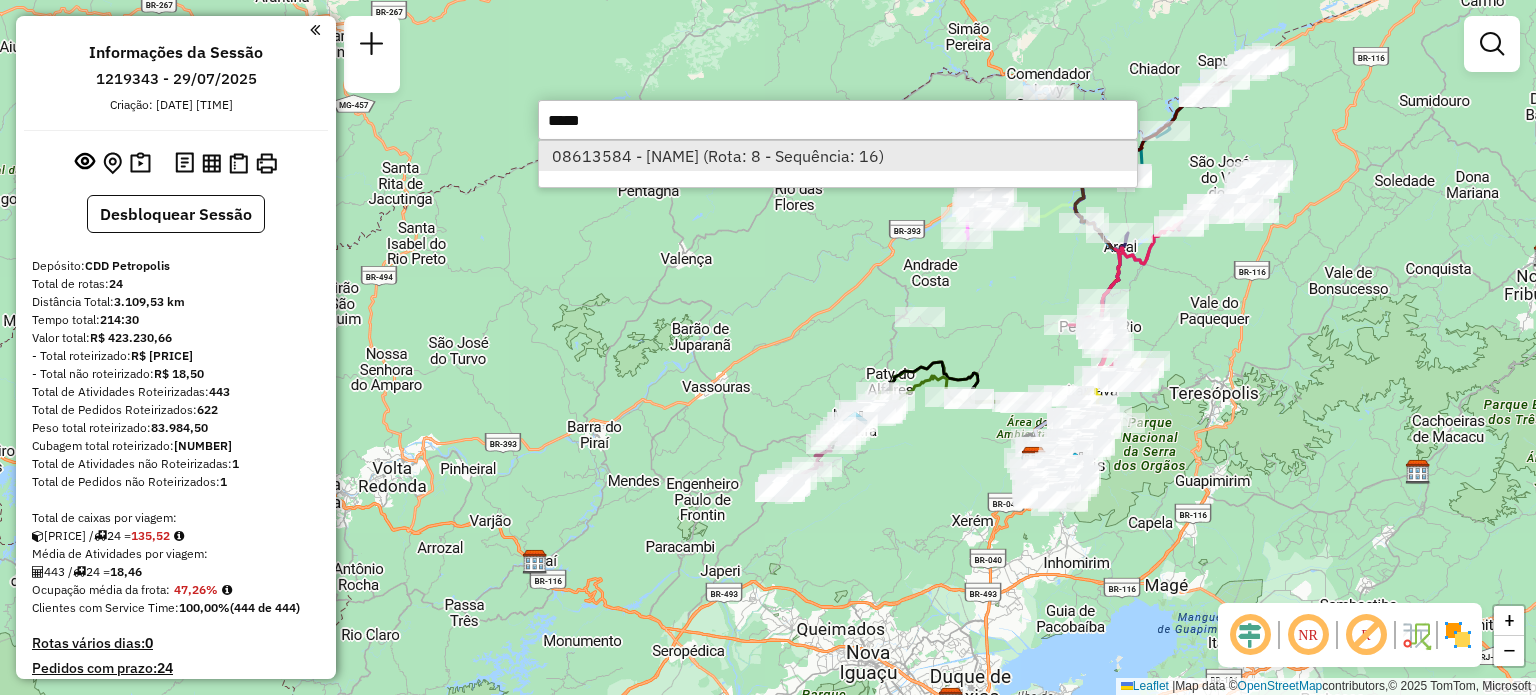 type on "*****" 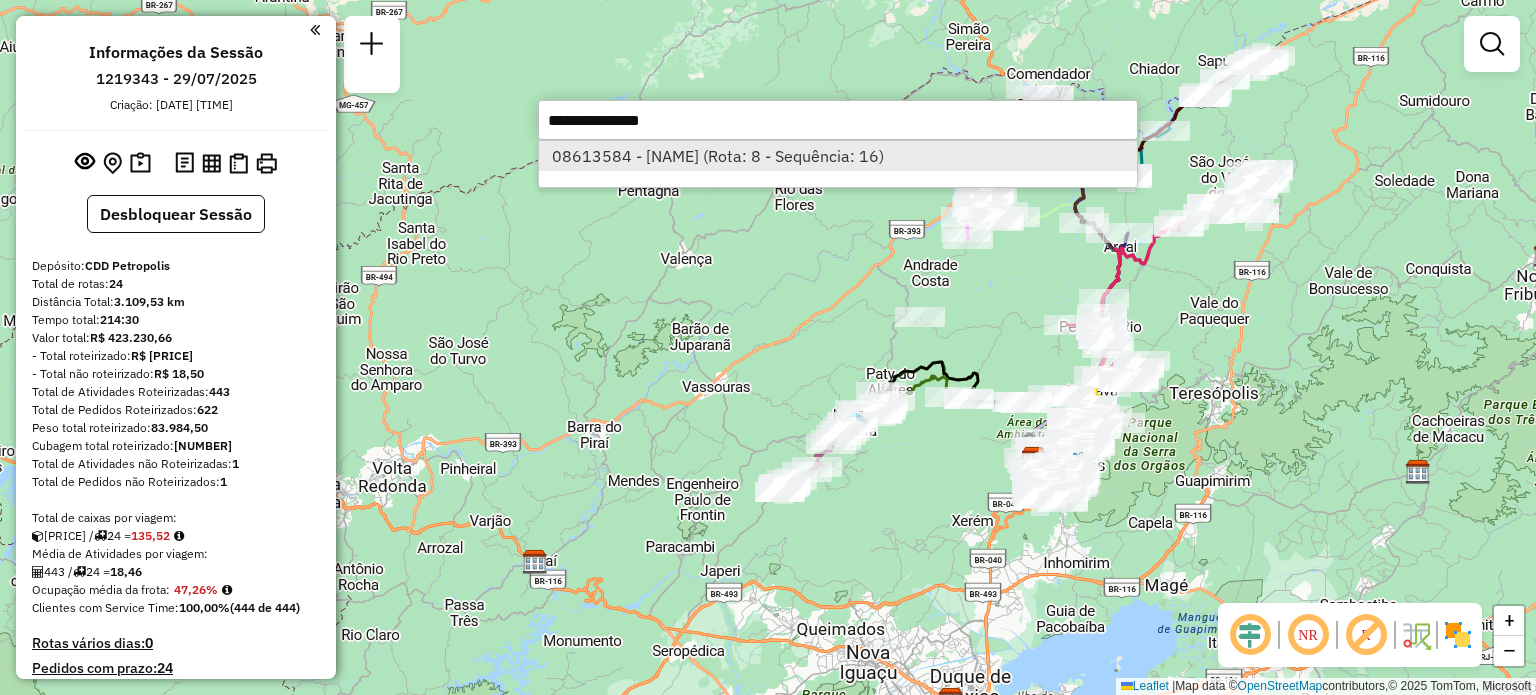select on "**********" 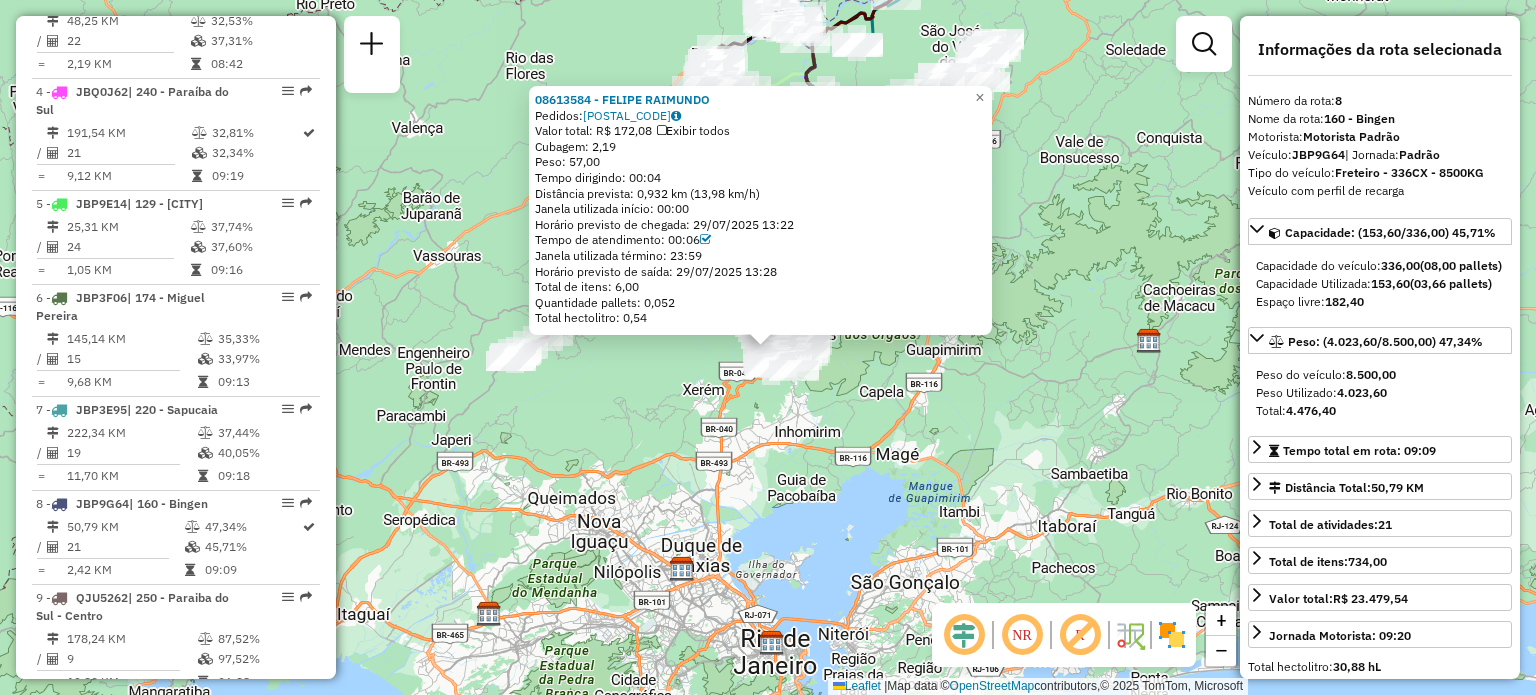 scroll, scrollTop: 1576, scrollLeft: 0, axis: vertical 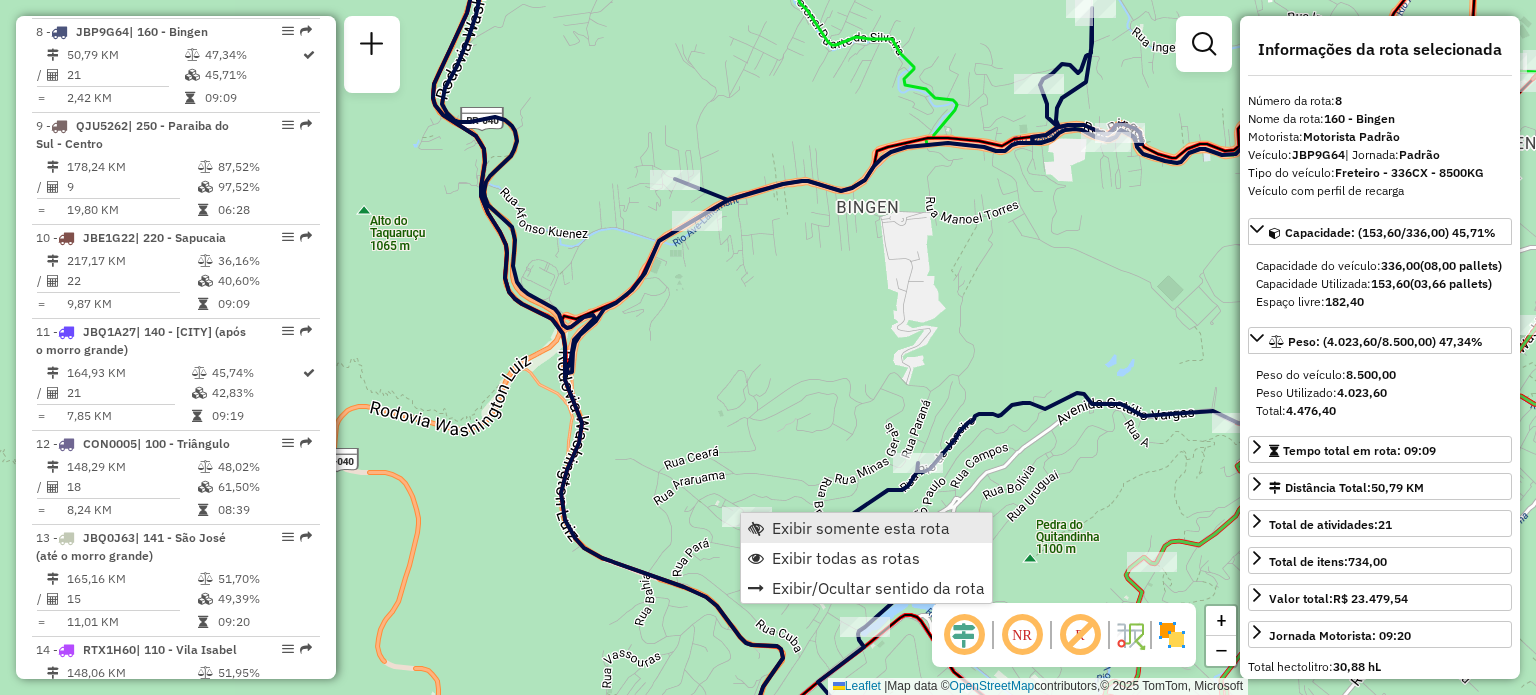 click on "Exibir somente esta rota" at bounding box center (861, 528) 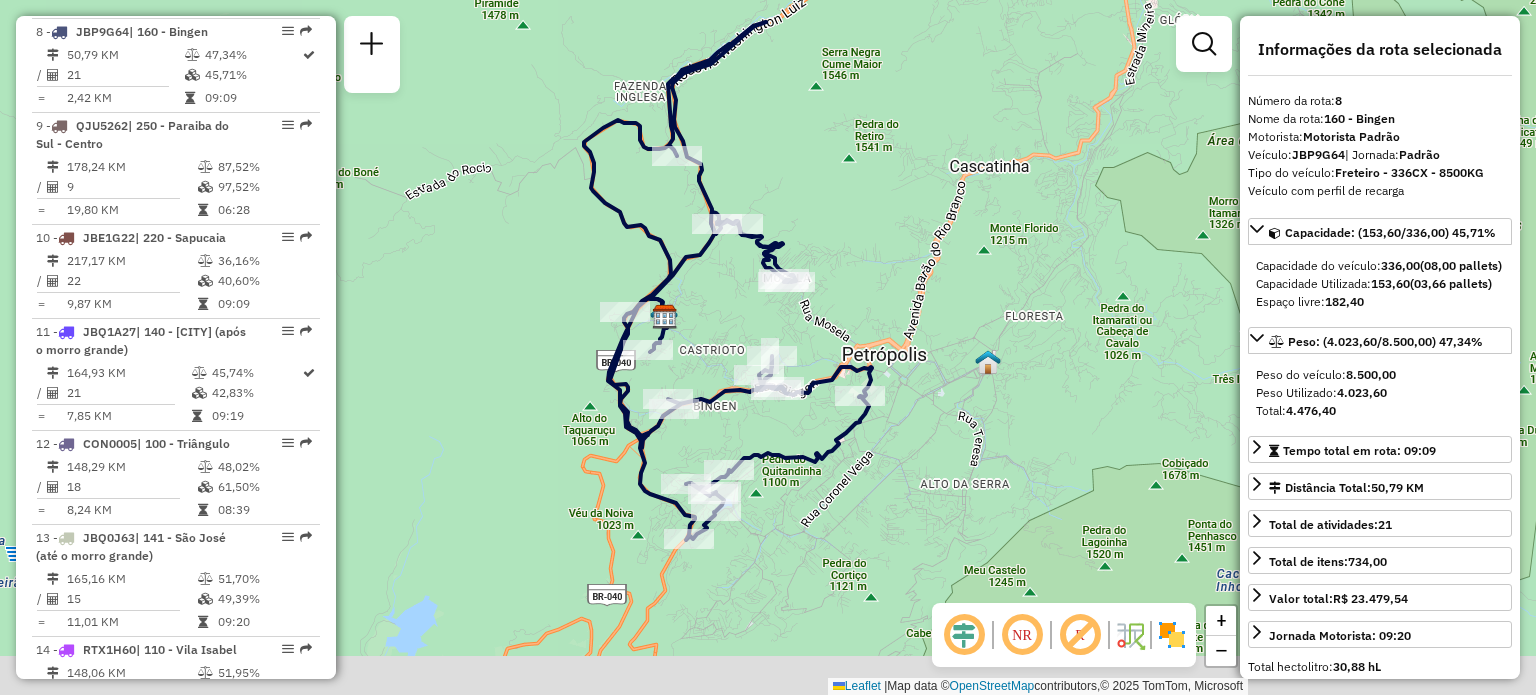 drag, startPoint x: 760, startPoint y: 400, endPoint x: 724, endPoint y: 338, distance: 71.693794 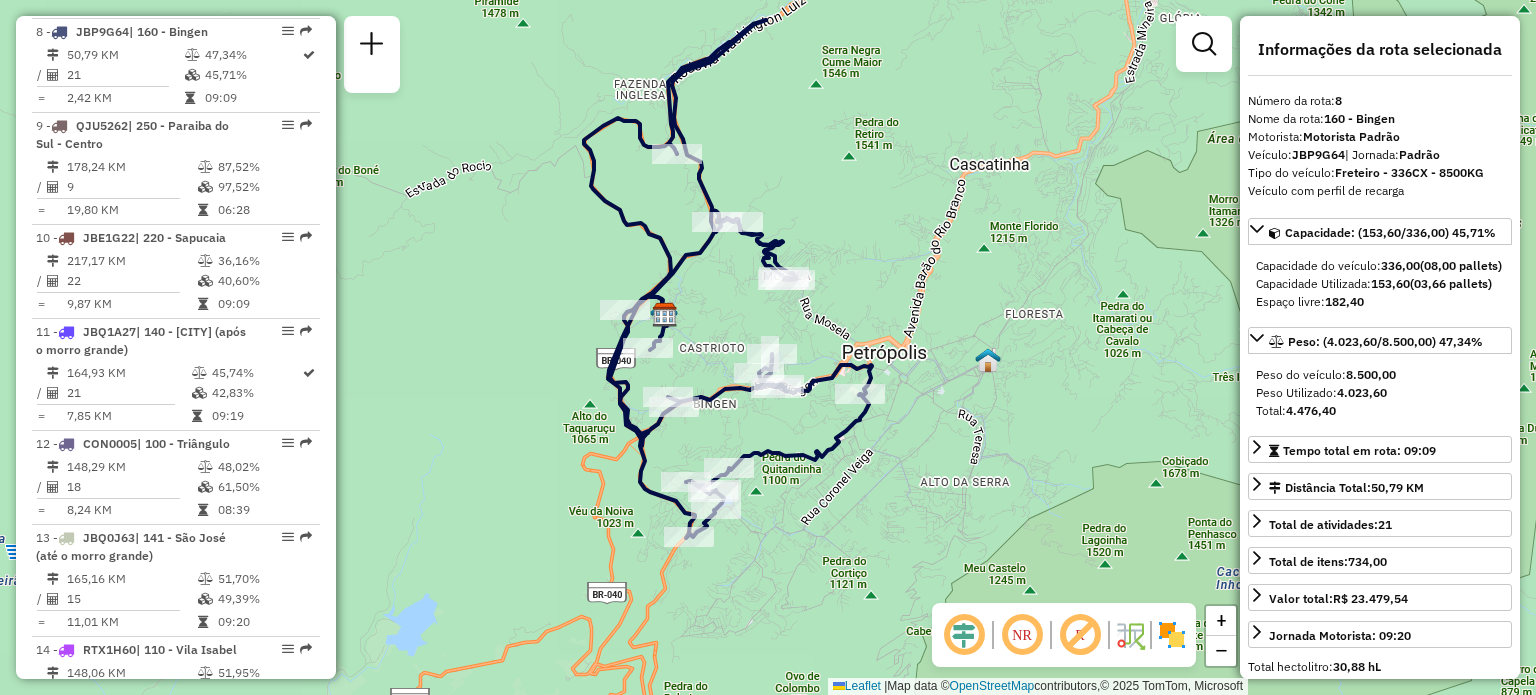 click 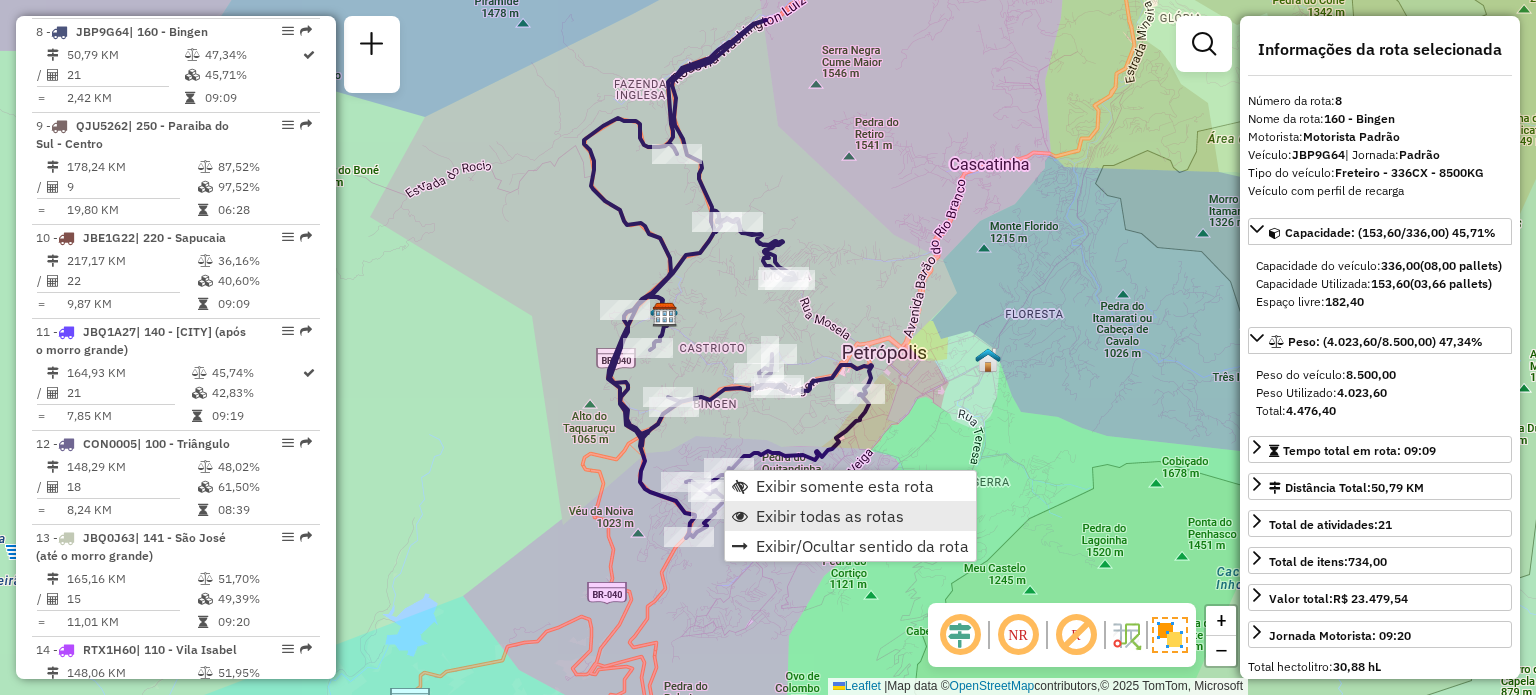 click on "Exibir todas as rotas" at bounding box center (830, 516) 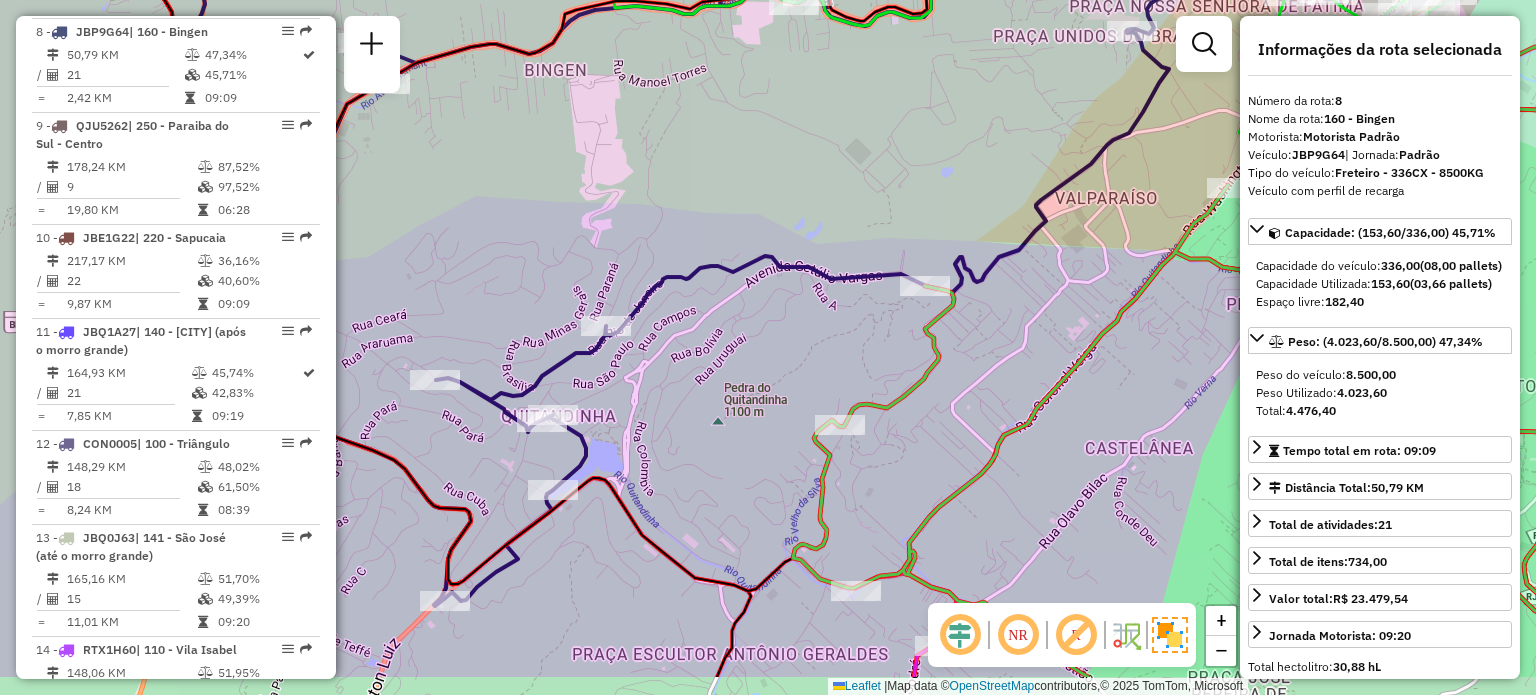 click on "Janela de atendimento Grade de atendimento Capacidade Transportadoras Veículos Cliente Pedidos  Rotas Selecione os dias de semana para filtrar as janelas de atendimento  Seg   Ter   Qua   Qui   Sex   Sáb   Dom  Informe o período da janela de atendimento: De: Até:  Filtrar exatamente a janela do cliente  Considerar janela de atendimento padrão  Selecione os dias de semana para filtrar as grades de atendimento  Seg   Ter   Qua   Qui   Sex   Sáb   Dom   Considerar clientes sem dia de atendimento cadastrado  Clientes fora do dia de atendimento selecionado Filtrar as atividades entre os valores definidos abaixo:  Peso mínimo:   Peso máximo:   Cubagem mínima:   Cubagem máxima:   De:   Até:  Filtrar as atividades entre o tempo de atendimento definido abaixo:  De:   Até:   Considerar capacidade total dos clientes não roteirizados Transportadora: Selecione um ou mais itens Tipo de veículo: Selecione um ou mais itens Veículo: Selecione um ou mais itens Motorista: Selecione um ou mais itens Nome: Rótulo:" 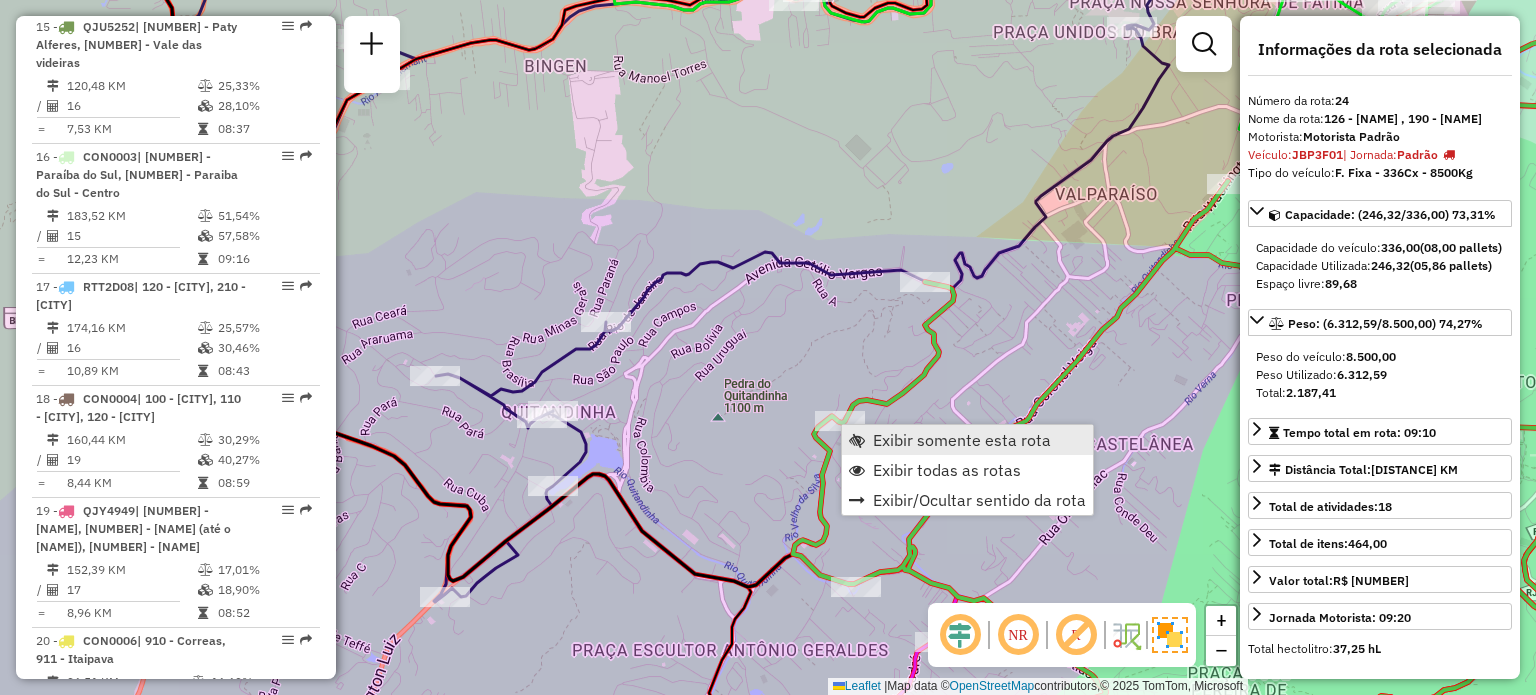 scroll, scrollTop: 3162, scrollLeft: 0, axis: vertical 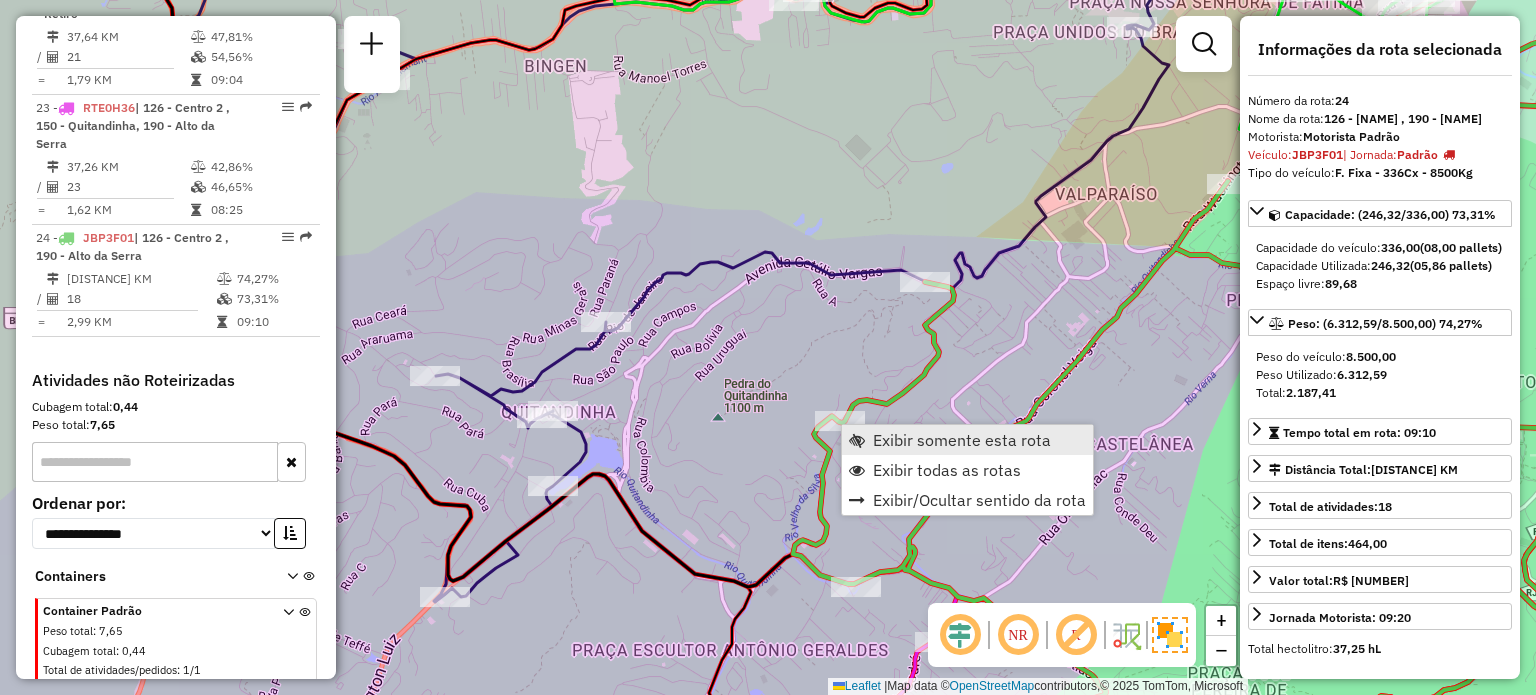 click on "Exibir somente esta rota" at bounding box center [967, 440] 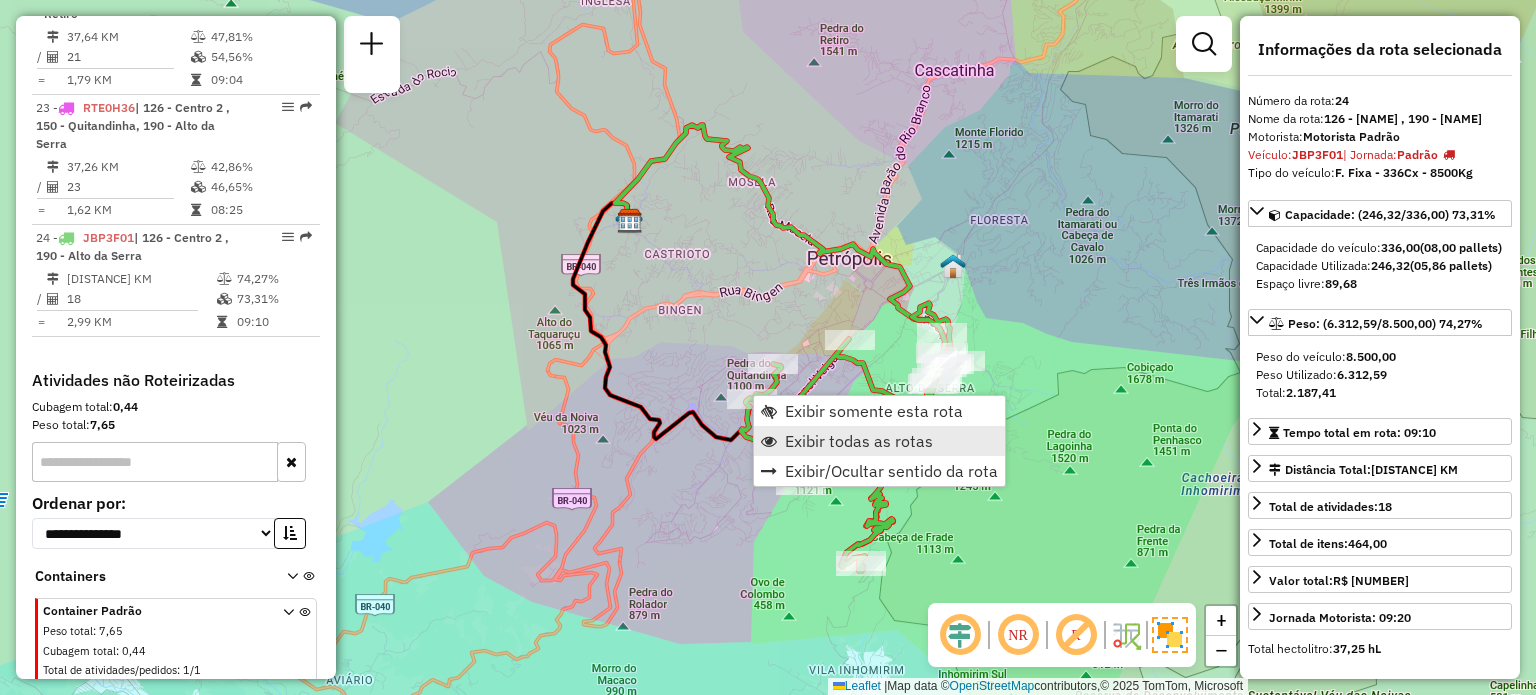 click on "Exibir todas as rotas" at bounding box center (879, 441) 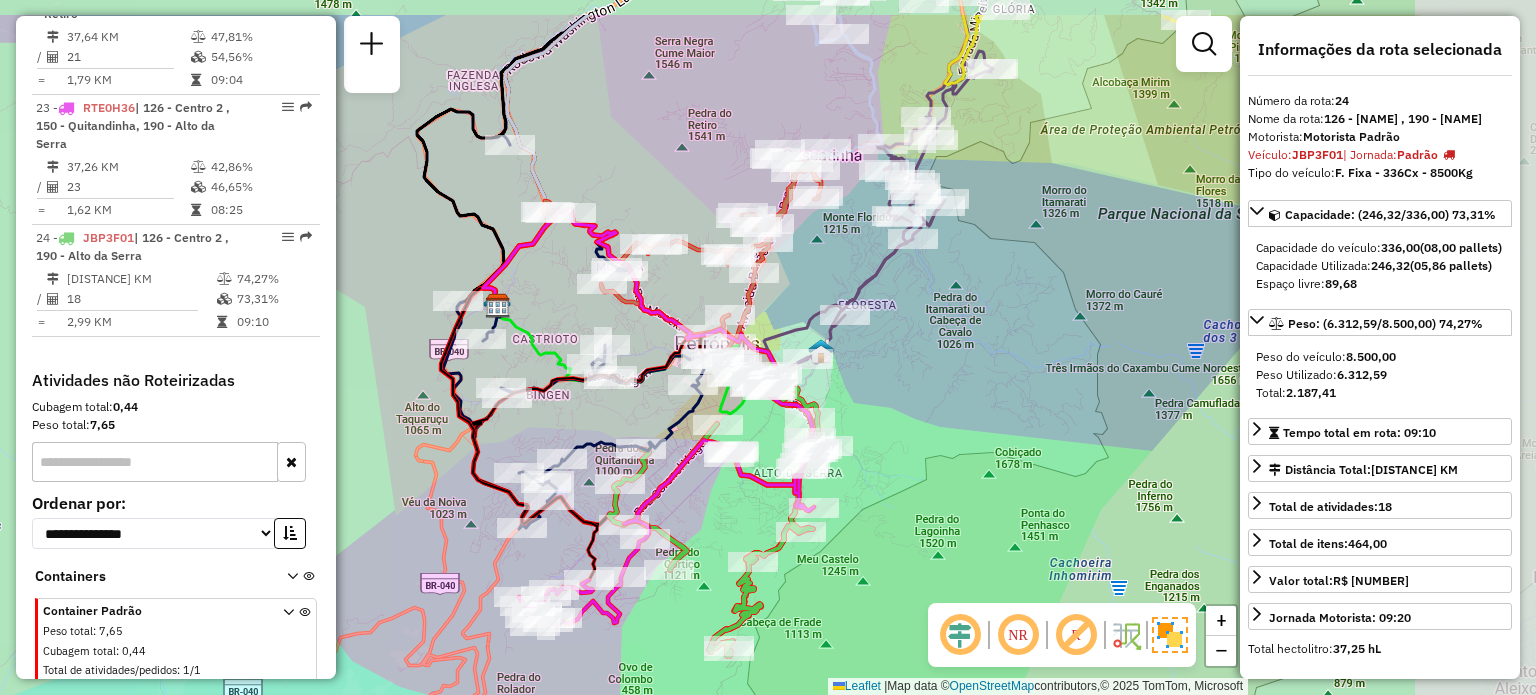 drag, startPoint x: 778, startPoint y: 238, endPoint x: 652, endPoint y: 323, distance: 151.99013 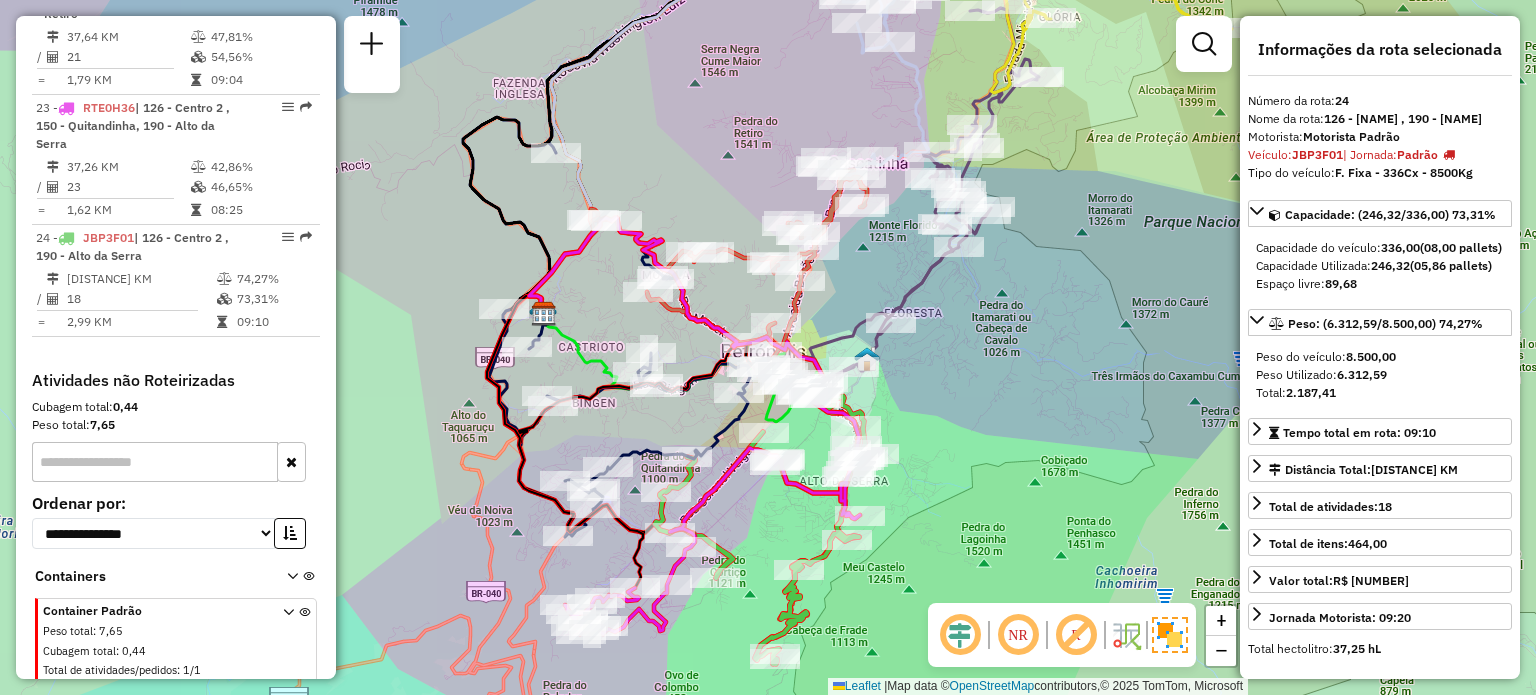 drag, startPoint x: 568, startPoint y: 422, endPoint x: 636, endPoint y: 423, distance: 68.007355 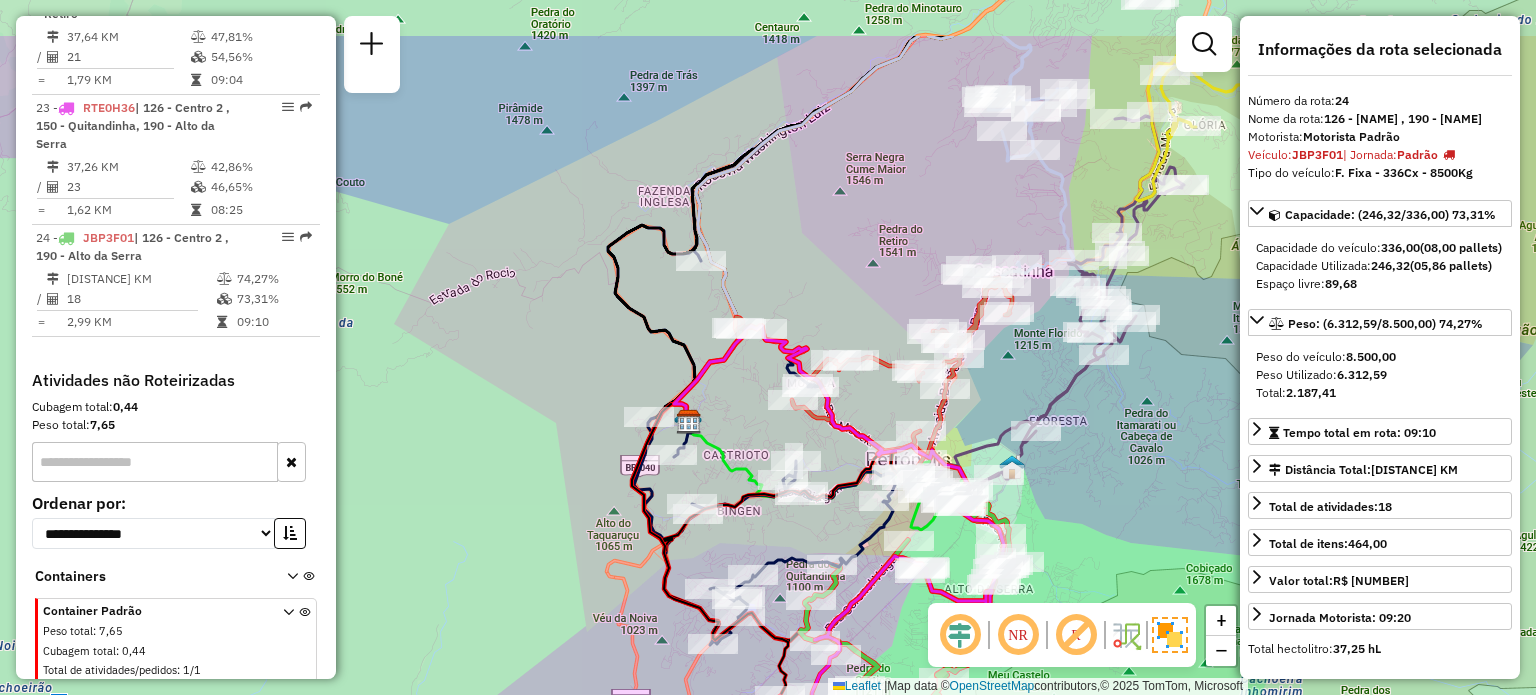 drag, startPoint x: 648, startPoint y: 133, endPoint x: 776, endPoint y: 239, distance: 166.19266 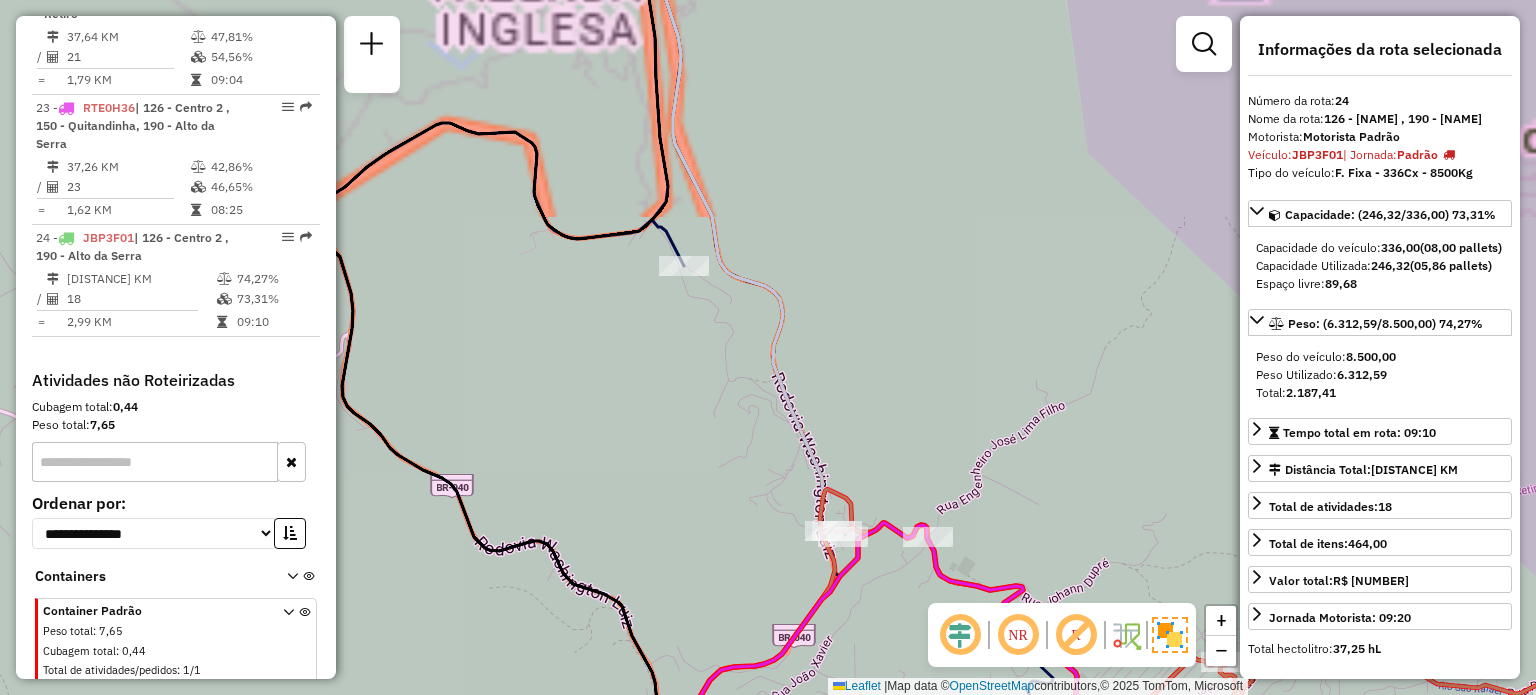 drag, startPoint x: 773, startPoint y: 259, endPoint x: 814, endPoint y: 249, distance: 42.201897 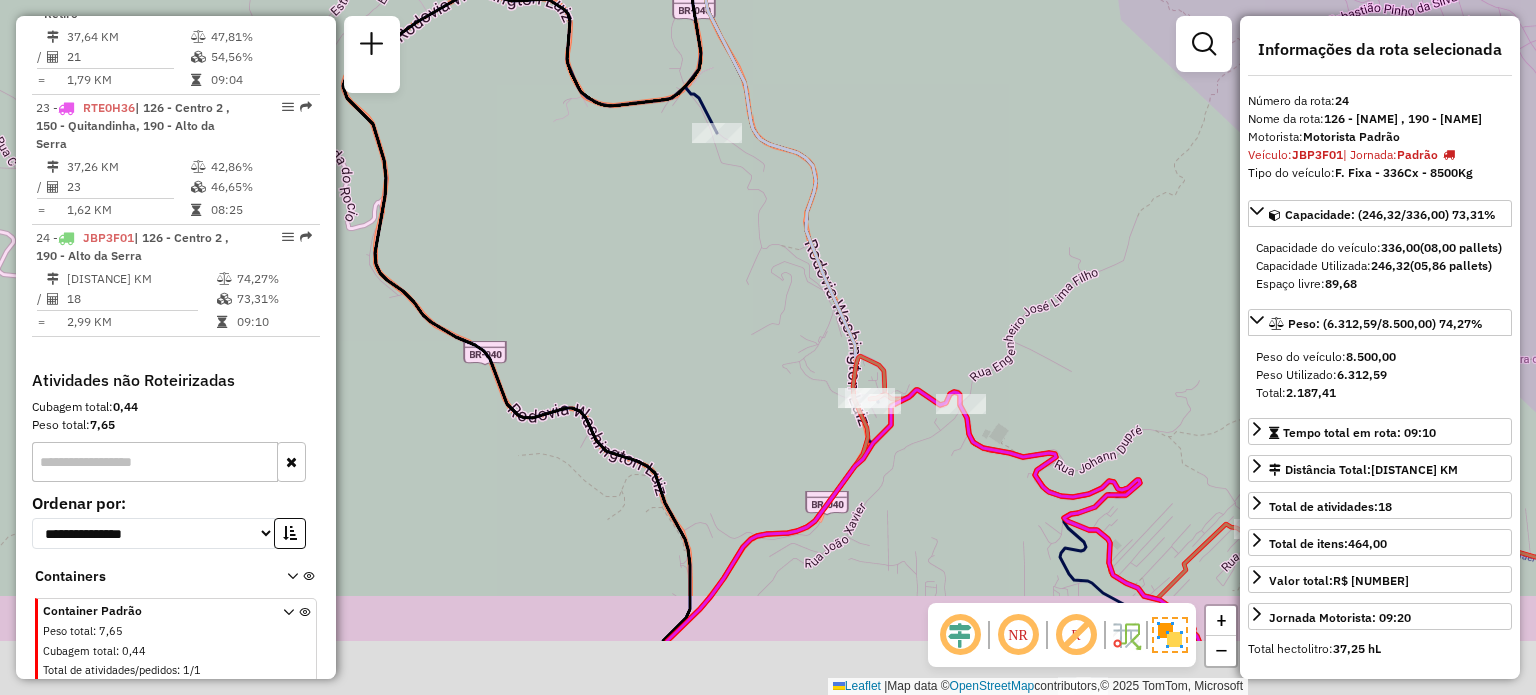 drag, startPoint x: 889, startPoint y: 407, endPoint x: 921, endPoint y: 240, distance: 170.03824 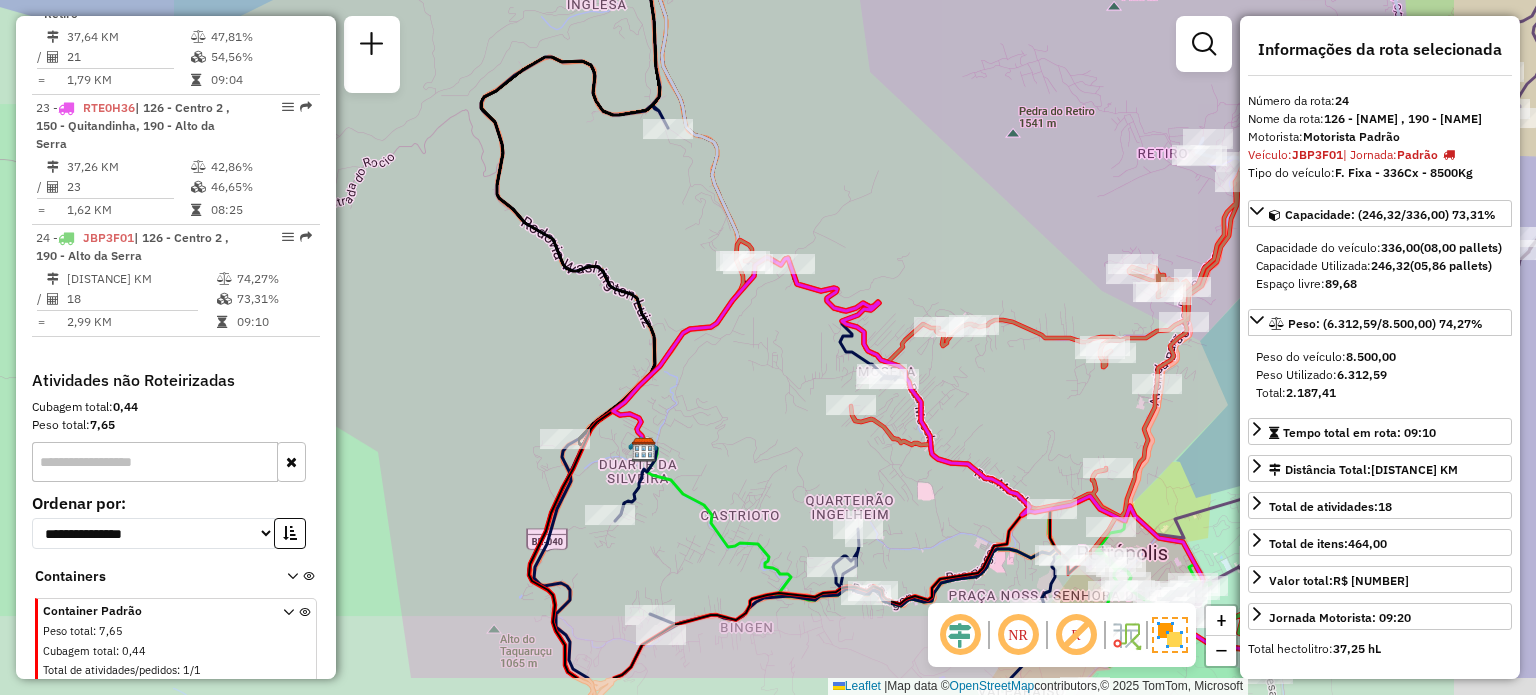 drag, startPoint x: 828, startPoint y: 349, endPoint x: 696, endPoint y: 256, distance: 161.47136 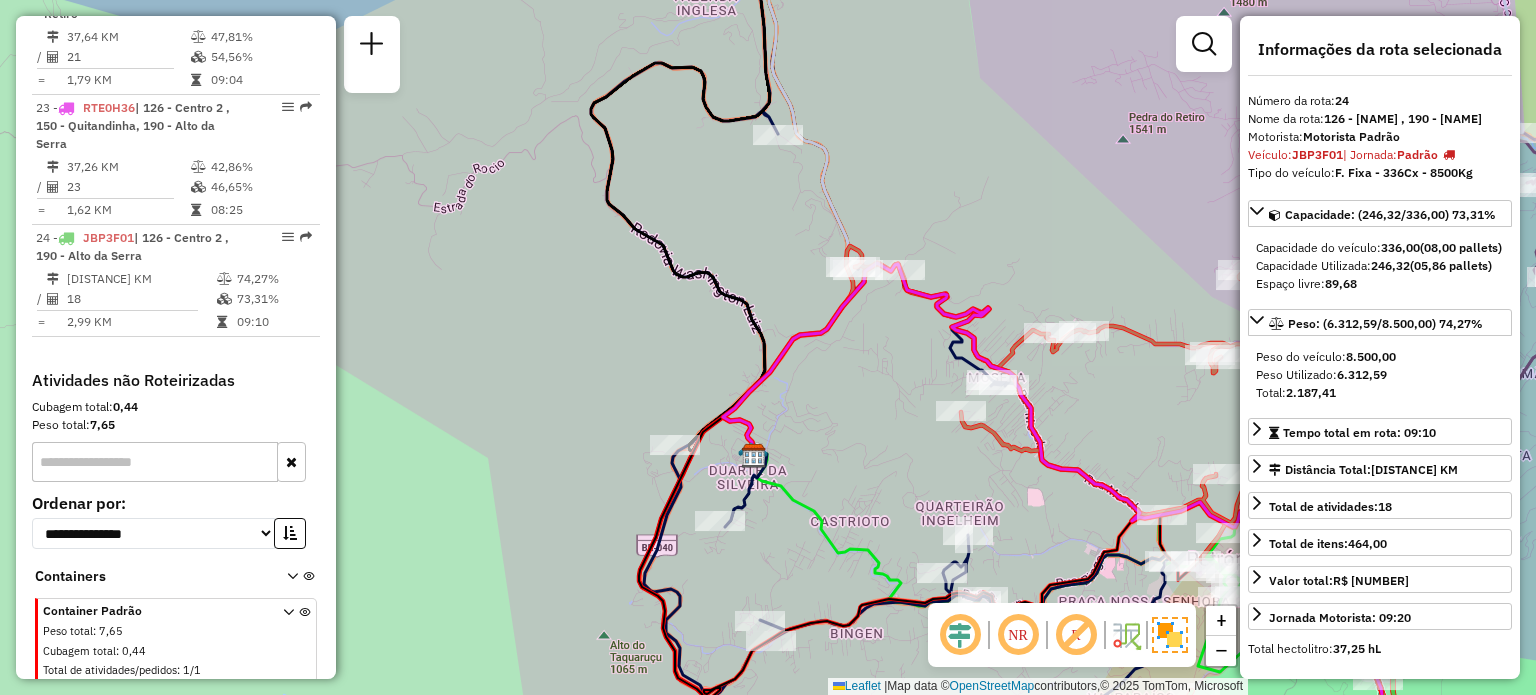 drag, startPoint x: 828, startPoint y: 385, endPoint x: 800, endPoint y: 430, distance: 53 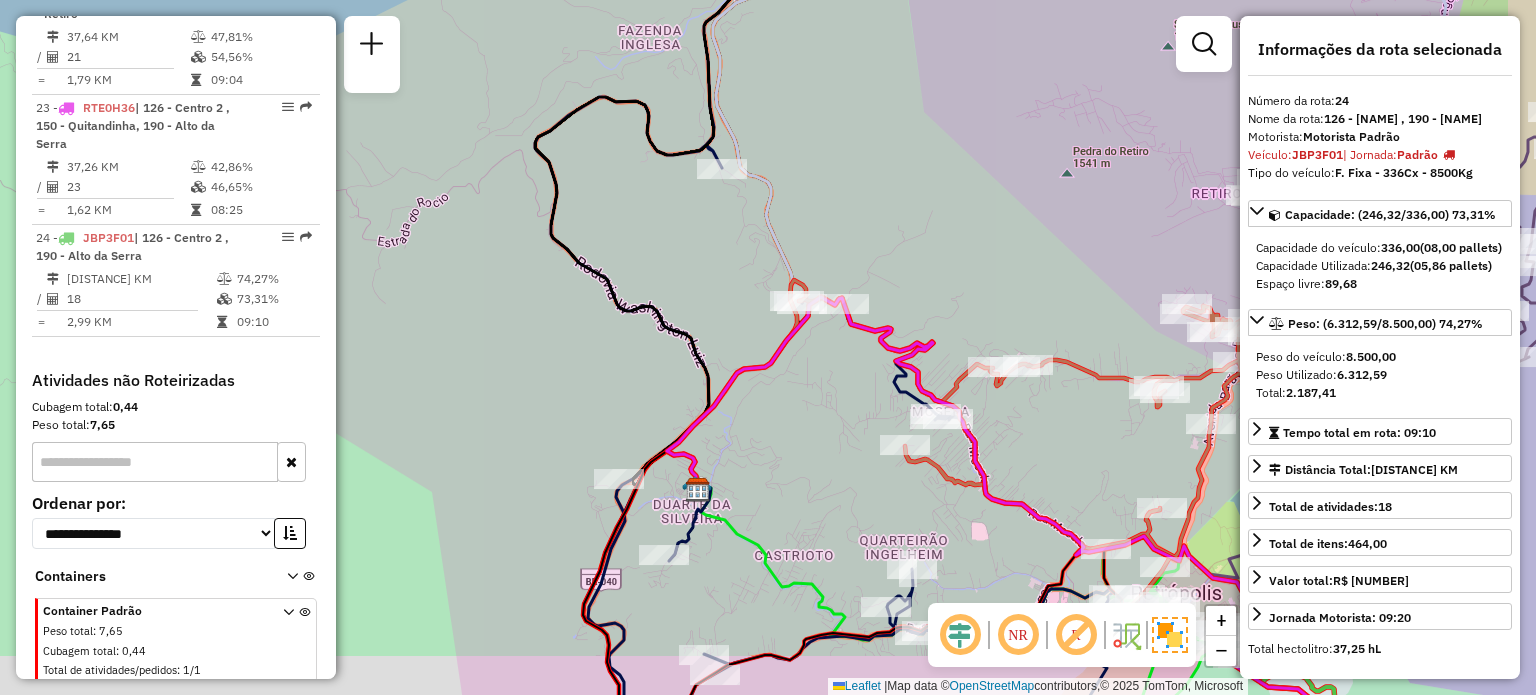 drag, startPoint x: 878, startPoint y: 458, endPoint x: 793, endPoint y: 379, distance: 116.0431 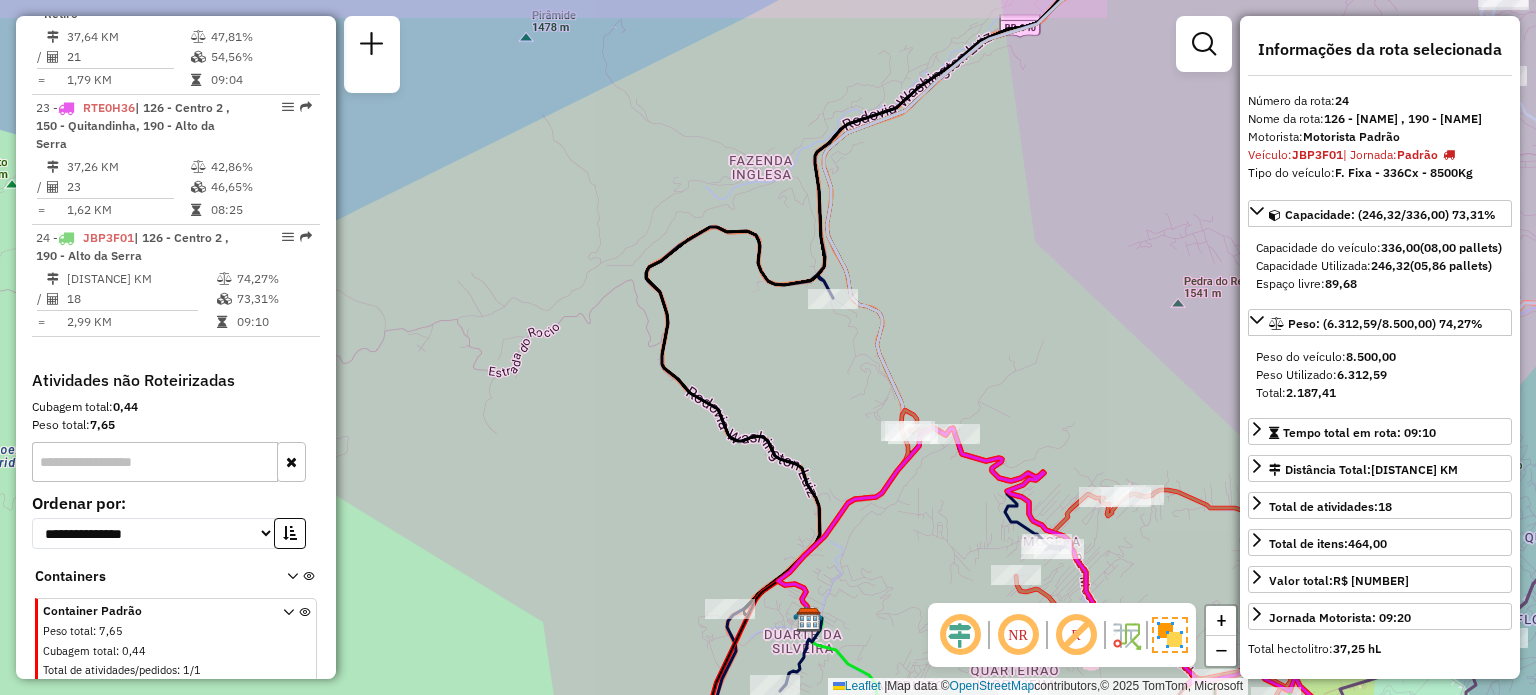 drag, startPoint x: 824, startPoint y: 416, endPoint x: 696, endPoint y: 212, distance: 240.8319 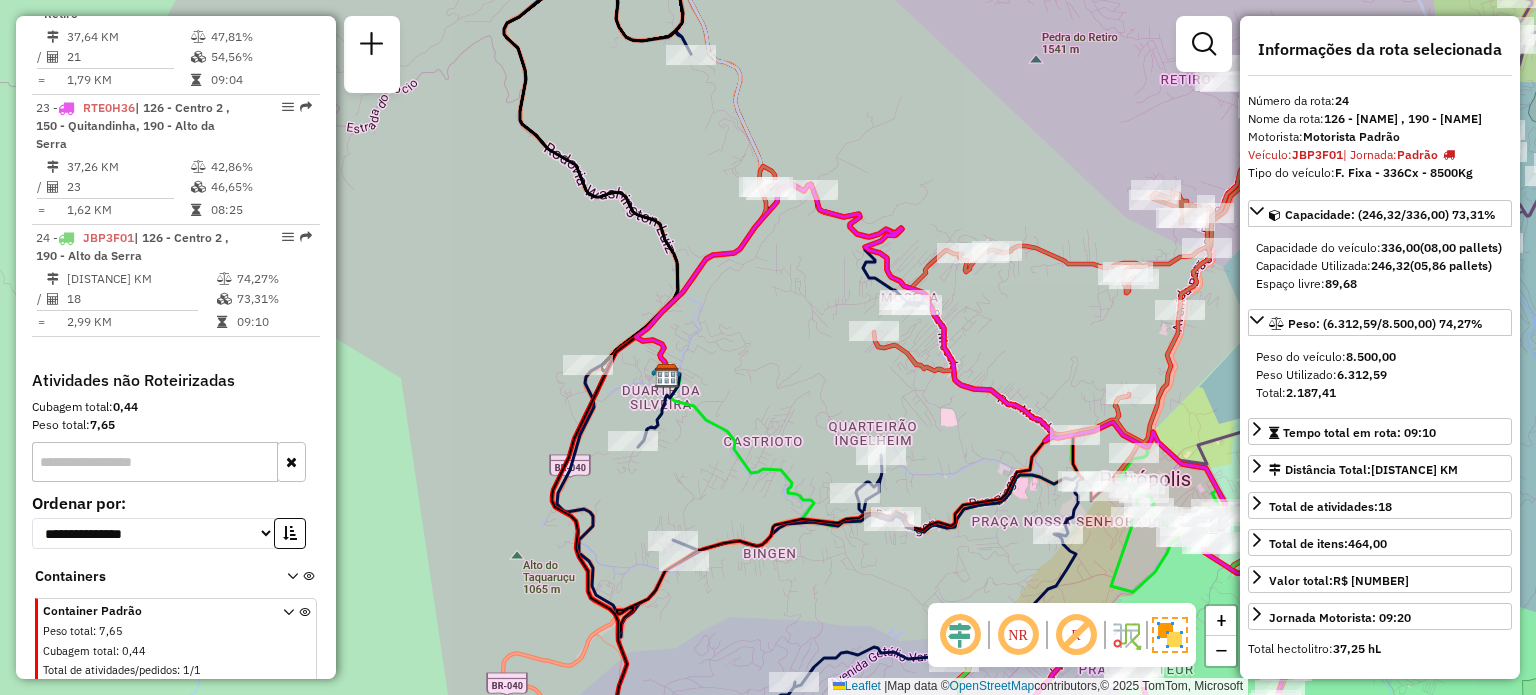 drag, startPoint x: 839, startPoint y: 398, endPoint x: 820, endPoint y: 344, distance: 57.245087 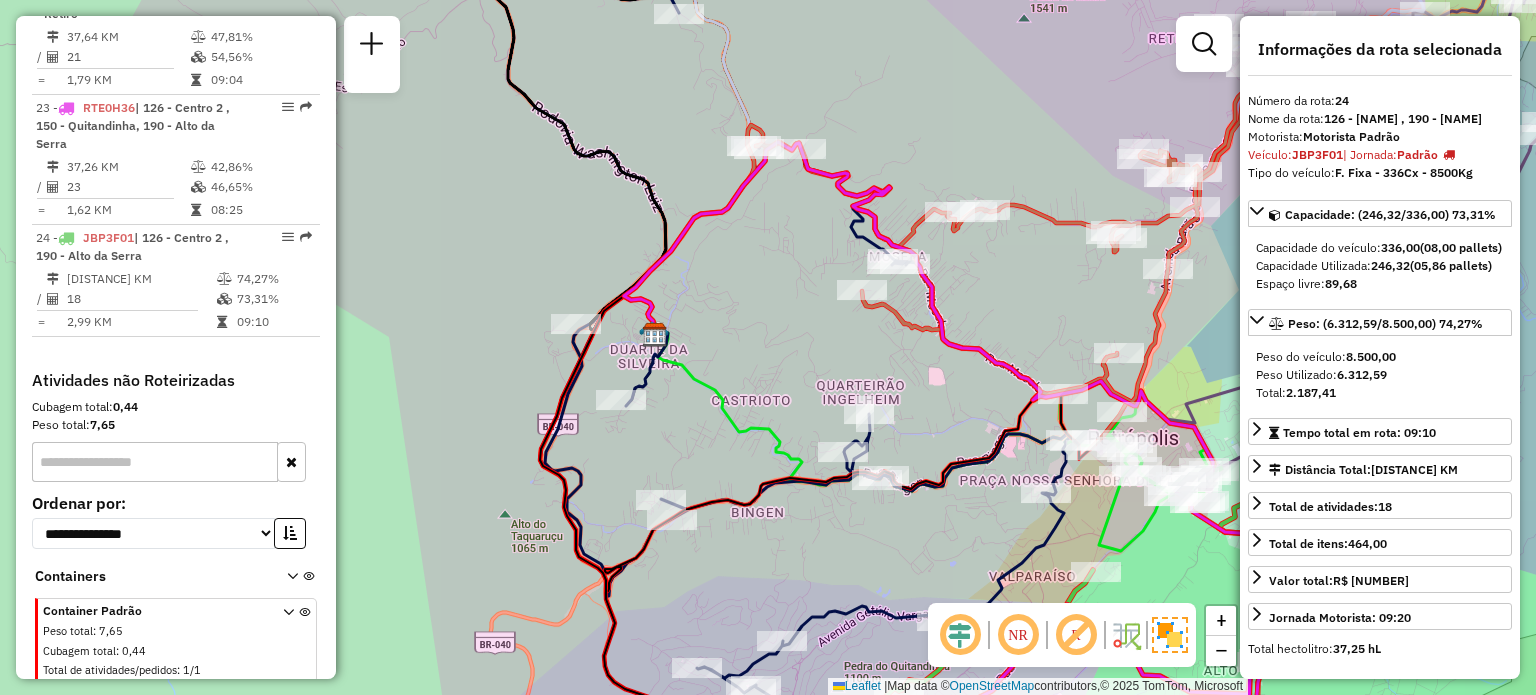click on "Janela de atendimento Grade de atendimento Capacidade Transportadoras Veículos Cliente Pedidos  Rotas Selecione os dias de semana para filtrar as janelas de atendimento  Seg   Ter   Qua   Qui   Sex   Sáb   Dom  Informe o período da janela de atendimento: De: Até:  Filtrar exatamente a janela do cliente  Considerar janela de atendimento padrão  Selecione os dias de semana para filtrar as grades de atendimento  Seg   Ter   Qua   Qui   Sex   Sáb   Dom   Considerar clientes sem dia de atendimento cadastrado  Clientes fora do dia de atendimento selecionado Filtrar as atividades entre os valores definidos abaixo:  Peso mínimo:   Peso máximo:   Cubagem mínima:   Cubagem máxima:   De:   Até:  Filtrar as atividades entre o tempo de atendimento definido abaixo:  De:   Até:   Considerar capacidade total dos clientes não roteirizados Transportadora: Selecione um ou mais itens Tipo de veículo: Selecione um ou mais itens Veículo: Selecione um ou mais itens Motorista: Selecione um ou mais itens Nome: Rótulo:" 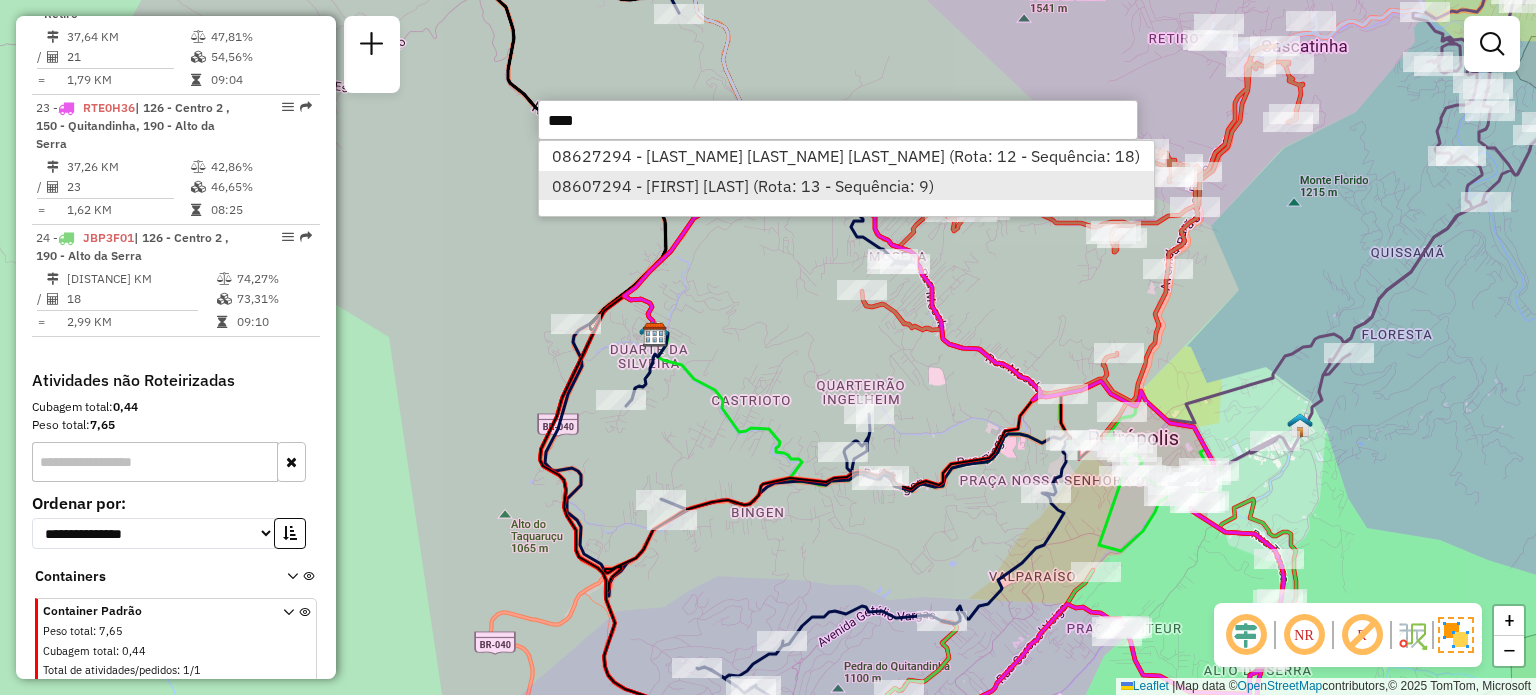 type on "****" 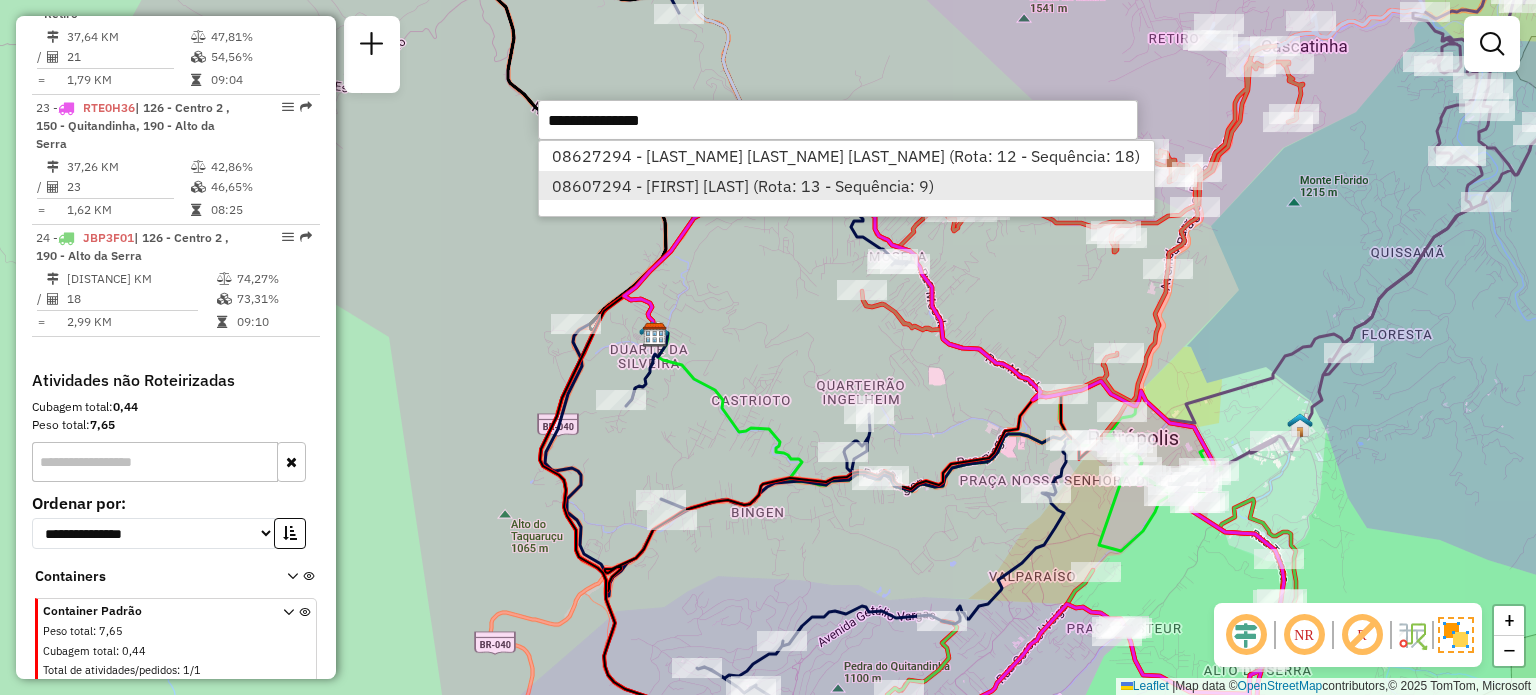 select on "**********" 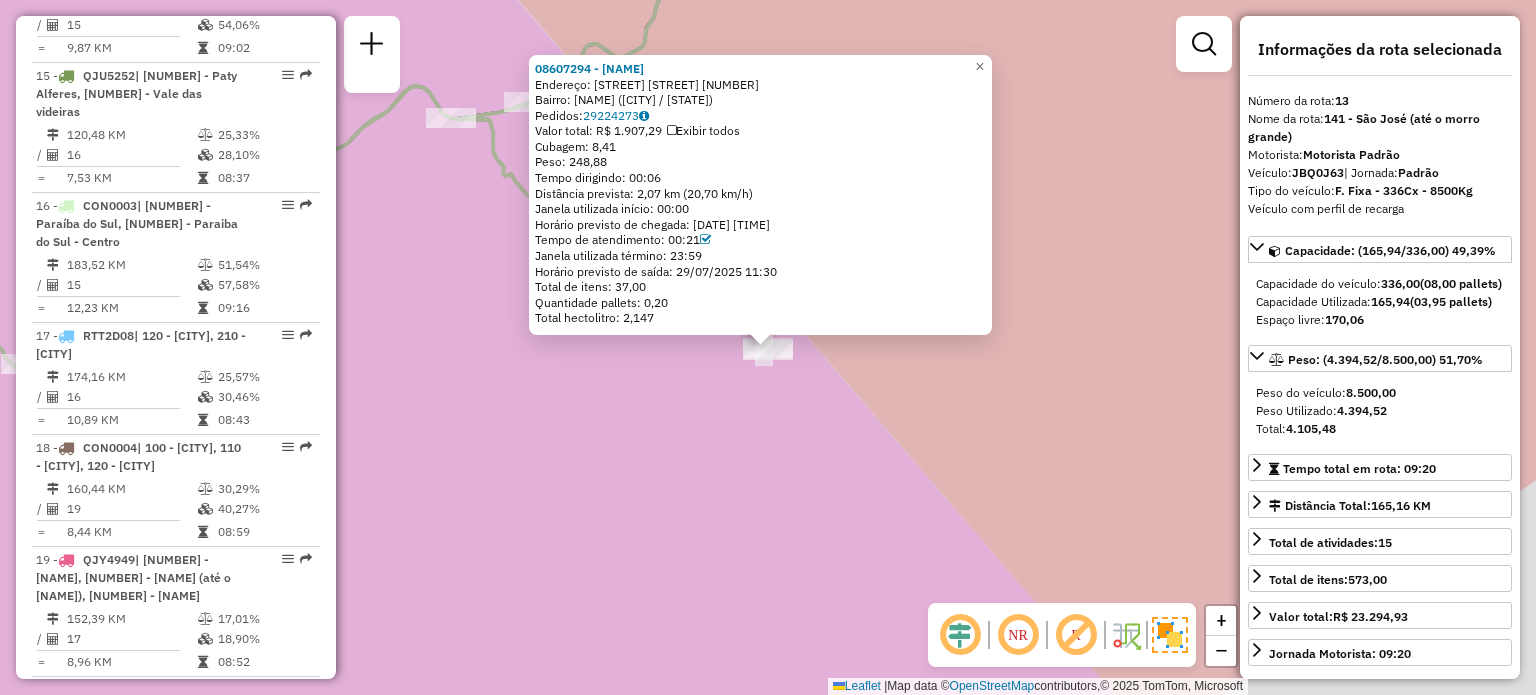 scroll, scrollTop: 2082, scrollLeft: 0, axis: vertical 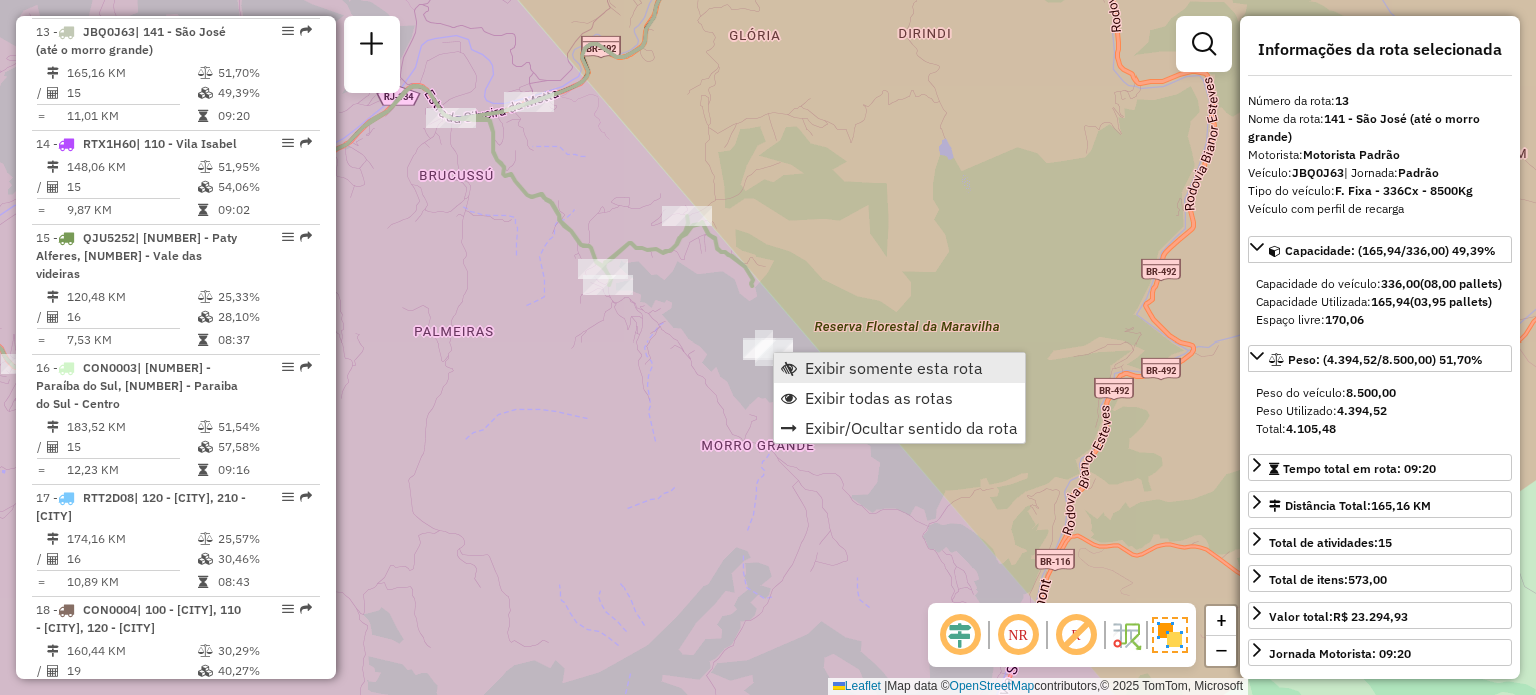 click on "Exibir somente esta rota" at bounding box center [899, 368] 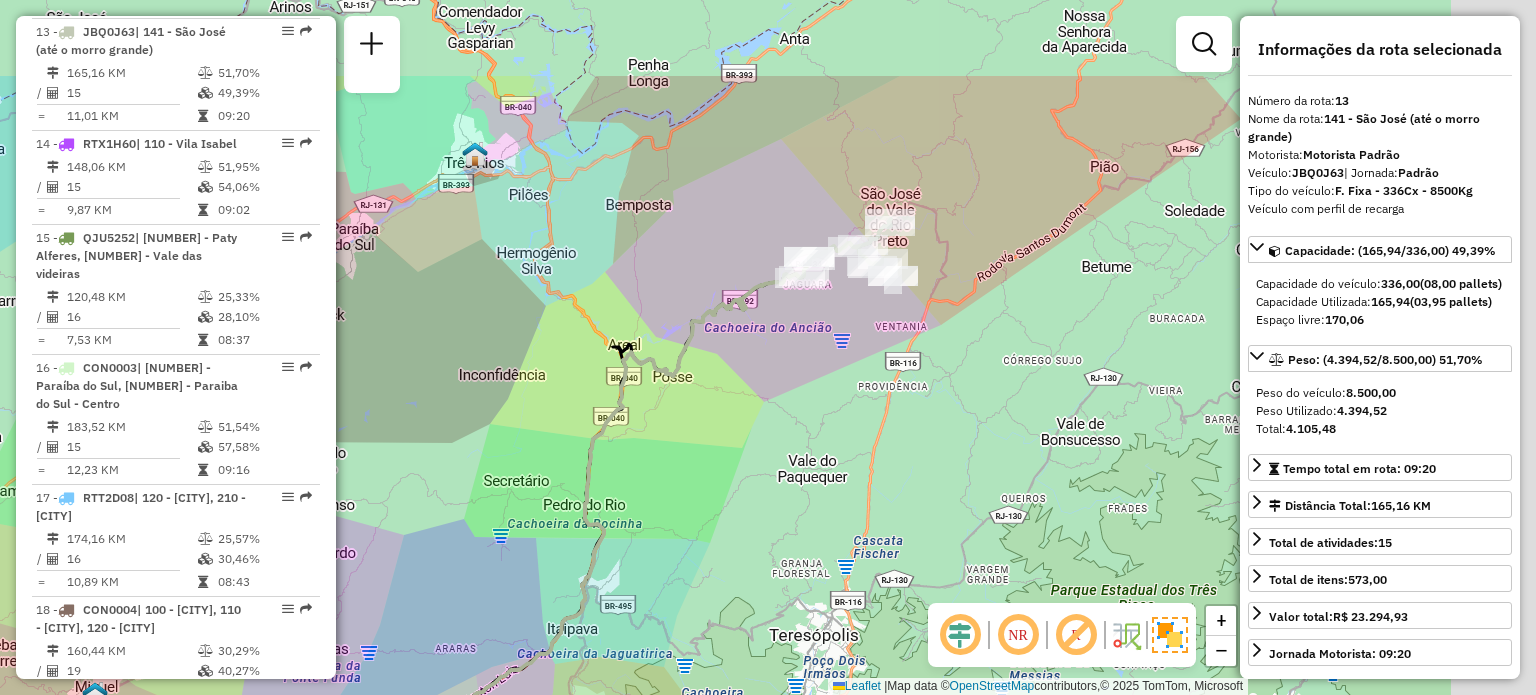 drag, startPoint x: 864, startPoint y: 199, endPoint x: 748, endPoint y: 354, distance: 193.6001 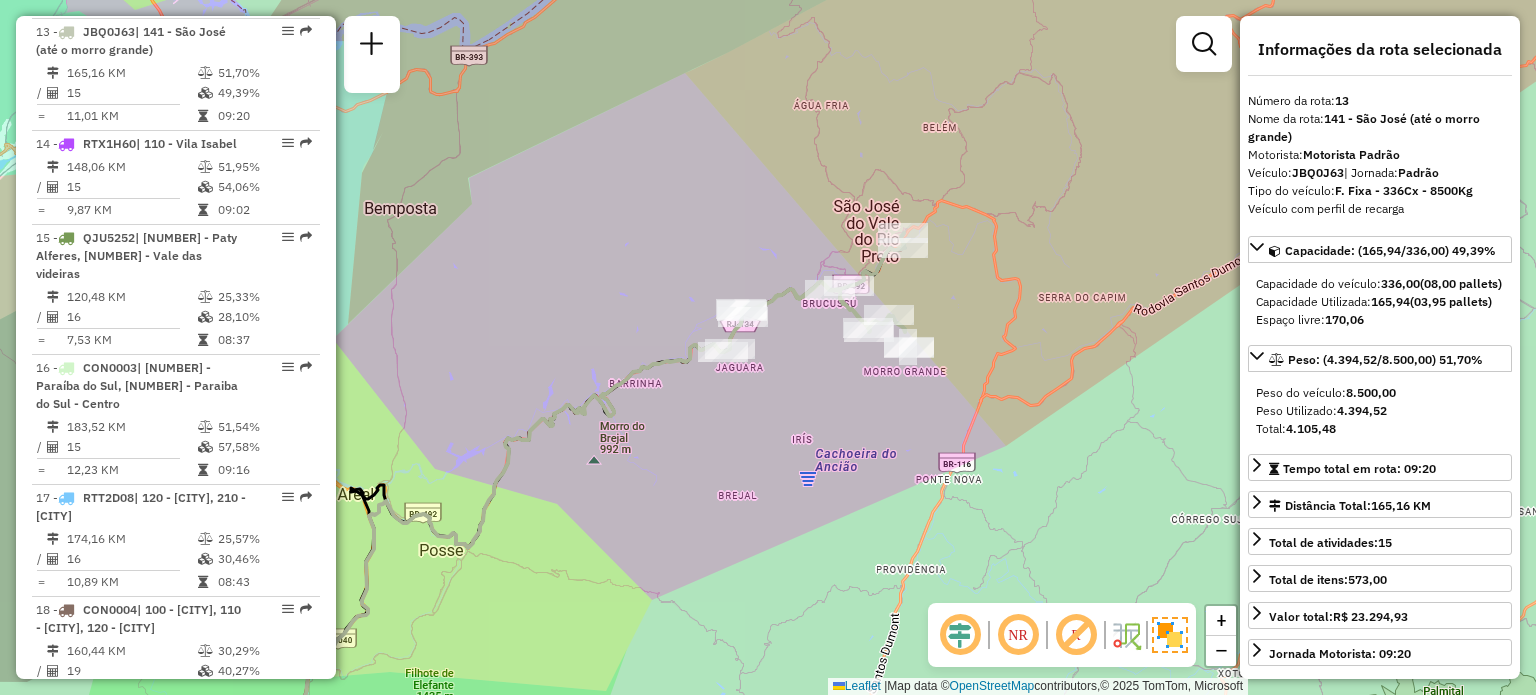 drag, startPoint x: 844, startPoint y: 229, endPoint x: 812, endPoint y: 214, distance: 35.341194 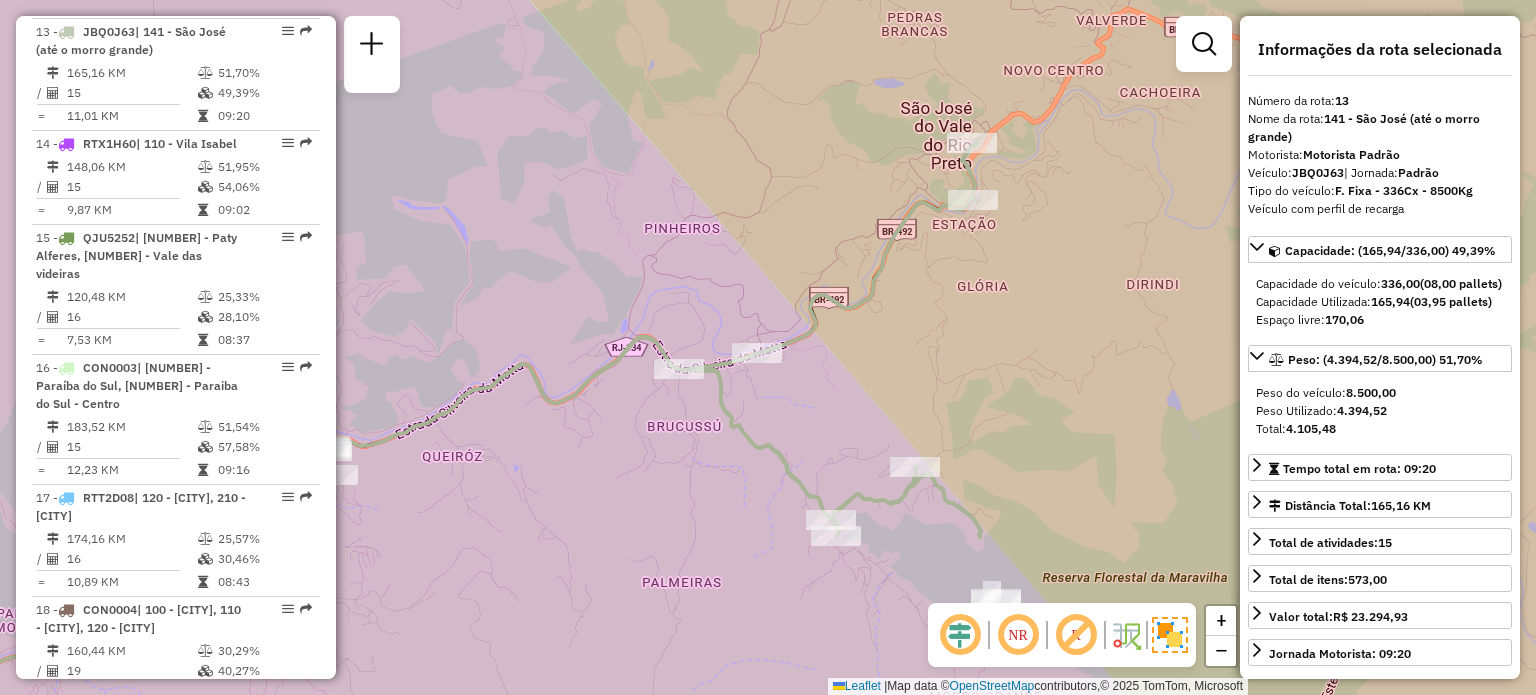 drag, startPoint x: 811, startPoint y: 275, endPoint x: 712, endPoint y: 152, distance: 157.89236 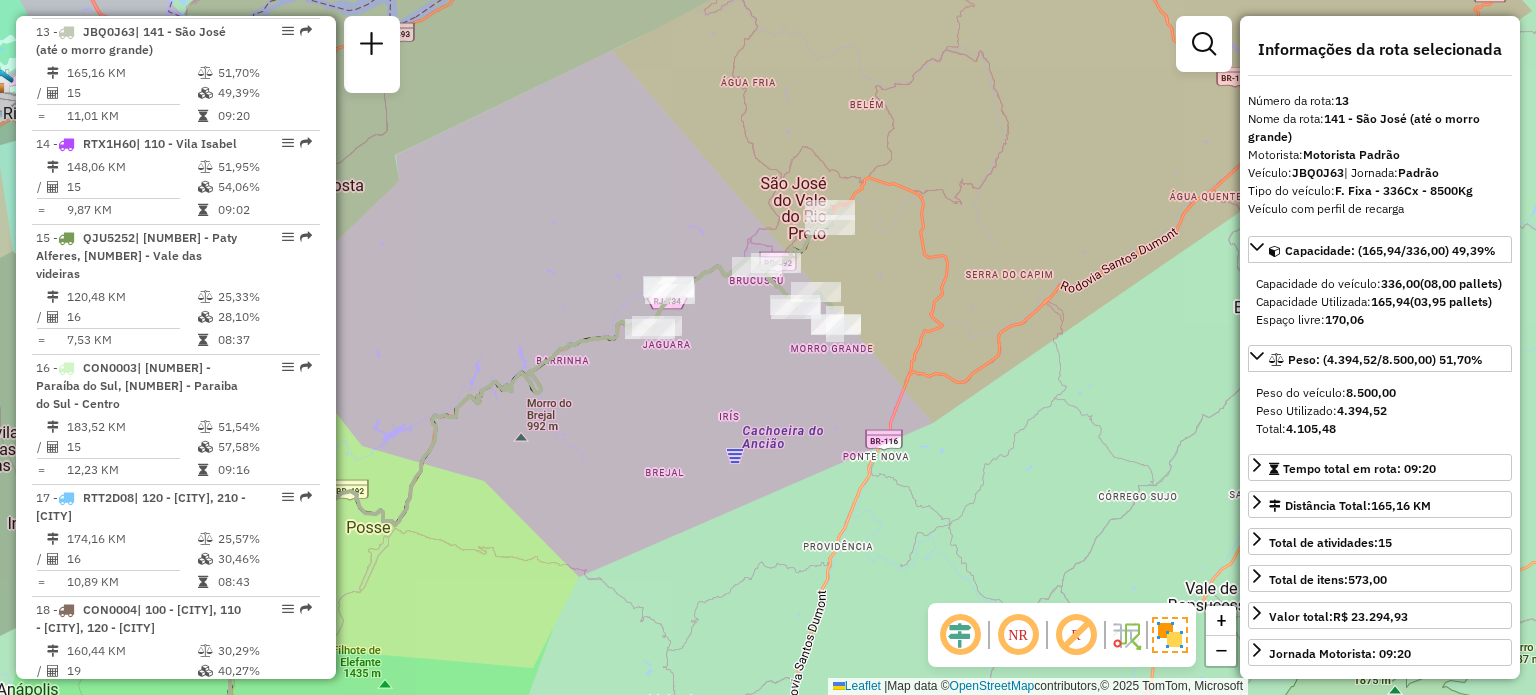 drag, startPoint x: 672, startPoint y: 252, endPoint x: 738, endPoint y: 227, distance: 70.5762 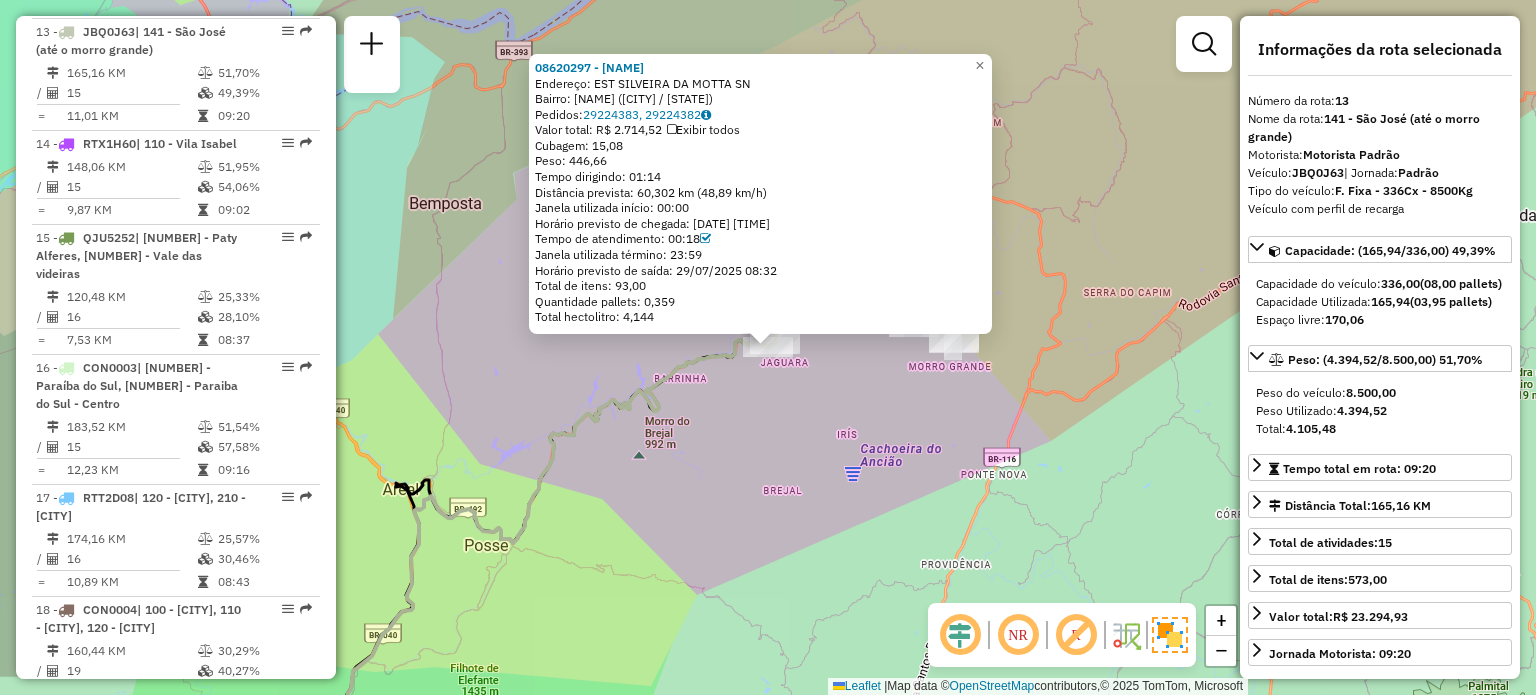 click on "08620297 - MERCEARIA PORTO E FI  Endereço: EST SILVEIRA DA MOTTA             SN   Bairro: CENTRO (SAO JOSE DO VAL / RJ)   Pedidos:  29224383, 29224382   Valor total: R$ 2.714,52   Exibir todos   Cubagem: 15,08  Peso: 446,66  Tempo dirigindo: 01:14   Distância prevista: 60,302 km (48,89 km/h)   Janela utilizada início: 00:00   Horário previsto de chegada: 29/07/2025 08:14   Tempo de atendimento: 00:18   Janela utilizada término: 23:59   Horário previsto de saída: 29/07/2025 08:32   Total de itens: 93,00   Quantidade pallets: 0,359   Total hectolitro: 4,144  × Janela de atendimento Grade de atendimento Capacidade Transportadoras Veículos Cliente Pedidos  Rotas Selecione os dias de semana para filtrar as janelas de atendimento  Seg   Ter   Qua   Qui   Sex   Sáb   Dom  Informe o período da janela de atendimento: De: Até:  Filtrar exatamente a janela do cliente  Considerar janela de atendimento padrão  Selecione os dias de semana para filtrar as grades de atendimento  Seg   Ter   Qua   Qui   Sex  De:" 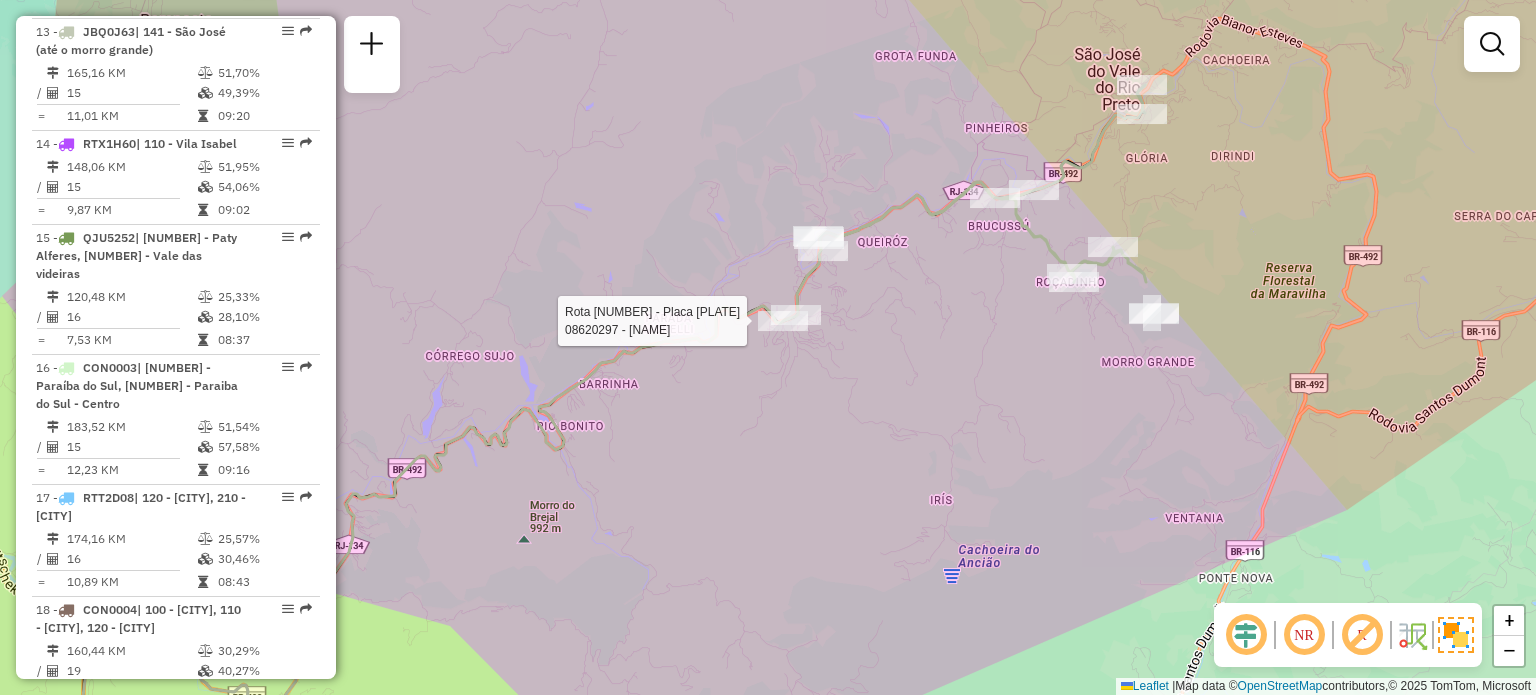 select on "**********" 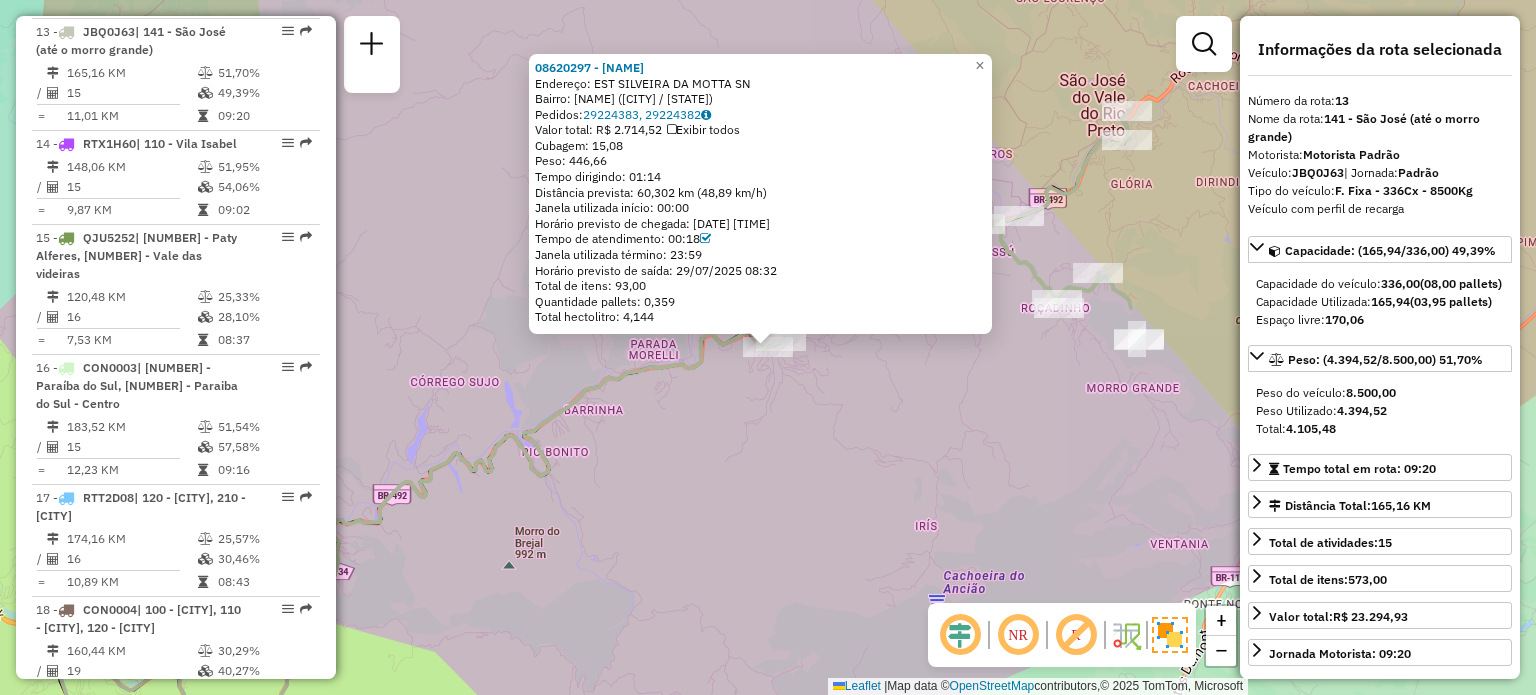 click on "08620297 - MERCEARIA PORTO E FI  Endereço: EST SILVEIRA DA MOTTA             SN   Bairro: CENTRO (SAO JOSE DO VAL / RJ)   Pedidos:  29224383, 29224382   Valor total: R$ 2.714,52   Exibir todos   Cubagem: 15,08  Peso: 446,66  Tempo dirigindo: 01:14   Distância prevista: 60,302 km (48,89 km/h)   Janela utilizada início: 00:00   Horário previsto de chegada: 29/07/2025 08:14   Tempo de atendimento: 00:18   Janela utilizada término: 23:59   Horário previsto de saída: 29/07/2025 08:32   Total de itens: 93,00   Quantidade pallets: 0,359   Total hectolitro: 4,144  × Janela de atendimento Grade de atendimento Capacidade Transportadoras Veículos Cliente Pedidos  Rotas Selecione os dias de semana para filtrar as janelas de atendimento  Seg   Ter   Qua   Qui   Sex   Sáb   Dom  Informe o período da janela de atendimento: De: Até:  Filtrar exatamente a janela do cliente  Considerar janela de atendimento padrão  Selecione os dias de semana para filtrar as grades de atendimento  Seg   Ter   Qua   Qui   Sex  De:" 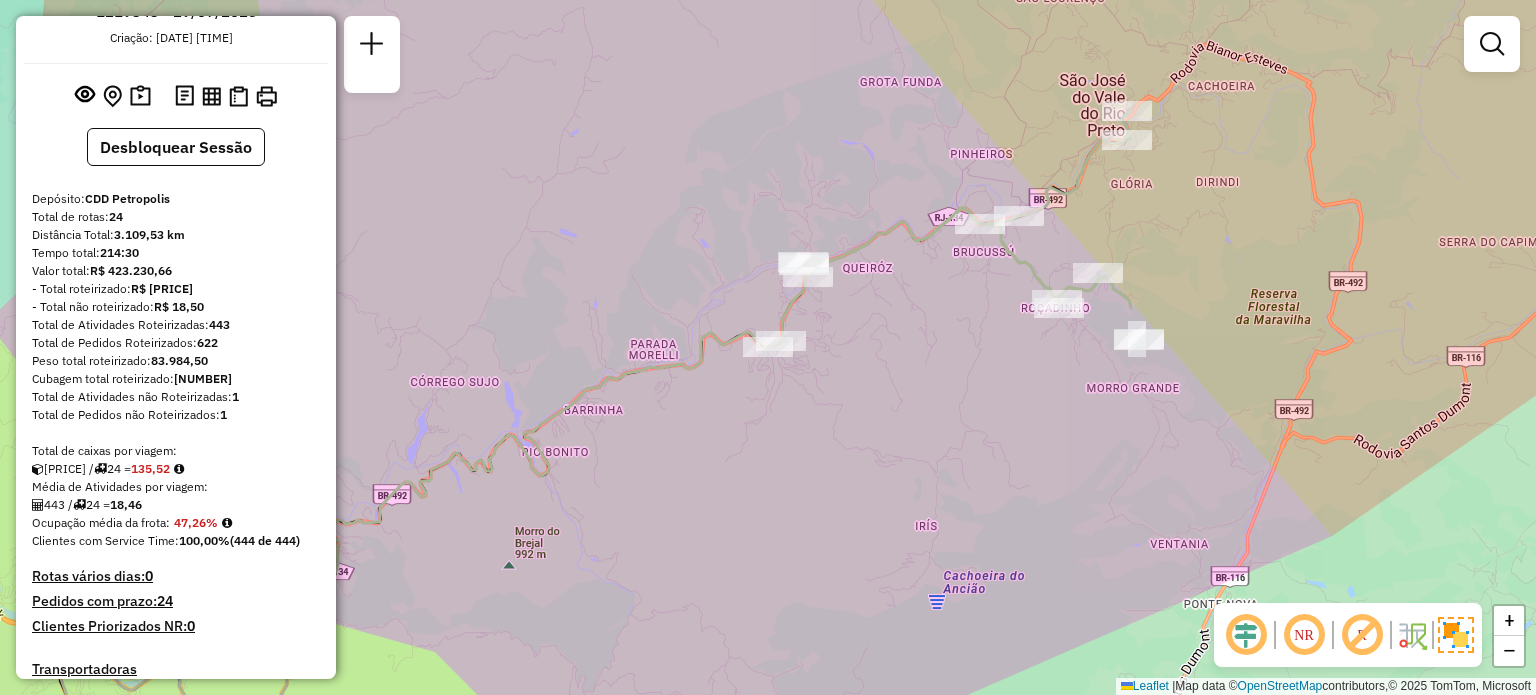 scroll, scrollTop: 0, scrollLeft: 0, axis: both 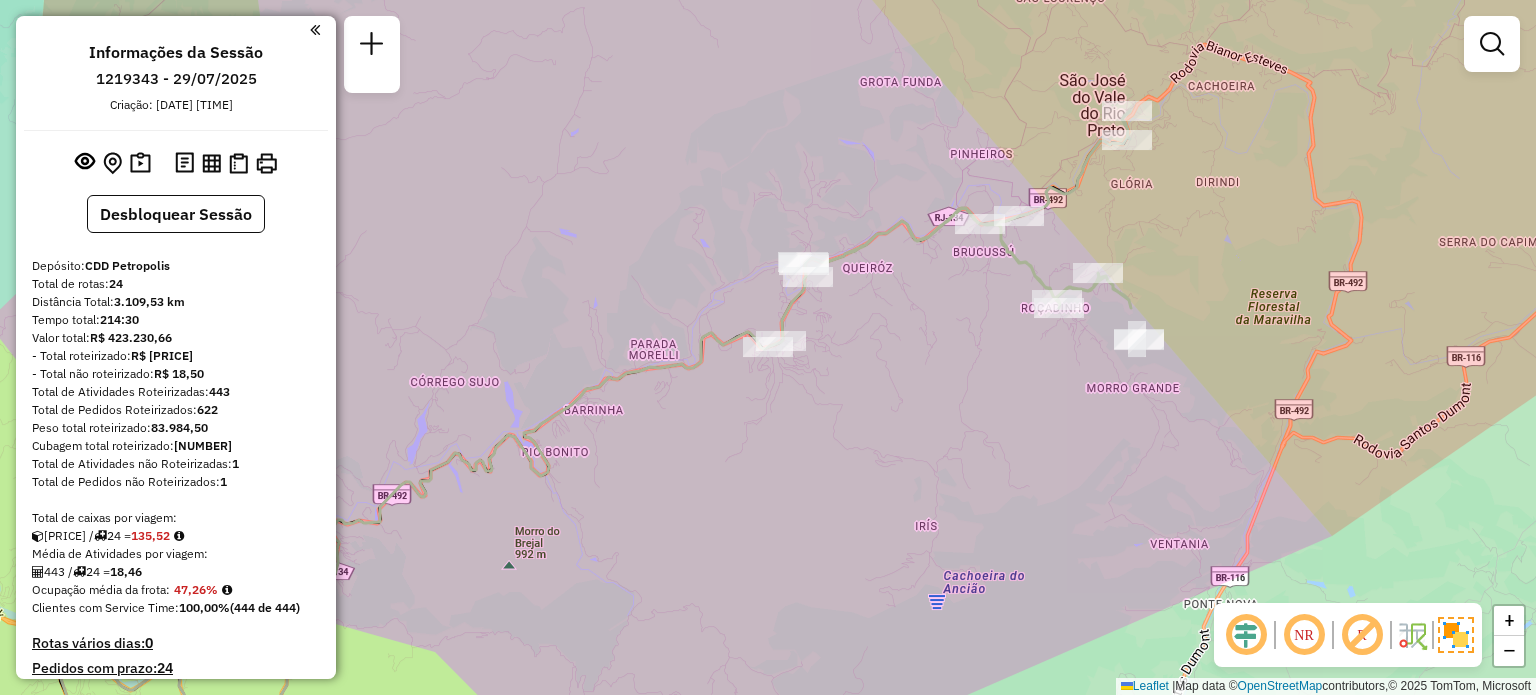 click on "1219343 - 29/07/2025" at bounding box center (176, 79) 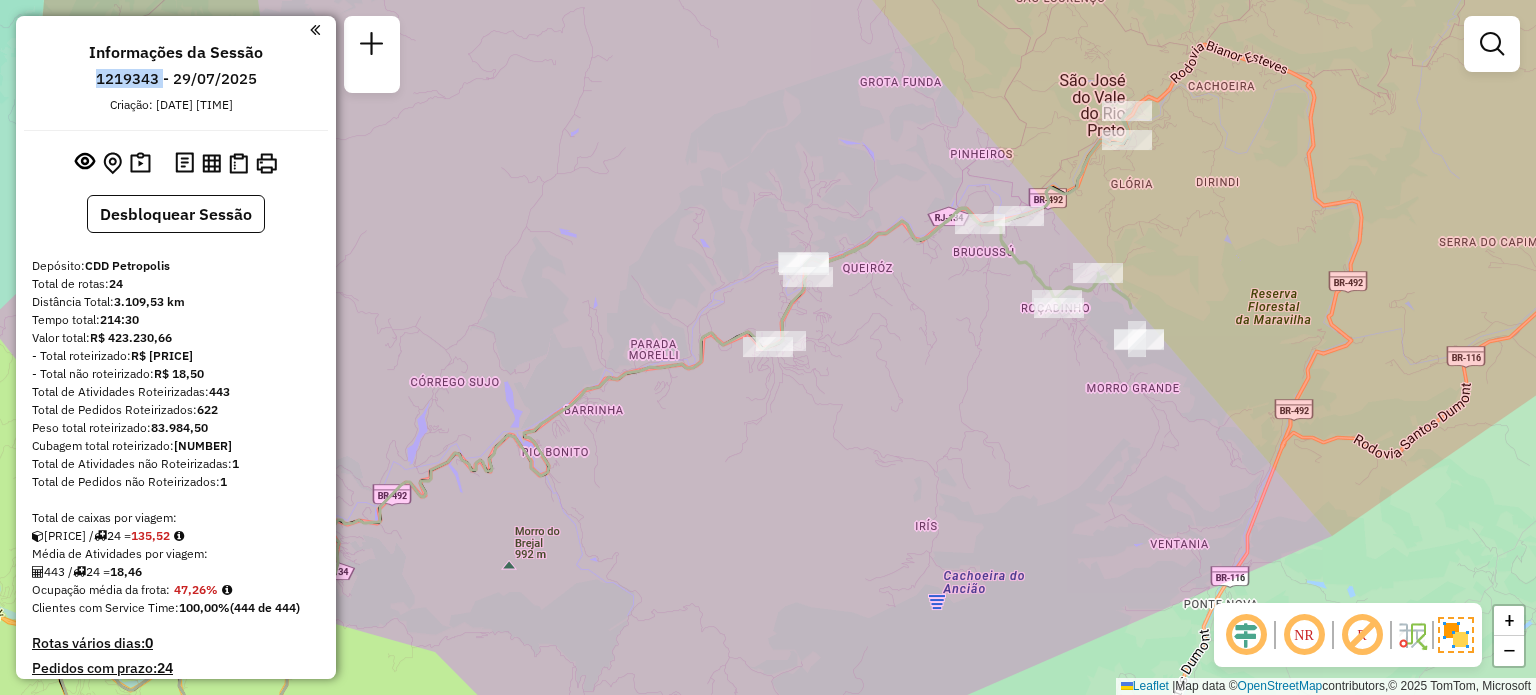 click on "1219343 - 29/07/2025" at bounding box center [176, 79] 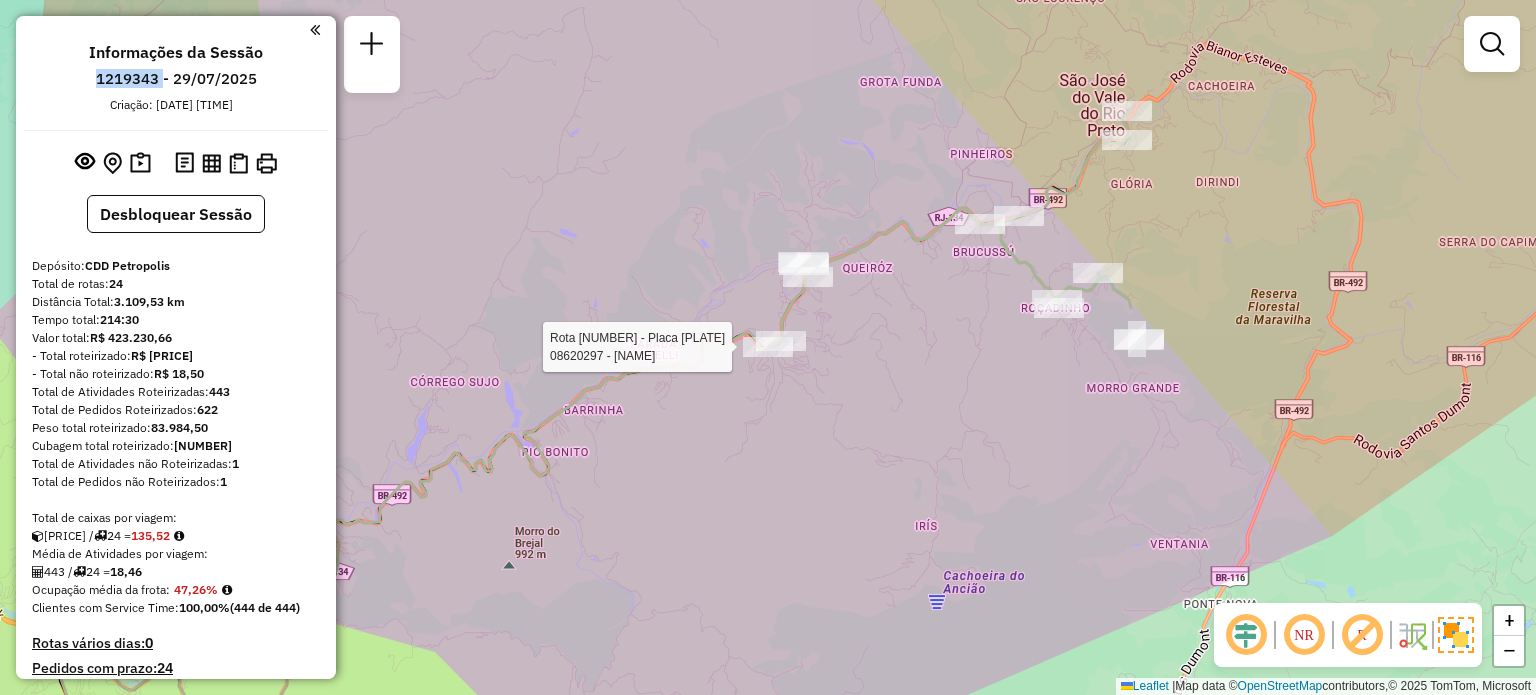 select on "**********" 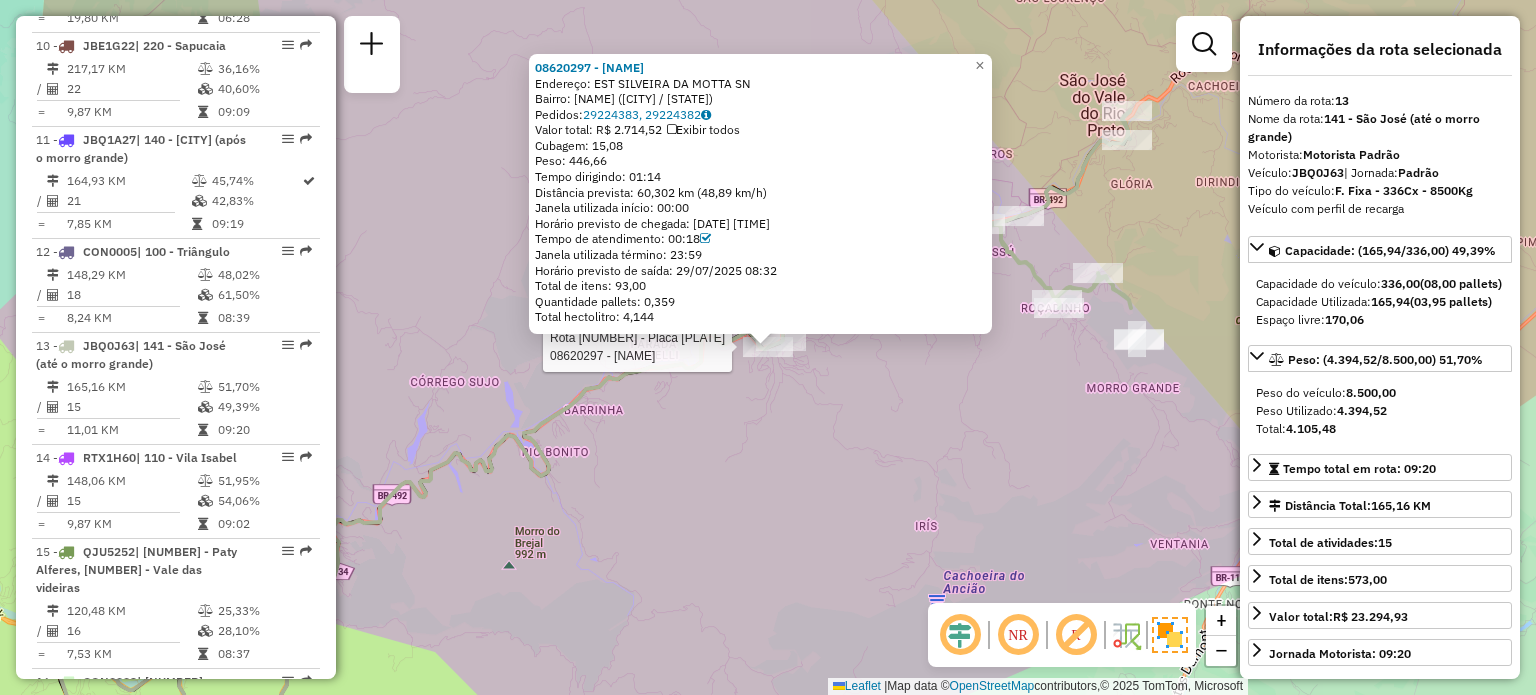 scroll, scrollTop: 2082, scrollLeft: 0, axis: vertical 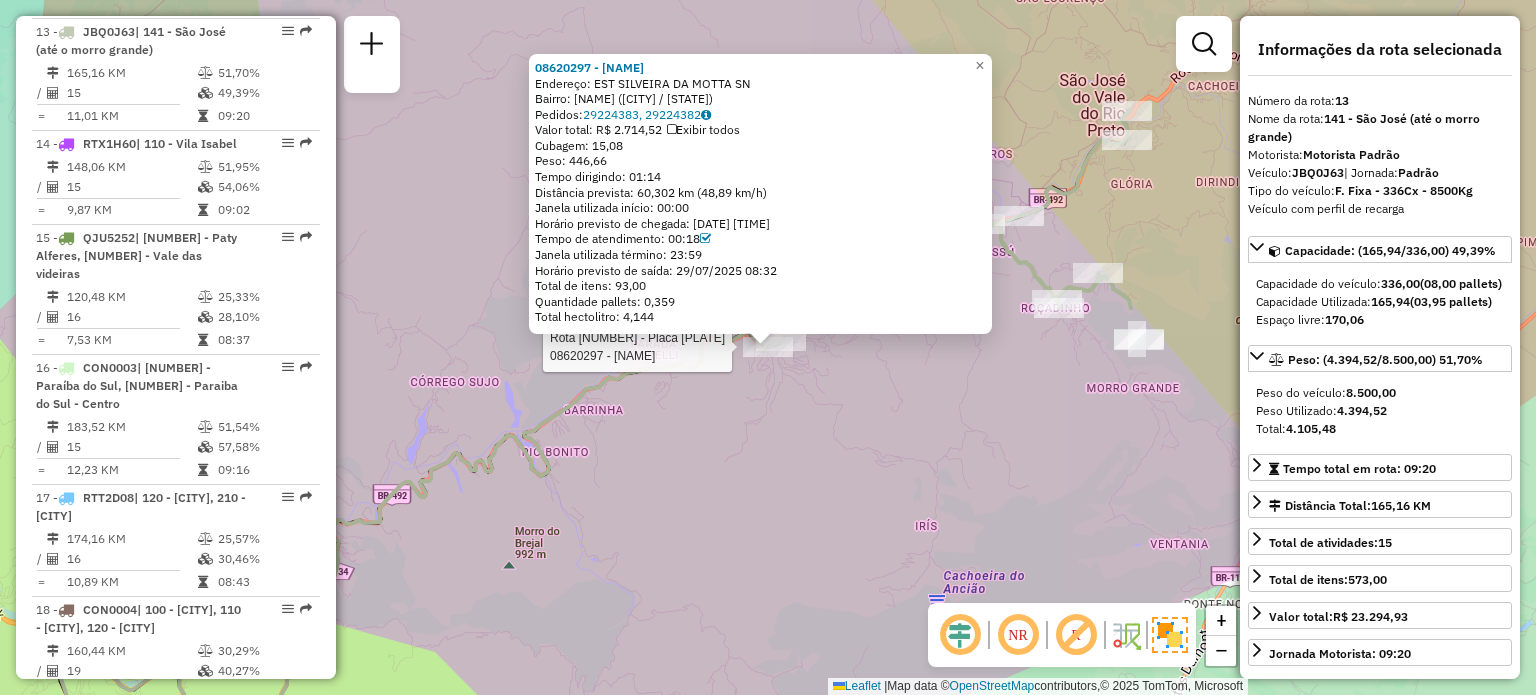 click on "Rota 13 - Placa JBQ0J63  08620297 - MERCEARIA PORTO E FI 08620297 - MERCEARIA PORTO E FI  Endereço: EST SILVEIRA DA MOTTA             SN   Bairro: CENTRO (SAO JOSE DO VAL / RJ)   Pedidos:  29224383, 29224382   Valor total: R$ 2.714,52   Exibir todos   Cubagem: 15,08  Peso: 446,66  Tempo dirigindo: 01:14   Distância prevista: 60,302 km (48,89 km/h)   Janela utilizada início: 00:00   Horário previsto de chegada: 29/07/2025 08:14   Tempo de atendimento: 00:18   Janela utilizada término: 23:59   Horário previsto de saída: 29/07/2025 08:32   Total de itens: 93,00   Quantidade pallets: 0,359   Total hectolitro: 4,144  × Janela de atendimento Grade de atendimento Capacidade Transportadoras Veículos Cliente Pedidos  Rotas Selecione os dias de semana para filtrar as janelas de atendimento  Seg   Ter   Qua   Qui   Sex   Sáb   Dom  Informe o período da janela de atendimento: De: Até:  Filtrar exatamente a janela do cliente  Considerar janela de atendimento padrão   Seg   Ter   Qua   Qui   Sex   Sáb   Dom" 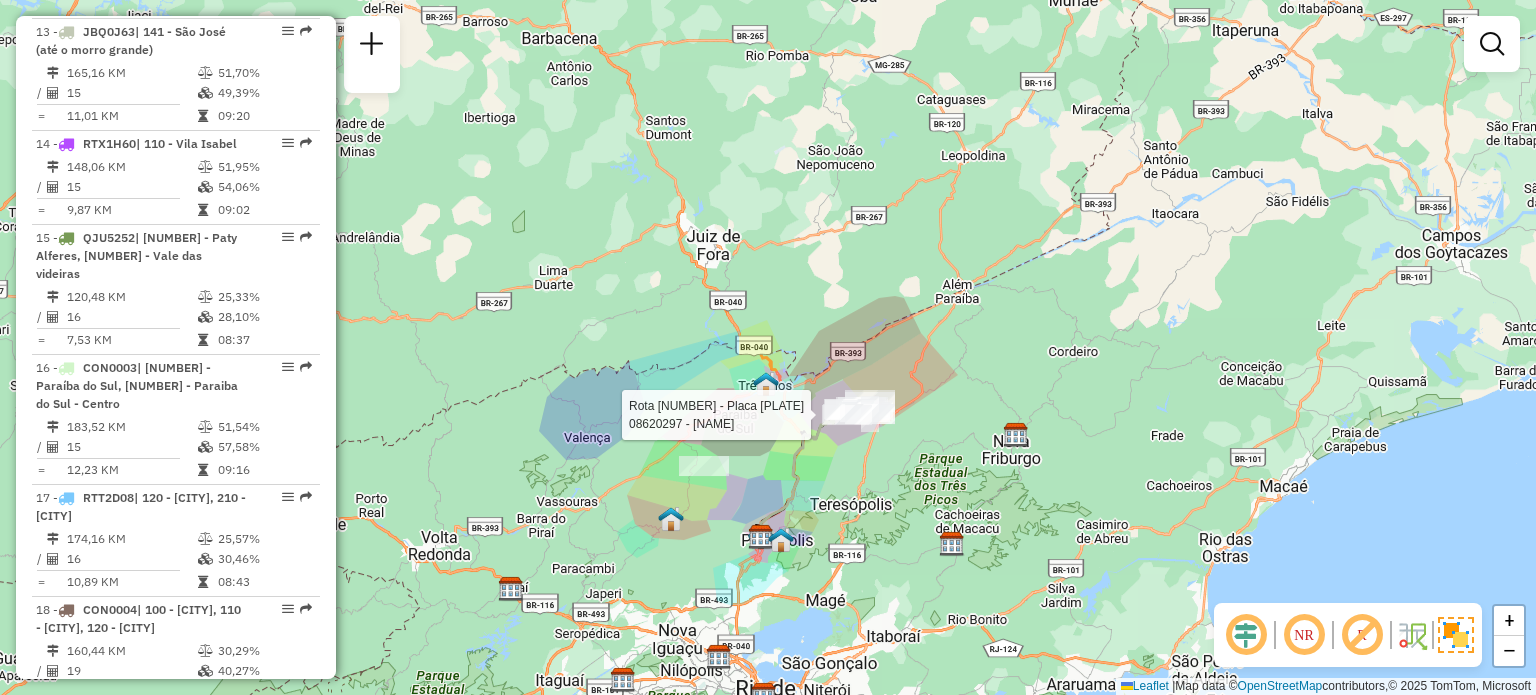 select on "**********" 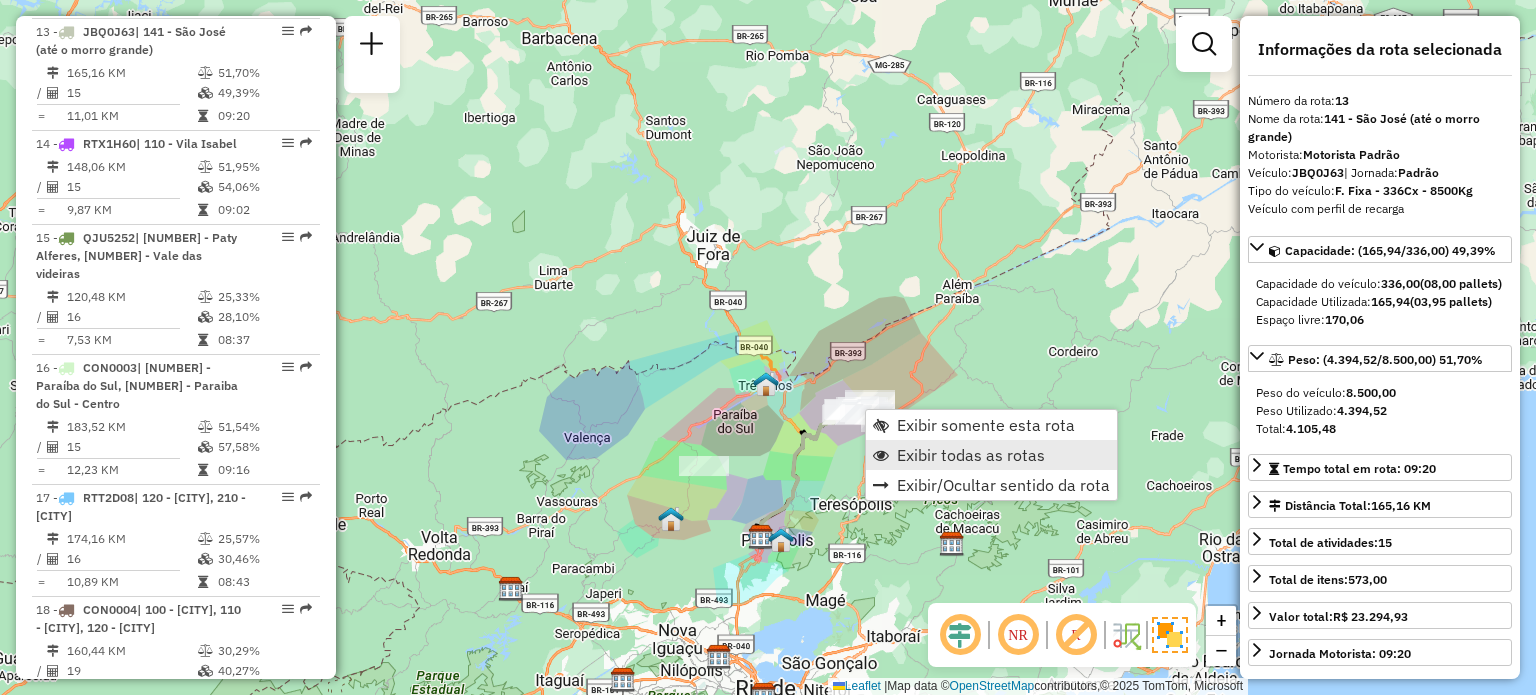 click on "Exibir todas as rotas" at bounding box center [991, 455] 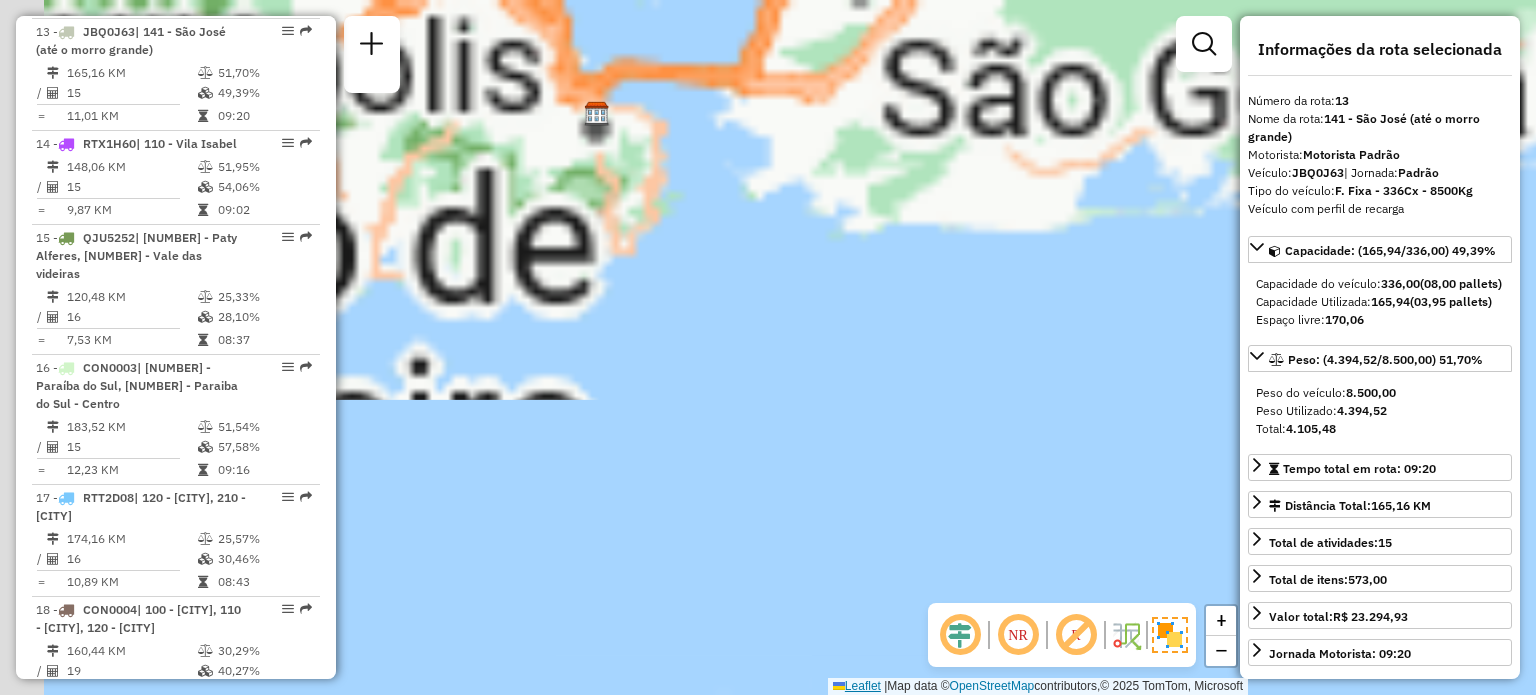 drag, startPoint x: 772, startPoint y: 355, endPoint x: 858, endPoint y: 683, distance: 339.087 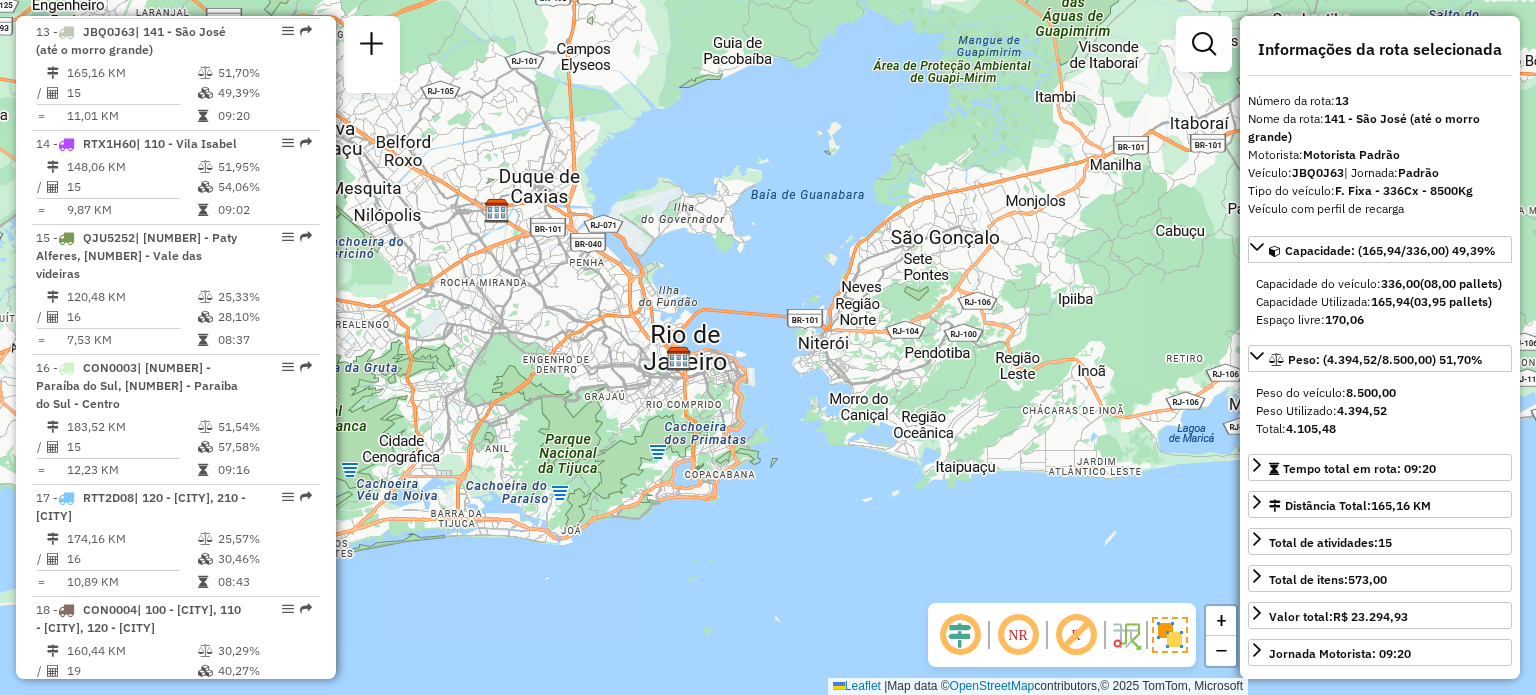 drag, startPoint x: 790, startPoint y: 278, endPoint x: 974, endPoint y: 726, distance: 484.31393 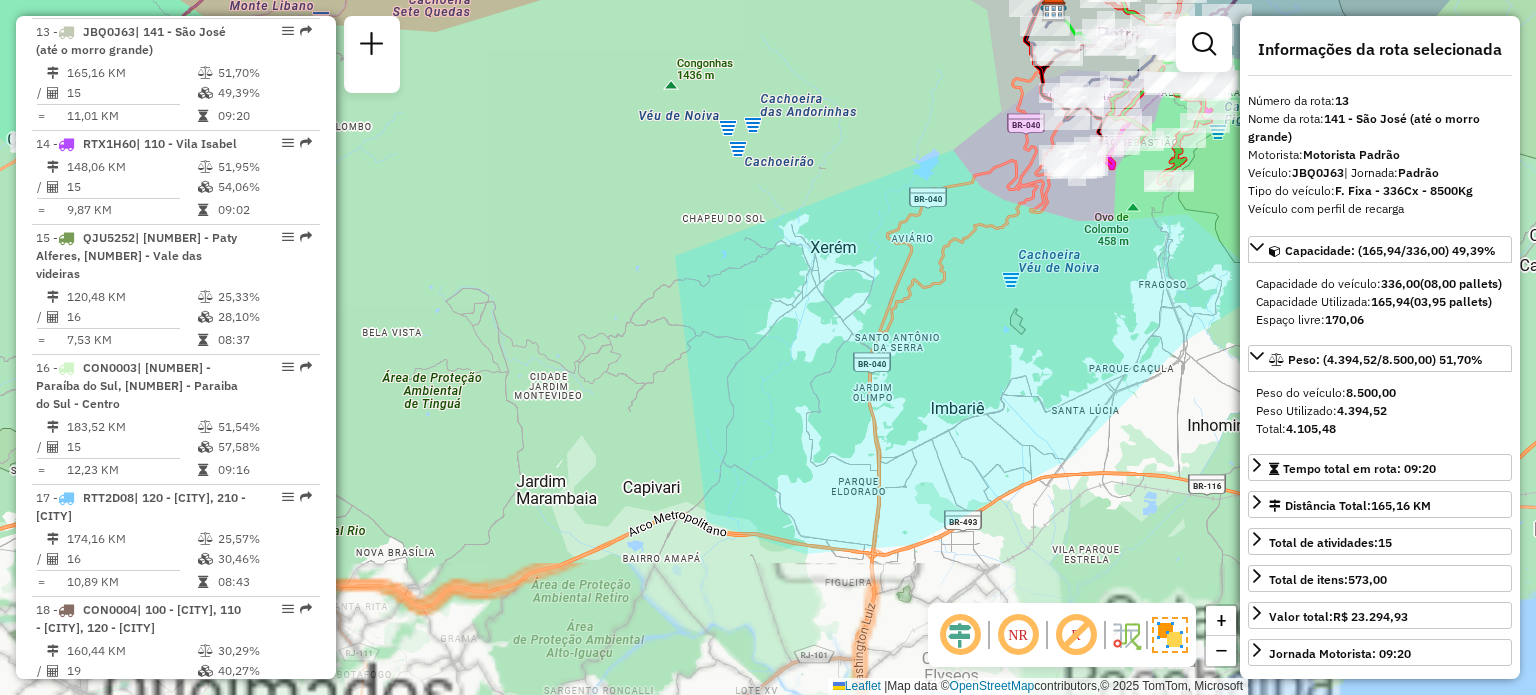 drag, startPoint x: 726, startPoint y: 159, endPoint x: 923, endPoint y: 607, distance: 489.40067 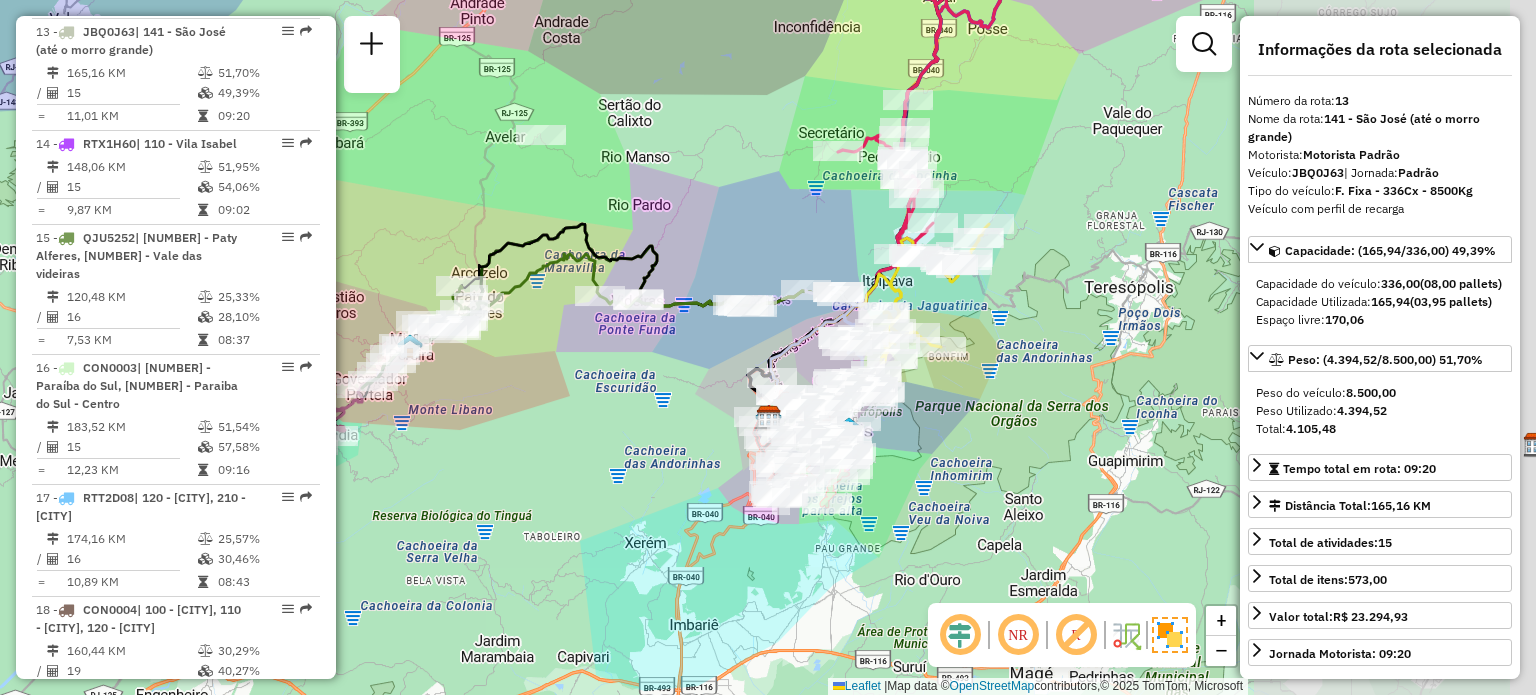 drag, startPoint x: 952, startPoint y: 435, endPoint x: 632, endPoint y: 389, distance: 323.28934 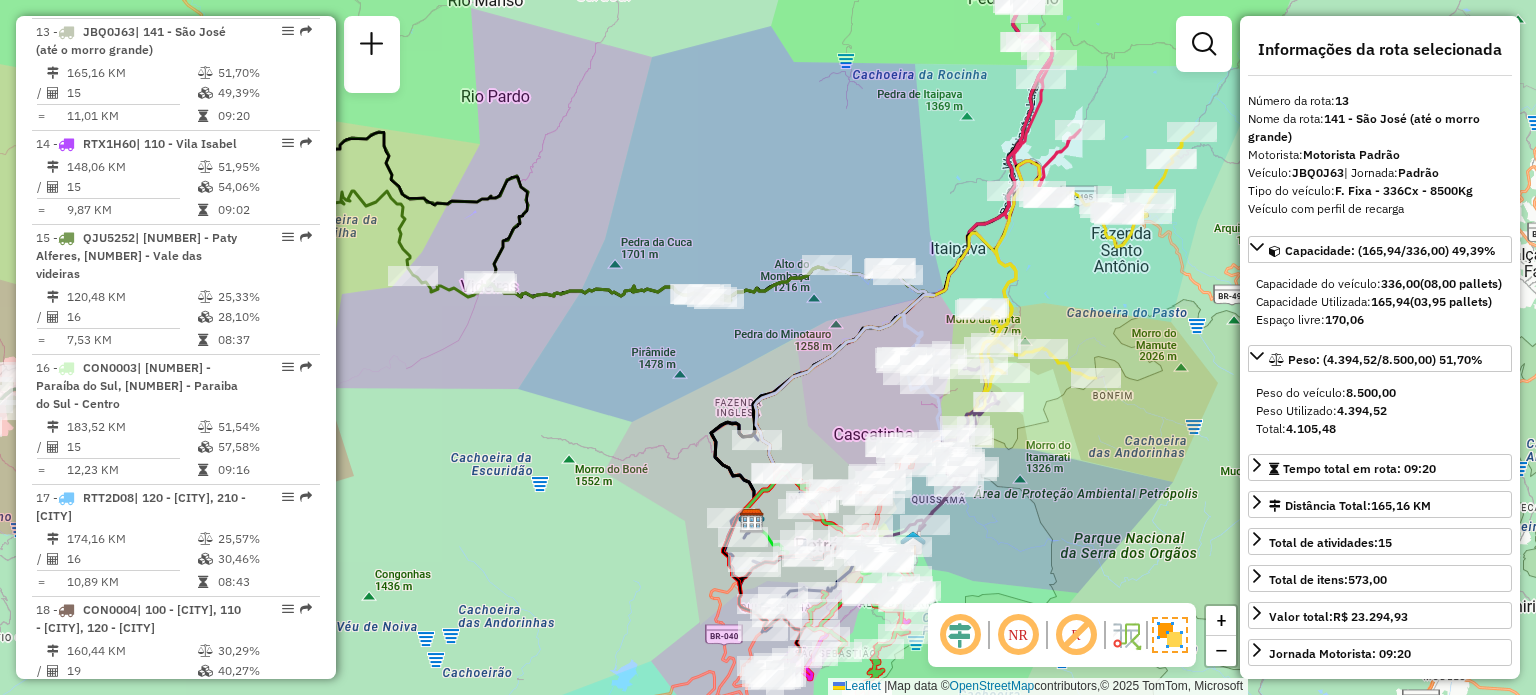 drag, startPoint x: 800, startPoint y: 380, endPoint x: 576, endPoint y: 222, distance: 274.11676 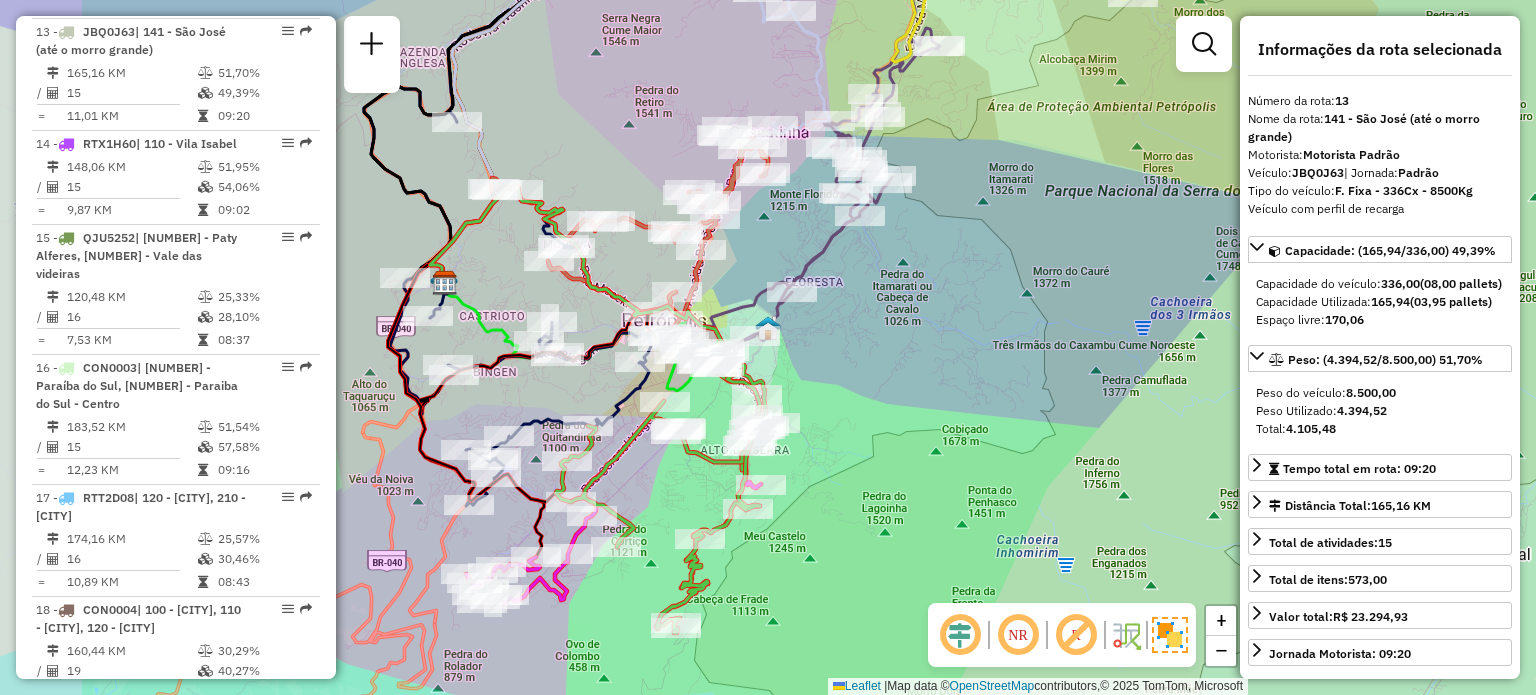 drag, startPoint x: 704, startPoint y: 413, endPoint x: 851, endPoint y: 343, distance: 162.81584 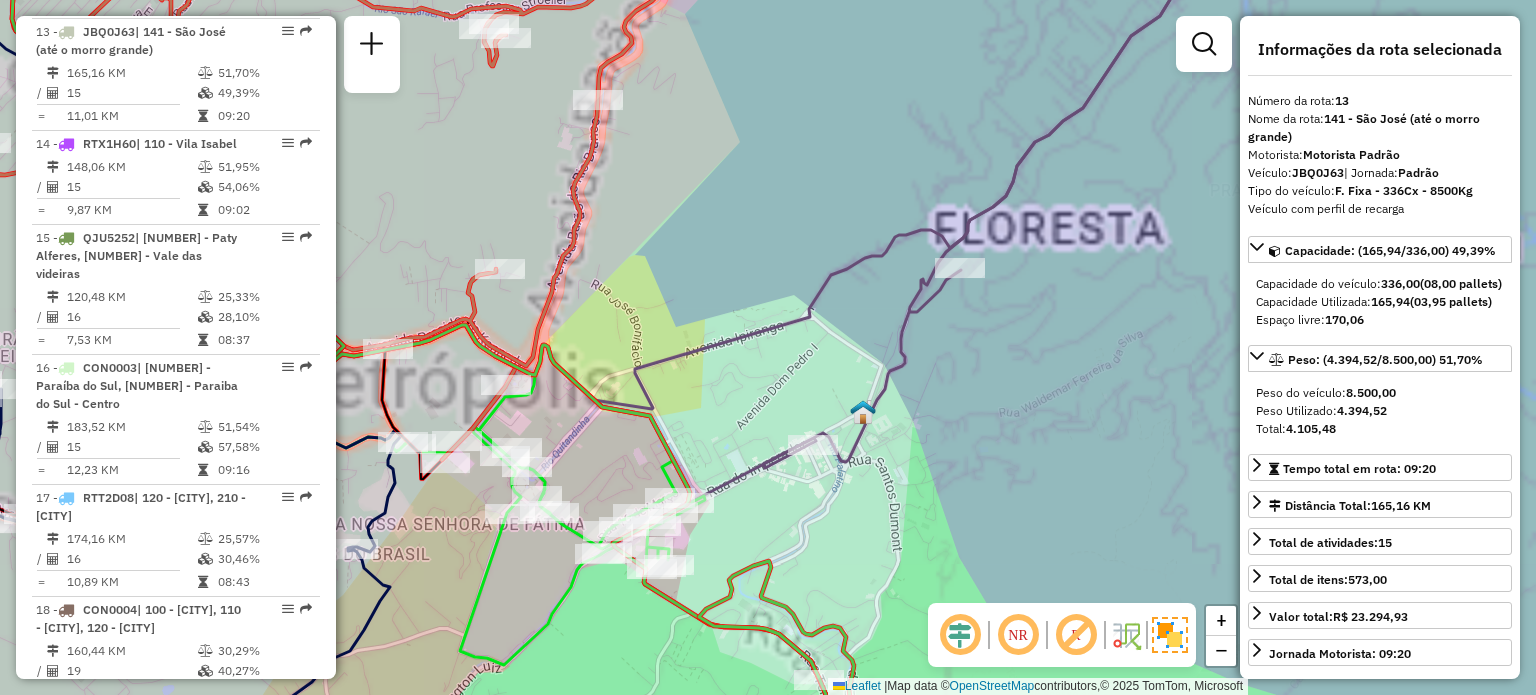drag, startPoint x: 736, startPoint y: 345, endPoint x: 815, endPoint y: 161, distance: 200.24236 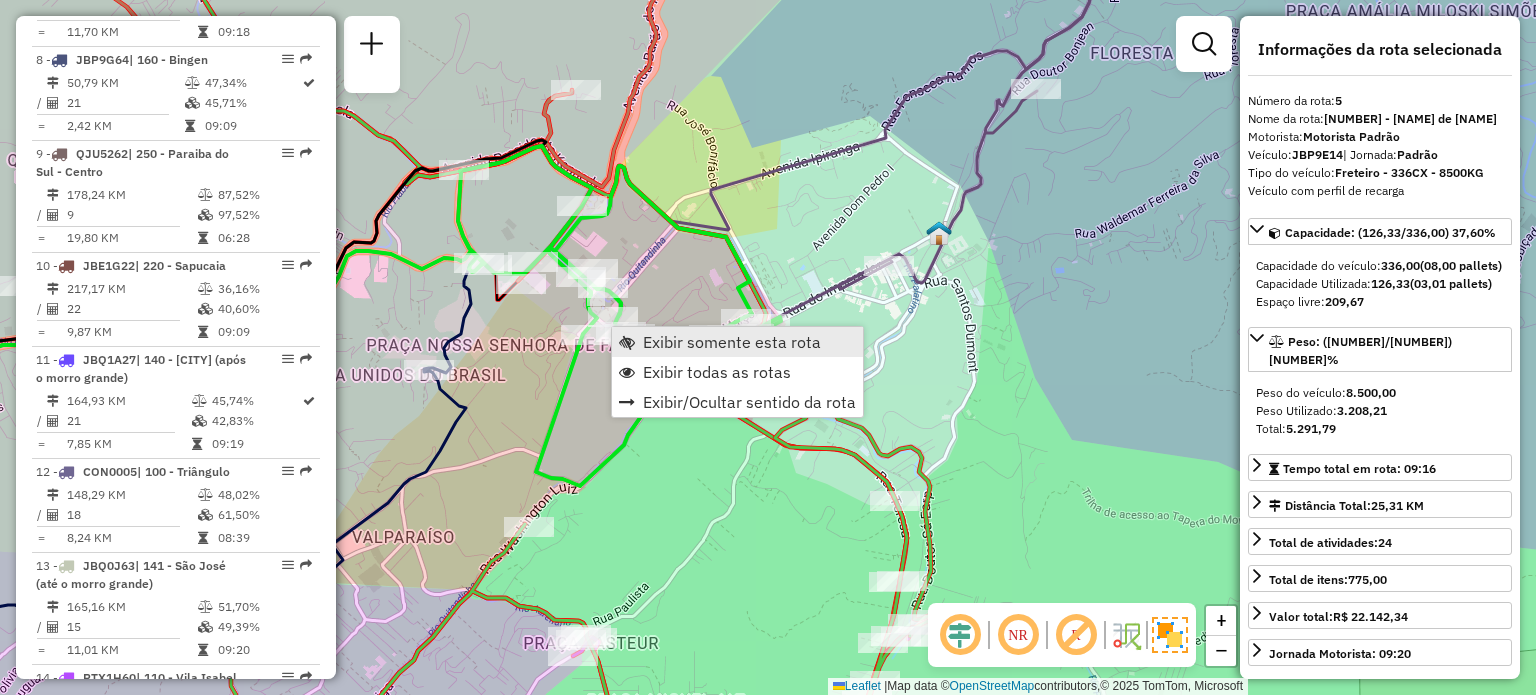 scroll, scrollTop: 1260, scrollLeft: 0, axis: vertical 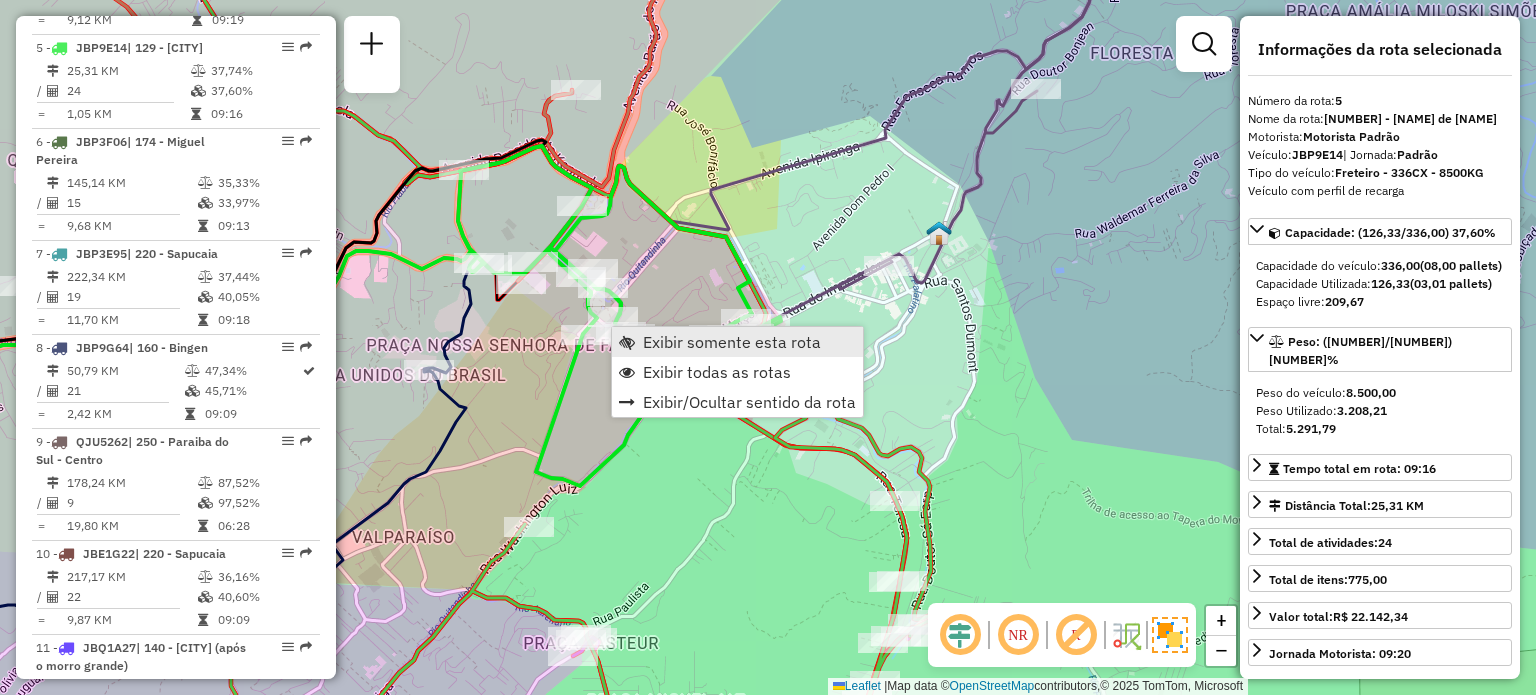 click on "Exibir somente esta rota" at bounding box center [737, 342] 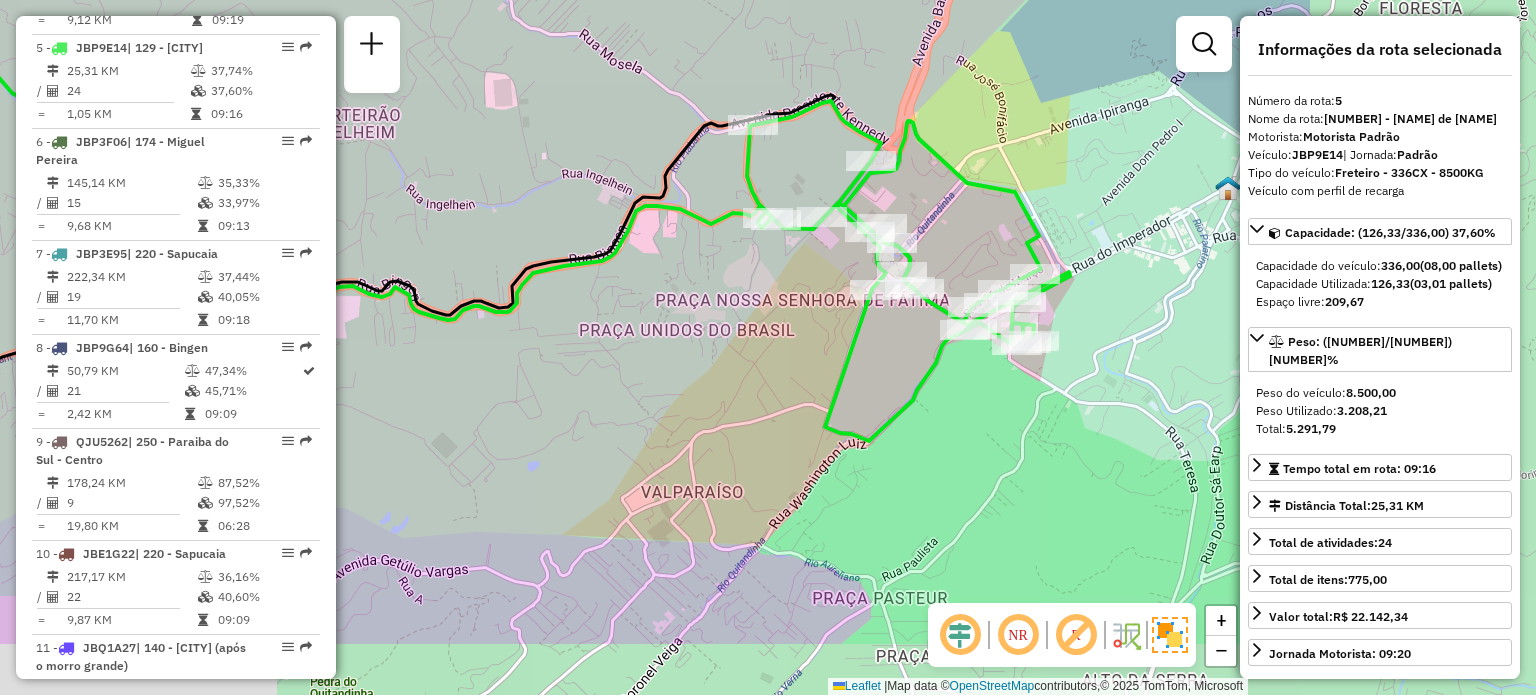 drag, startPoint x: 869, startPoint y: 517, endPoint x: 475, endPoint y: 391, distance: 413.65686 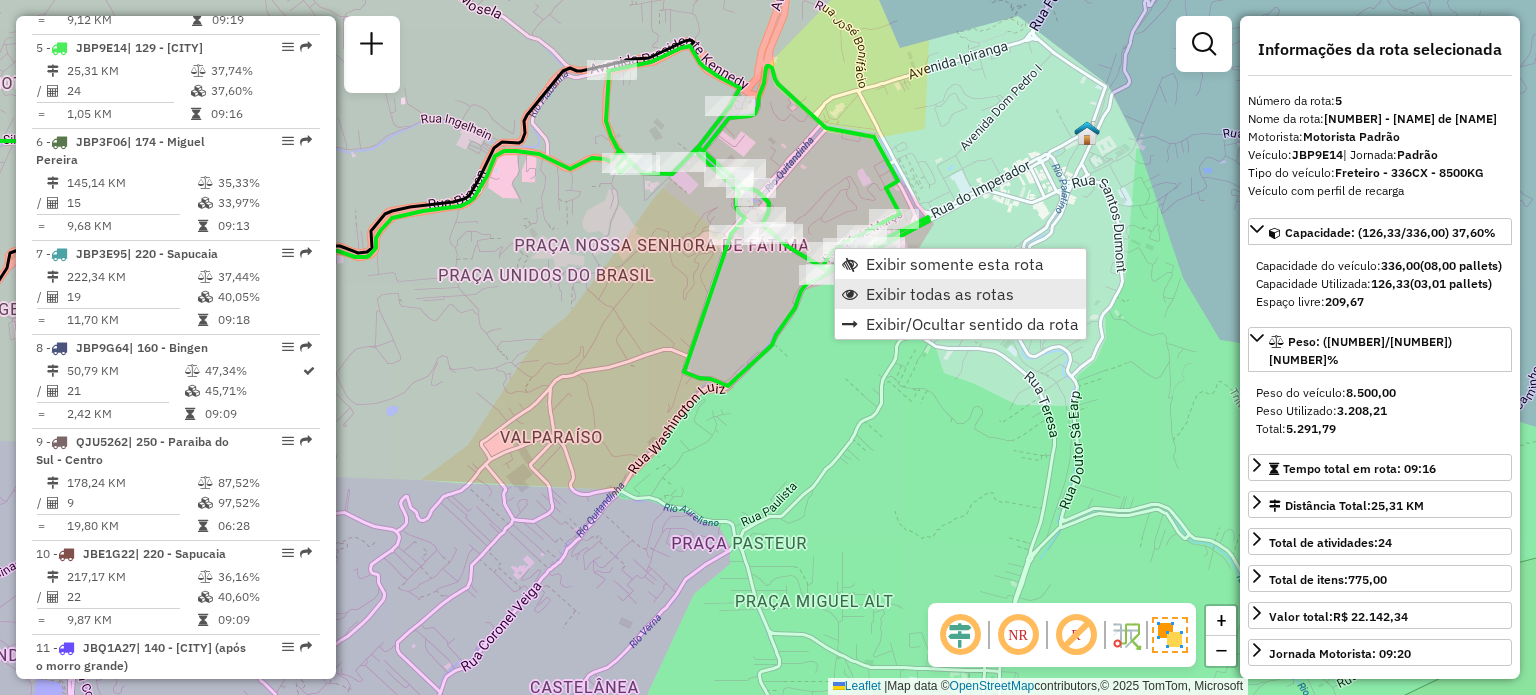 click on "Exibir todas as rotas" at bounding box center [940, 294] 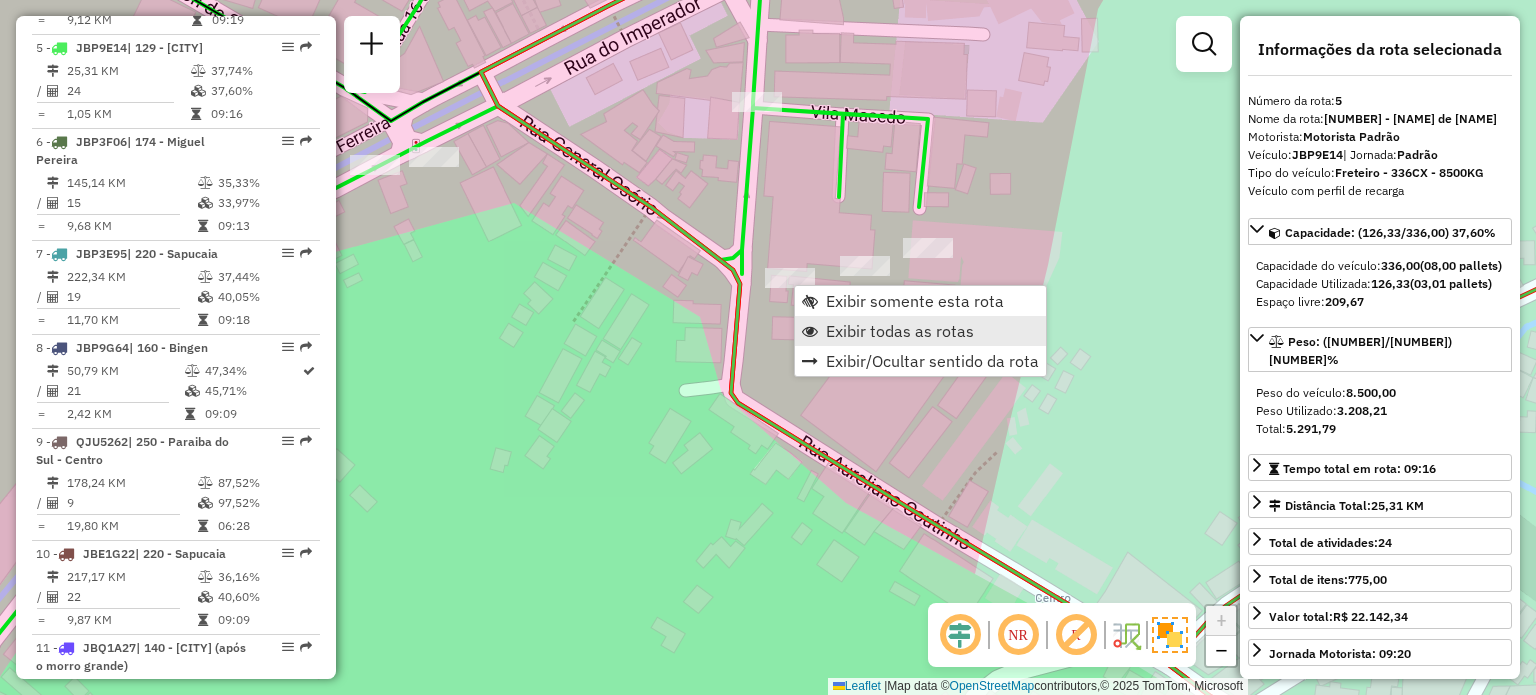 click on "Exibir todas as rotas" at bounding box center [900, 331] 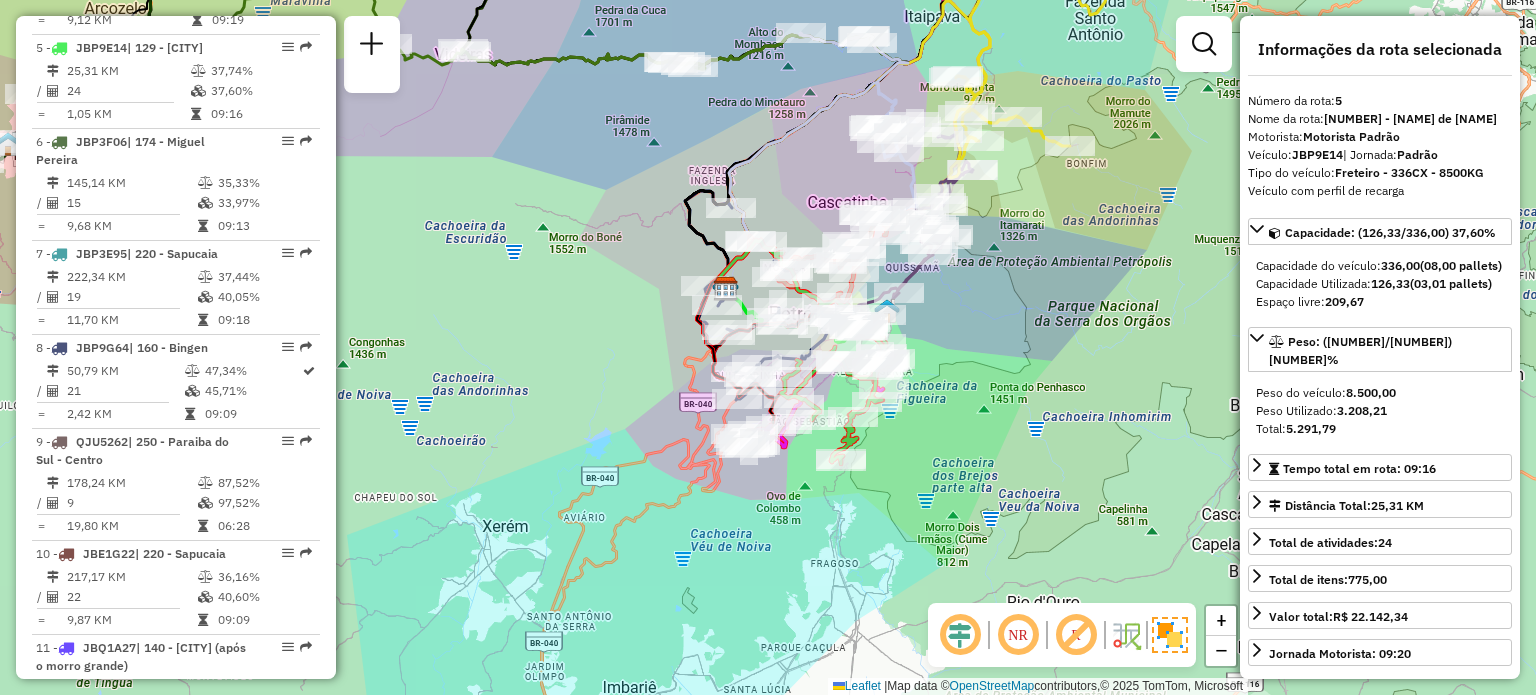 drag, startPoint x: 938, startPoint y: 442, endPoint x: 752, endPoint y: 321, distance: 221.89412 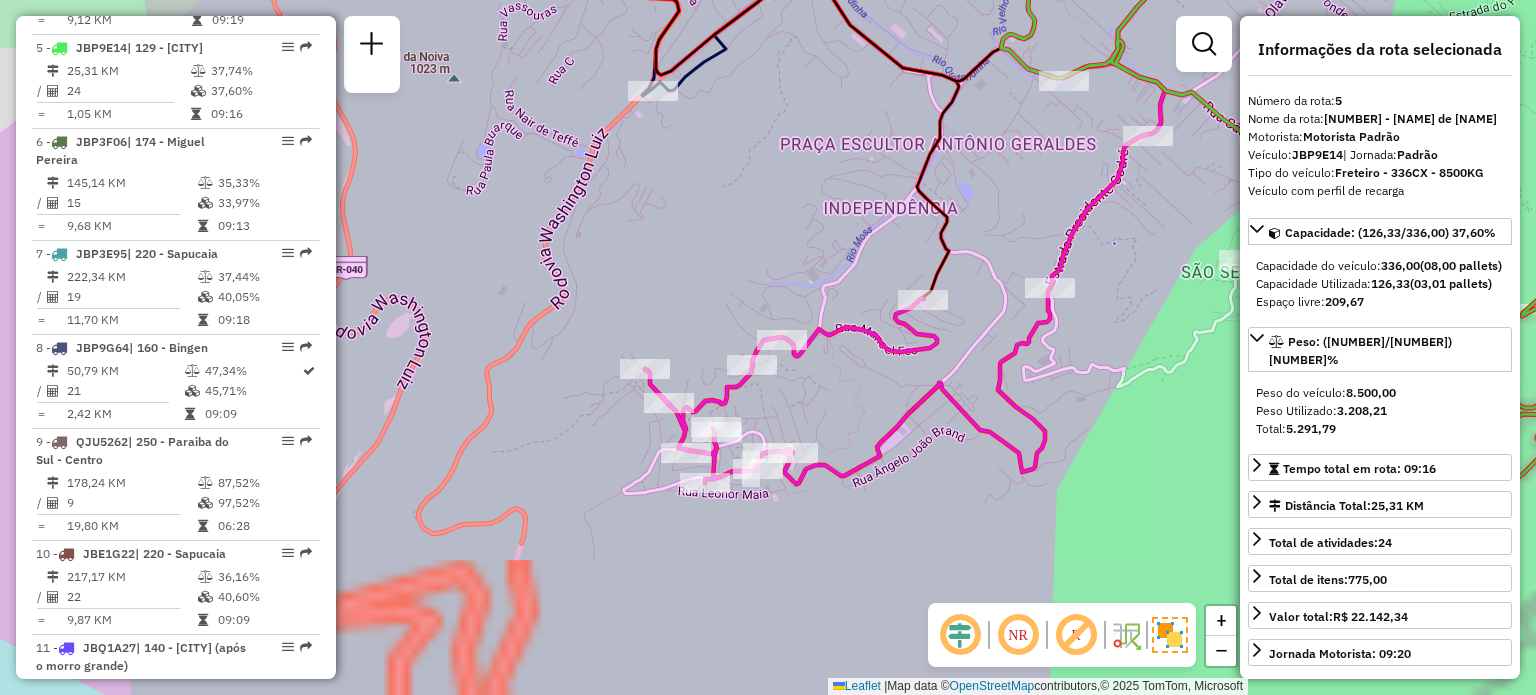 drag, startPoint x: 843, startPoint y: 419, endPoint x: 684, endPoint y: 324, distance: 185.2188 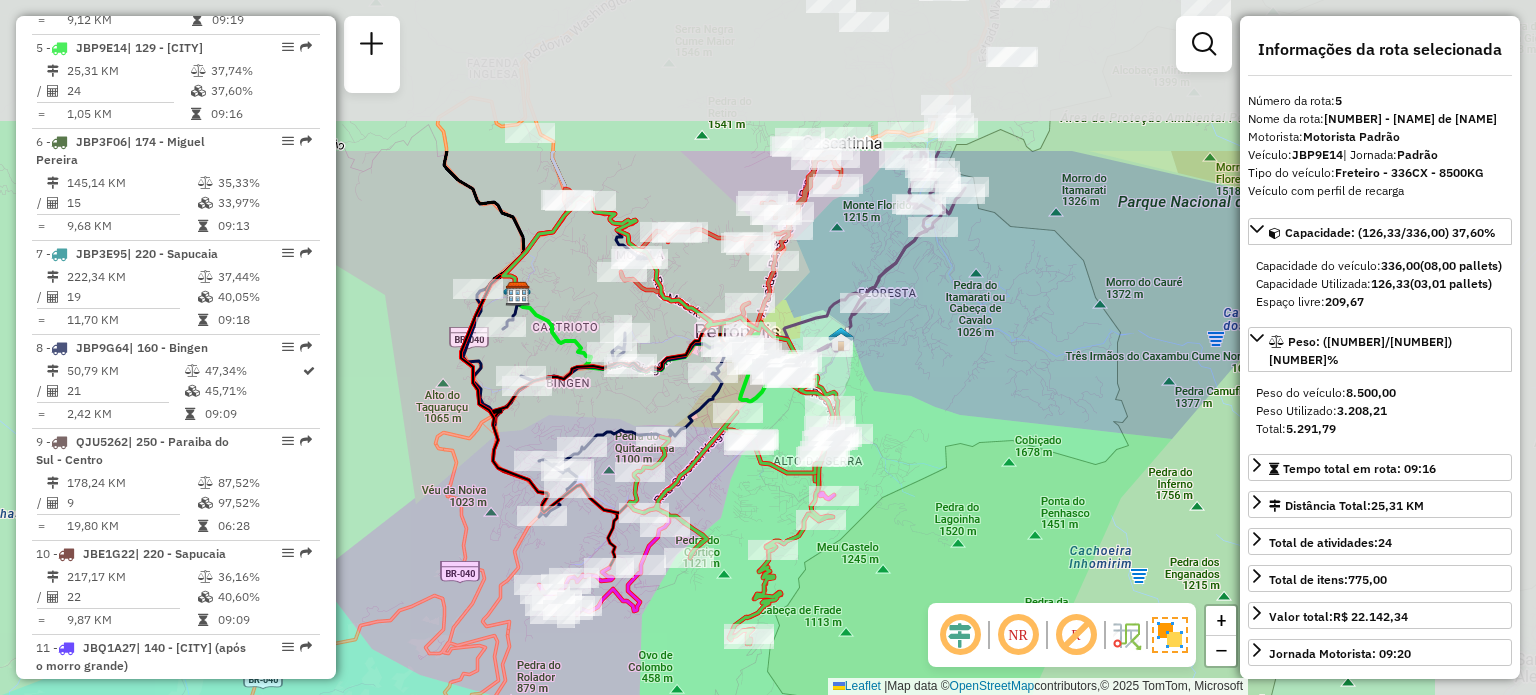 drag, startPoint x: 1112, startPoint y: 264, endPoint x: 904, endPoint y: 471, distance: 293.45016 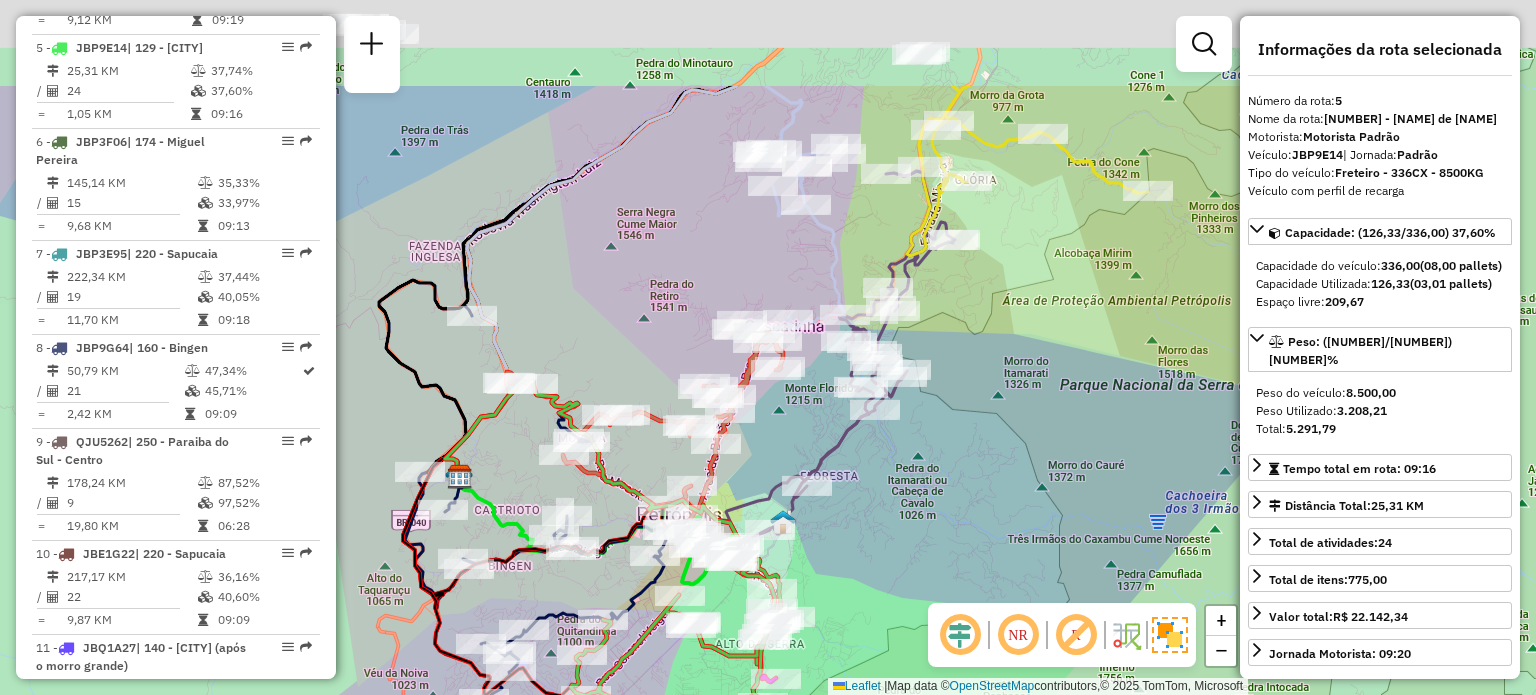 drag, startPoint x: 972, startPoint y: 359, endPoint x: 920, endPoint y: 427, distance: 85.60374 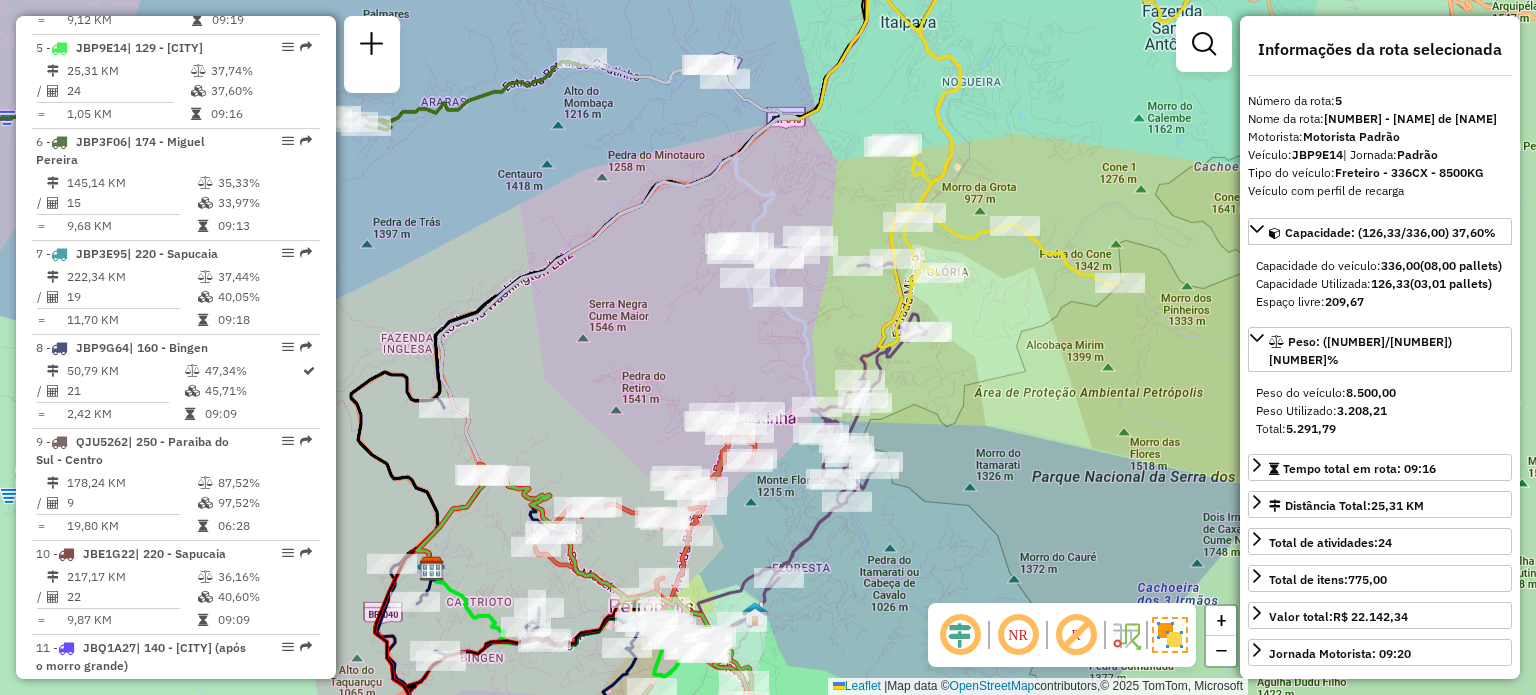 drag, startPoint x: 998, startPoint y: 136, endPoint x: 876, endPoint y: 391, distance: 282.6818 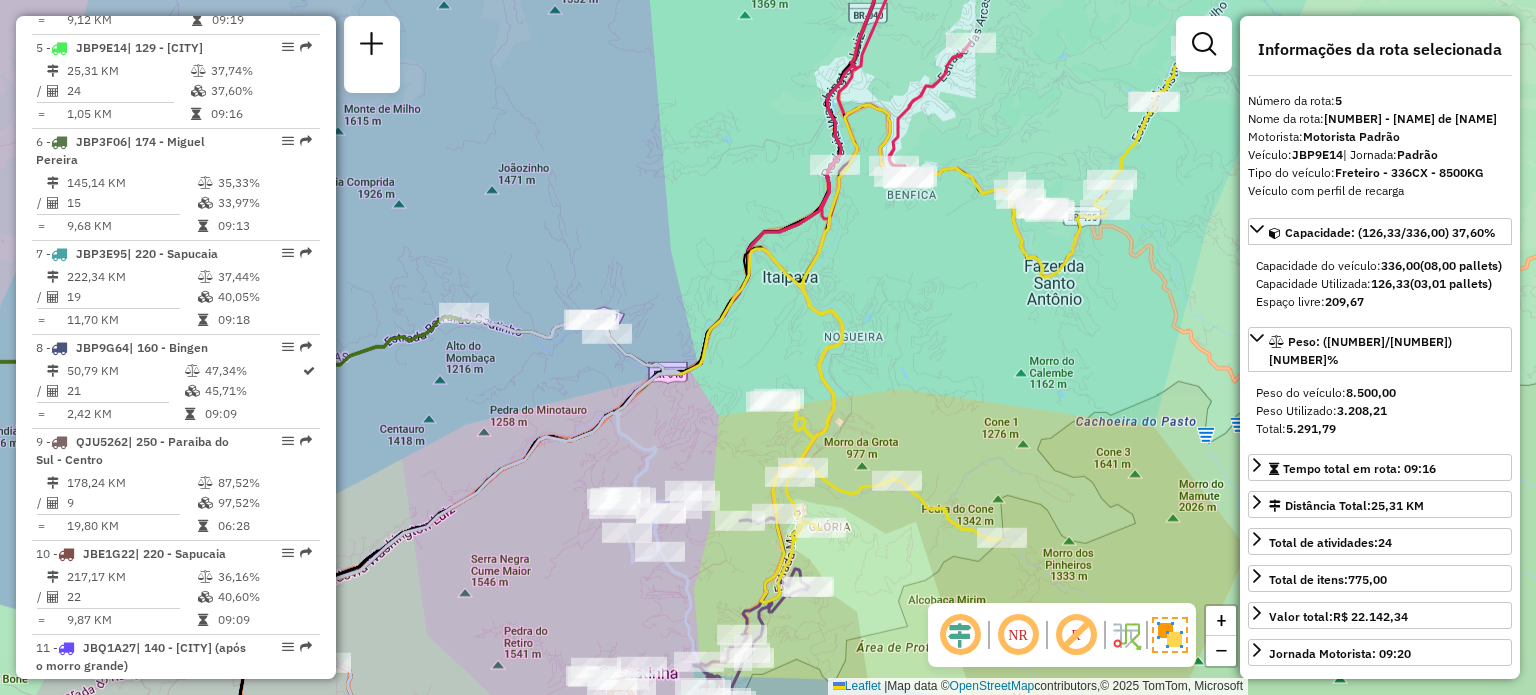 drag, startPoint x: 913, startPoint y: 317, endPoint x: 838, endPoint y: 464, distance: 165.02727 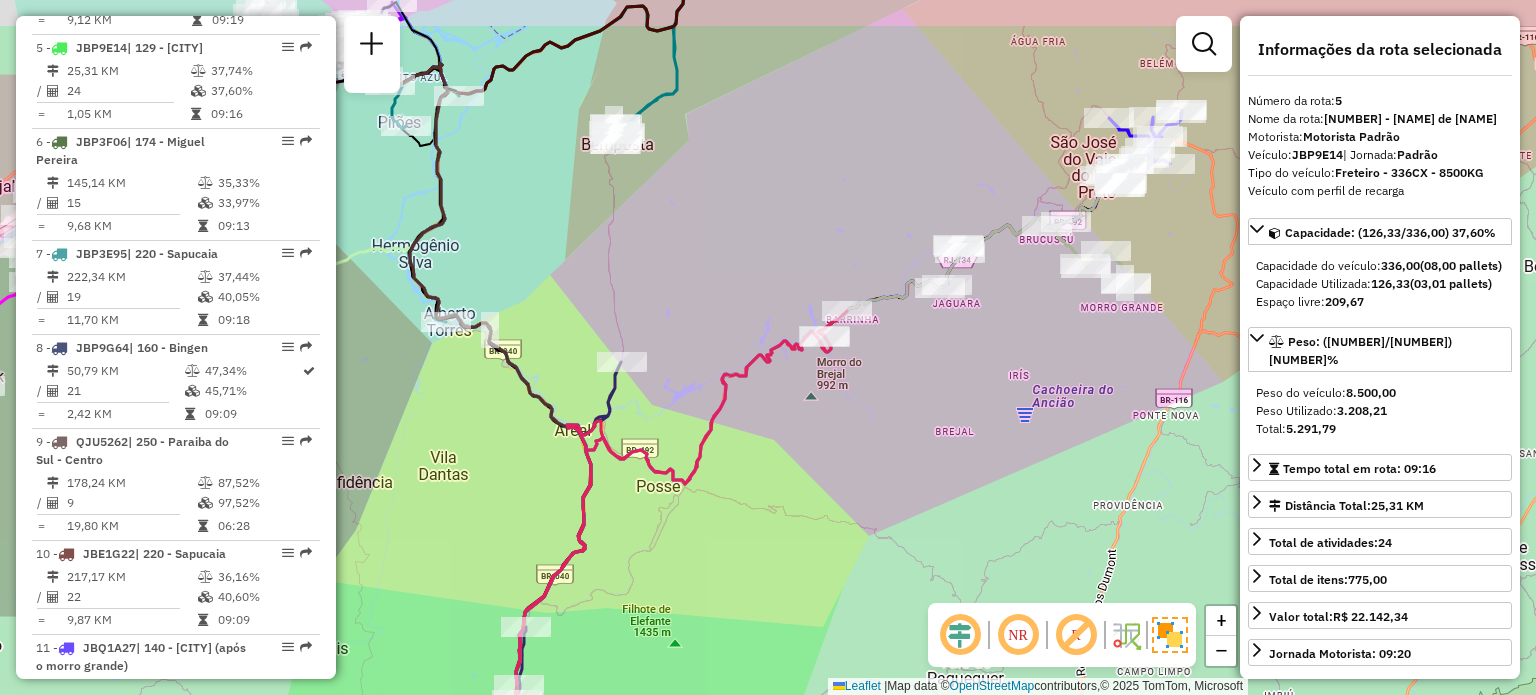 click on "Janela de atendimento Grade de atendimento Capacidade Transportadoras Veículos Cliente Pedidos  Rotas Selecione os dias de semana para filtrar as janelas de atendimento  Seg   Ter   Qua   Qui   Sex   Sáb   Dom  Informe o período da janela de atendimento: De: Até:  Filtrar exatamente a janela do cliente  Considerar janela de atendimento padrão  Selecione os dias de semana para filtrar as grades de atendimento  Seg   Ter   Qua   Qui   Sex   Sáb   Dom   Considerar clientes sem dia de atendimento cadastrado  Clientes fora do dia de atendimento selecionado Filtrar as atividades entre os valores definidos abaixo:  Peso mínimo:   Peso máximo:   Cubagem mínima:   Cubagem máxima:   De:   Até:  Filtrar as atividades entre o tempo de atendimento definido abaixo:  De:   Até:   Considerar capacidade total dos clientes não roteirizados Transportadora: Selecione um ou mais itens Tipo de veículo: Selecione um ou mais itens Veículo: Selecione um ou mais itens Motorista: Selecione um ou mais itens Nome: Rótulo:" 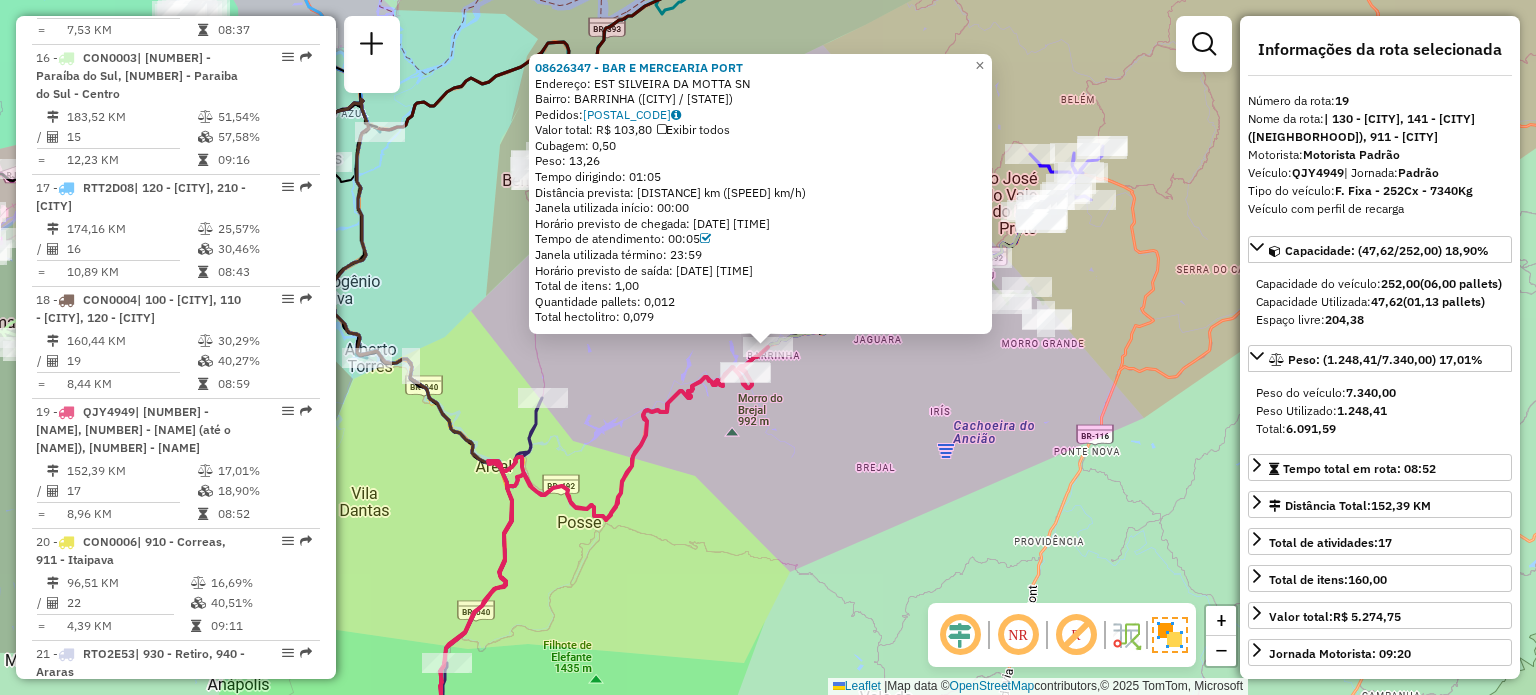 scroll, scrollTop: 2771, scrollLeft: 0, axis: vertical 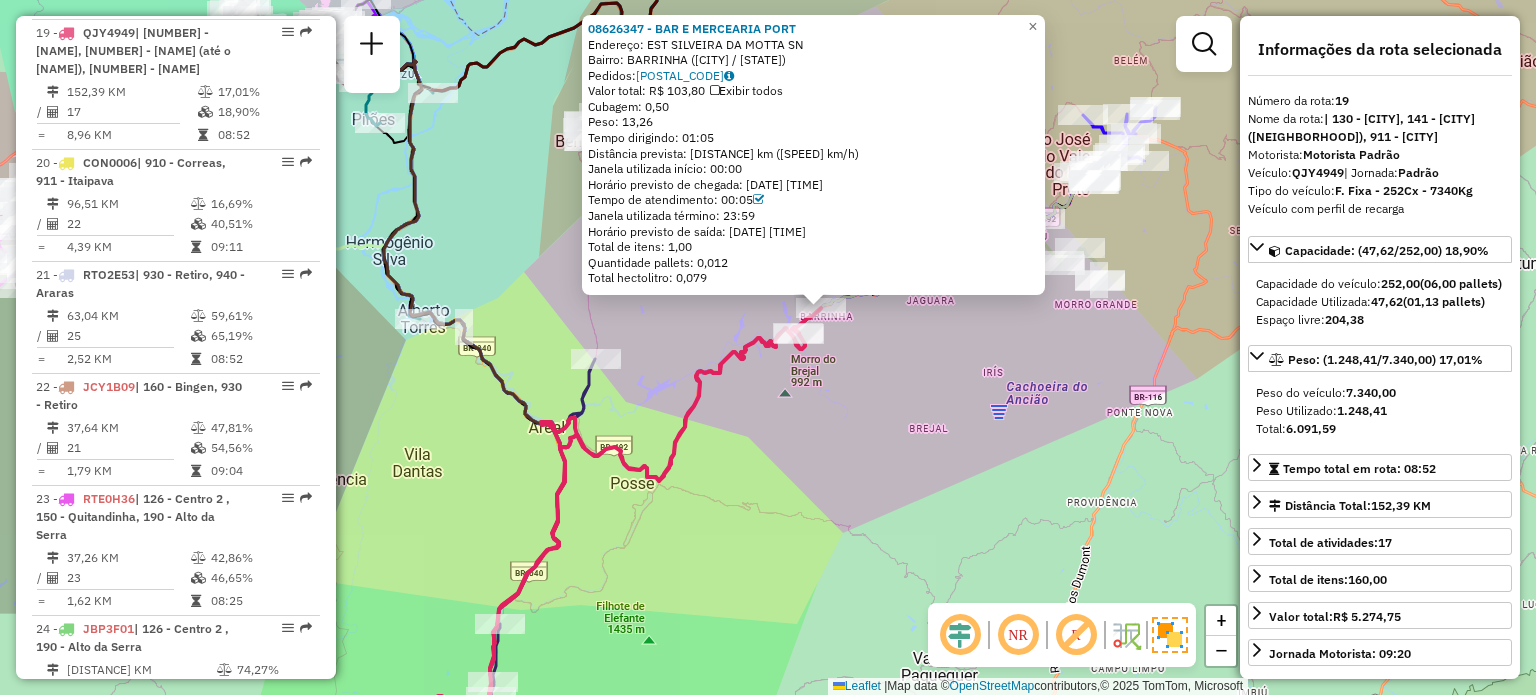 drag, startPoint x: 690, startPoint y: 458, endPoint x: 775, endPoint y: 395, distance: 105.801704 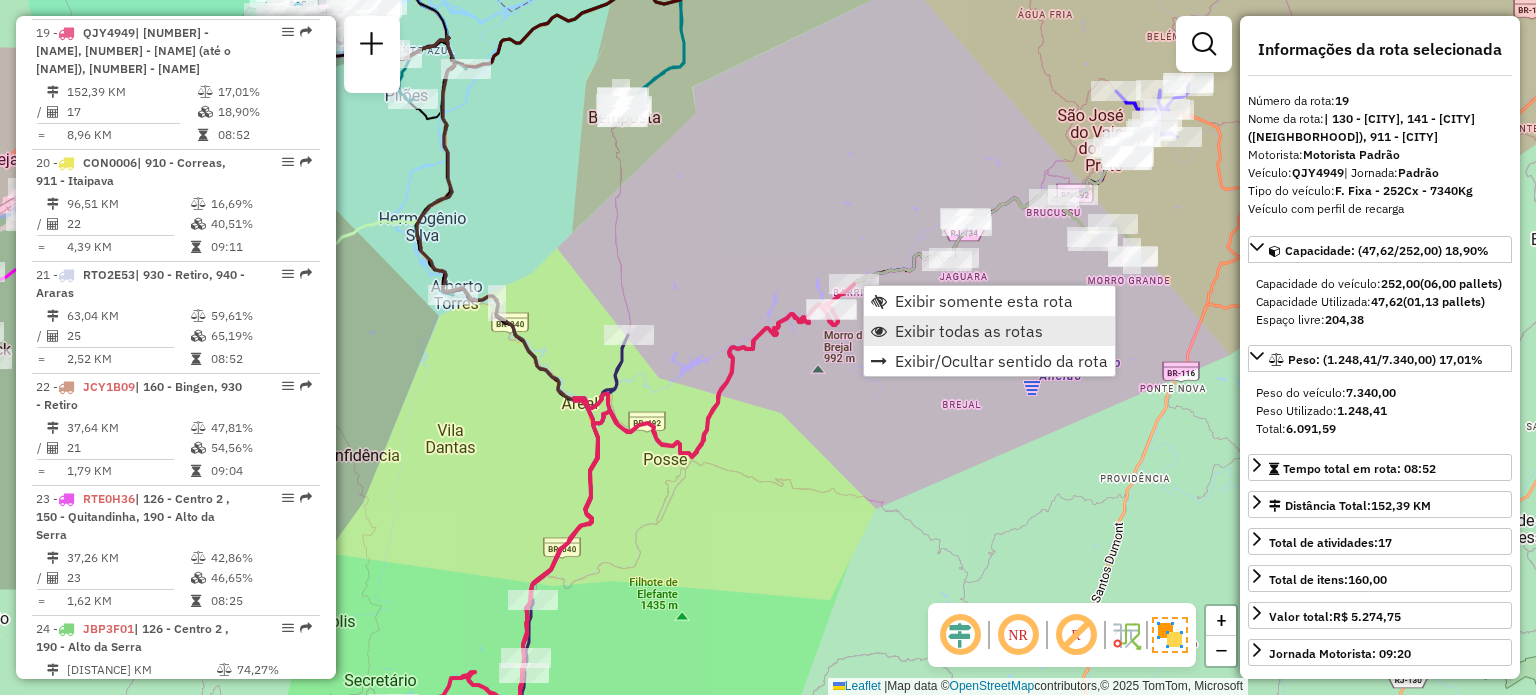 click at bounding box center [879, 331] 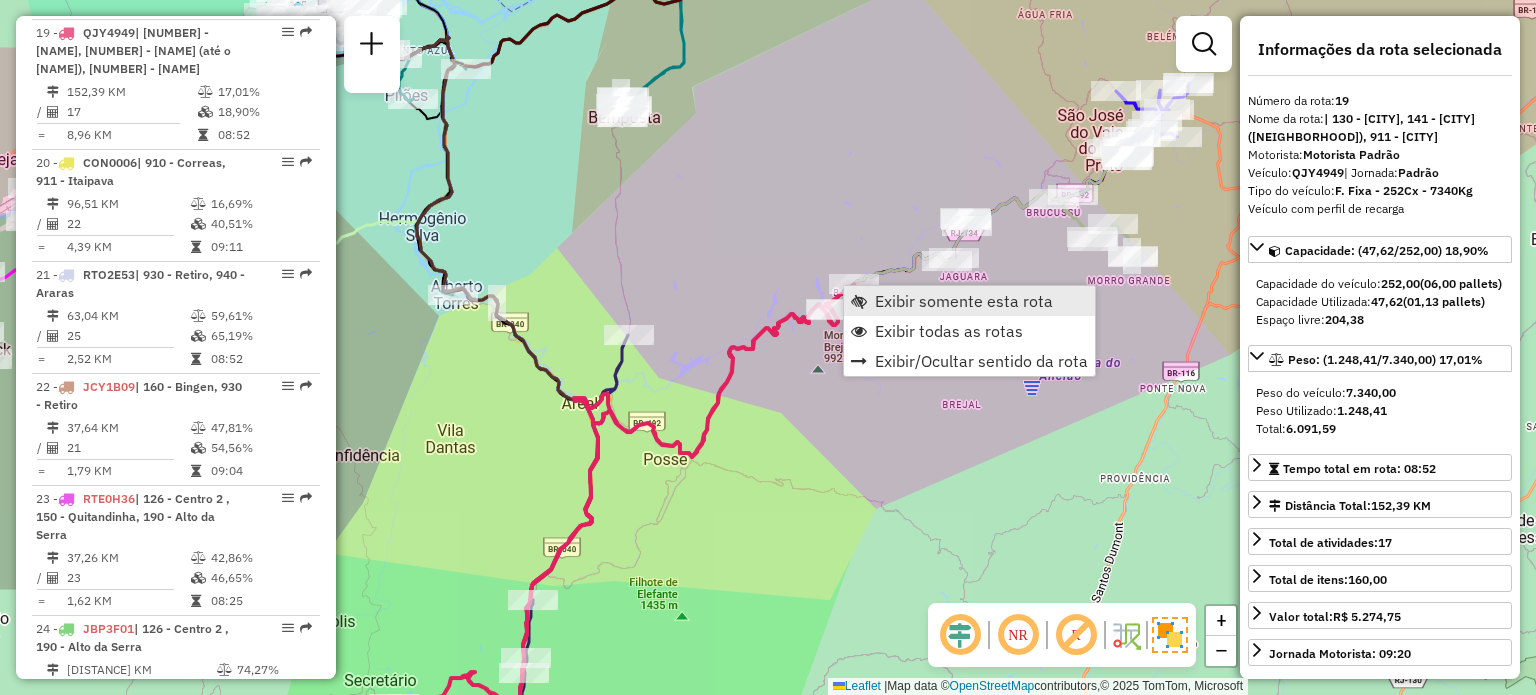 click on "Exibir somente esta rota" at bounding box center [964, 301] 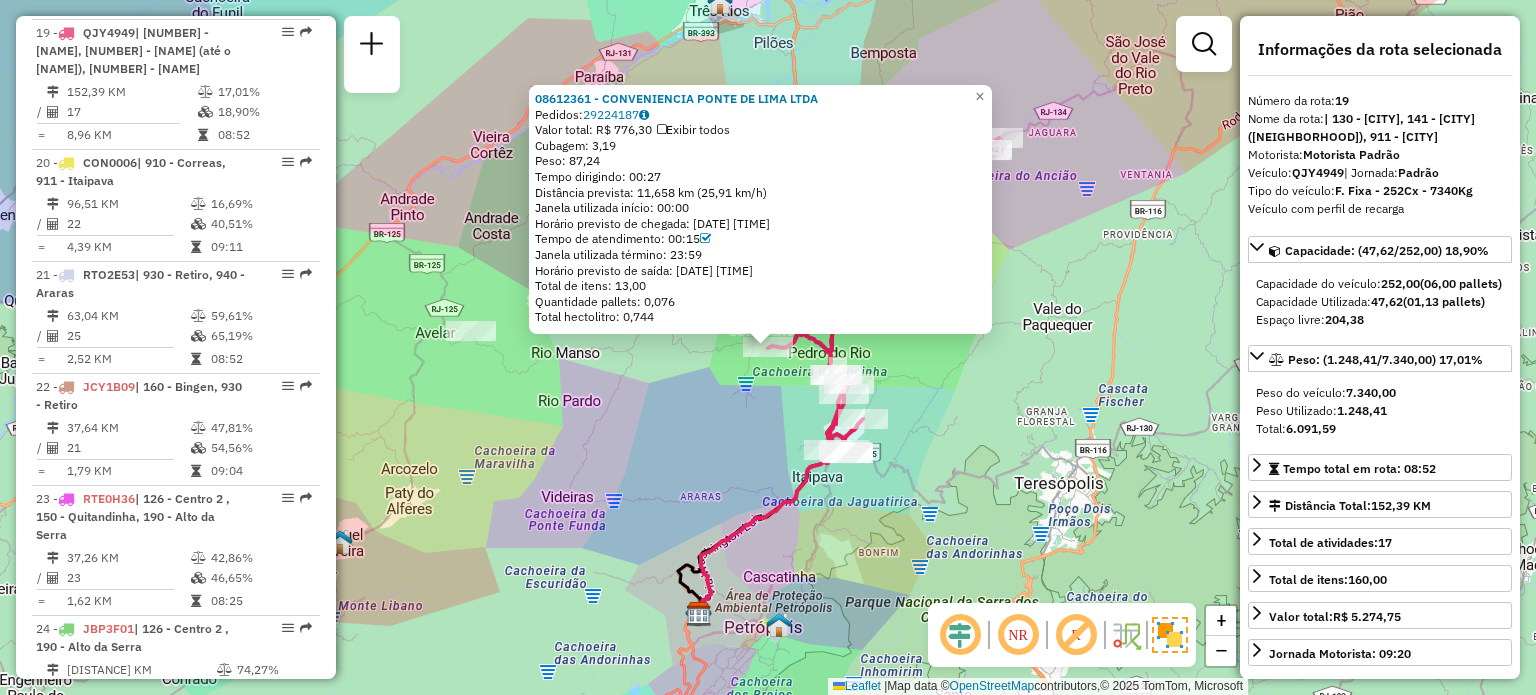 click on "08612361 - CONVENIENCIA PONTE DE LIMA LTDA  Pedidos:  29224187   Valor total: R$ 776,30   Exibir todos   Cubagem: 3,19  Peso: 87,24  Tempo dirigindo: 00:27   Distância prevista: 11,658 km (25,91 km/h)   Janela utilizada início: 00:00   Horário previsto de chegada: 29/07/2025 08:34   Tempo de atendimento: 00:15   Janela utilizada término: 23:59   Horário previsto de saída: 29/07/2025 08:49   Total de itens: 13,00   Quantidade pallets: 0,076   Total hectolitro: 0,744  × Janela de atendimento Grade de atendimento Capacidade Transportadoras Veículos Cliente Pedidos  Rotas Selecione os dias de semana para filtrar as janelas de atendimento  Seg   Ter   Qua   Qui   Sex   Sáb   Dom  Informe o período da janela de atendimento: De: Até:  Filtrar exatamente a janela do cliente  Considerar janela de atendimento padrão  Selecione os dias de semana para filtrar as grades de atendimento  Seg   Ter   Qua   Qui   Sex   Sáb   Dom   Considerar clientes sem dia de atendimento cadastrado  Peso mínimo:   De:   Até:" 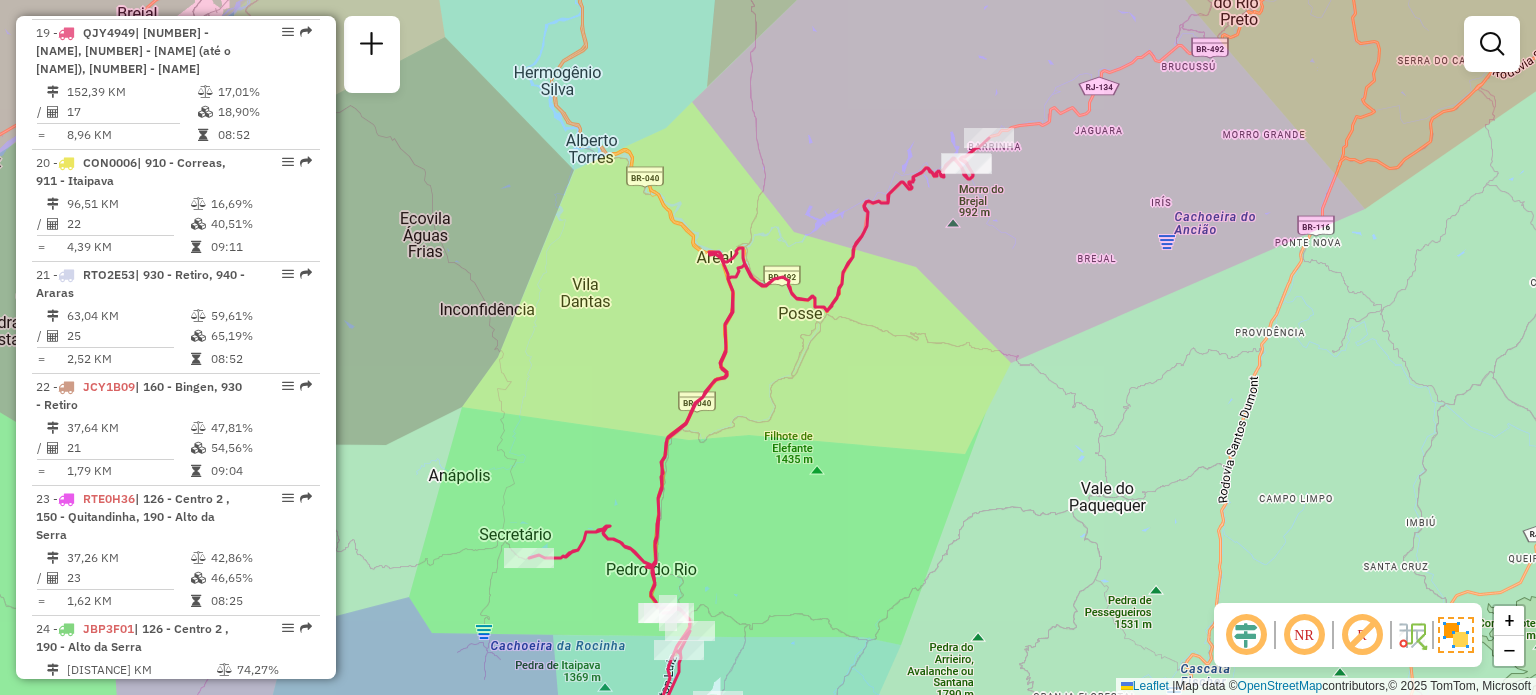 drag, startPoint x: 1069, startPoint y: 144, endPoint x: 880, endPoint y: 307, distance: 249.57965 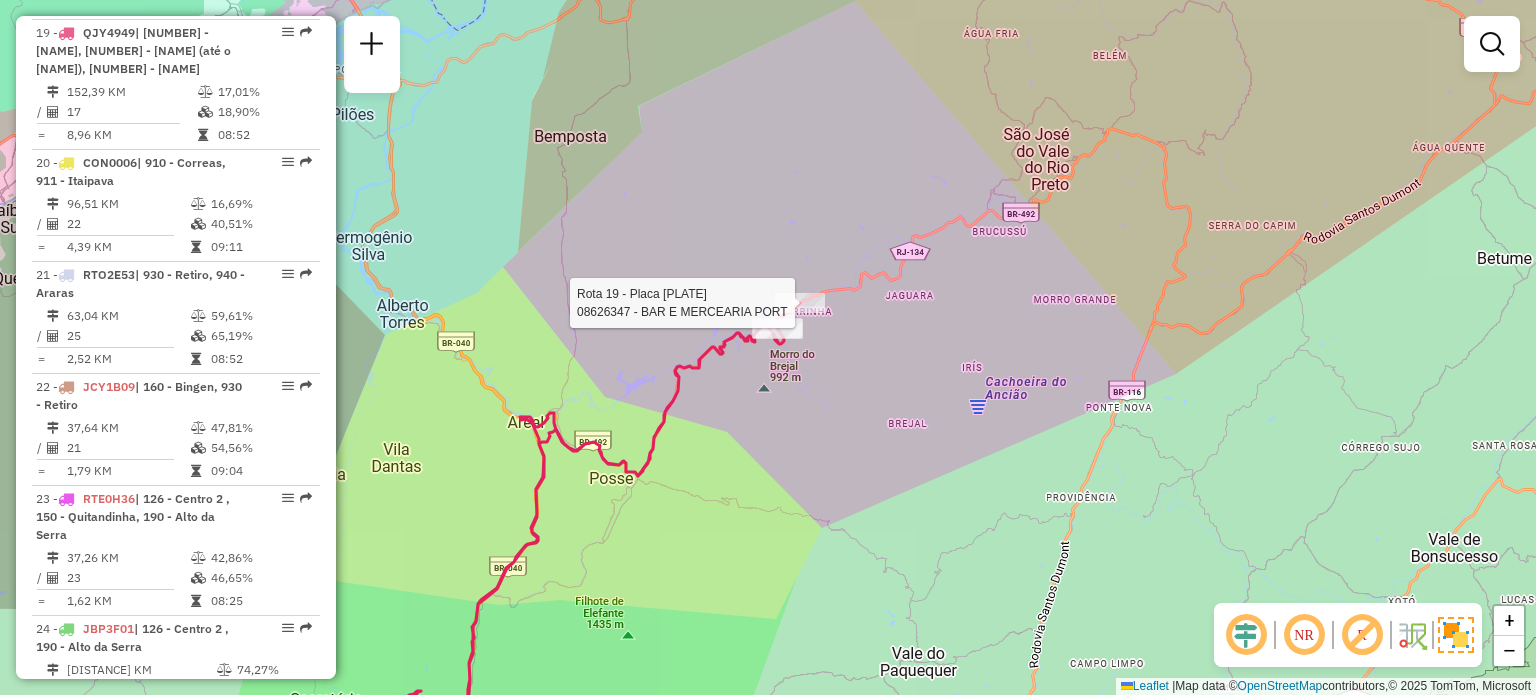 select on "**********" 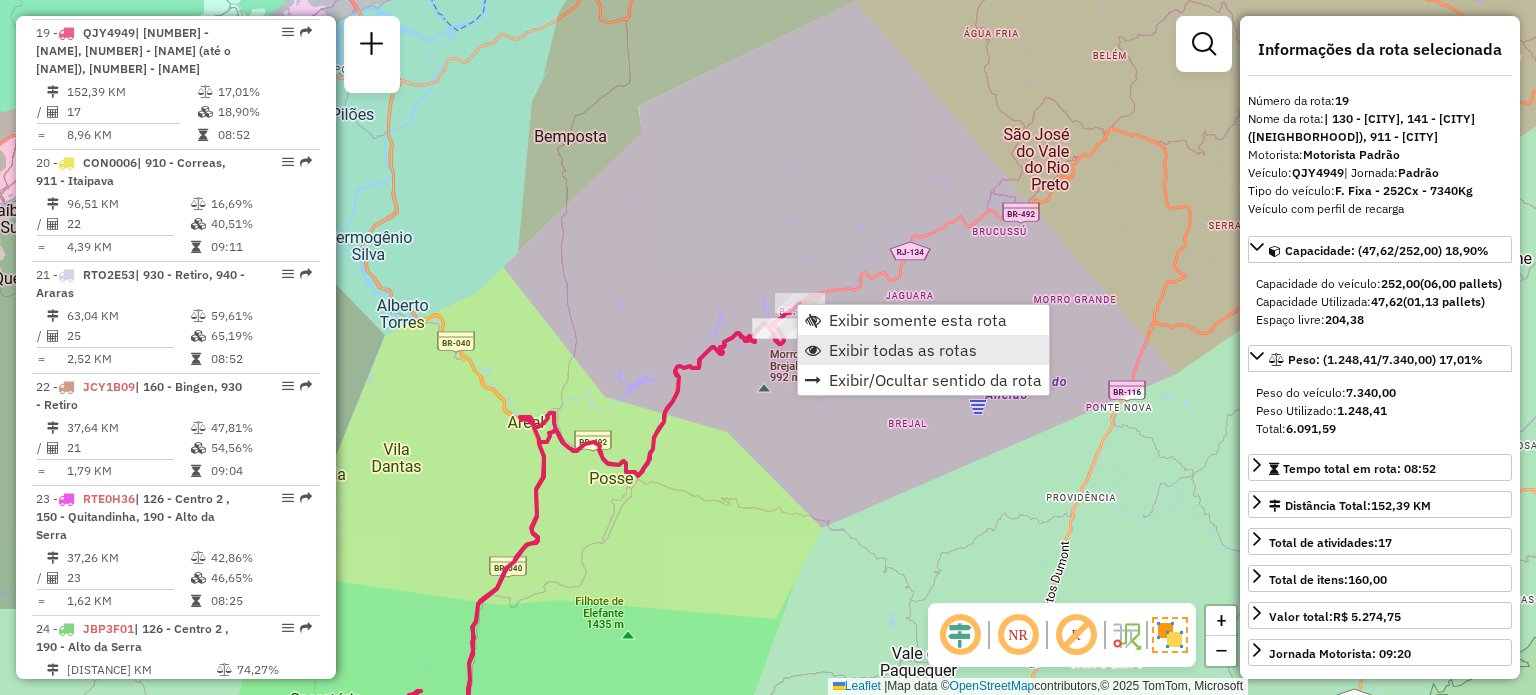 click on "Exibir todas as rotas" at bounding box center [923, 350] 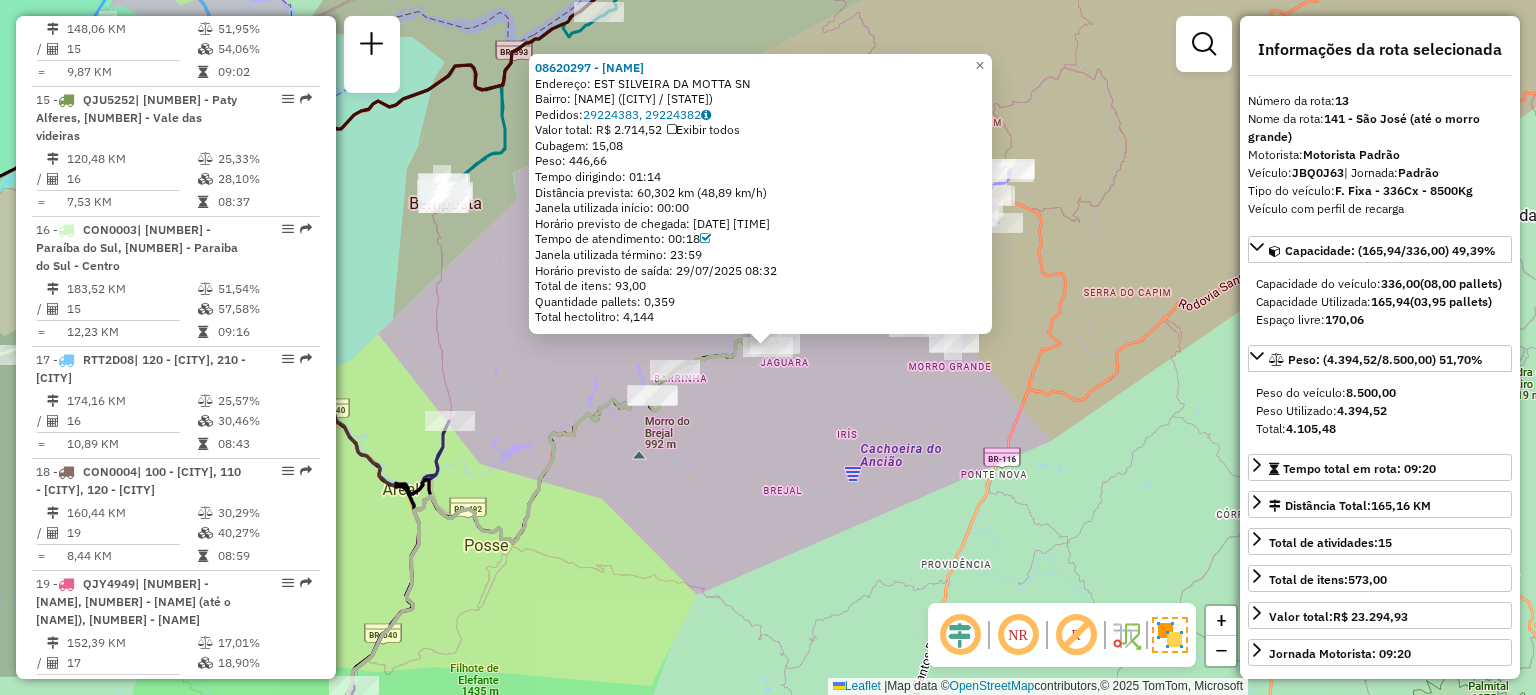 scroll, scrollTop: 2082, scrollLeft: 0, axis: vertical 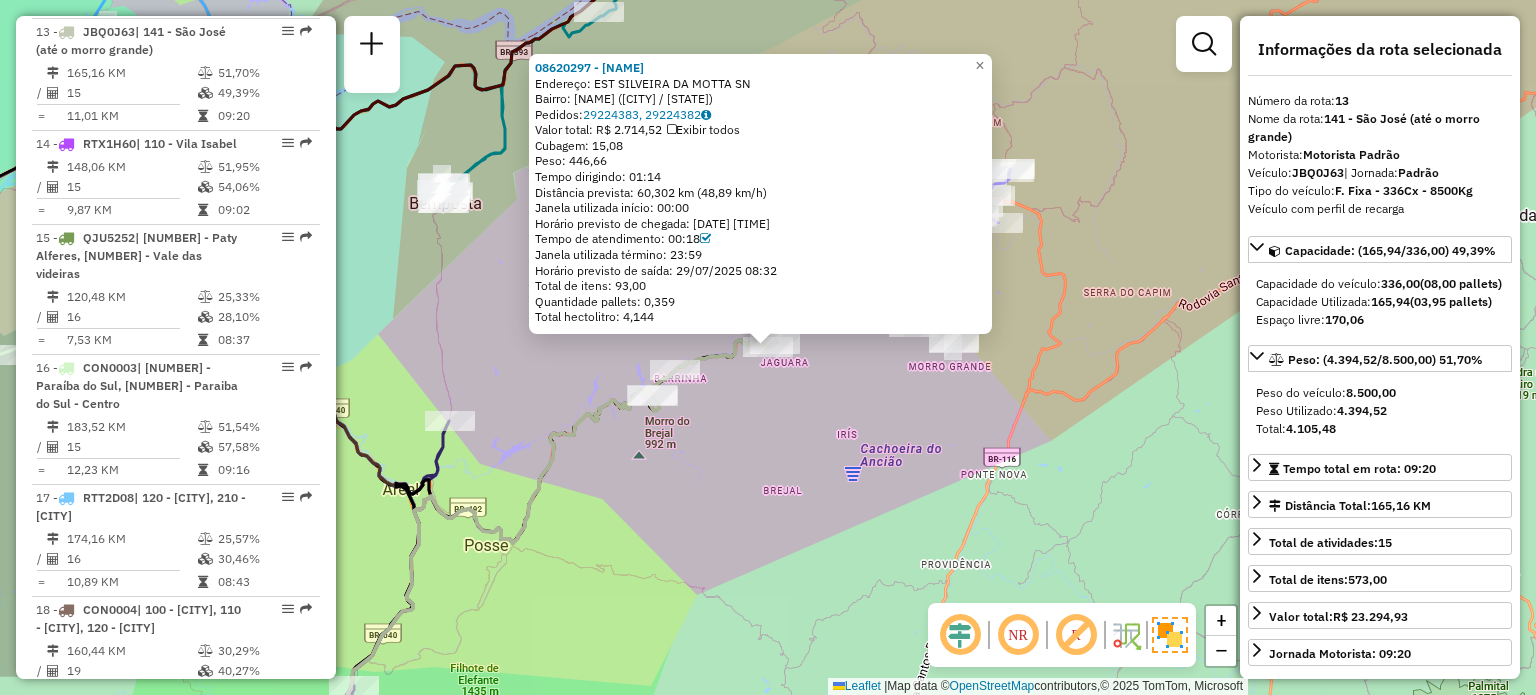 click on "08620297 - MERCEARIA PORTO E FI  Endereço: EST SILVEIRA DA MOTTA             SN   Bairro: CENTRO (SAO JOSE DO VAL / RJ)   Pedidos:  29224383, 29224382   Valor total: R$ 2.714,52   Exibir todos   Cubagem: 15,08  Peso: 446,66  Tempo dirigindo: 01:14   Distância prevista: 60,302 km (48,89 km/h)   Janela utilizada início: 00:00   Horário previsto de chegada: 29/07/2025 08:14   Tempo de atendimento: 00:18   Janela utilizada término: 23:59   Horário previsto de saída: 29/07/2025 08:32   Total de itens: 93,00   Quantidade pallets: 0,359   Total hectolitro: 4,144  × Janela de atendimento Grade de atendimento Capacidade Transportadoras Veículos Cliente Pedidos  Rotas Selecione os dias de semana para filtrar as janelas de atendimento  Seg   Ter   Qua   Qui   Sex   Sáb   Dom  Informe o período da janela de atendimento: De: Até:  Filtrar exatamente a janela do cliente  Considerar janela de atendimento padrão  Selecione os dias de semana para filtrar as grades de atendimento  Seg   Ter   Qua   Qui   Sex  De:" 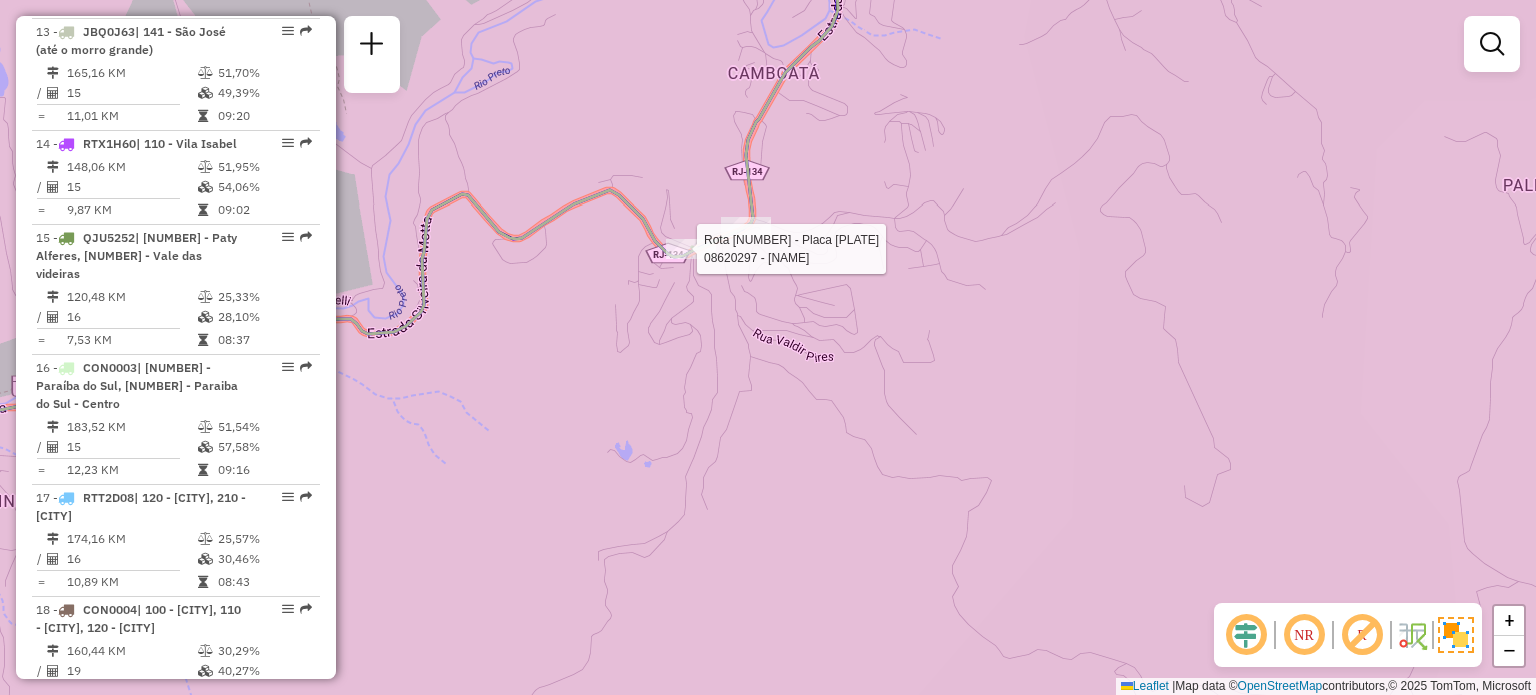 select on "**********" 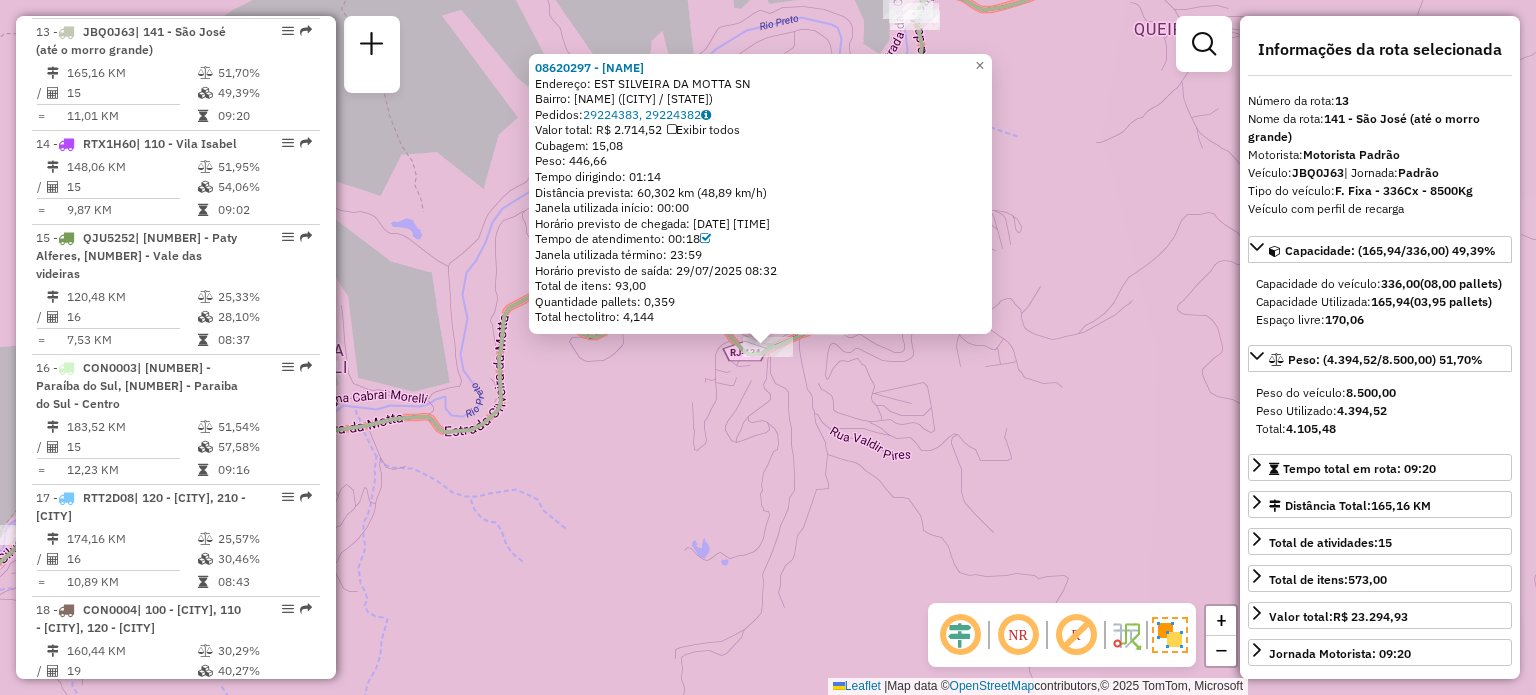 click on "08620297 - MERCEARIA PORTO E FI  Endereço: EST SILVEIRA DA MOTTA             SN   Bairro: CENTRO (SAO JOSE DO VAL / RJ)   Pedidos:  29224383, 29224382   Valor total: R$ 2.714,52   Exibir todos   Cubagem: 15,08  Peso: 446,66  Tempo dirigindo: 01:14   Distância prevista: 60,302 km (48,89 km/h)   Janela utilizada início: 00:00   Horário previsto de chegada: 29/07/2025 08:14   Tempo de atendimento: 00:18   Janela utilizada término: 23:59   Horário previsto de saída: 29/07/2025 08:32   Total de itens: 93,00   Quantidade pallets: 0,359   Total hectolitro: 4,144  × Janela de atendimento Grade de atendimento Capacidade Transportadoras Veículos Cliente Pedidos  Rotas Selecione os dias de semana para filtrar as janelas de atendimento  Seg   Ter   Qua   Qui   Sex   Sáb   Dom  Informe o período da janela de atendimento: De: Até:  Filtrar exatamente a janela do cliente  Considerar janela de atendimento padrão  Selecione os dias de semana para filtrar as grades de atendimento  Seg   Ter   Qua   Qui   Sex  De:" 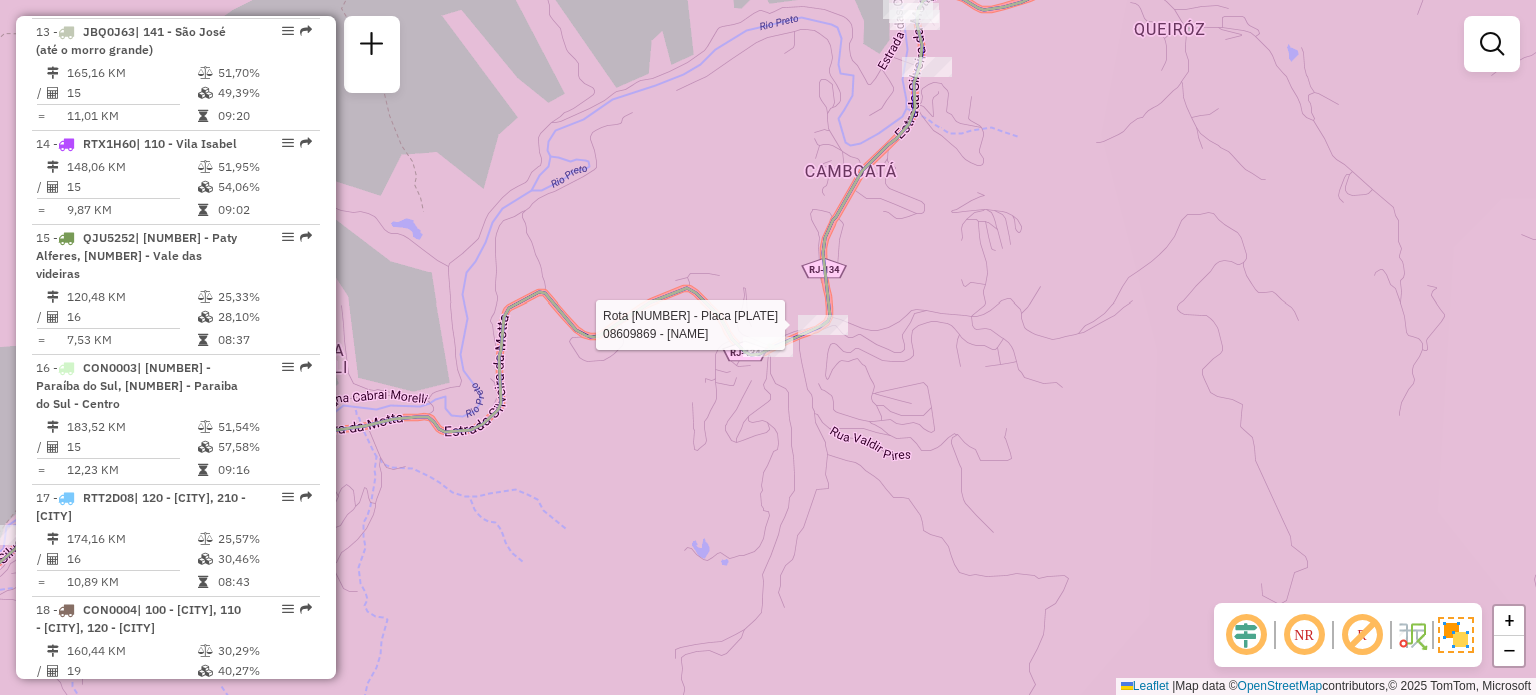 select on "**********" 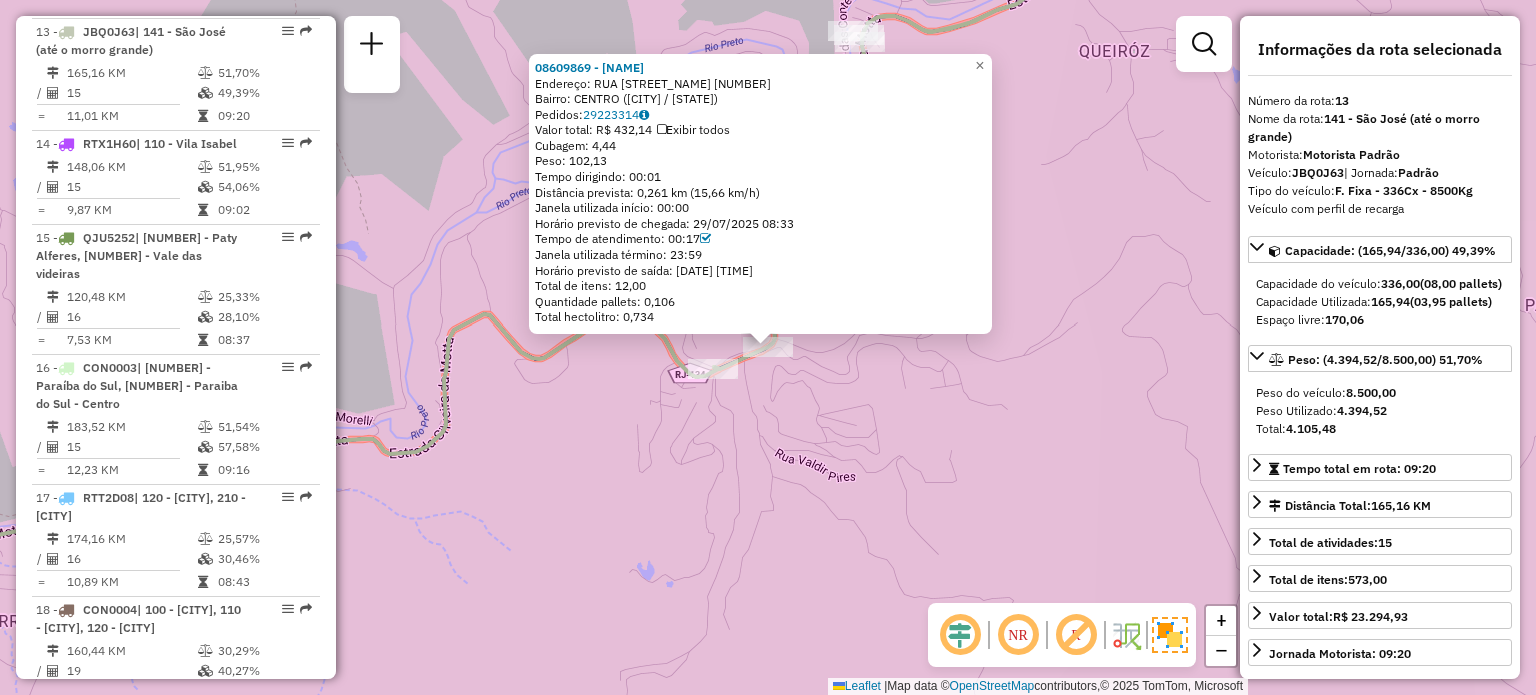 click on "08609869 - XANDY GAS E CESTAS B  Endereço:  RUA SANTA FE 1060   Bairro: CENTRO (SAO JOSE DO VALE DO RIO PRETO / RJ)   Pedidos:  29223314   Valor total: R$ 432,14   Exibir todos   Cubagem: 4,44  Peso: 102,13  Tempo dirigindo: 00:01   Distância prevista: 0,261 km (15,66 km/h)   Janela utilizada início: 00:00   Horário previsto de chegada: 29/07/2025 08:33   Tempo de atendimento: 00:17   Janela utilizada término: 23:59   Horário previsto de saída: 29/07/2025 08:50   Total de itens: 12,00   Quantidade pallets: 0,106   Total hectolitro: 0,734  × Janela de atendimento Grade de atendimento Capacidade Transportadoras Veículos Cliente Pedidos  Rotas Selecione os dias de semana para filtrar as janelas de atendimento  Seg   Ter   Qua   Qui   Sex   Sáb   Dom  Informe o período da janela de atendimento: De: Até:  Filtrar exatamente a janela do cliente  Considerar janela de atendimento padrão  Selecione os dias de semana para filtrar as grades de atendimento  Seg   Ter   Qua   Qui   Sex   Sáb   Dom   De:  De:" 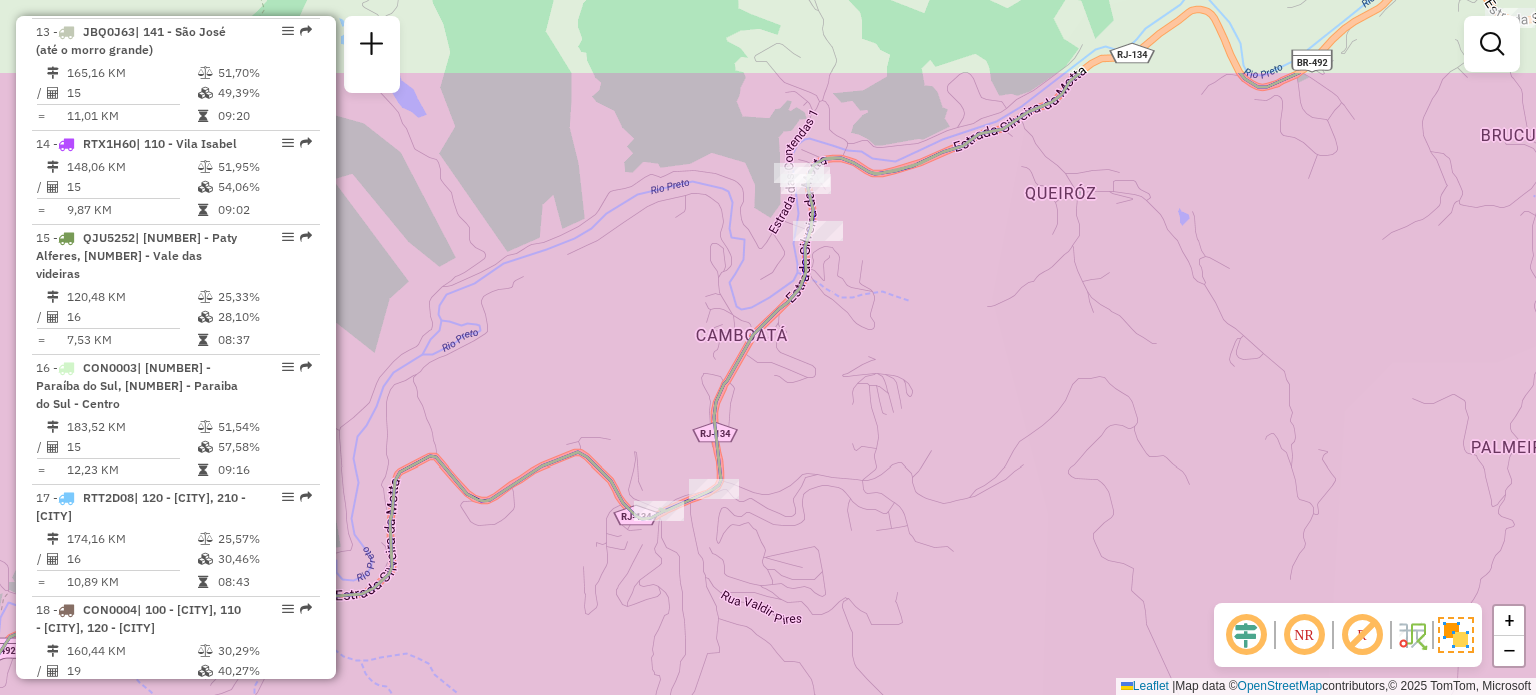 drag, startPoint x: 929, startPoint y: 195, endPoint x: 847, endPoint y: 354, distance: 178.89941 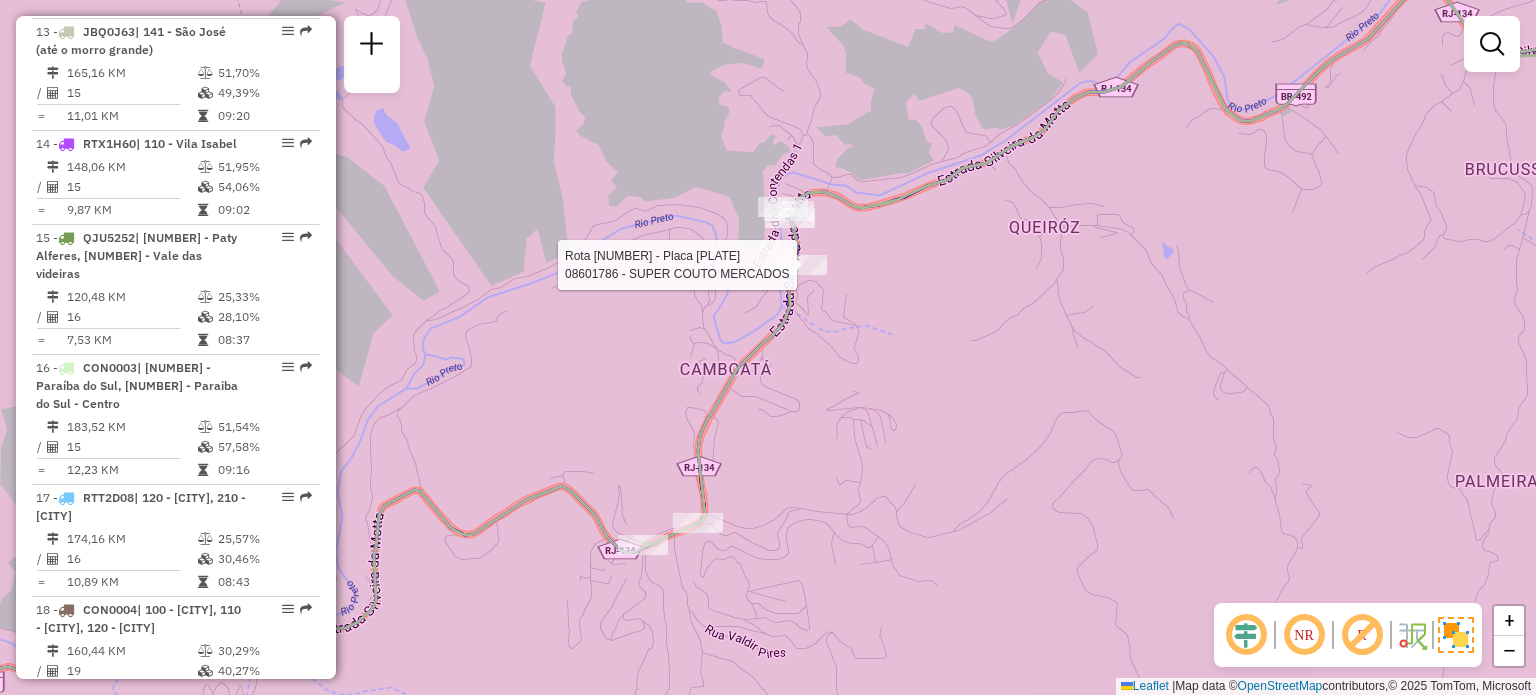 select on "**********" 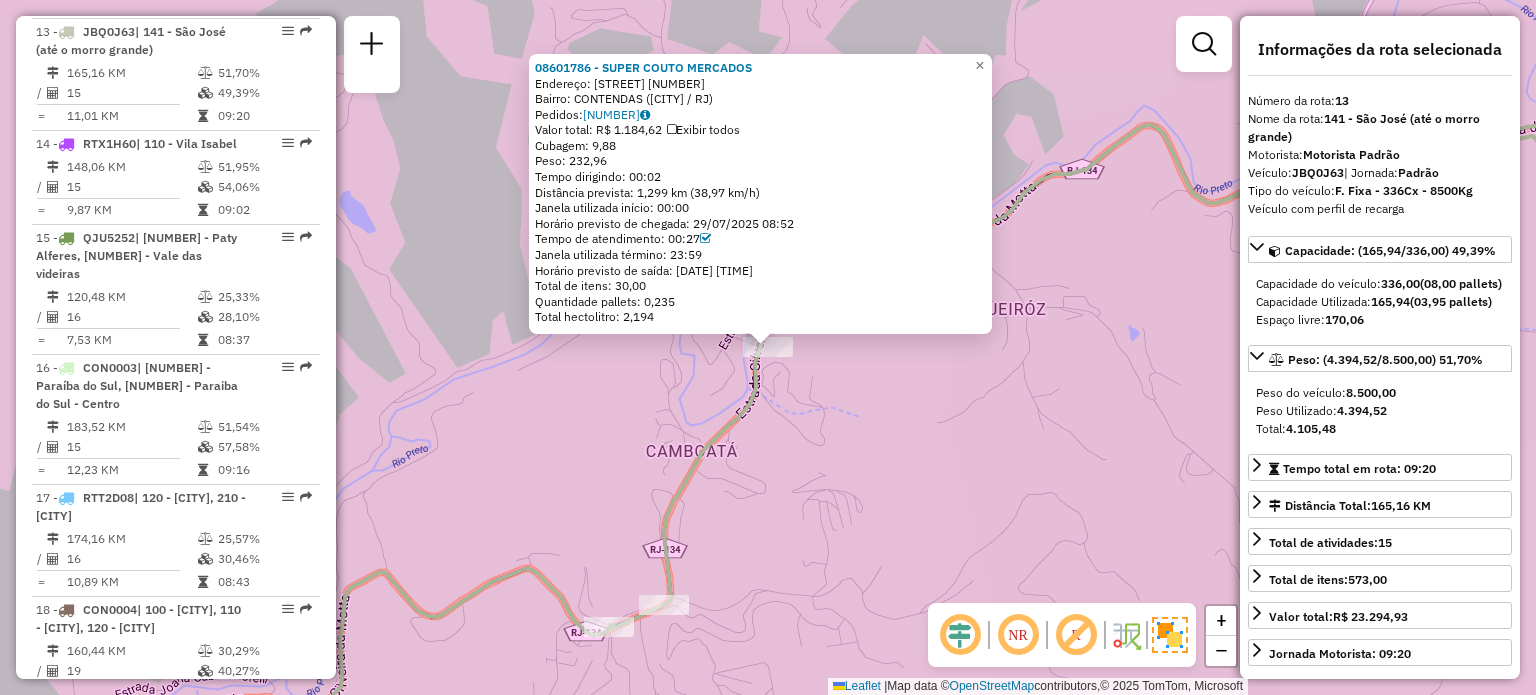 click on "08601786 - SUPER COUTO MERCADOS  Endereço: EST SILVEIRA DA MOTTA             19000   Bairro: CONTENDAS (SAO JOSE DO VAL / RJ)   Pedidos:  29223988   Valor total: R$ 1.184,62   Exibir todos   Cubagem: 9,88  Peso: 232,96  Tempo dirigindo: 00:02   Distância prevista: 1,299 km (38,97 km/h)   Janela utilizada início: 00:00   Horário previsto de chegada: 29/07/2025 08:52   Tempo de atendimento: 00:27   Janela utilizada término: 23:59   Horário previsto de saída: 29/07/2025 09:19   Total de itens: 30,00   Quantidade pallets: 0,235   Total hectolitro: 2,194  × Janela de atendimento Grade de atendimento Capacidade Transportadoras Veículos Cliente Pedidos  Rotas Selecione os dias de semana para filtrar as janelas de atendimento  Seg   Ter   Qua   Qui   Sex   Sáb   Dom  Informe o período da janela de atendimento: De: Até:  Filtrar exatamente a janela do cliente  Considerar janela de atendimento padrão  Selecione os dias de semana para filtrar as grades de atendimento  Seg   Ter   Qua   Qui   Sex   Sáb  De:" 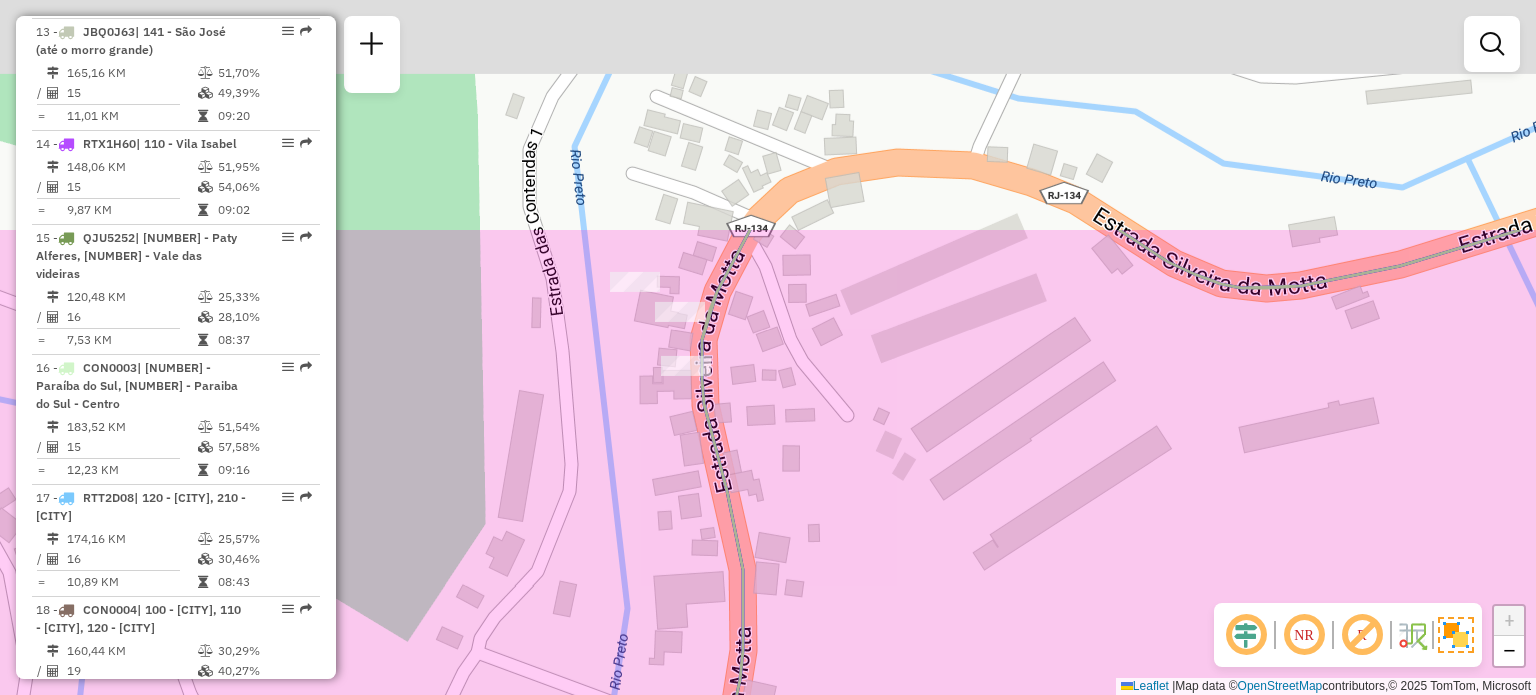 drag, startPoint x: 731, startPoint y: 147, endPoint x: 781, endPoint y: 446, distance: 303.15176 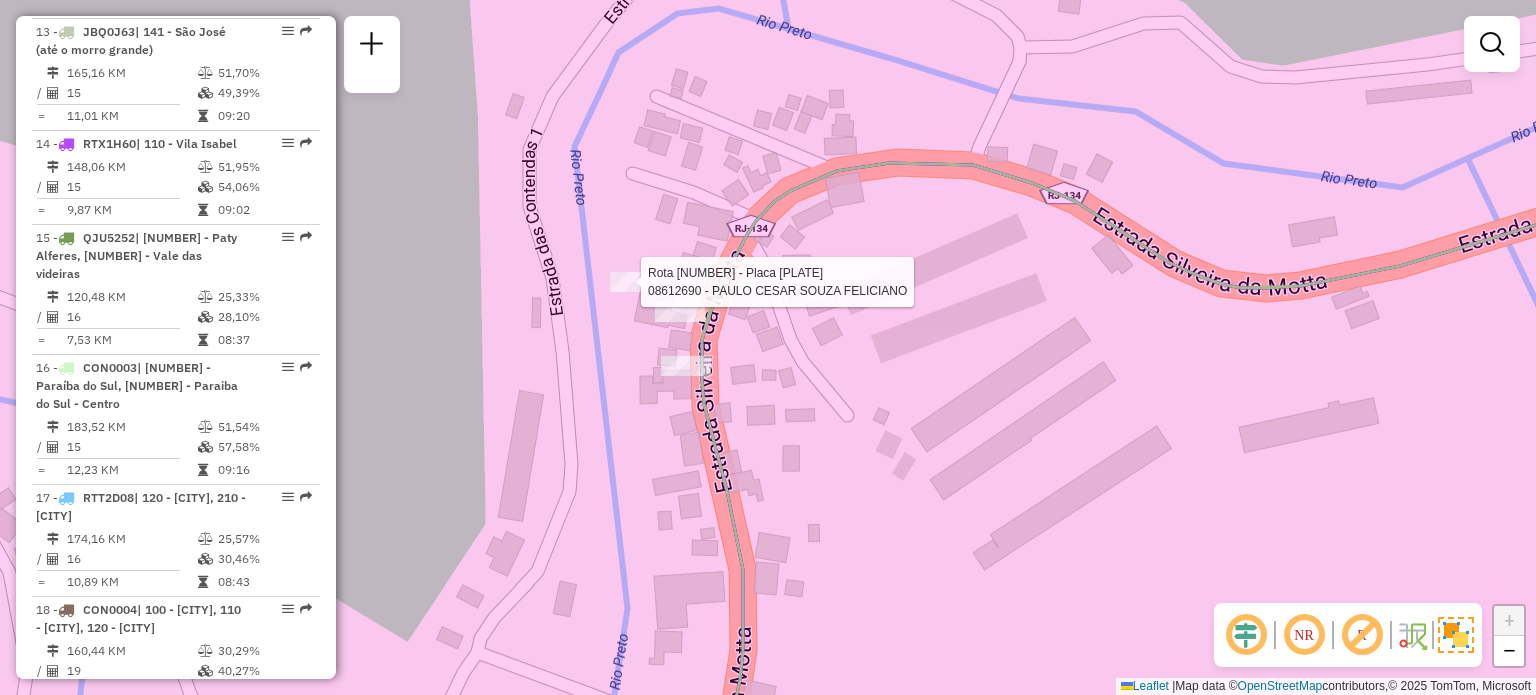 select on "**********" 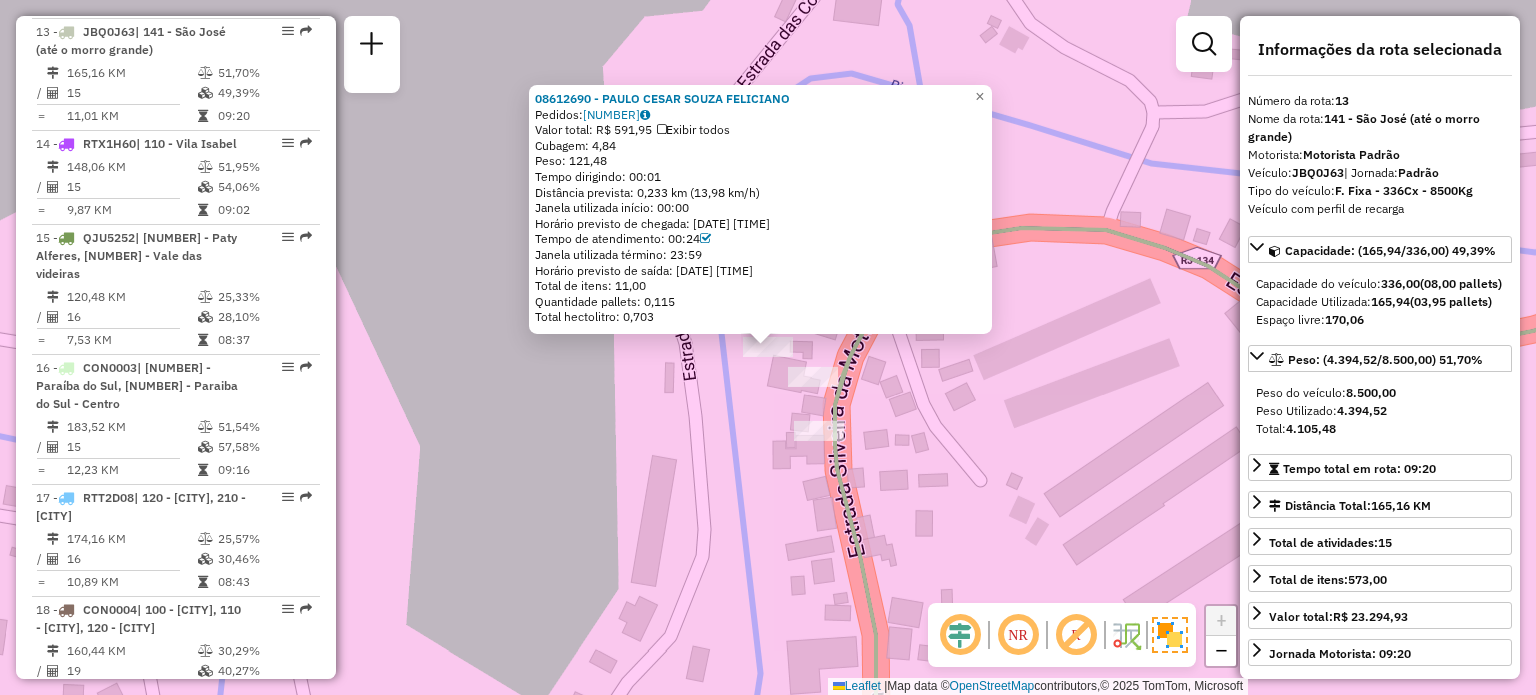 click on "08612690 - PAULO CESAR  SOUZA FELICIANO  Pedidos:  29221570   Valor total: R$ 591,95   Exibir todos   Cubagem: 4,84  Peso: 121,48  Tempo dirigindo: 00:01   Distância prevista: 0,233 km (13,98 km/h)   Janela utilizada início: 00:00   Horário previsto de chegada: 29/07/2025 09:20   Tempo de atendimento: 00:24   Janela utilizada término: 23:59   Horário previsto de saída: 29/07/2025 09:44   Total de itens: 11,00   Quantidade pallets: 0,115   Total hectolitro: 0,703  × Janela de atendimento Grade de atendimento Capacidade Transportadoras Veículos Cliente Pedidos  Rotas Selecione os dias de semana para filtrar as janelas de atendimento  Seg   Ter   Qua   Qui   Sex   Sáb   Dom  Informe o período da janela de atendimento: De: Até:  Filtrar exatamente a janela do cliente  Considerar janela de atendimento padrão  Selecione os dias de semana para filtrar as grades de atendimento  Seg   Ter   Qua   Qui   Sex   Sáb   Dom   Considerar clientes sem dia de atendimento cadastrado  Peso mínimo:   Peso máximo:" 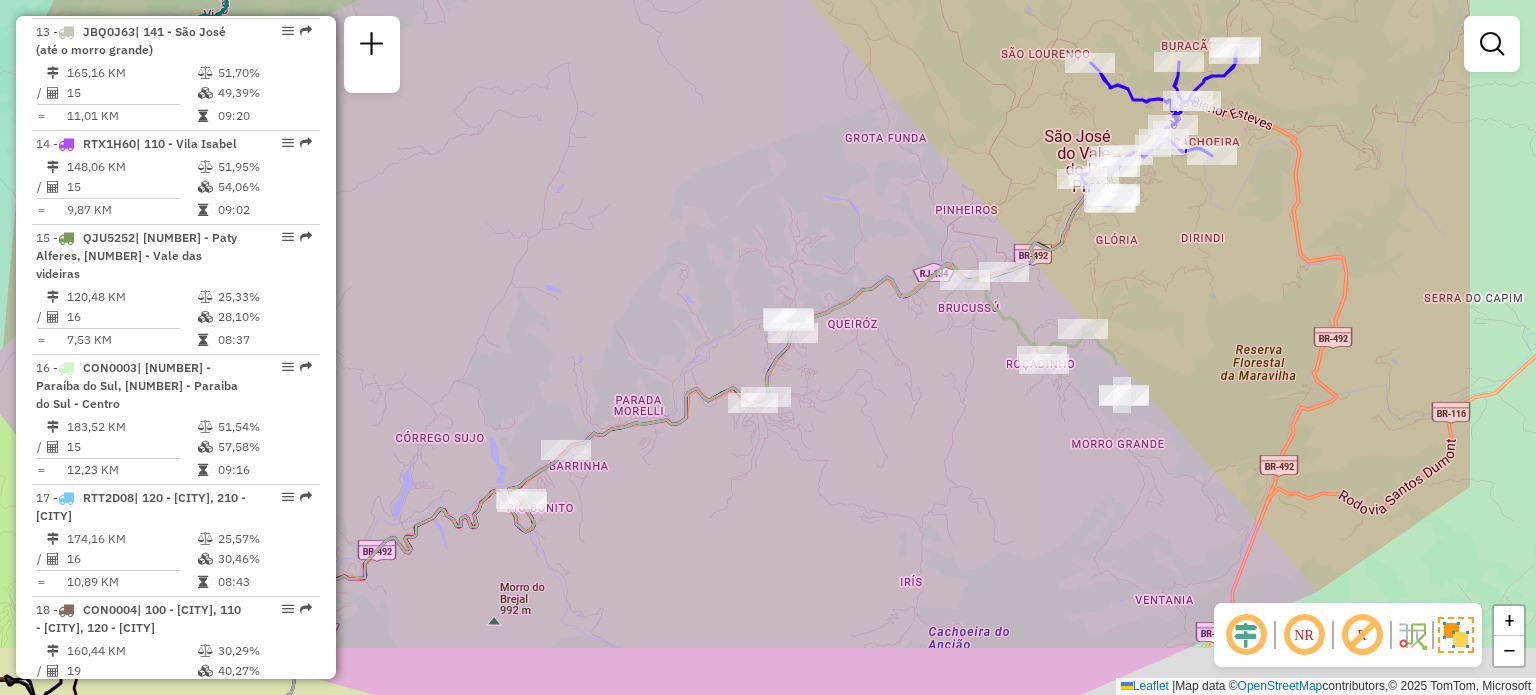drag, startPoint x: 1102, startPoint y: 401, endPoint x: 857, endPoint y: 317, distance: 259 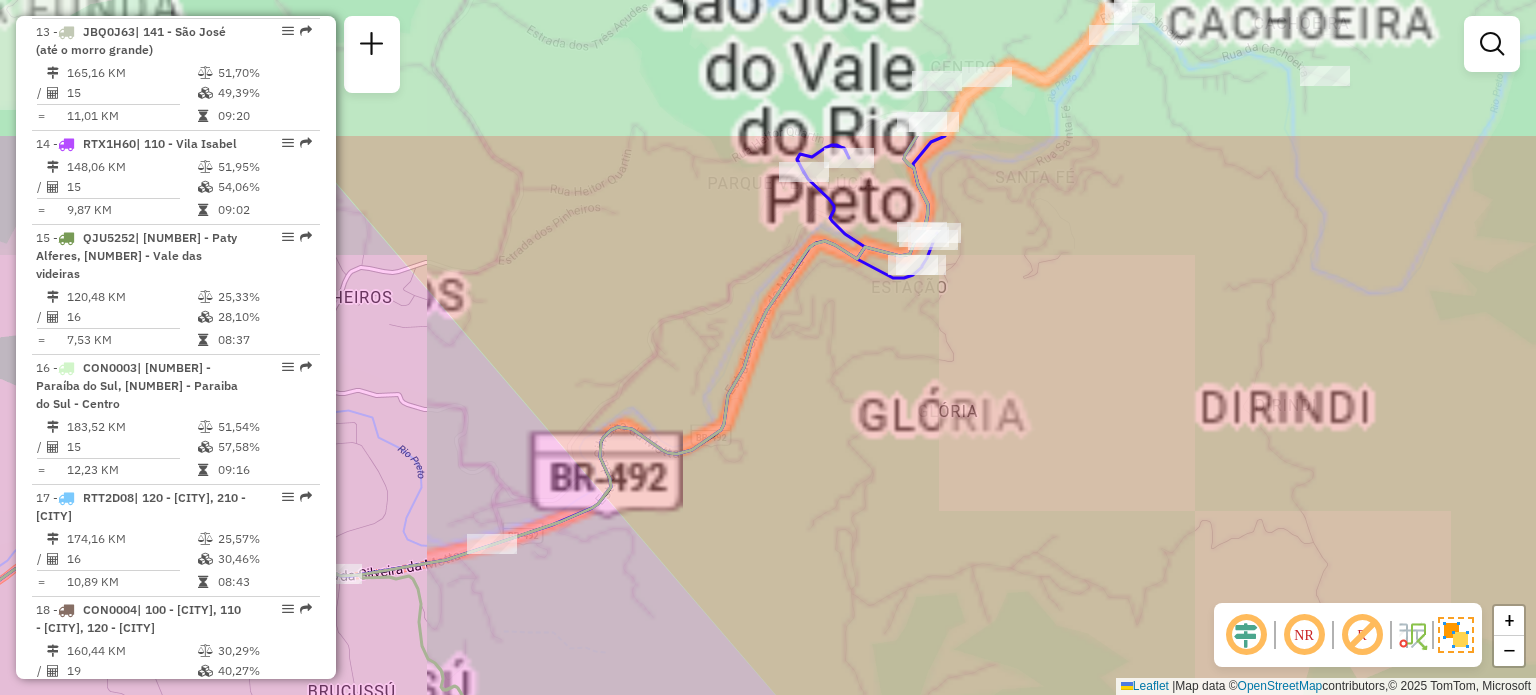 drag, startPoint x: 1100, startPoint y: 177, endPoint x: 918, endPoint y: 596, distance: 456.82053 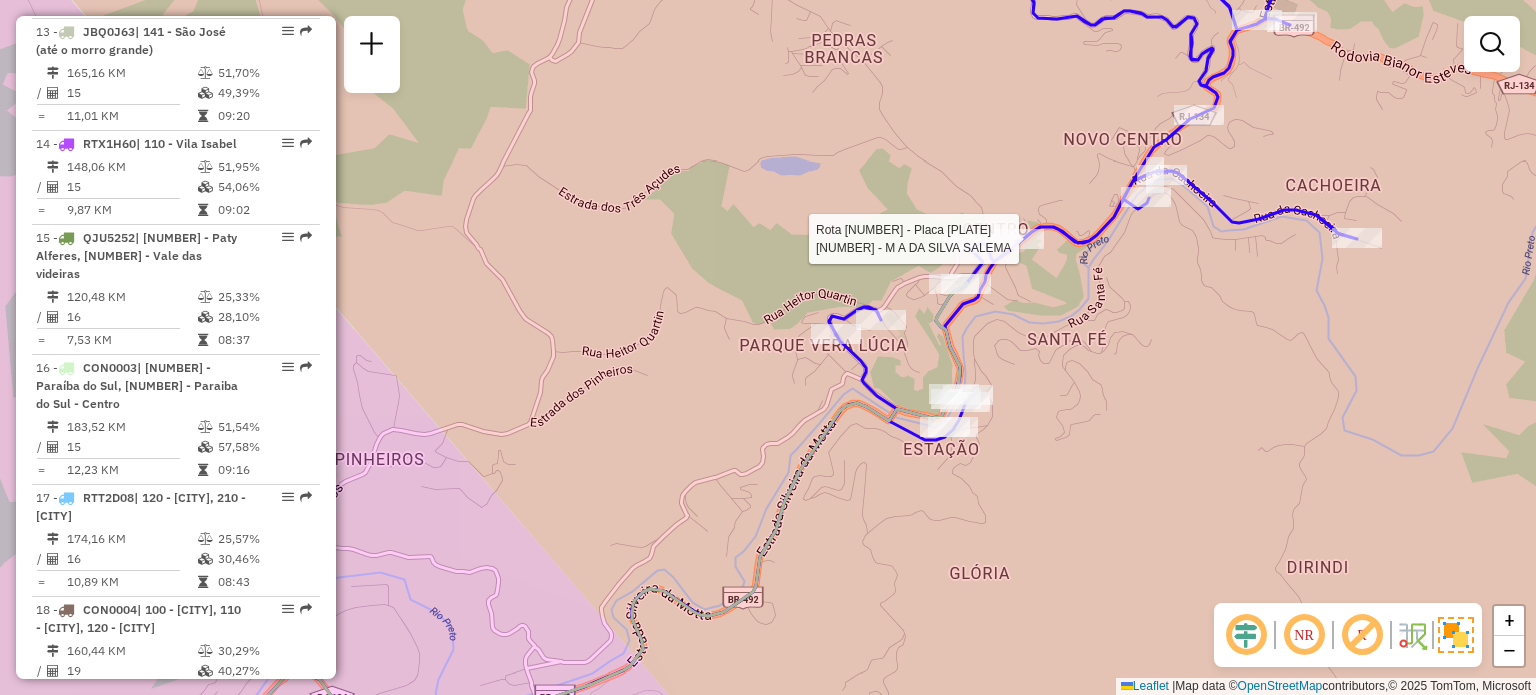 select on "**********" 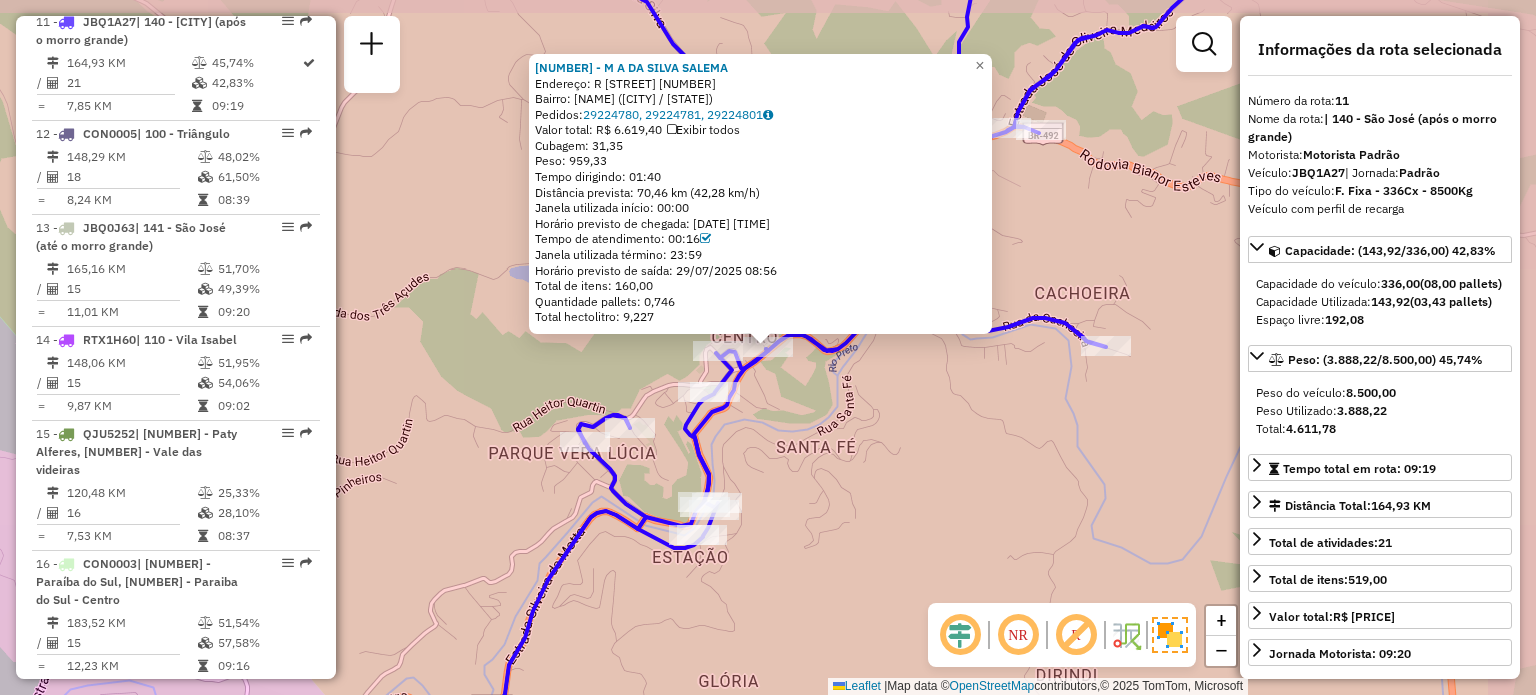 scroll, scrollTop: 1876, scrollLeft: 0, axis: vertical 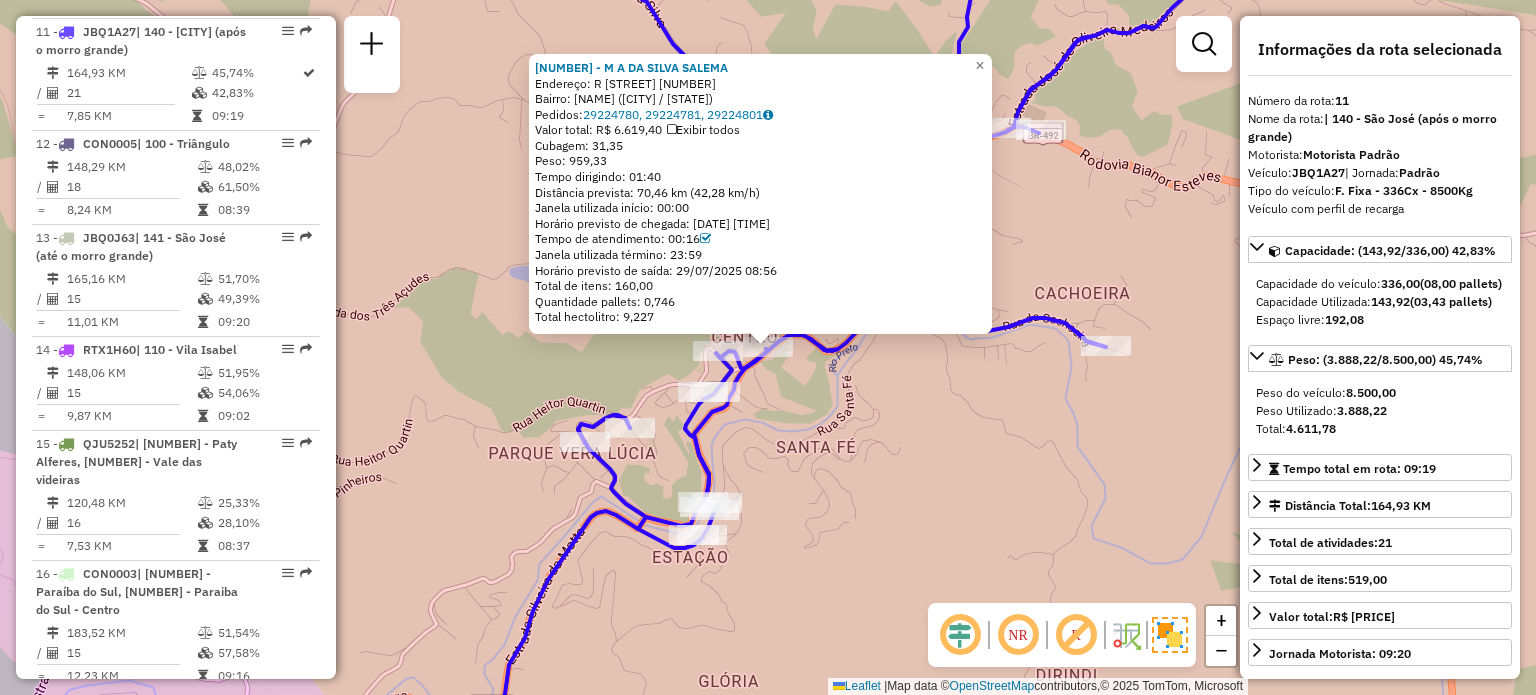 click on "08627493 - M A DA SILVA SALEMA  Endereço: R   PAULO FRANCO WERNECK          363   Bairro: CENTRO (SAO JOSE DO VAL / RJ)   Pedidos:  29224780, 29224781, 29224801   Valor total: R$ 6.619,40   Exibir todos   Cubagem: 31,35  Peso: 959,33  Tempo dirigindo: 01:40   Distância prevista: 70,46 km (42,28 km/h)   Janela utilizada início: 00:00   Horário previsto de chegada: 29/07/2025 08:40   Tempo de atendimento: 00:16   Janela utilizada término: 23:59   Horário previsto de saída: 29/07/2025 08:56   Total de itens: 160,00   Quantidade pallets: 0,746   Total hectolitro: 9,227  × Janela de atendimento Grade de atendimento Capacidade Transportadoras Veículos Cliente Pedidos  Rotas Selecione os dias de semana para filtrar as janelas de atendimento  Seg   Ter   Qua   Qui   Sex   Sáb   Dom  Informe o período da janela de atendimento: De: Até:  Filtrar exatamente a janela do cliente  Considerar janela de atendimento padrão  Selecione os dias de semana para filtrar as grades de atendimento  Seg   Ter   Qua   Qui" 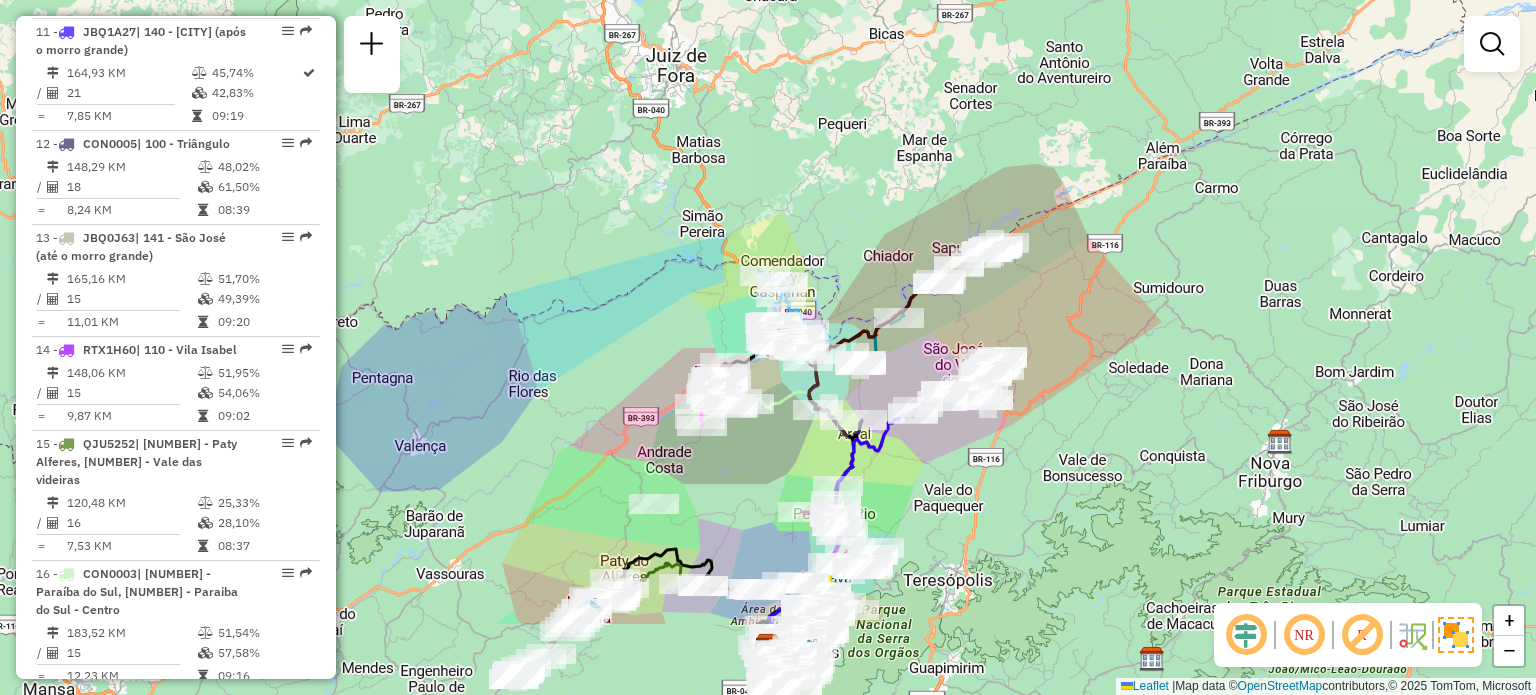 drag, startPoint x: 876, startPoint y: 469, endPoint x: 906, endPoint y: 339, distance: 133.41664 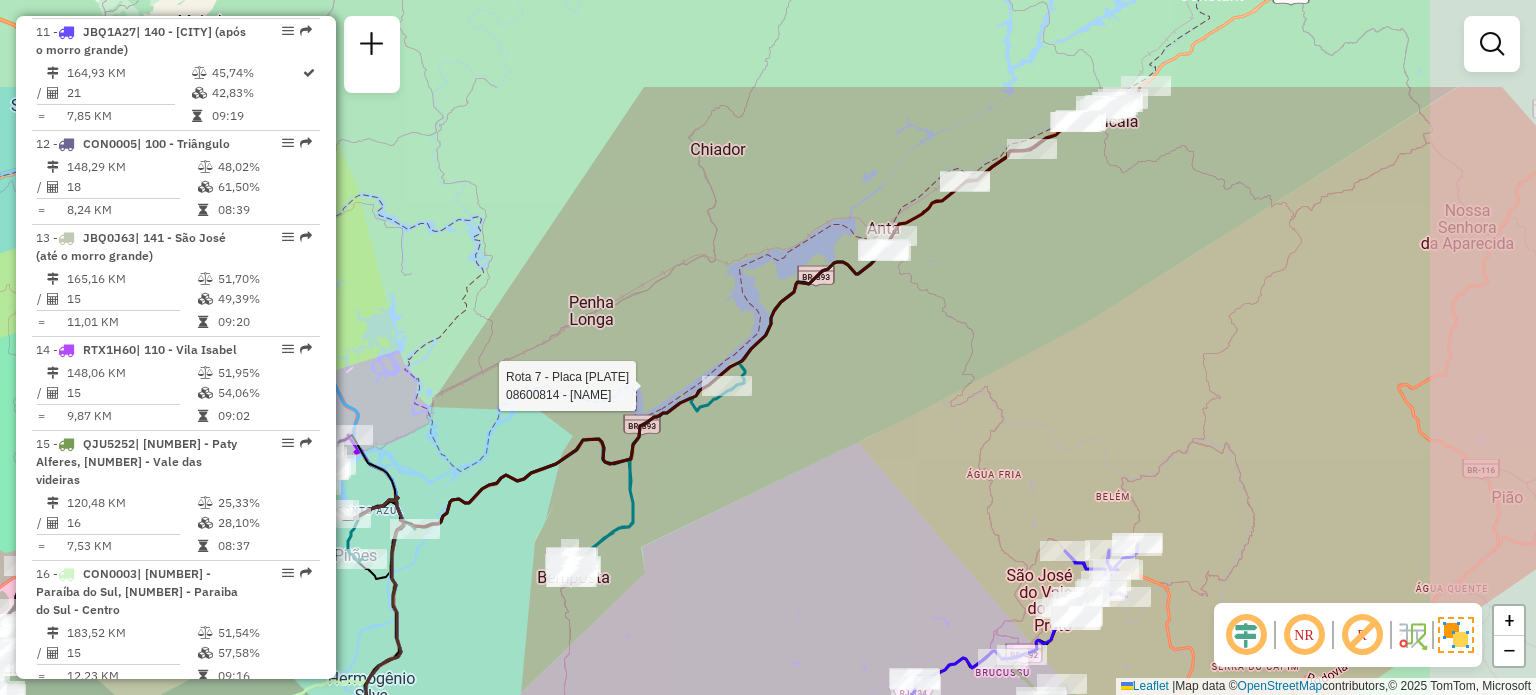 drag, startPoint x: 971, startPoint y: 293, endPoint x: 784, endPoint y: 470, distance: 257.48398 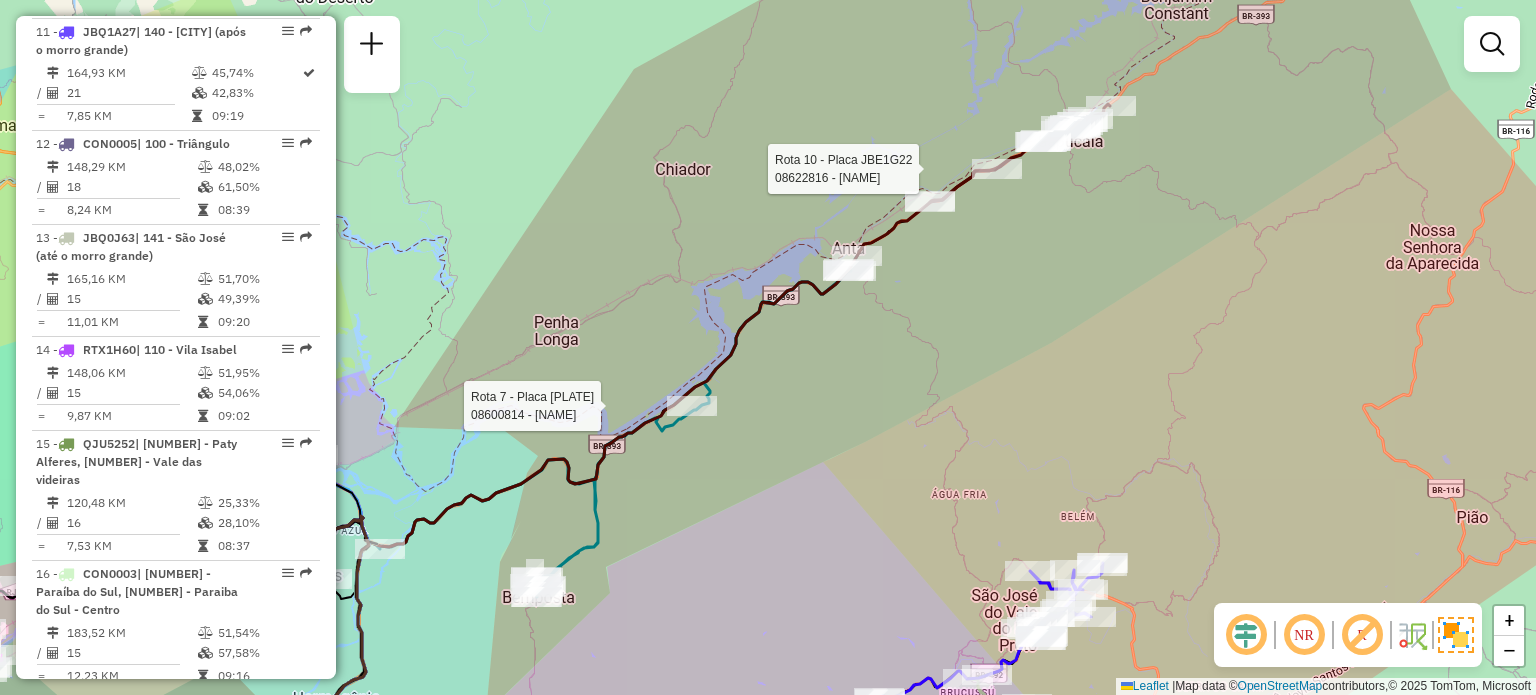 select on "**********" 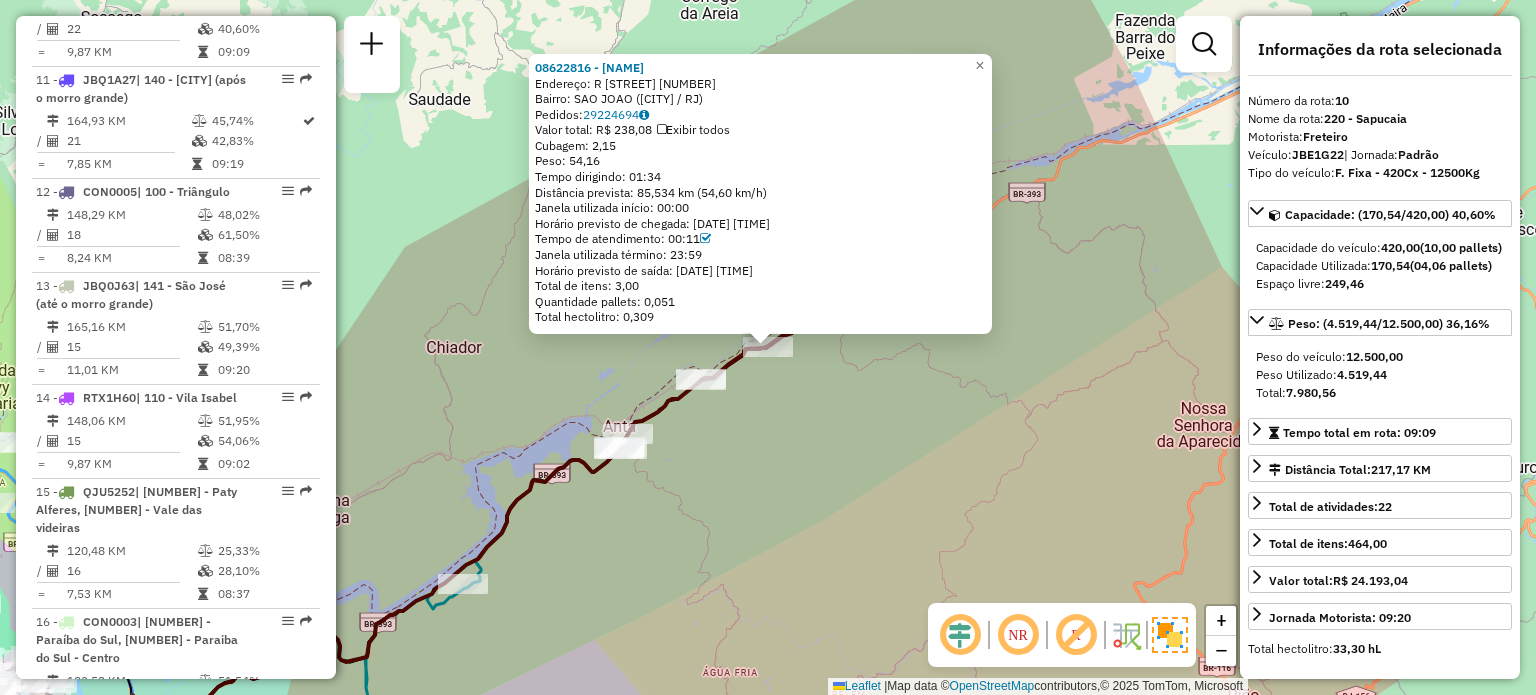 scroll, scrollTop: 1783, scrollLeft: 0, axis: vertical 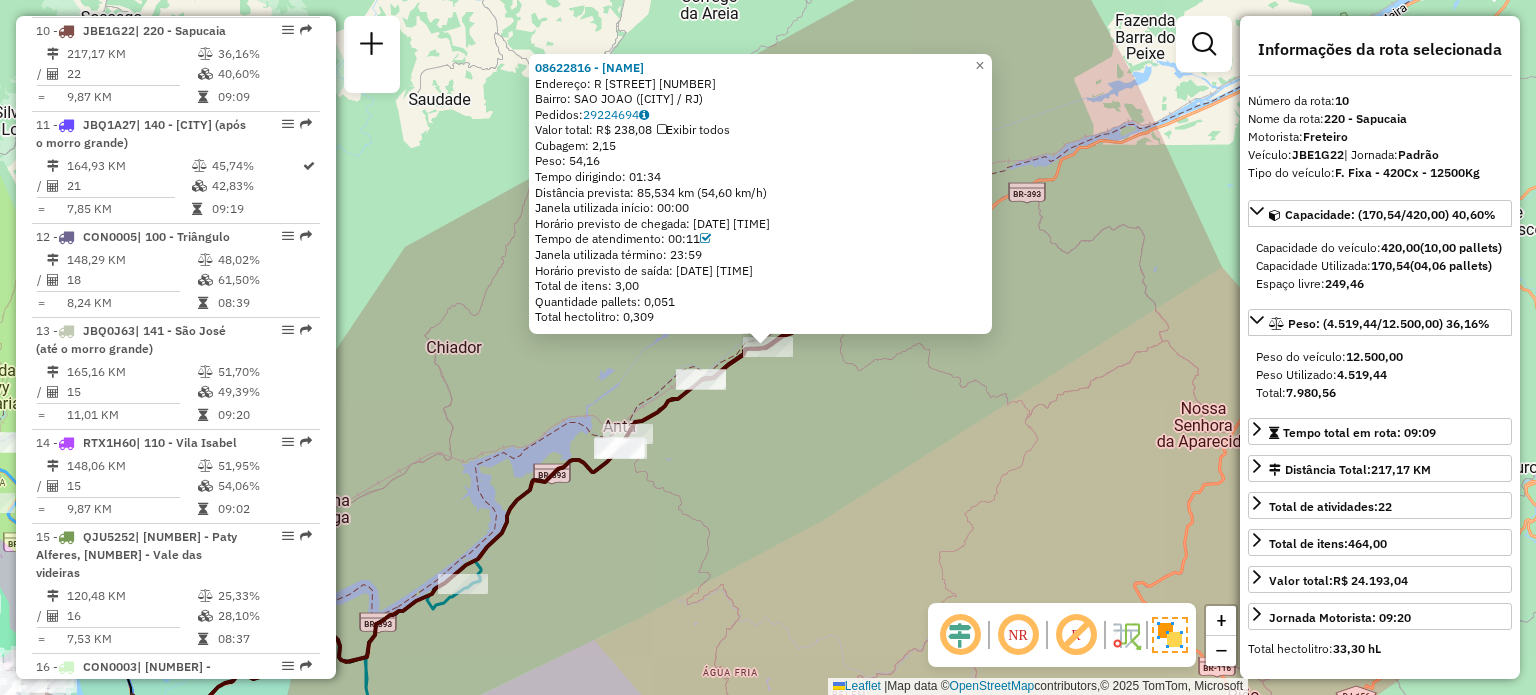 click on "08622816 - CLEMILDA DA CONCEICA  Endereço: R   HEITOR MARQUES DE CARVALHO    82   Bairro: SAO JOAO (SAPUCAIA / RJ)   Pedidos:  29224694   Valor total: R$ 238,08   Exibir todos   Cubagem: 2,15  Peso: 54,16  Tempo dirigindo: 01:34   Distância prevista: 85,534 km (54,60 km/h)   Janela utilizada início: 00:00   Horário previsto de chegada: 29/07/2025 08:34   Tempo de atendimento: 00:11   Janela utilizada término: 23:59   Horário previsto de saída: 29/07/2025 08:45   Total de itens: 3,00   Quantidade pallets: 0,051   Total hectolitro: 0,309  × Janela de atendimento Grade de atendimento Capacidade Transportadoras Veículos Cliente Pedidos  Rotas Selecione os dias de semana para filtrar as janelas de atendimento  Seg   Ter   Qua   Qui   Sex   Sáb   Dom  Informe o período da janela de atendimento: De: Até:  Filtrar exatamente a janela do cliente  Considerar janela de atendimento padrão  Selecione os dias de semana para filtrar as grades de atendimento  Seg   Ter   Qua   Qui   Sex   Sáb   Dom   De:   De:" 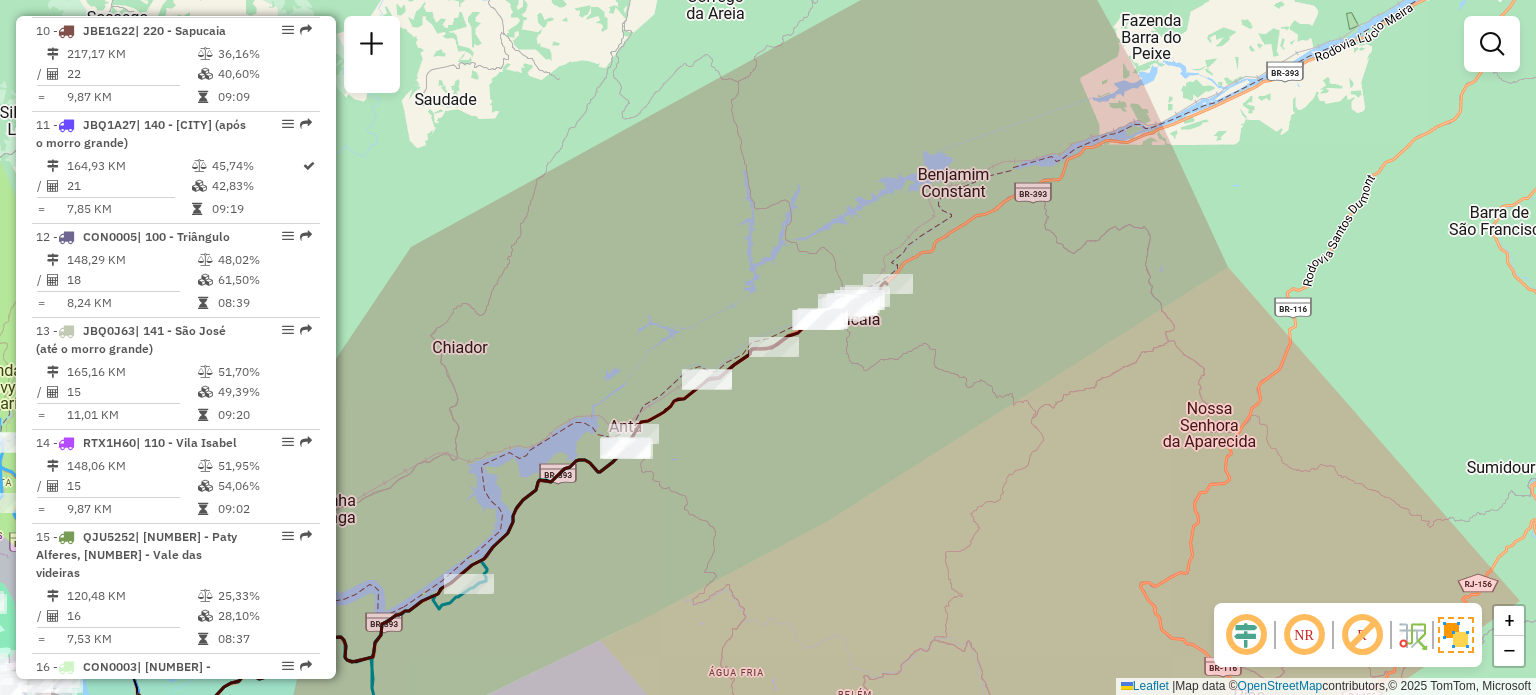 drag, startPoint x: 642, startPoint y: 496, endPoint x: 906, endPoint y: 243, distance: 365.65695 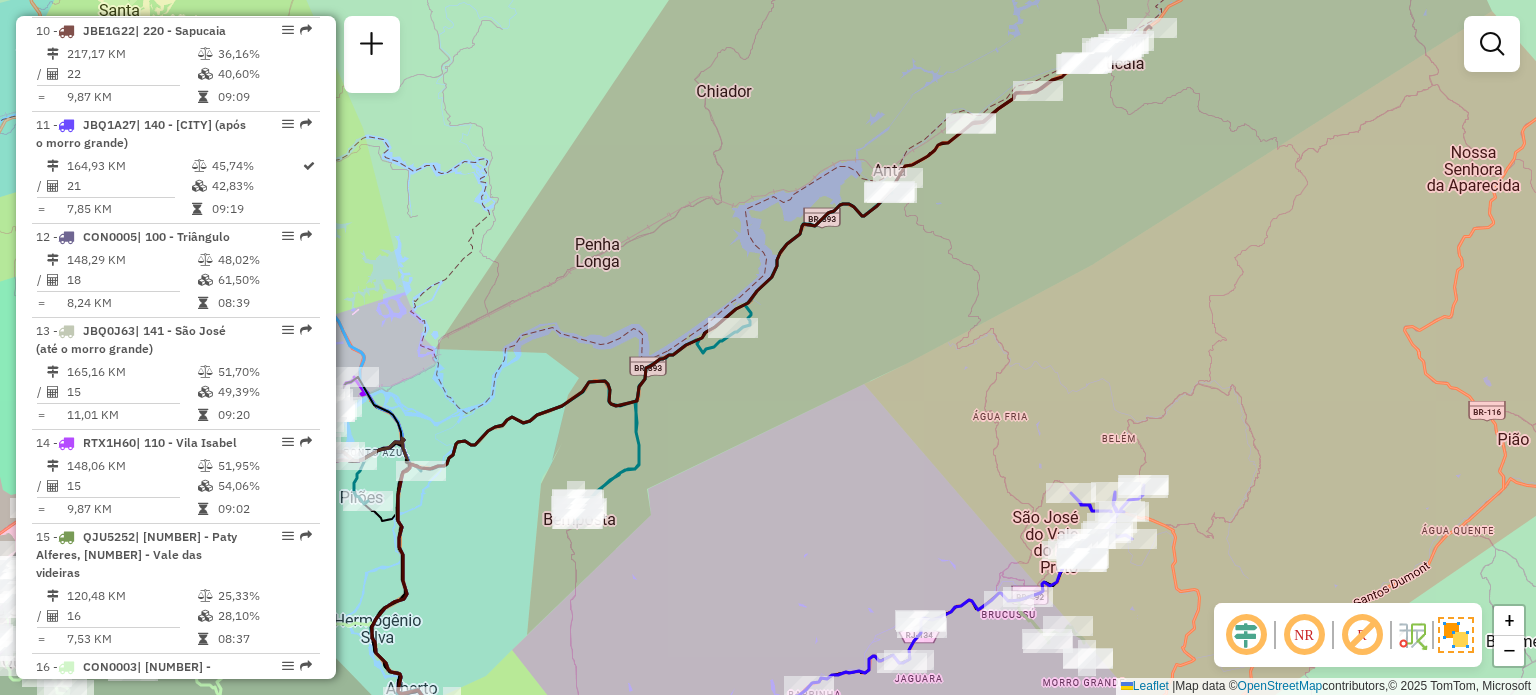drag, startPoint x: 631, startPoint y: 396, endPoint x: 752, endPoint y: 314, distance: 146.16771 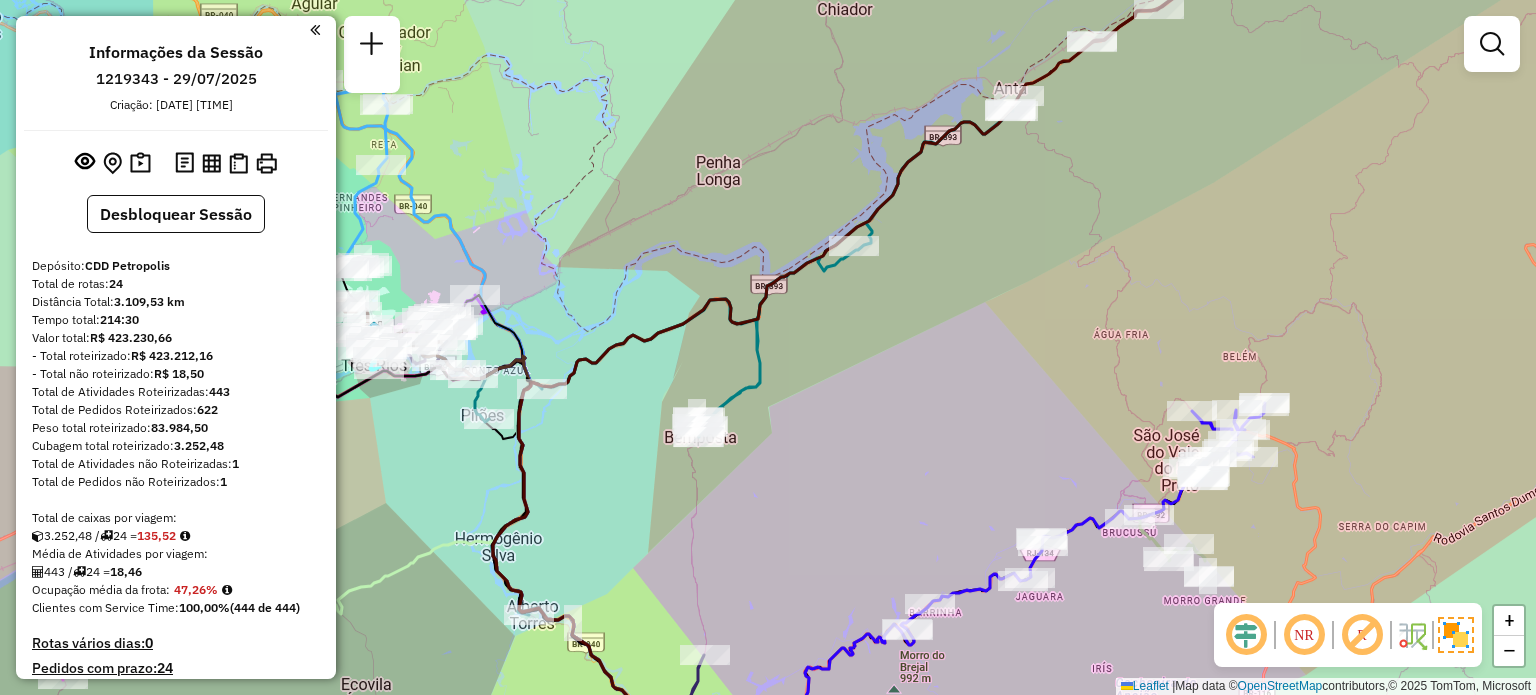 scroll, scrollTop: 0, scrollLeft: 0, axis: both 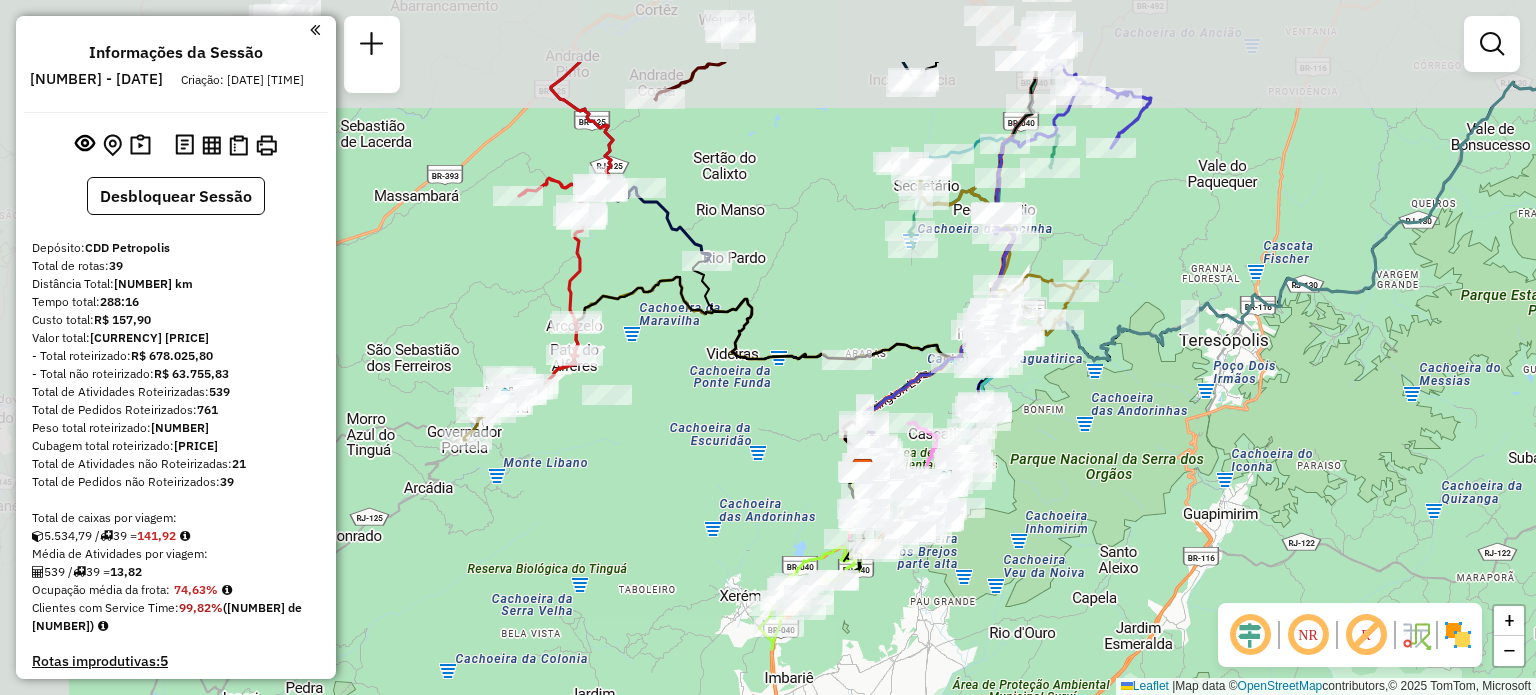 drag, startPoint x: 633, startPoint y: 307, endPoint x: 718, endPoint y: 459, distance: 174.15224 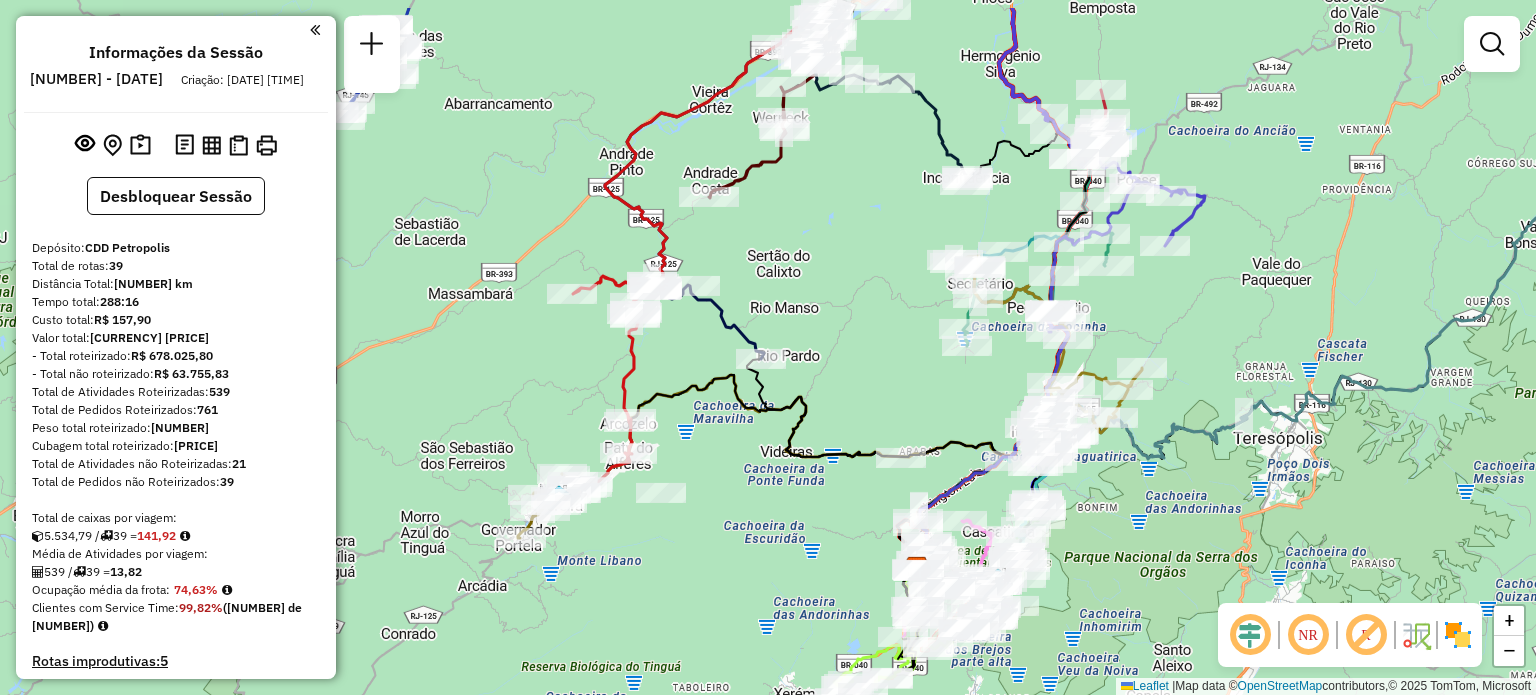 drag, startPoint x: 703, startPoint y: 387, endPoint x: 741, endPoint y: 464, distance: 85.86617 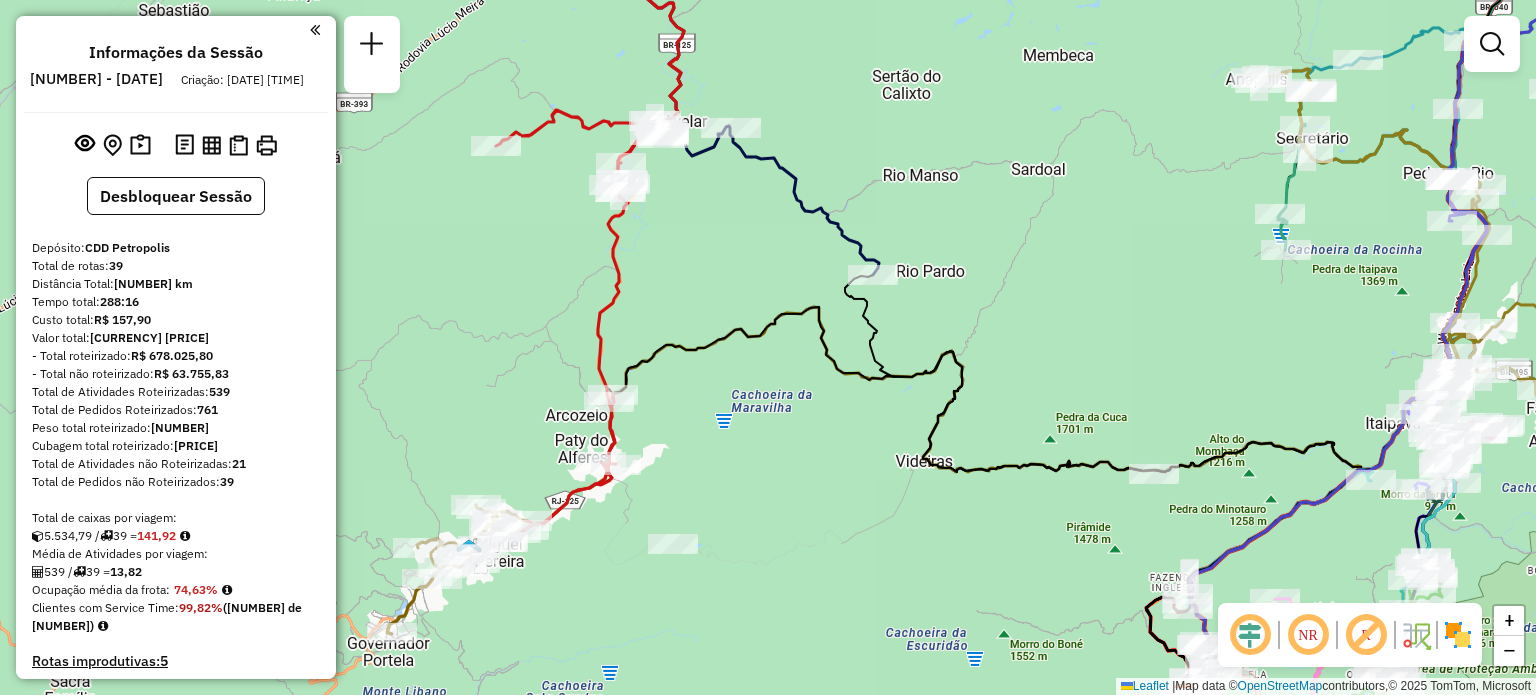 drag, startPoint x: 619, startPoint y: 430, endPoint x: 829, endPoint y: 466, distance: 213.06337 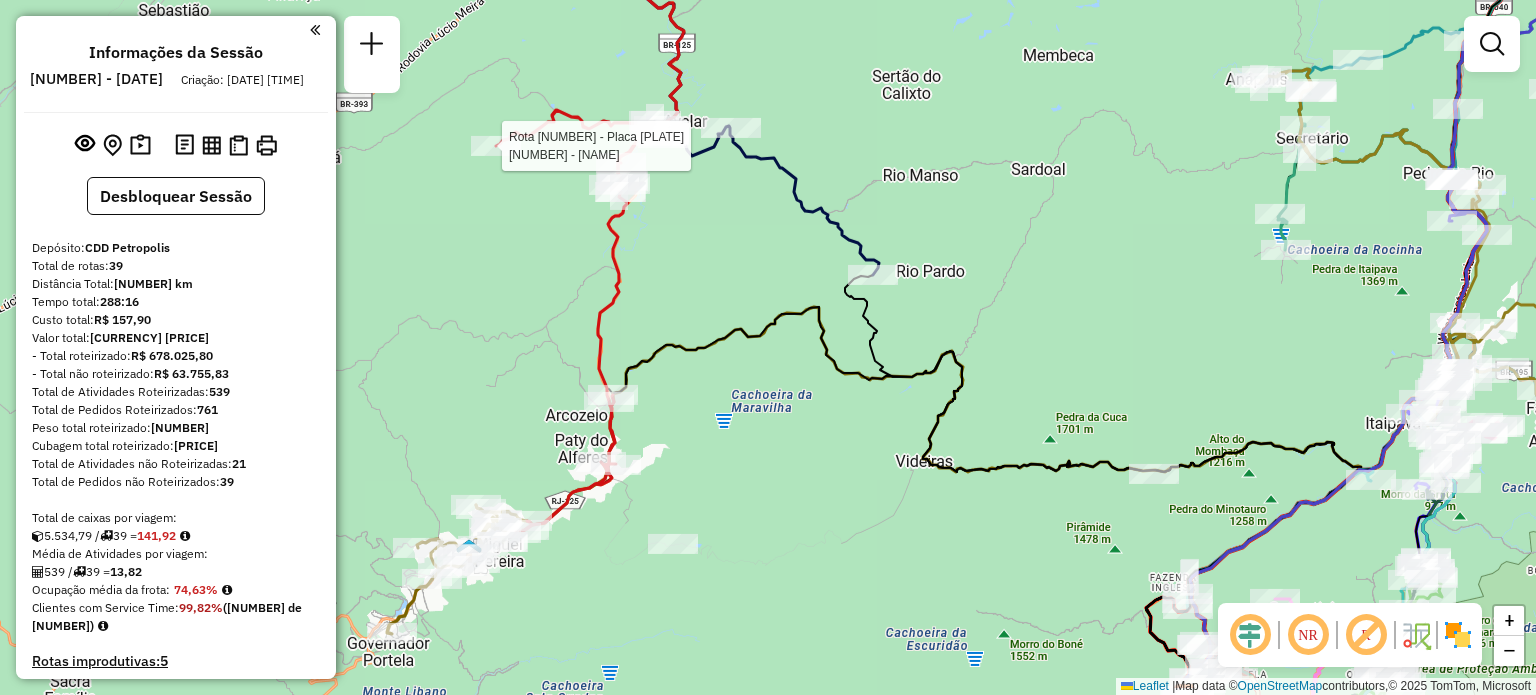 select on "**********" 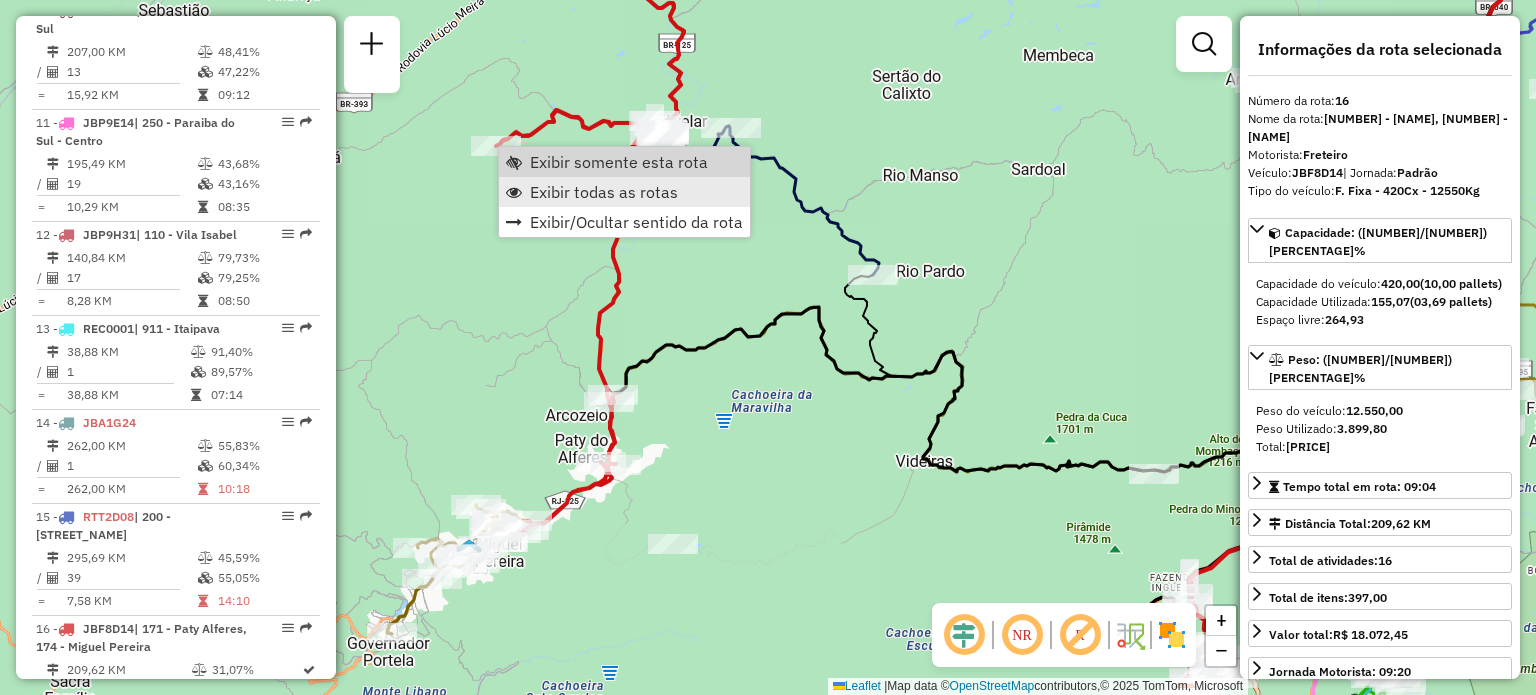 scroll, scrollTop: 2460, scrollLeft: 0, axis: vertical 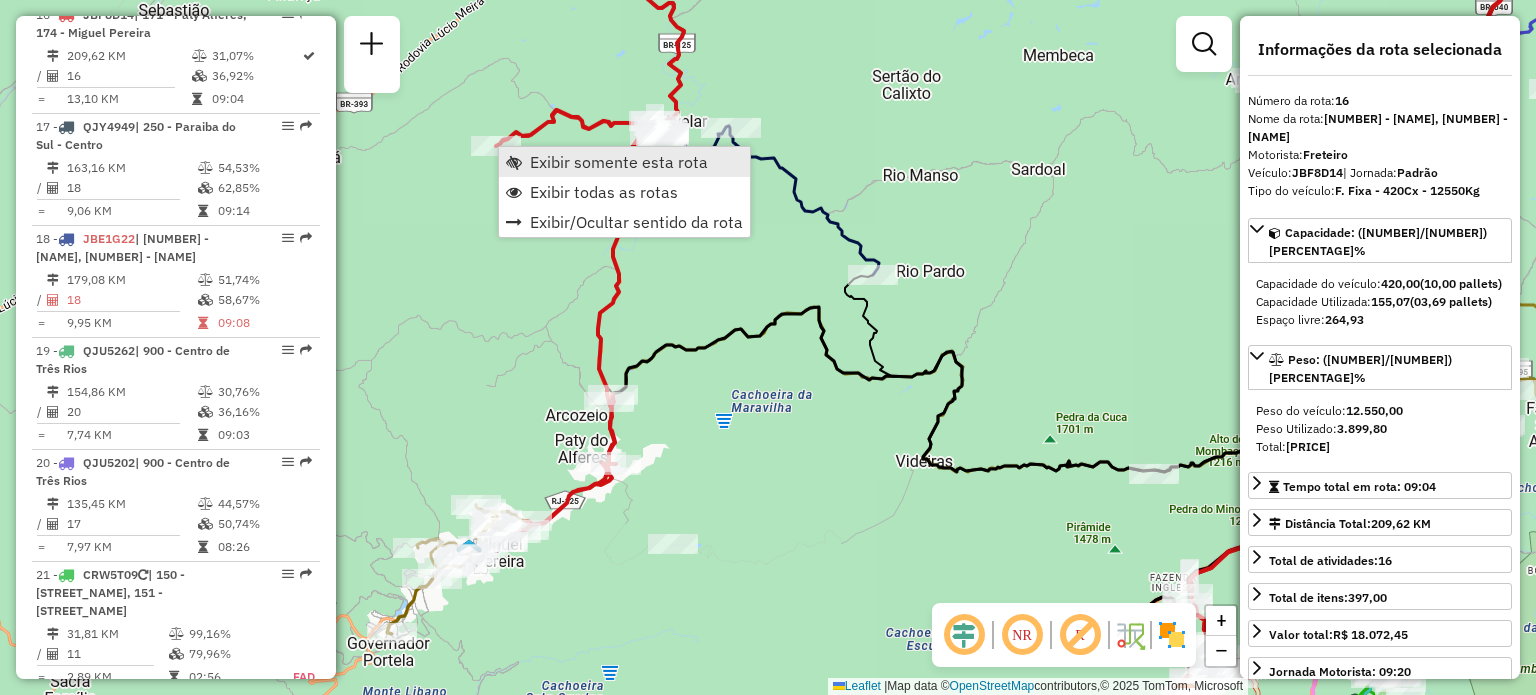 click on "Exibir somente esta rota" at bounding box center [619, 162] 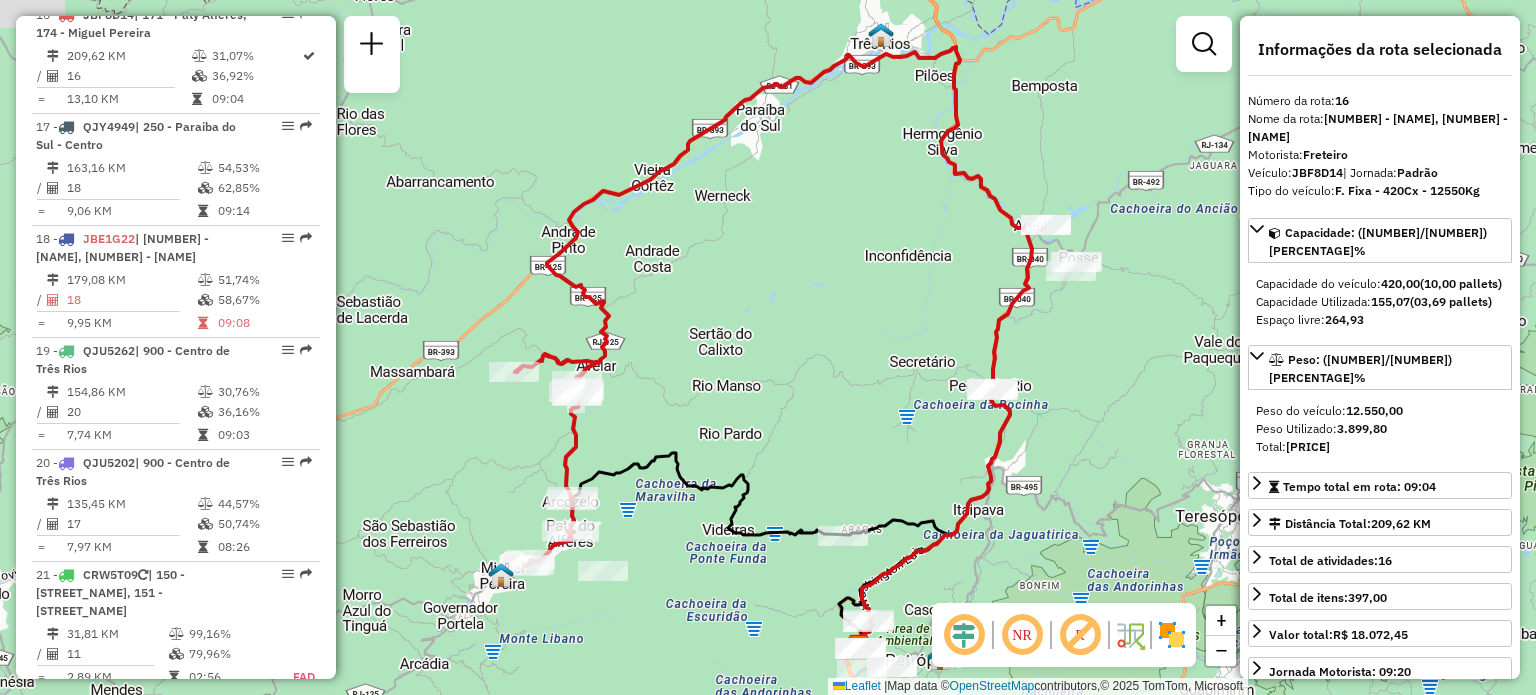 drag, startPoint x: 645, startPoint y: 426, endPoint x: 712, endPoint y: 309, distance: 134.82582 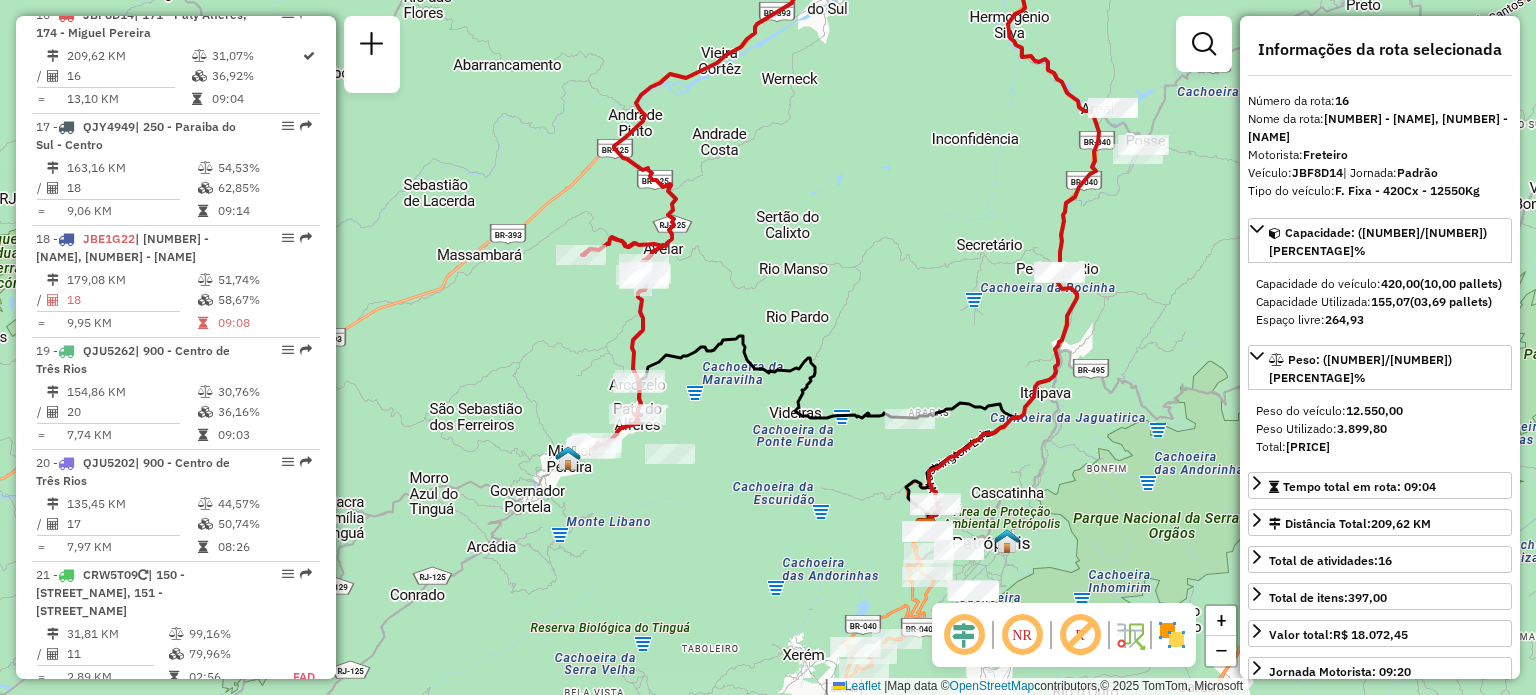 click 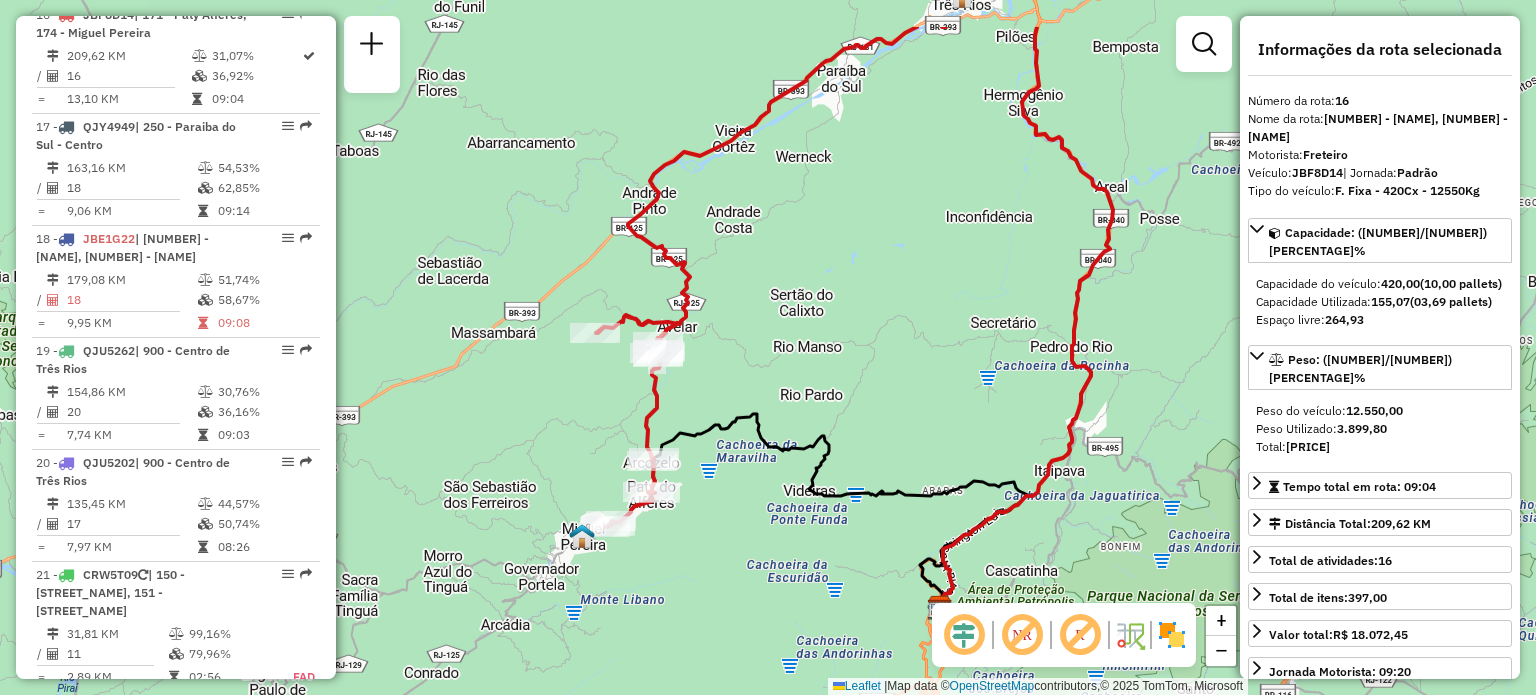 drag, startPoint x: 777, startPoint y: 204, endPoint x: 736, endPoint y: 365, distance: 166.1385 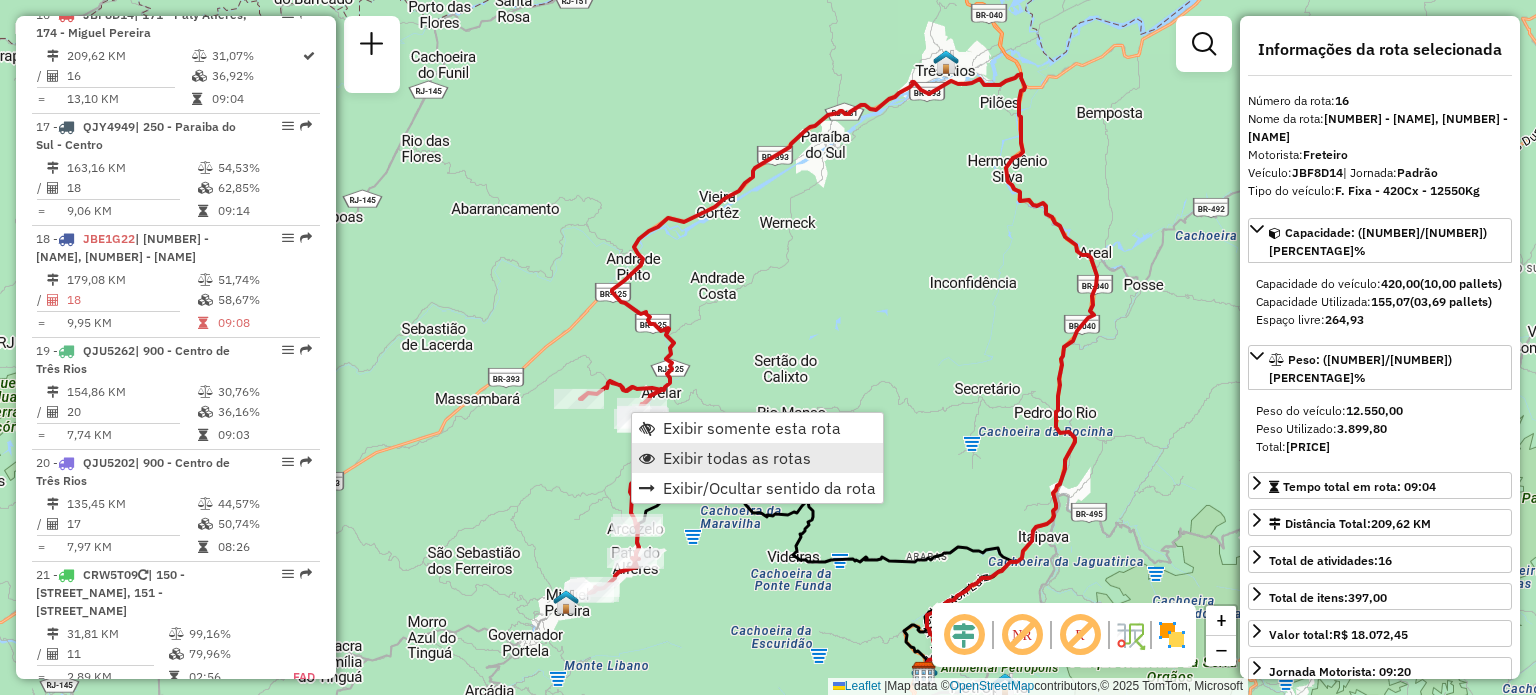 click on "Exibir todas as rotas" at bounding box center [737, 458] 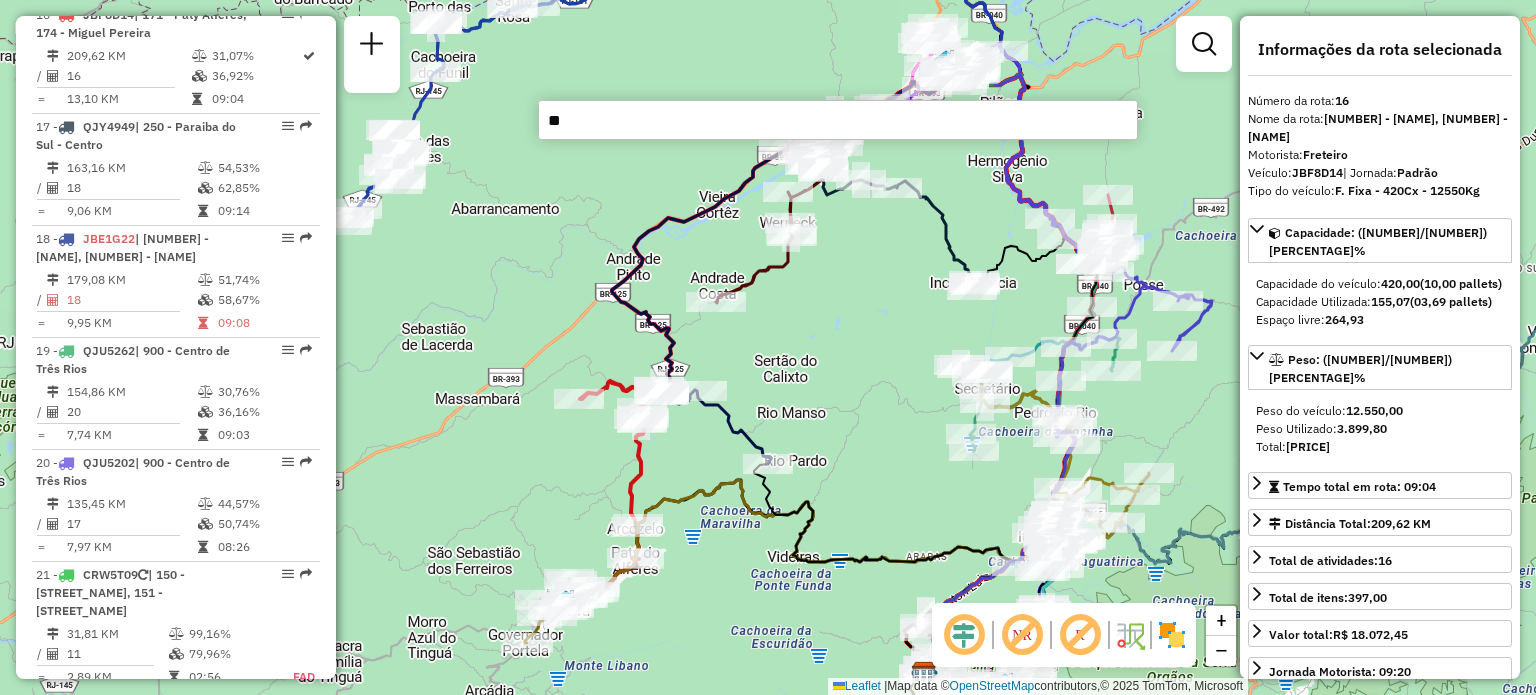 type on "*" 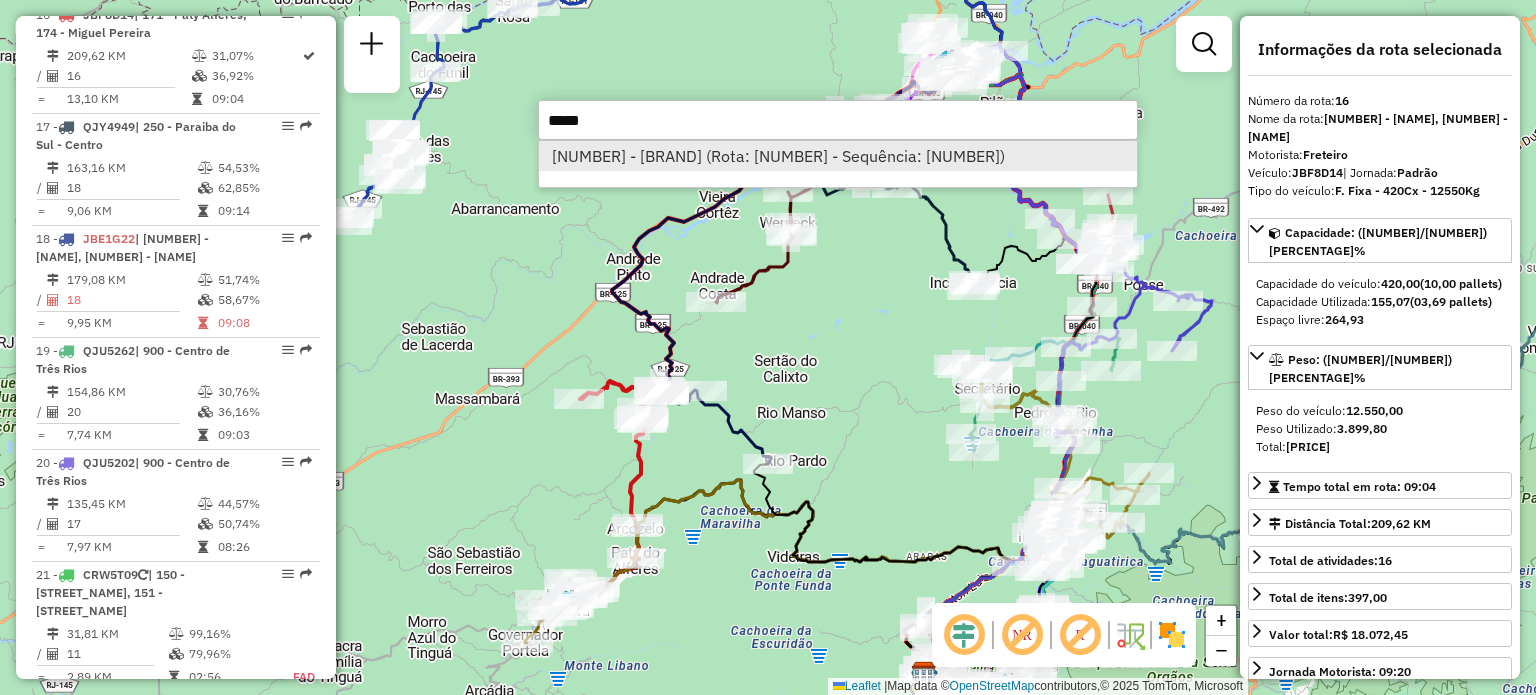 type on "*****" 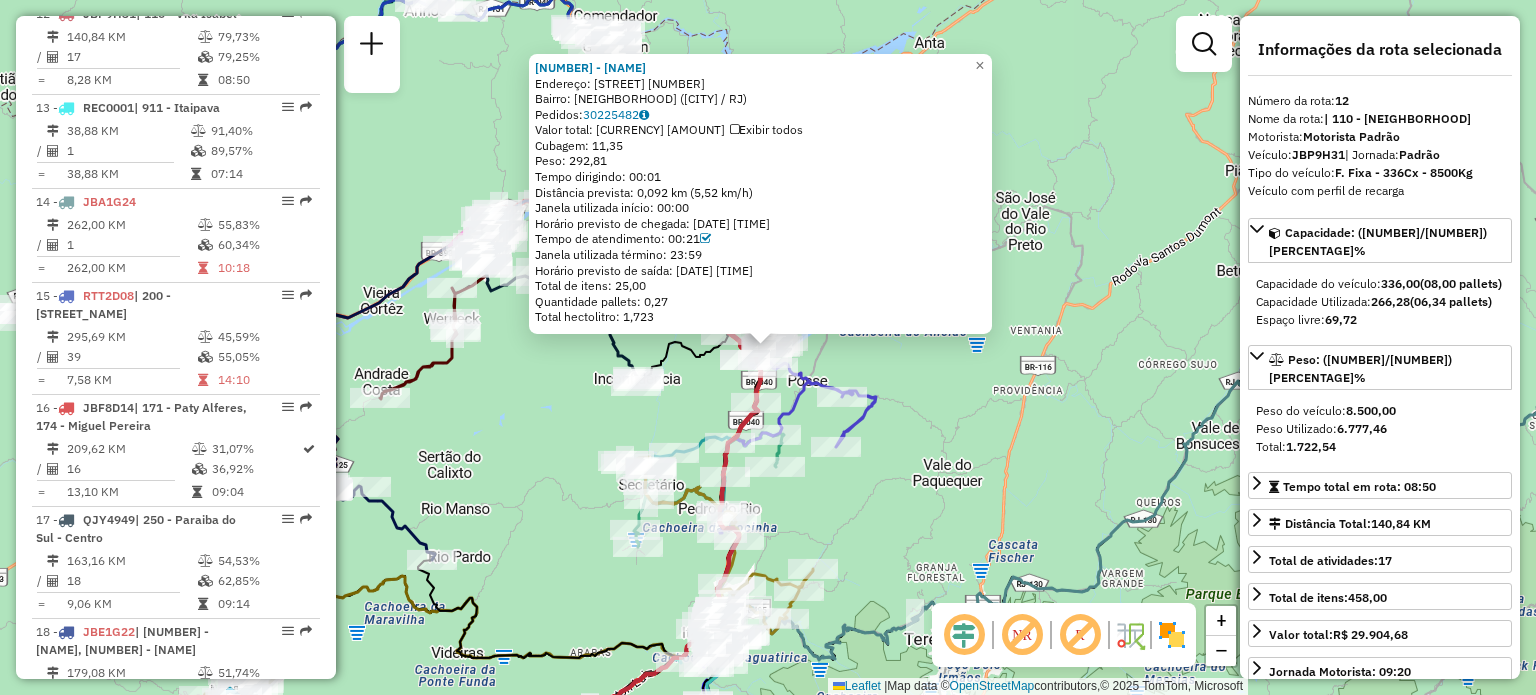 scroll, scrollTop: 2067, scrollLeft: 0, axis: vertical 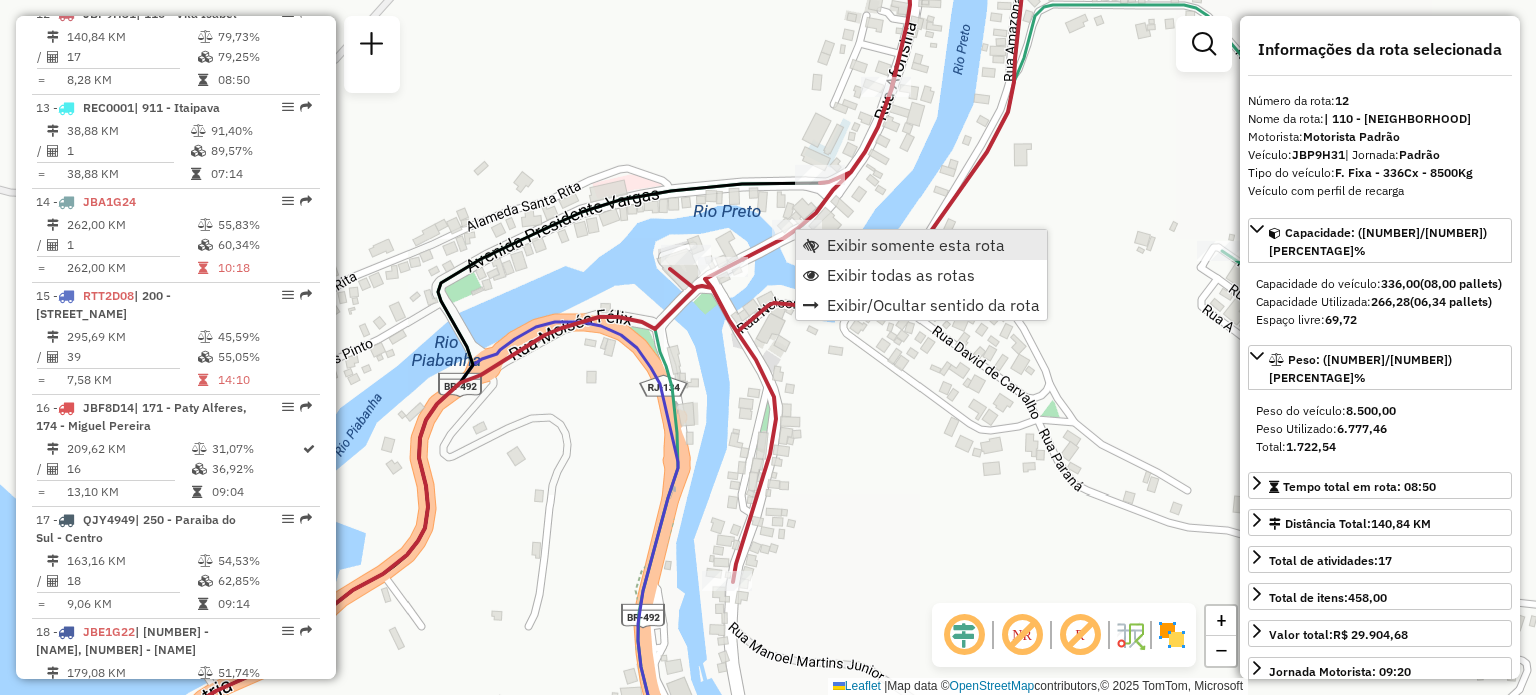 click on "Exibir somente esta rota" at bounding box center [921, 245] 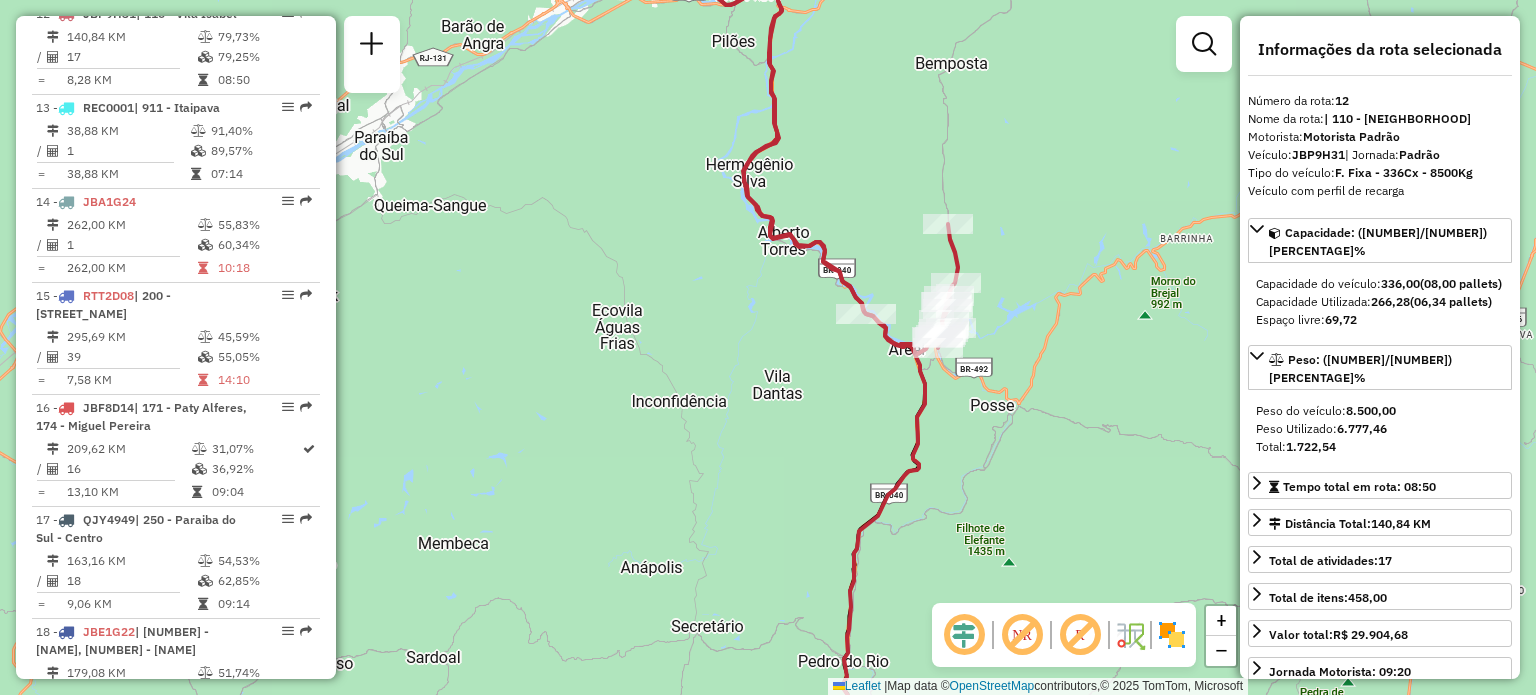 drag, startPoint x: 737, startPoint y: 146, endPoint x: 708, endPoint y: 303, distance: 159.65588 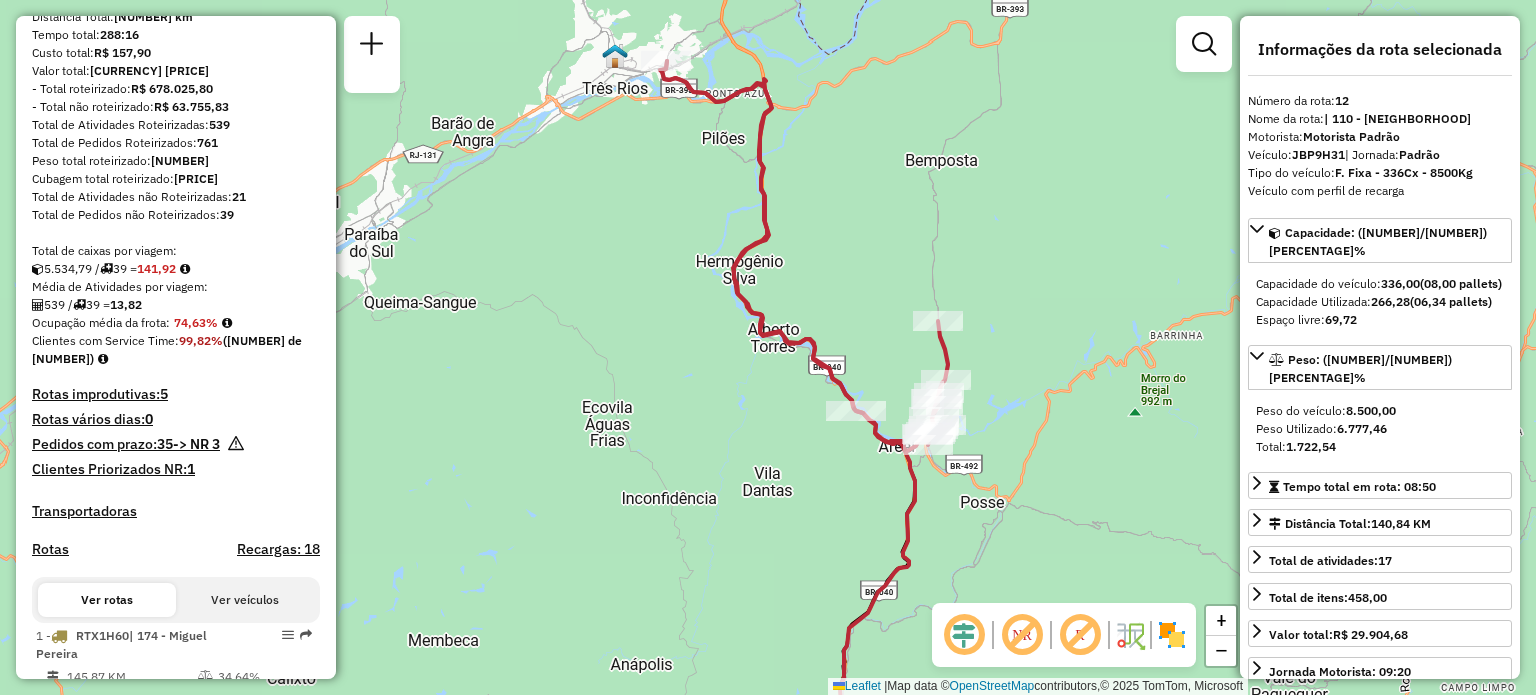 scroll, scrollTop: 0, scrollLeft: 0, axis: both 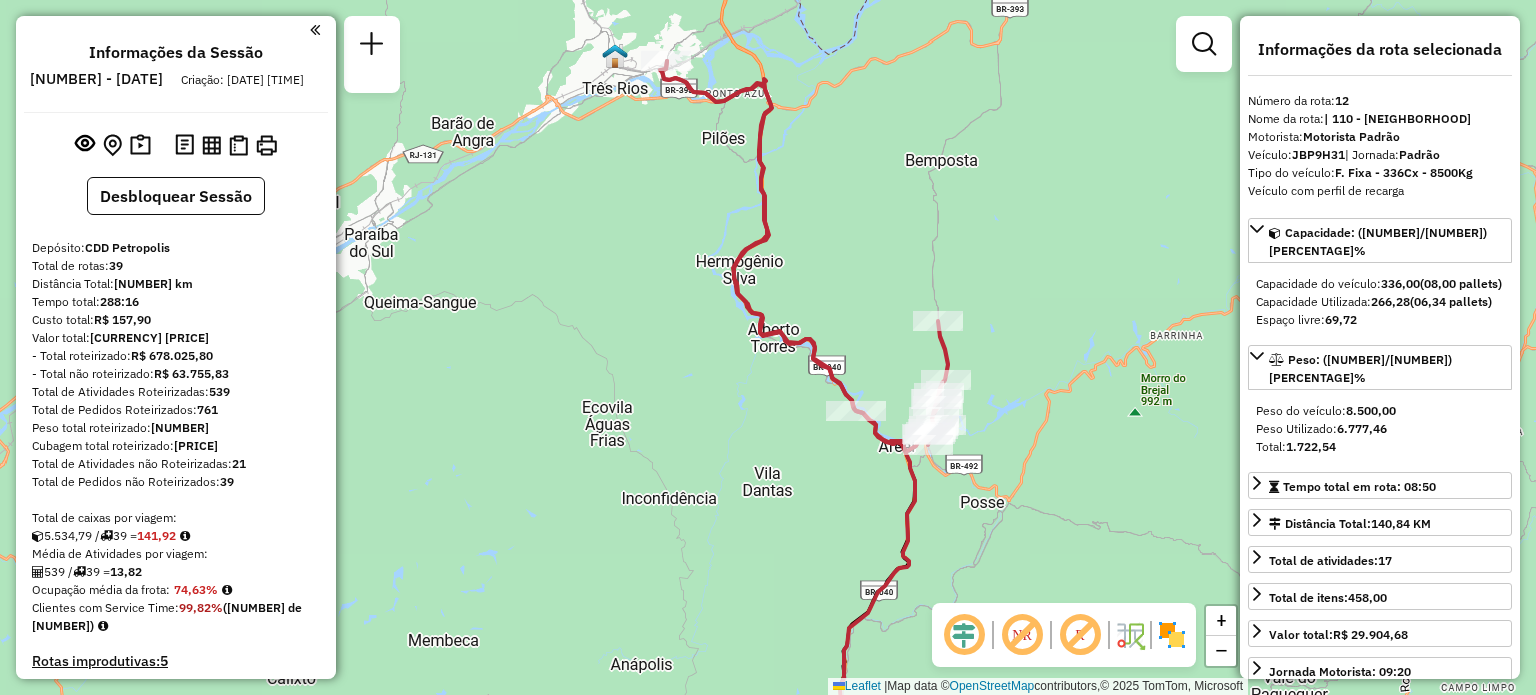 click on "1220096 - 30/07/2025" at bounding box center [96, 79] 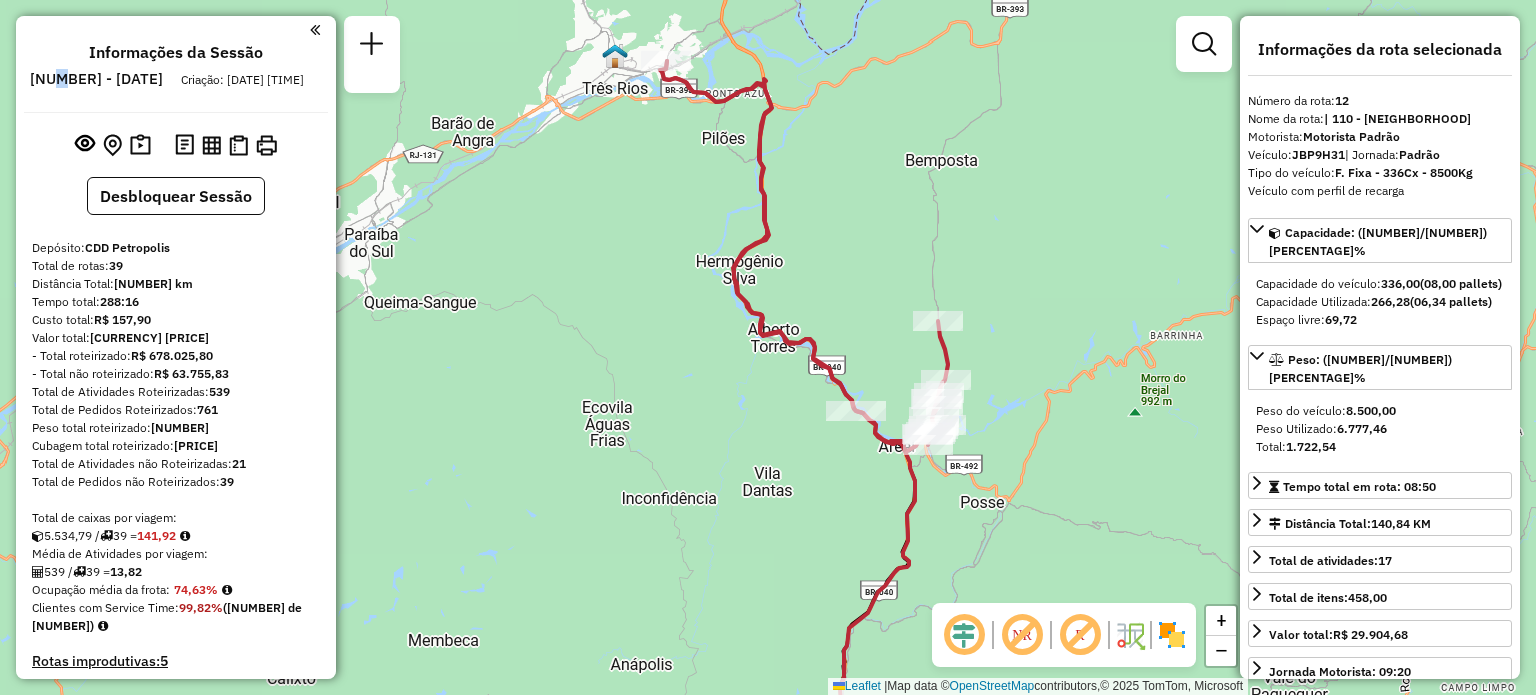 click on "1220096 - 30/07/2025" at bounding box center (96, 79) 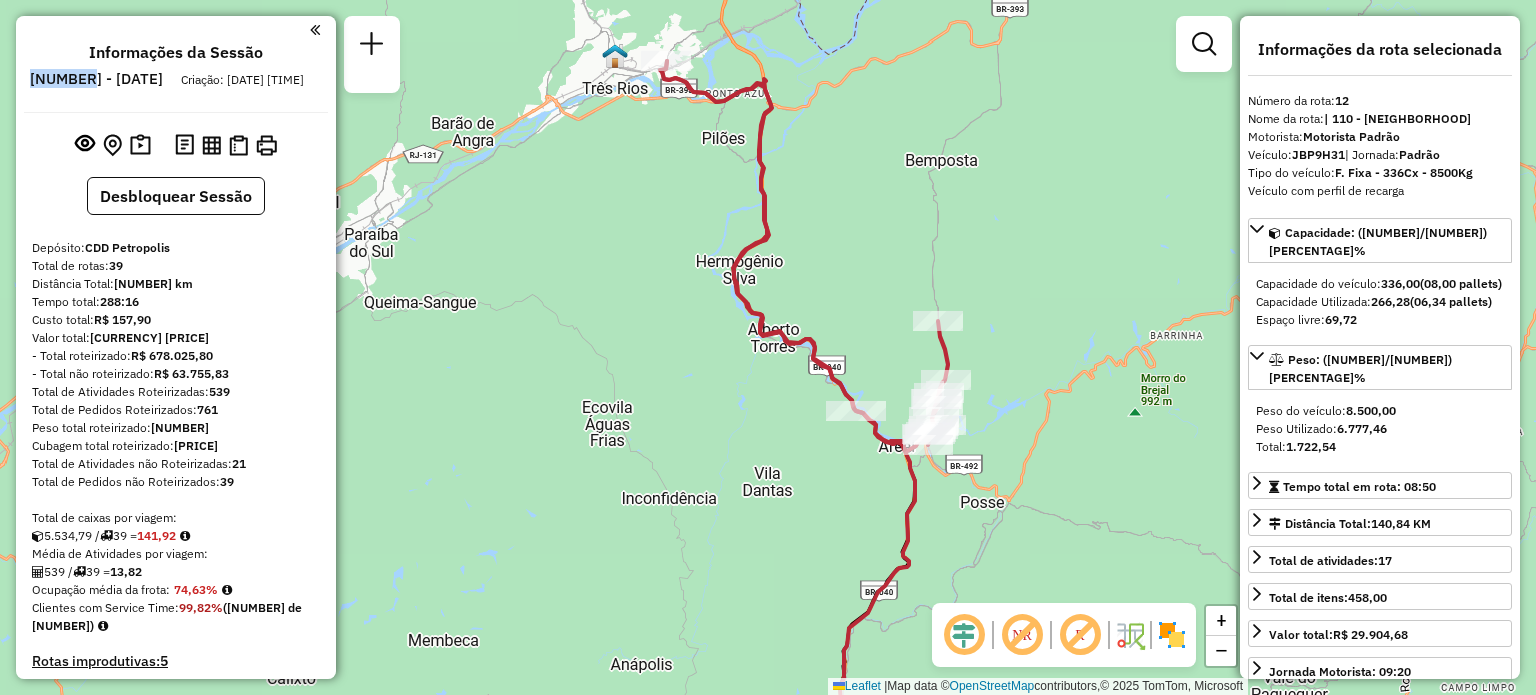 drag, startPoint x: 156, startPoint y: 80, endPoint x: 92, endPoint y: 77, distance: 64.070274 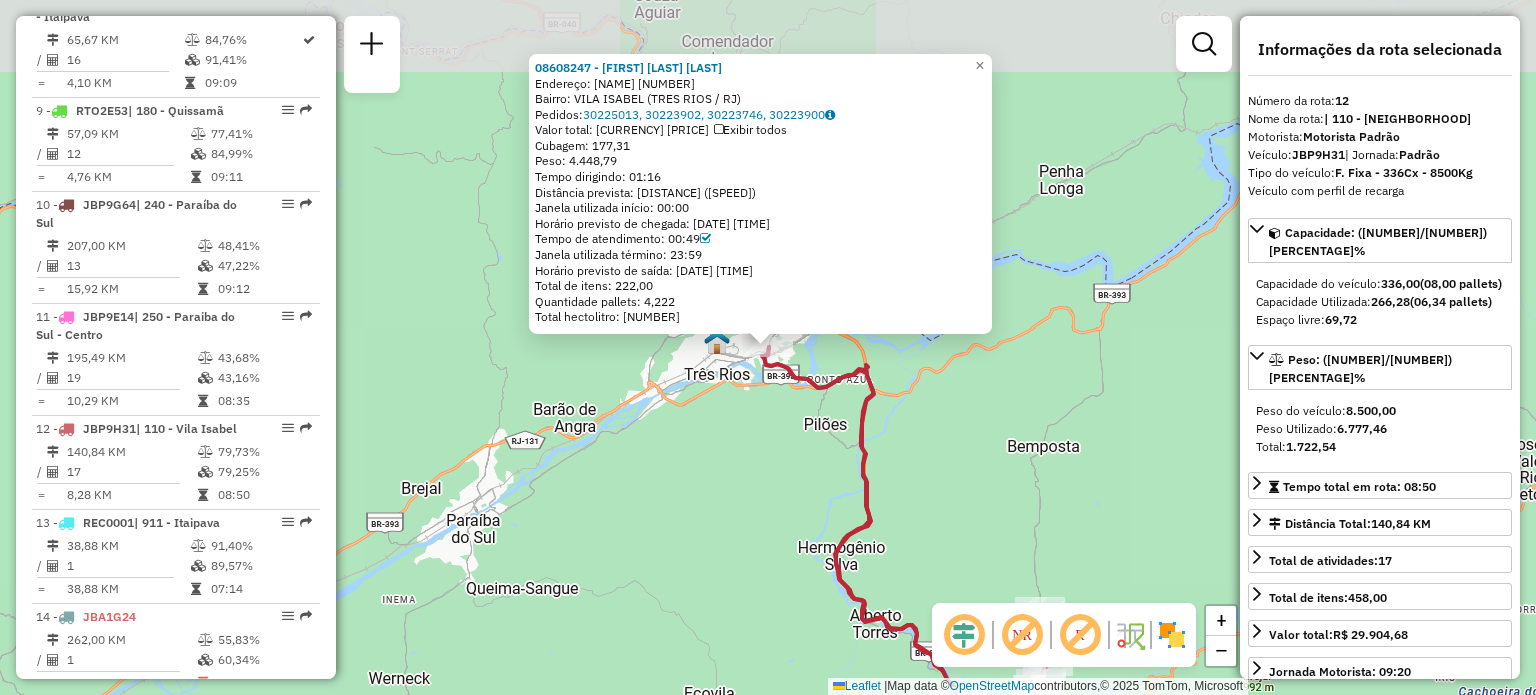 scroll, scrollTop: 2067, scrollLeft: 0, axis: vertical 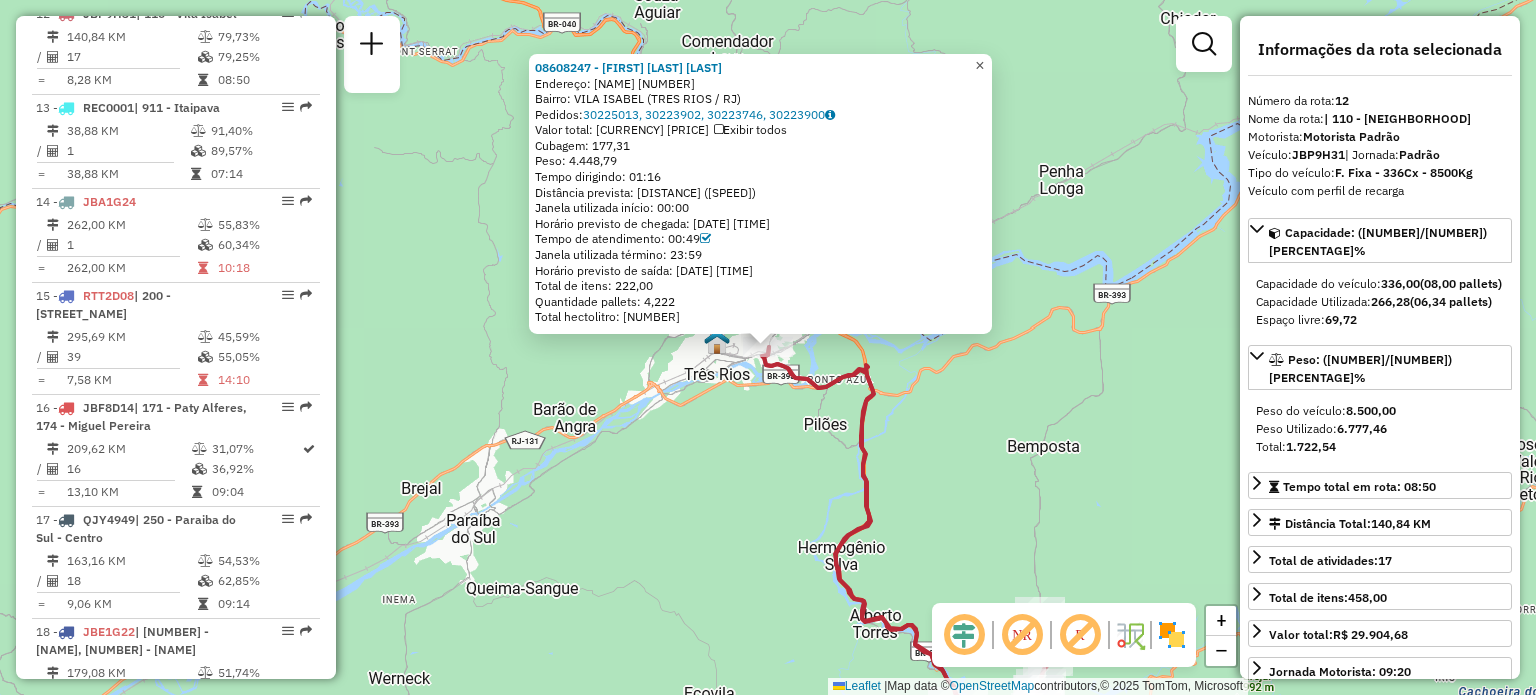 click on "×" 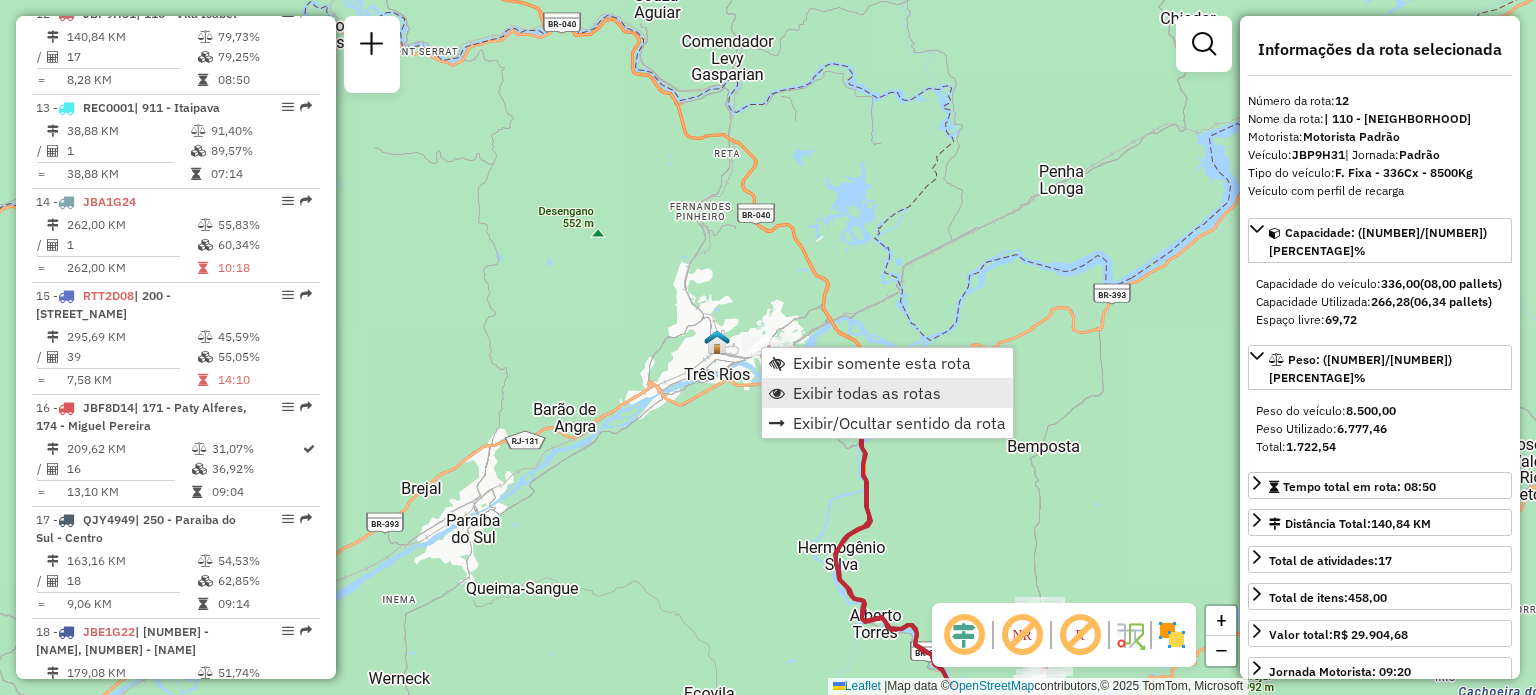 click on "Exibir todas as rotas" at bounding box center [867, 393] 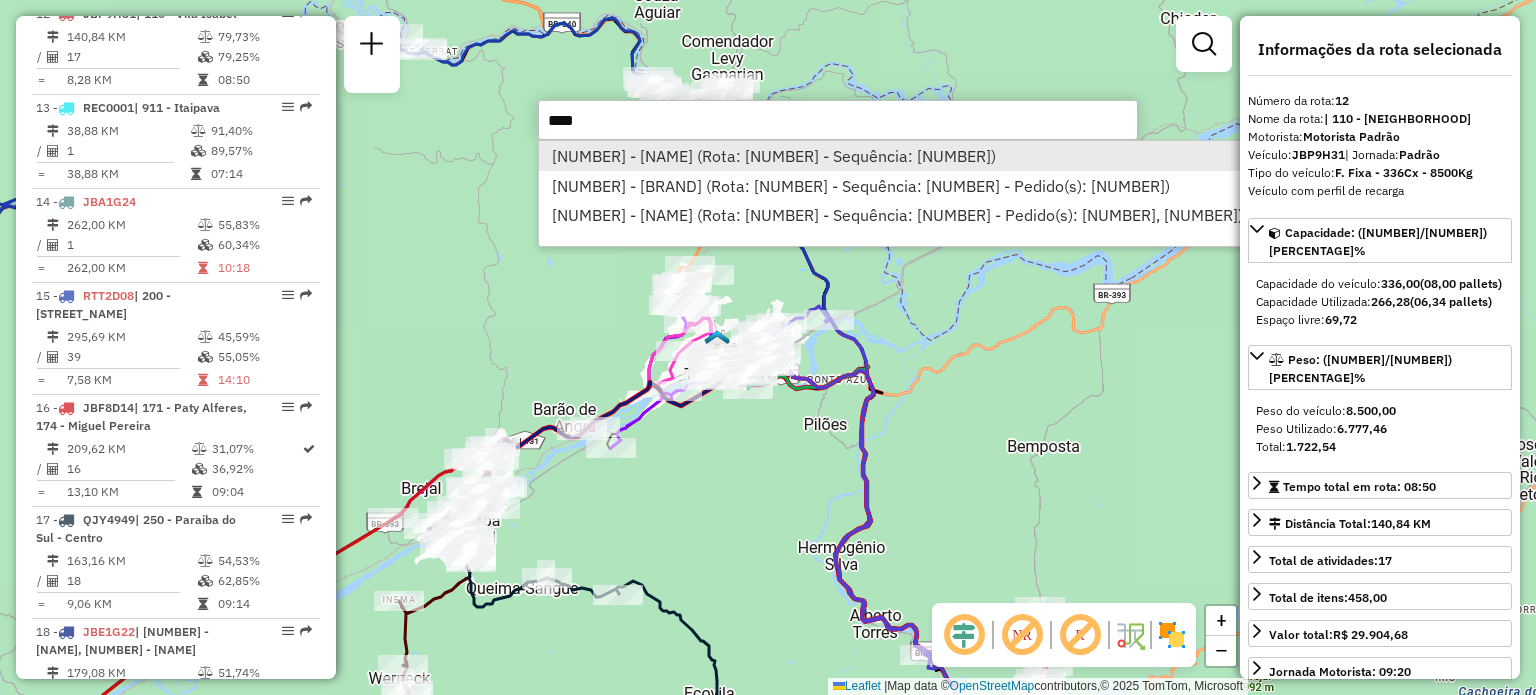 type on "****" 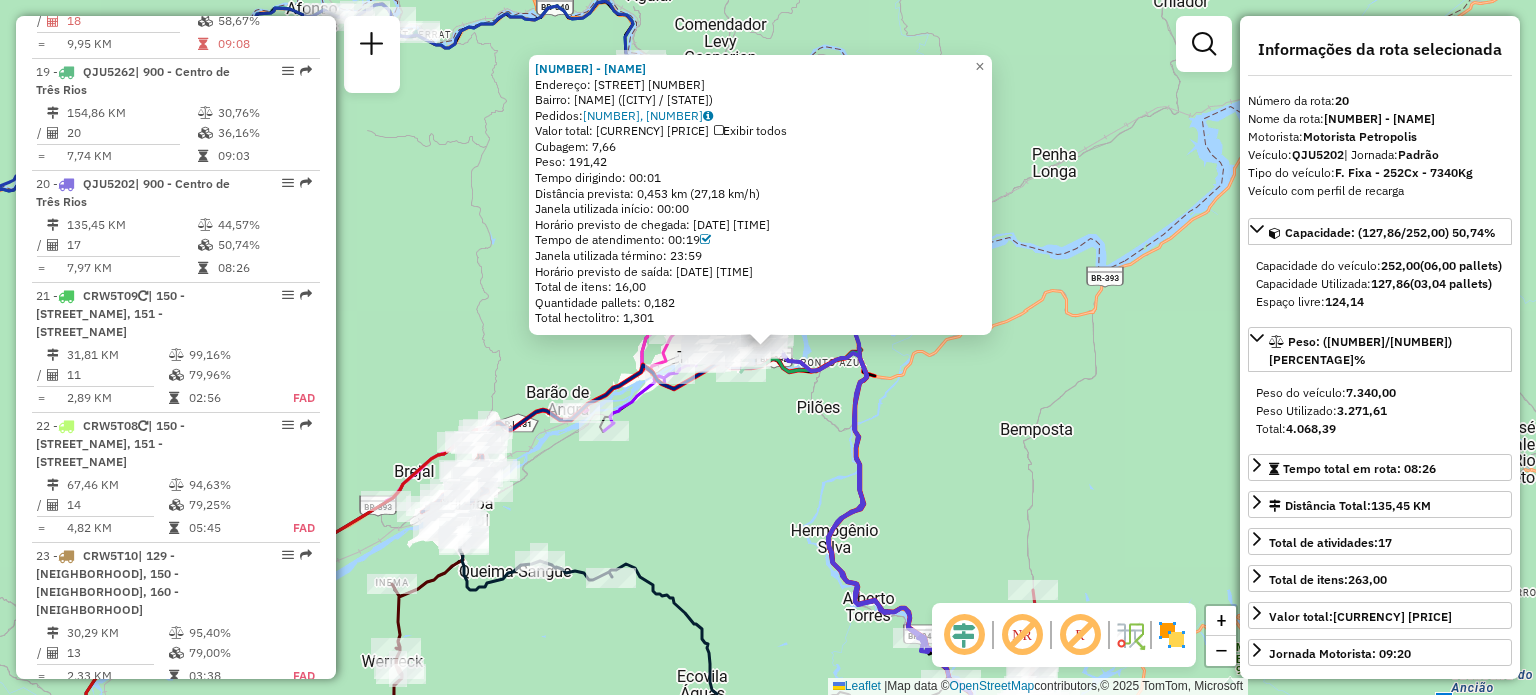 scroll, scrollTop: 2907, scrollLeft: 0, axis: vertical 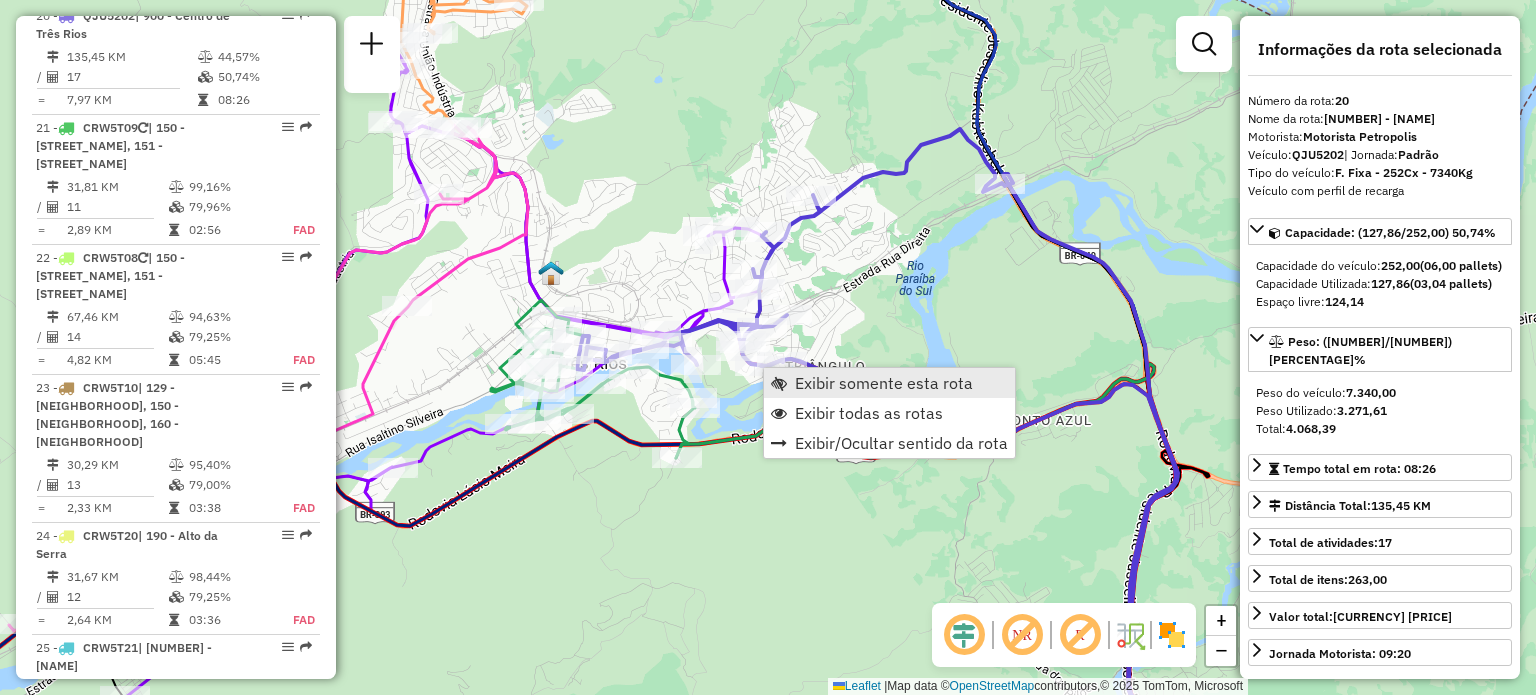 click on "Exibir somente esta rota" at bounding box center (884, 383) 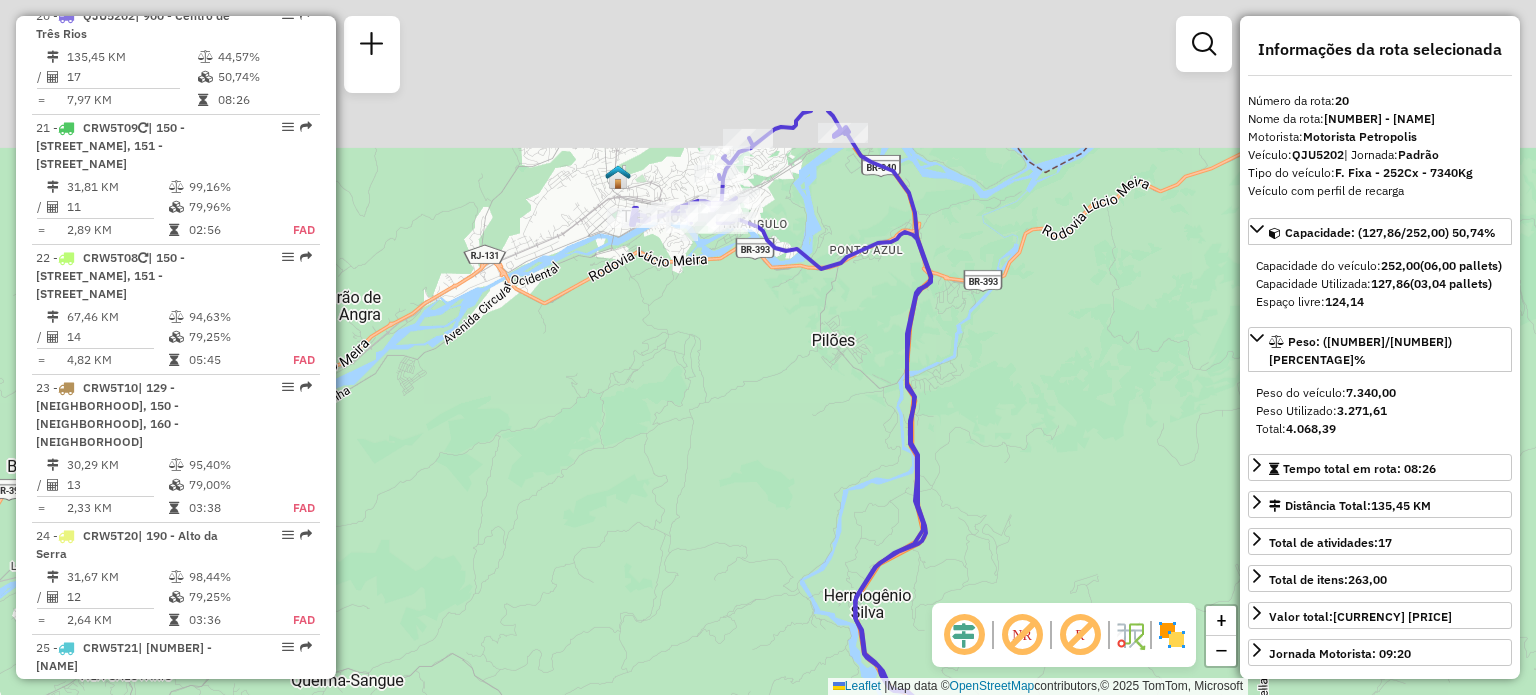 drag, startPoint x: 720, startPoint y: 121, endPoint x: 688, endPoint y: 281, distance: 163.16862 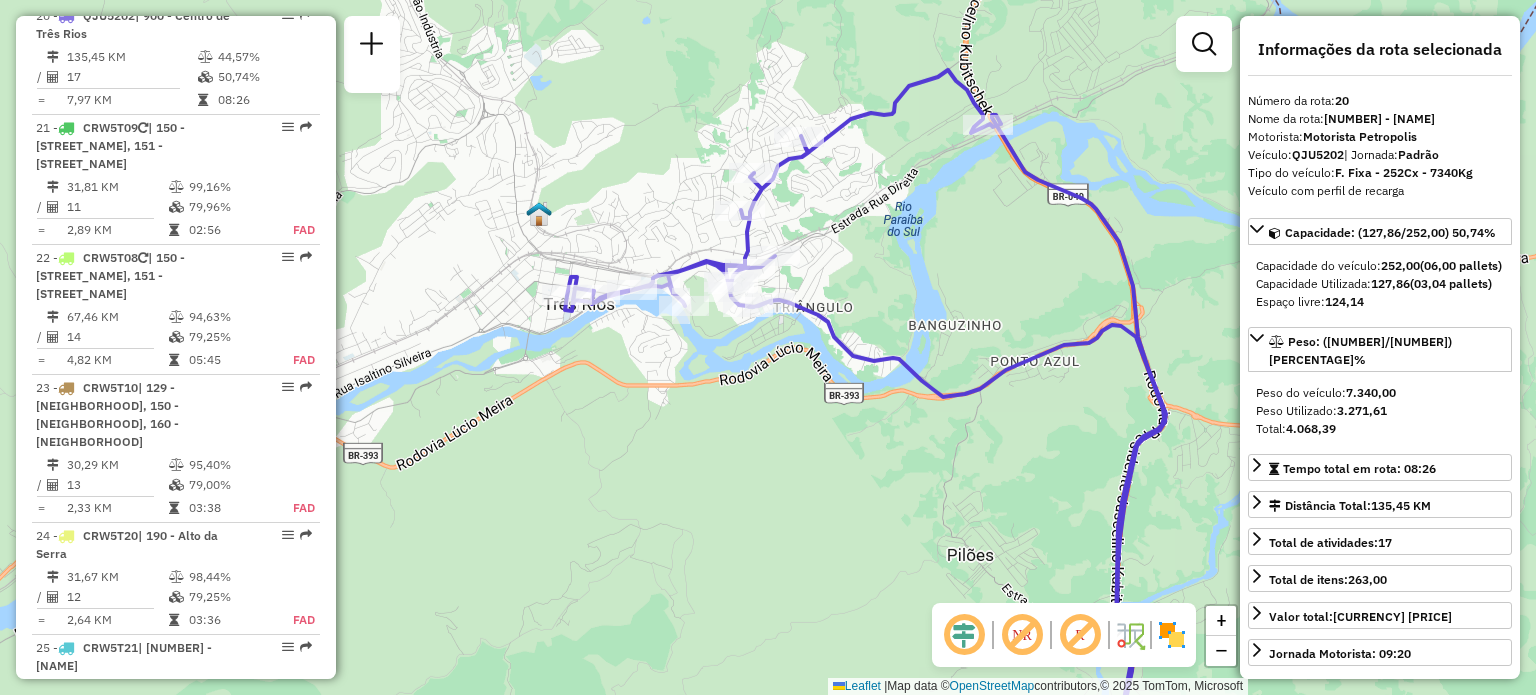 click 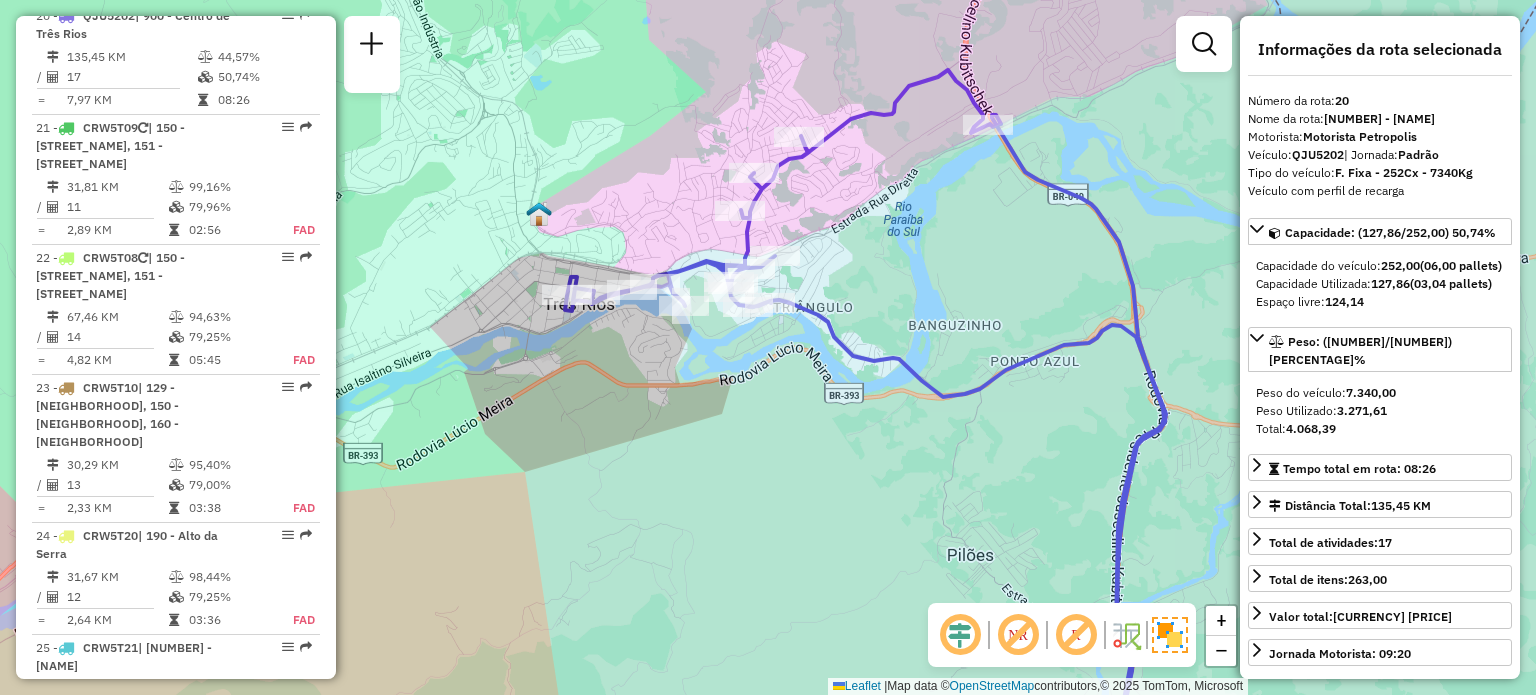 drag, startPoint x: 659, startPoint y: 359, endPoint x: 677, endPoint y: 391, distance: 36.71512 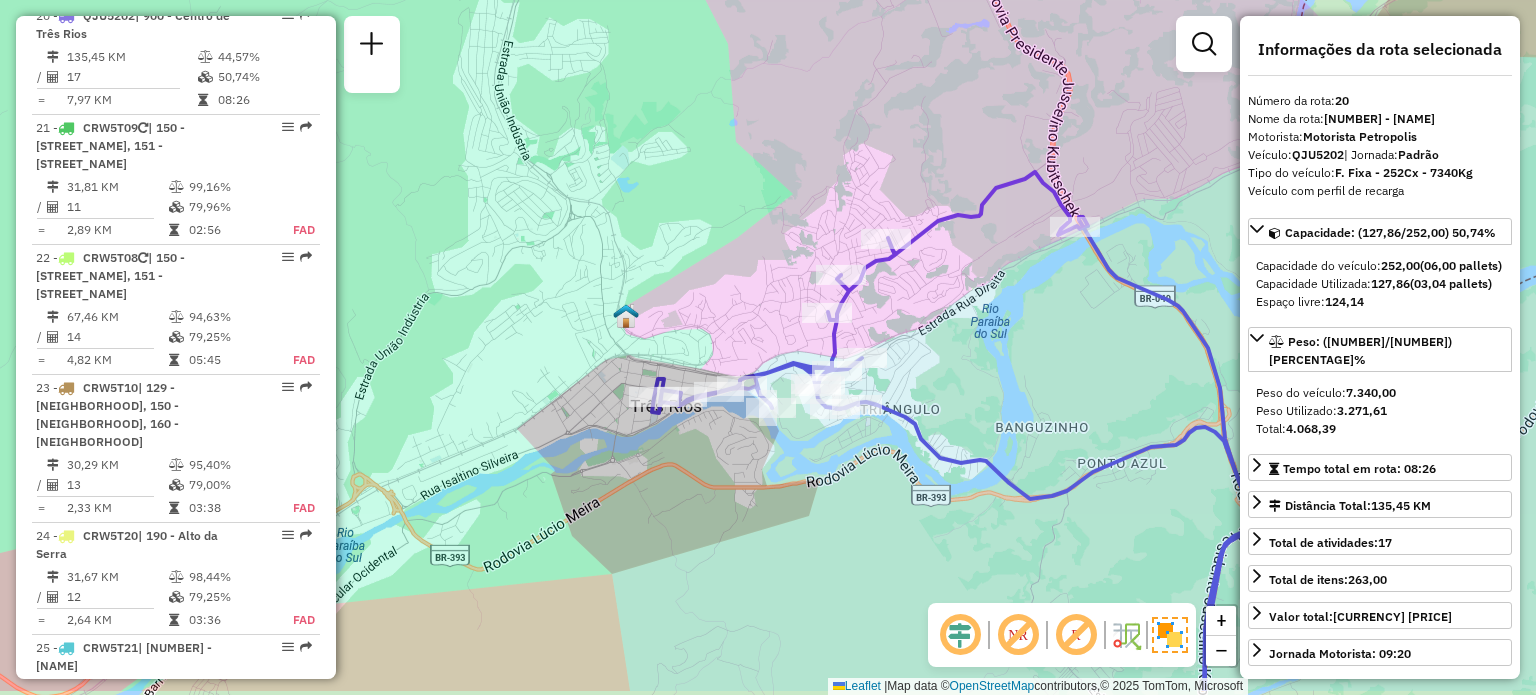 drag, startPoint x: 703, startPoint y: 528, endPoint x: 770, endPoint y: 453, distance: 100.56838 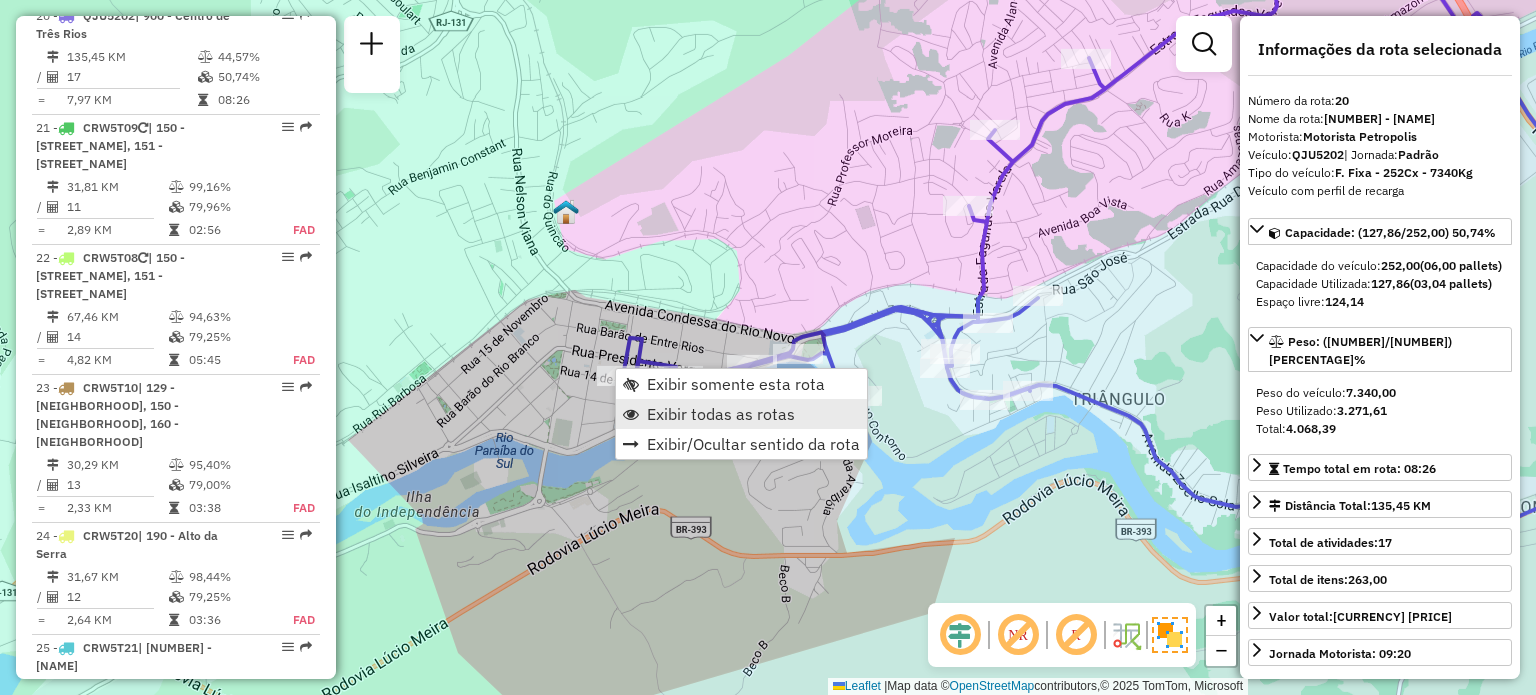 click on "Exibir todas as rotas" at bounding box center [721, 414] 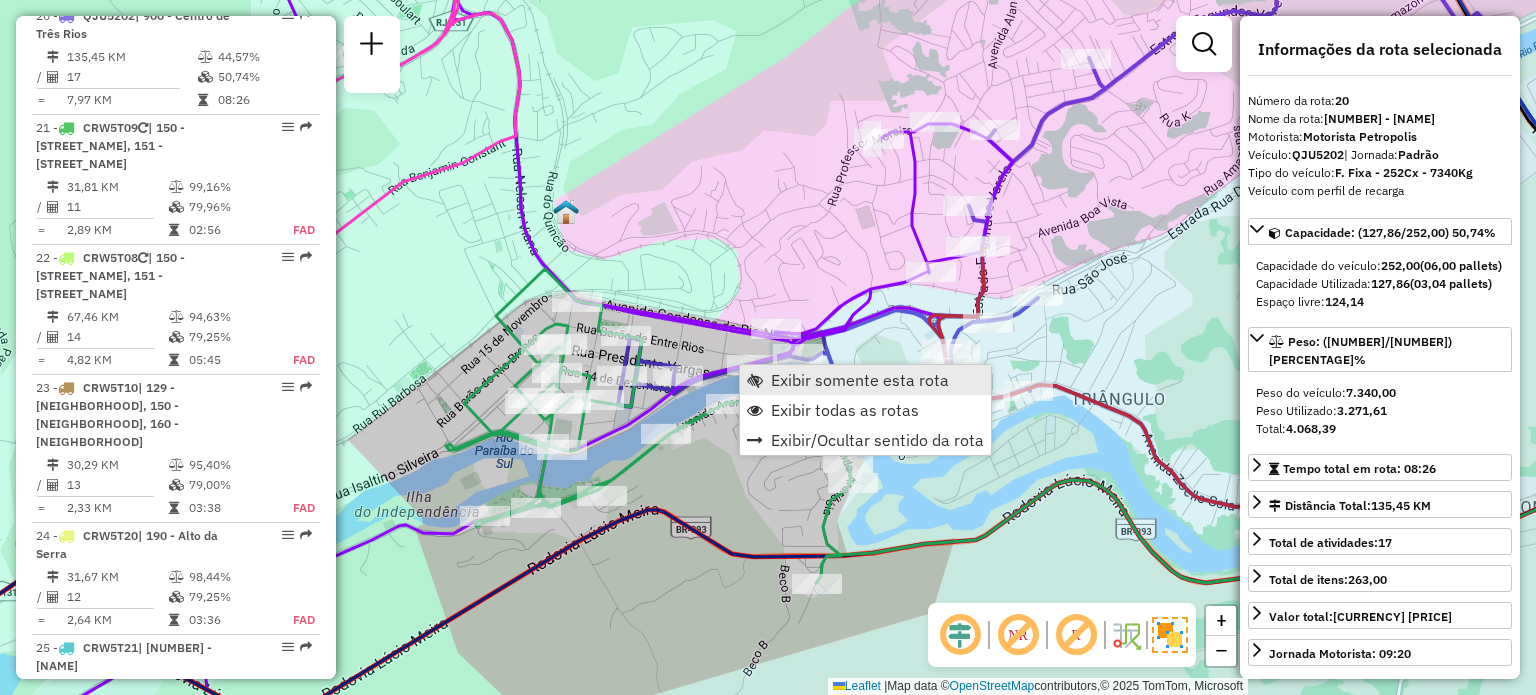 click on "Exibir somente esta rota" at bounding box center (860, 380) 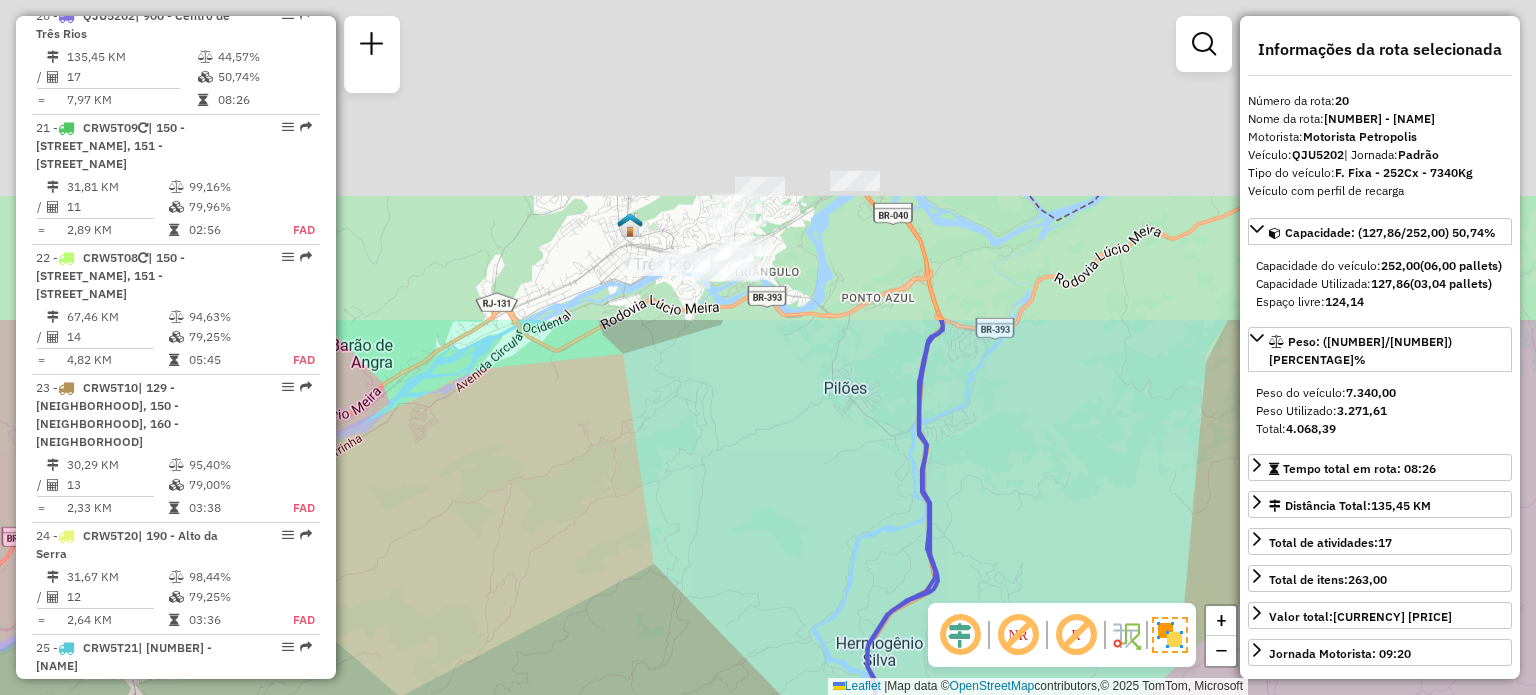 drag, startPoint x: 699, startPoint y: 140, endPoint x: 786, endPoint y: 537, distance: 406.42096 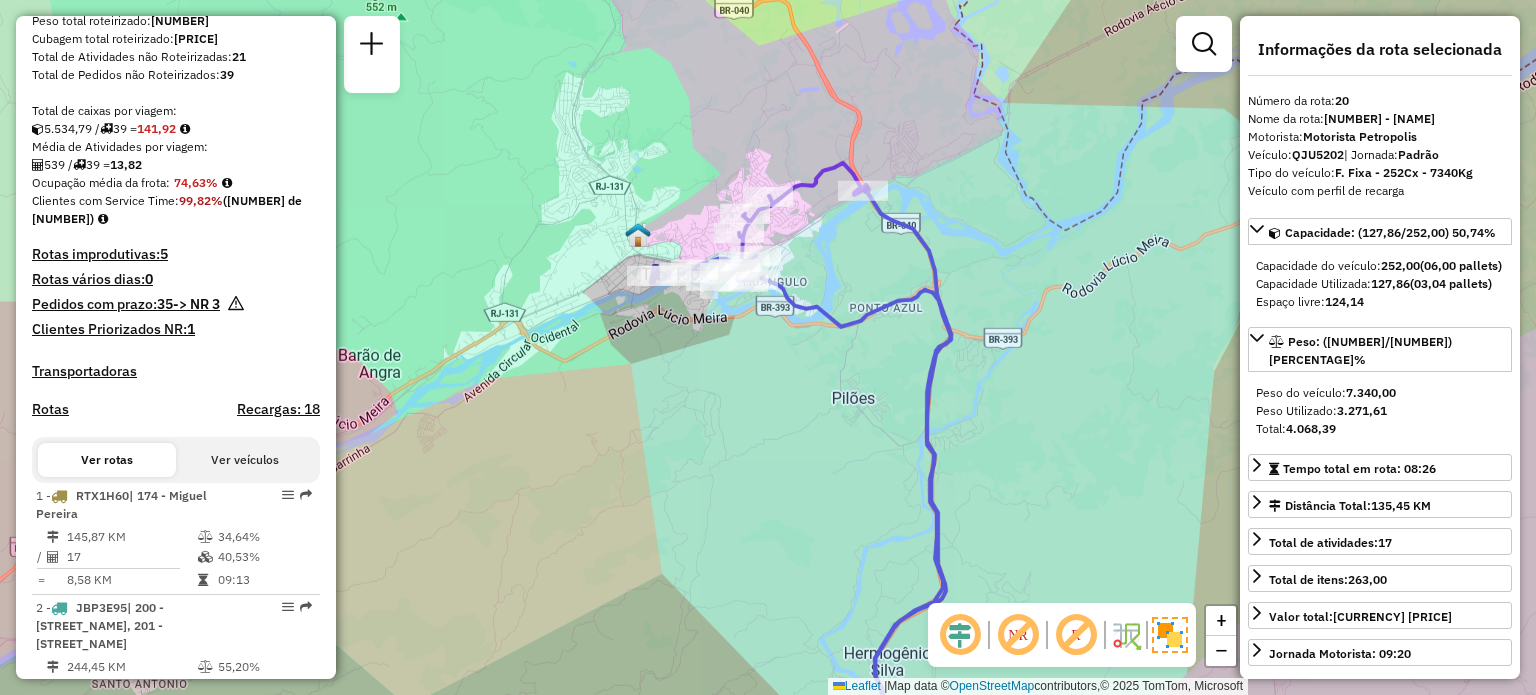 scroll, scrollTop: 0, scrollLeft: 0, axis: both 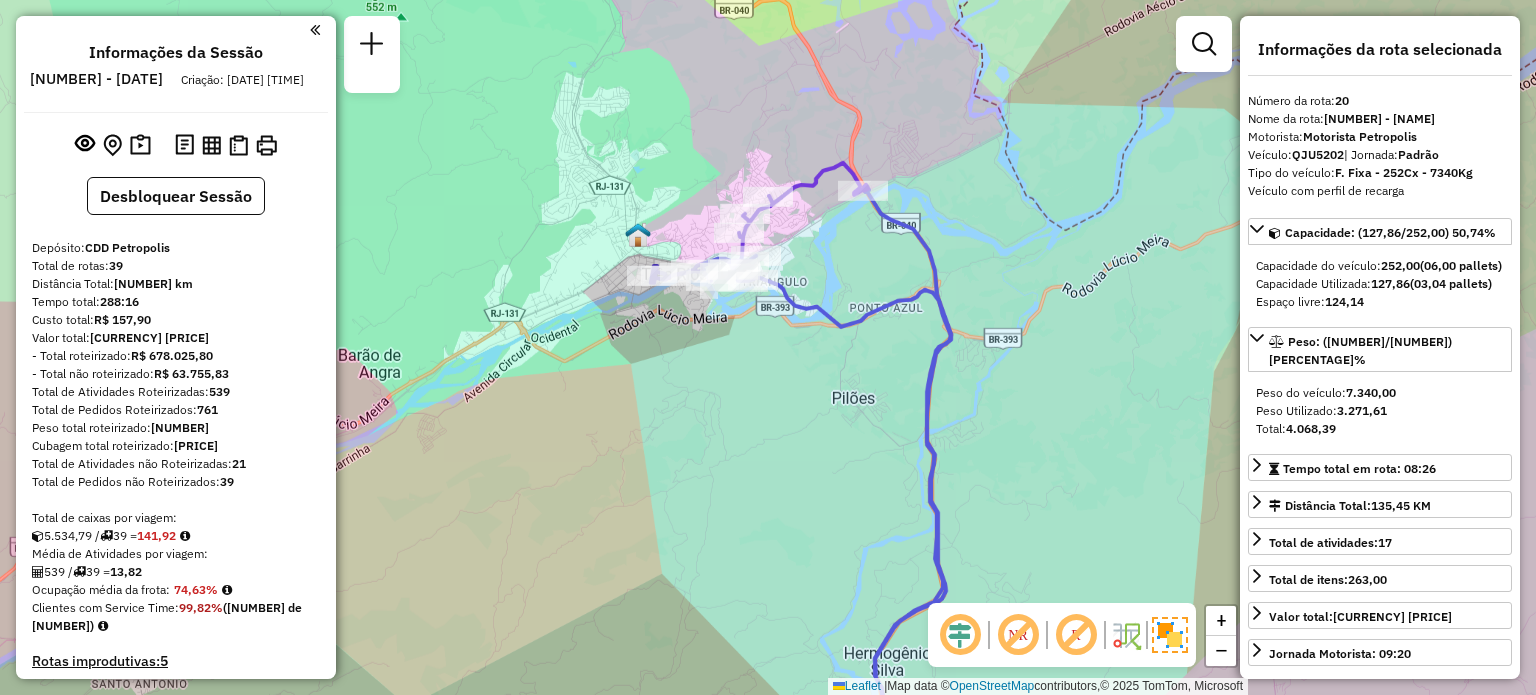 click on "Janela de atendimento Grade de atendimento Capacidade Transportadoras Veículos Cliente Pedidos  Rotas Selecione os dias de semana para filtrar as janelas de atendimento  Seg   Ter   Qua   Qui   Sex   Sáb   Dom  Informe o período da janela de atendimento: De: Até:  Filtrar exatamente a janela do cliente  Considerar janela de atendimento padrão  Selecione os dias de semana para filtrar as grades de atendimento  Seg   Ter   Qua   Qui   Sex   Sáb   Dom   Considerar clientes sem dia de atendimento cadastrado  Clientes fora do dia de atendimento selecionado Filtrar as atividades entre os valores definidos abaixo:  Peso mínimo:   Peso máximo:   Cubagem mínima:   Cubagem máxima:   De:   Até:  Filtrar as atividades entre o tempo de atendimento definido abaixo:  De:   Até:   Considerar capacidade total dos clientes não roteirizados Transportadora: Selecione um ou mais itens Tipo de veículo: Selecione um ou mais itens Veículo: Selecione um ou mais itens Motorista: Selecione um ou mais itens Nome: Rótulo:" 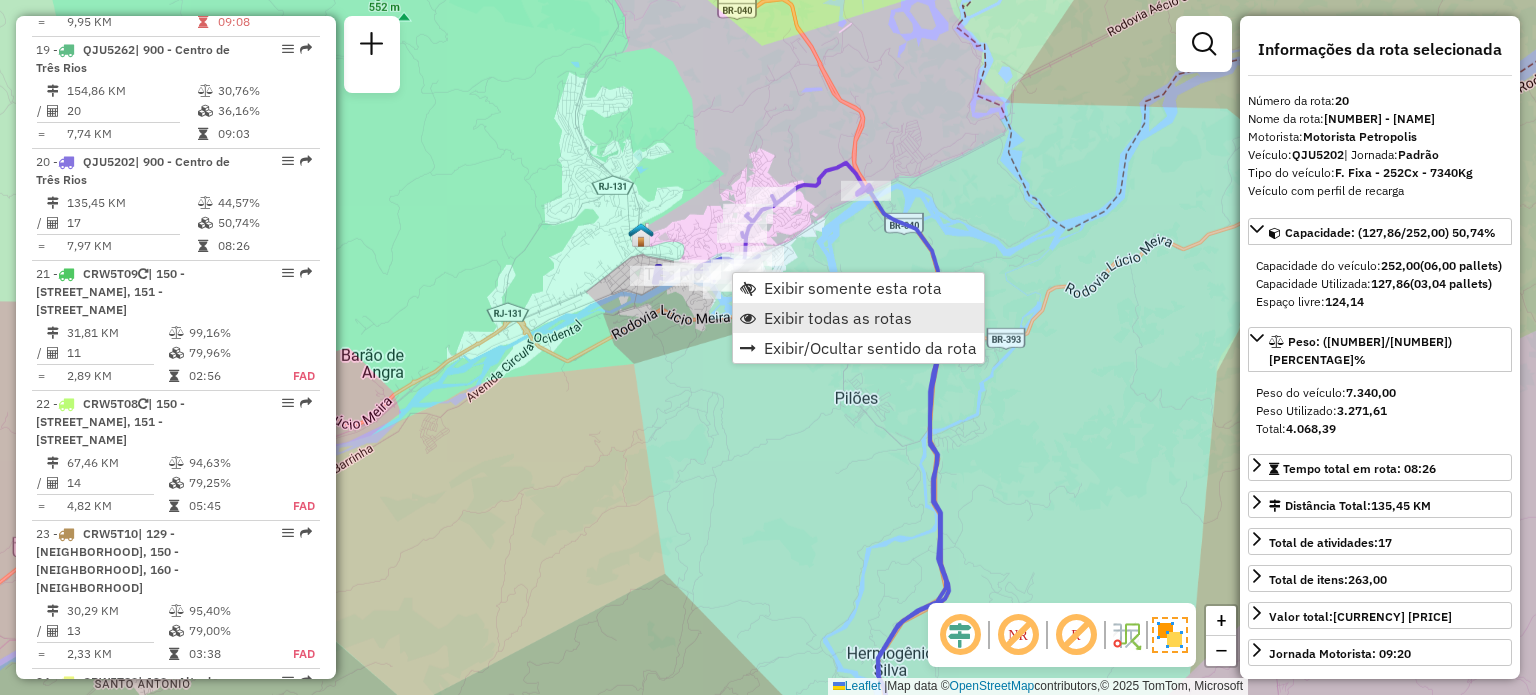 scroll, scrollTop: 2907, scrollLeft: 0, axis: vertical 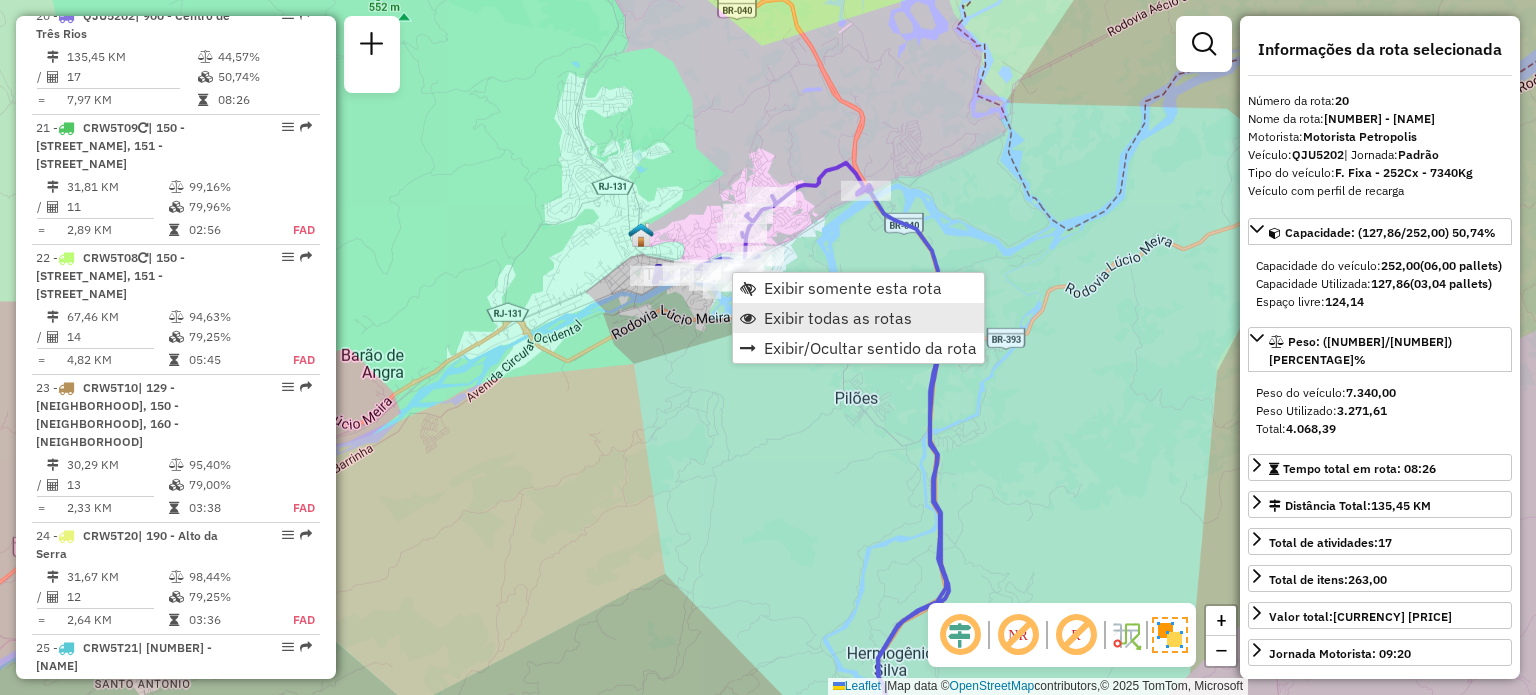 click on "Exibir todas as rotas" at bounding box center [838, 318] 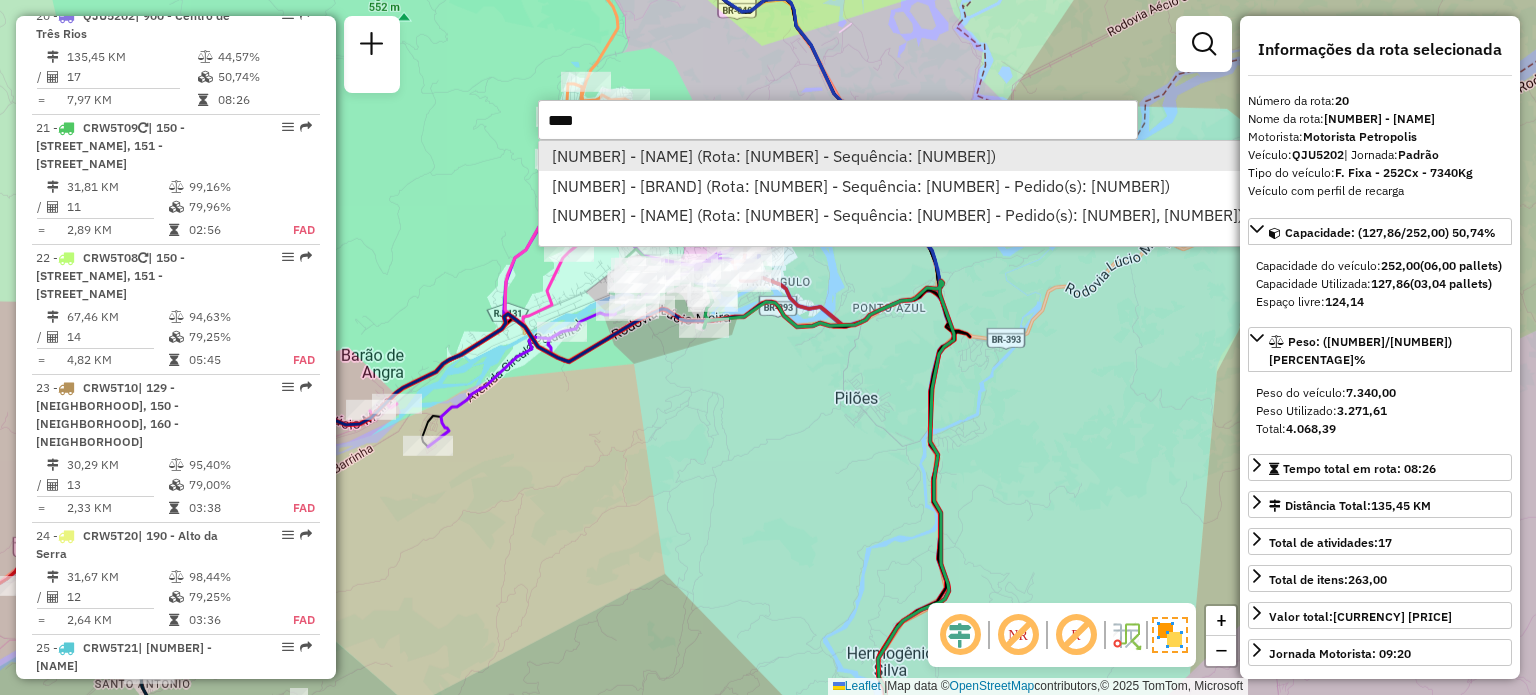 type on "****" 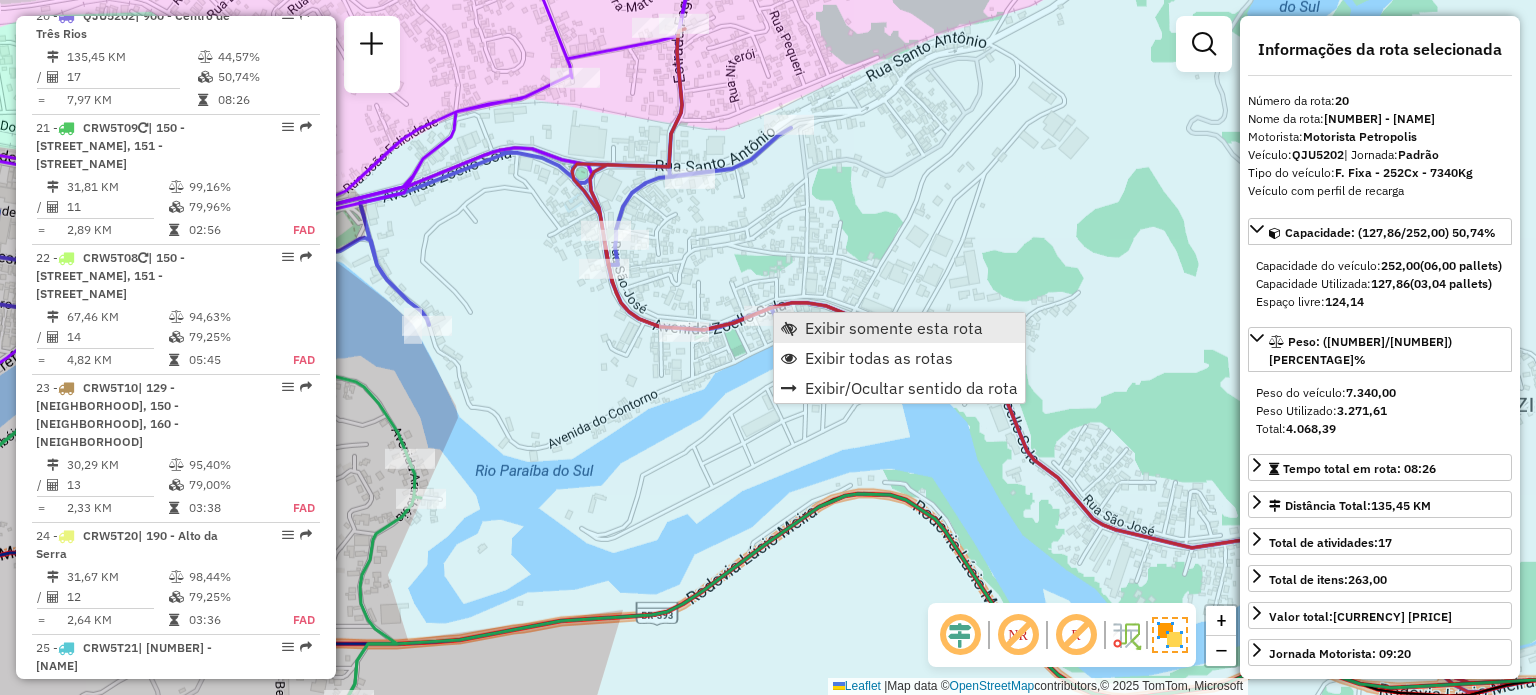 click on "Exibir somente esta rota" at bounding box center [899, 328] 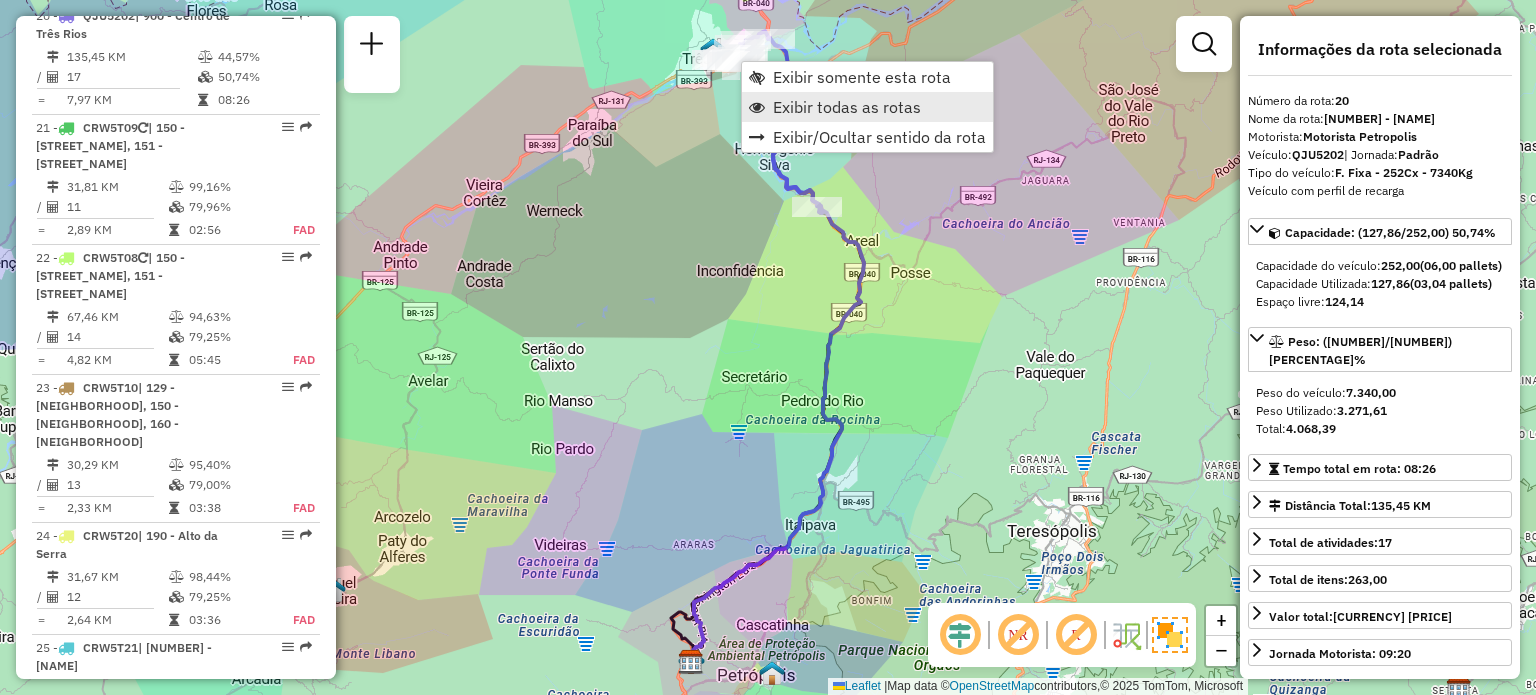 click on "Exibir todas as rotas" at bounding box center [847, 107] 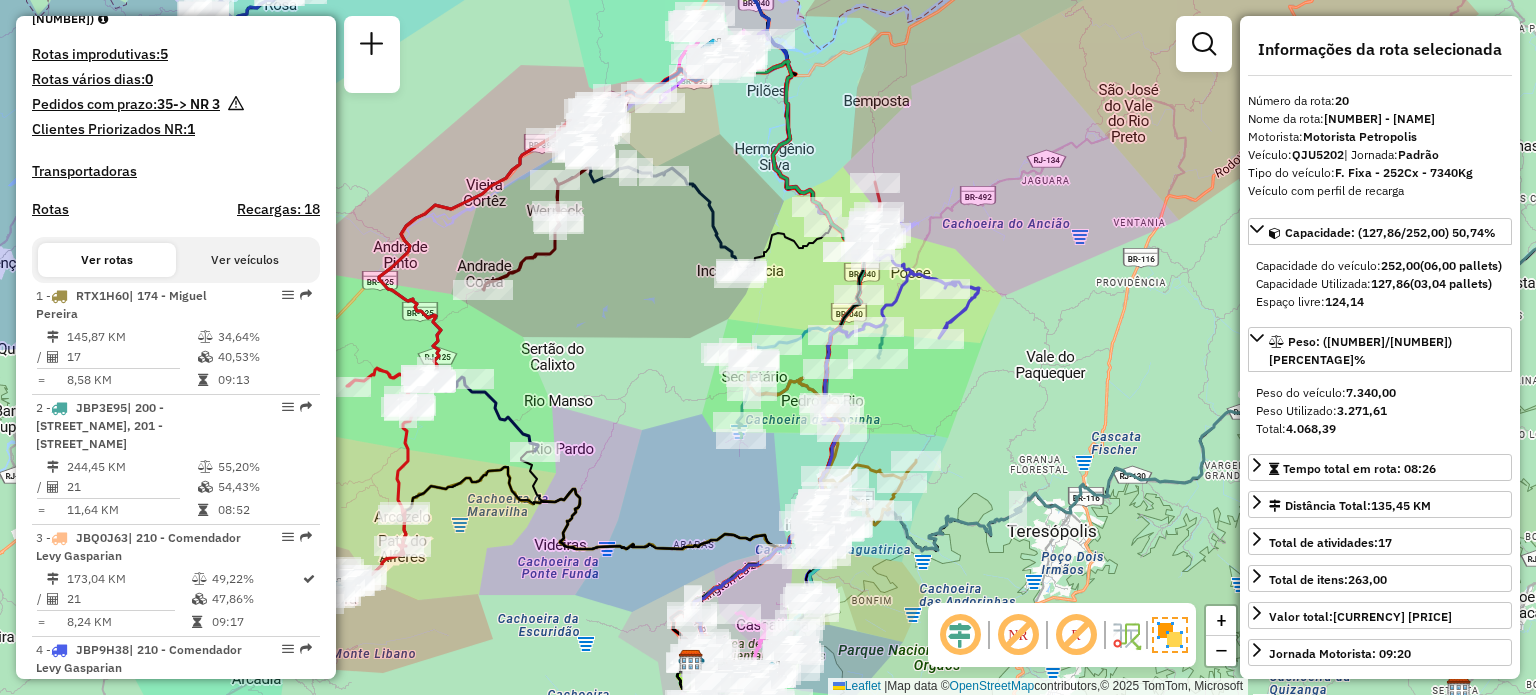 scroll, scrollTop: 0, scrollLeft: 0, axis: both 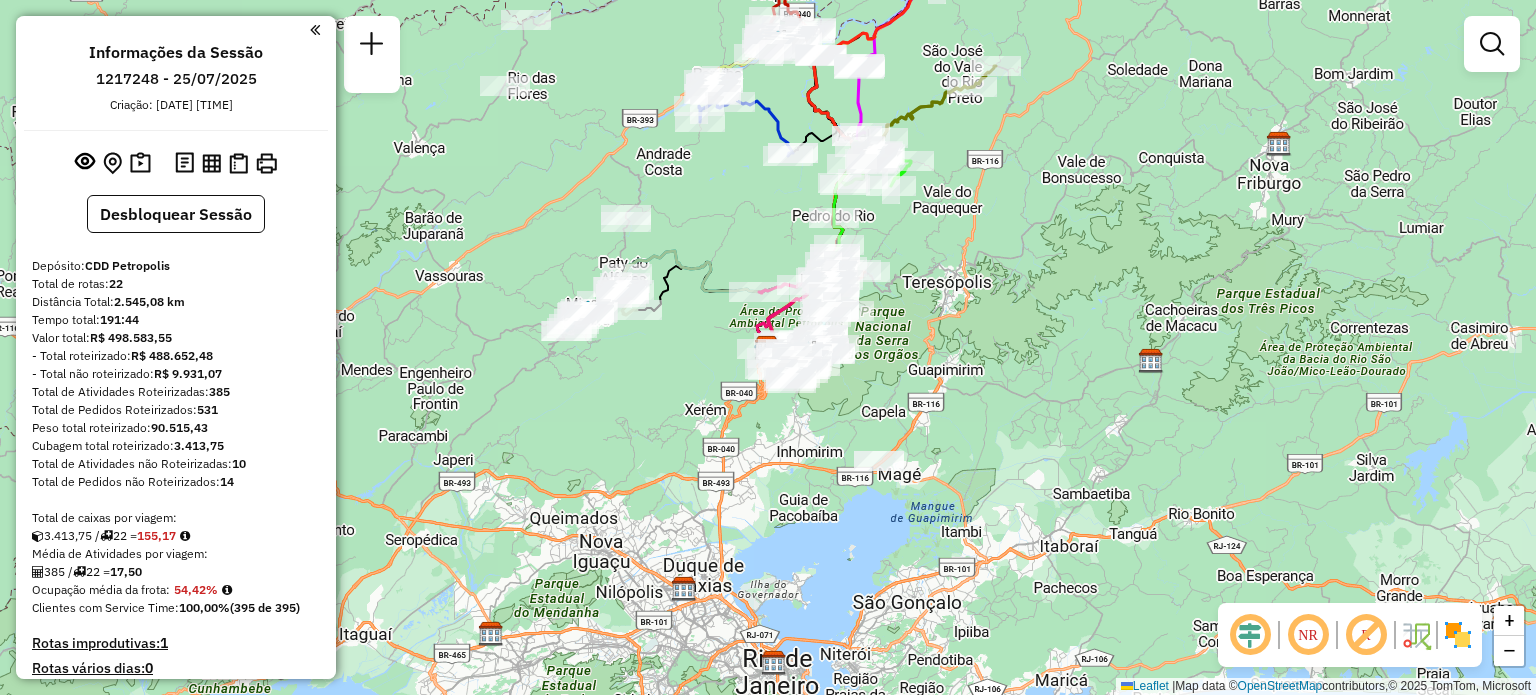 click on "Janela de atendimento Grade de atendimento Capacidade Transportadoras Veículos Cliente Pedidos  Rotas Selecione os dias de semana para filtrar as janelas de atendimento  Seg   Ter   Qua   Qui   Sex   Sáb   Dom  Informe o período da janela de atendimento: De: Até:  Filtrar exatamente a janela do cliente  Considerar janela de atendimento padrão  Selecione os dias de semana para filtrar as grades de atendimento  Seg   Ter   Qua   Qui   Sex   Sáb   Dom   Considerar clientes sem dia de atendimento cadastrado  Clientes fora do dia de atendimento selecionado Filtrar as atividades entre os valores definidos abaixo:  Peso mínimo:   Peso máximo:   Cubagem mínima:   Cubagem máxima:   De:   Até:  Filtrar as atividades entre o tempo de atendimento definido abaixo:  De:   Até:   Considerar capacidade total dos clientes não roteirizados Transportadora: Selecione um ou mais itens Tipo de veículo: Selecione um ou mais itens Veículo: Selecione um ou mais itens Motorista: Selecione um ou mais itens Nome: Rótulo:" 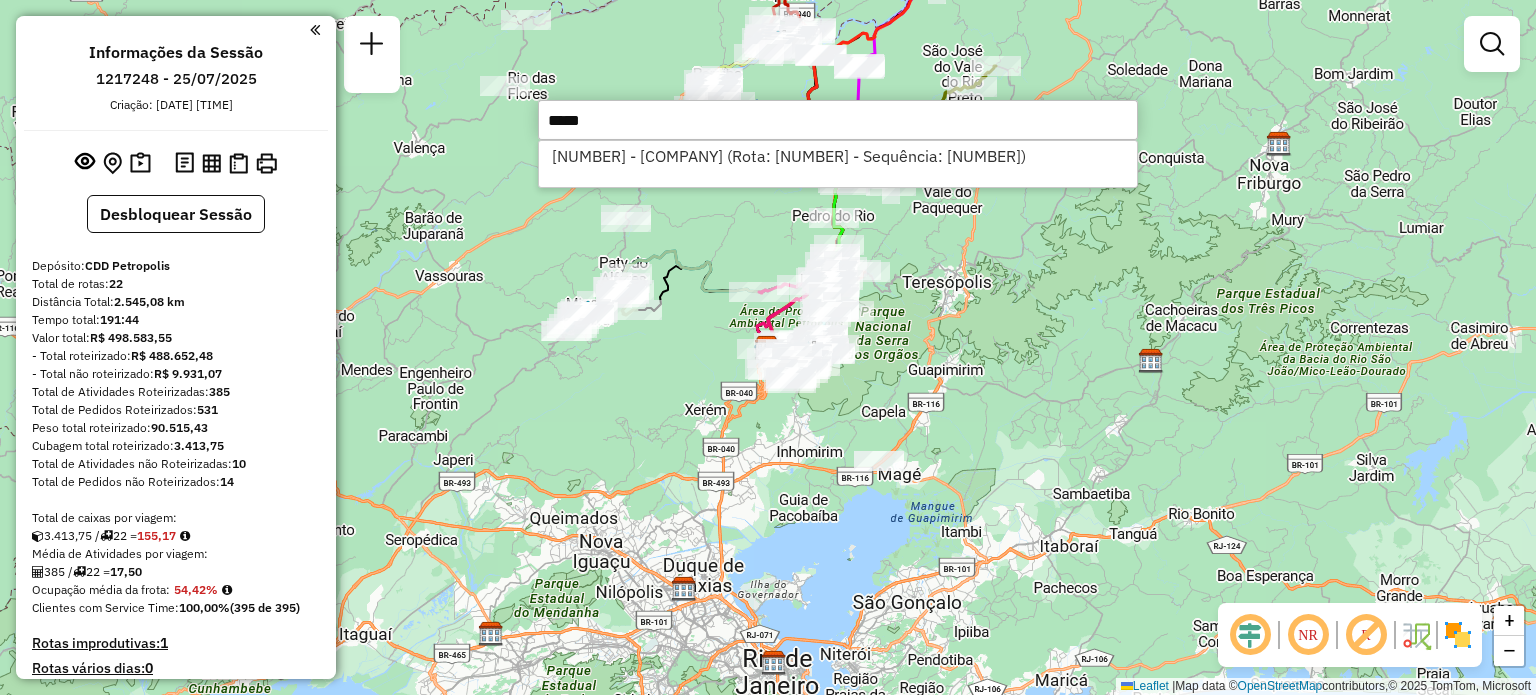 type on "*****" 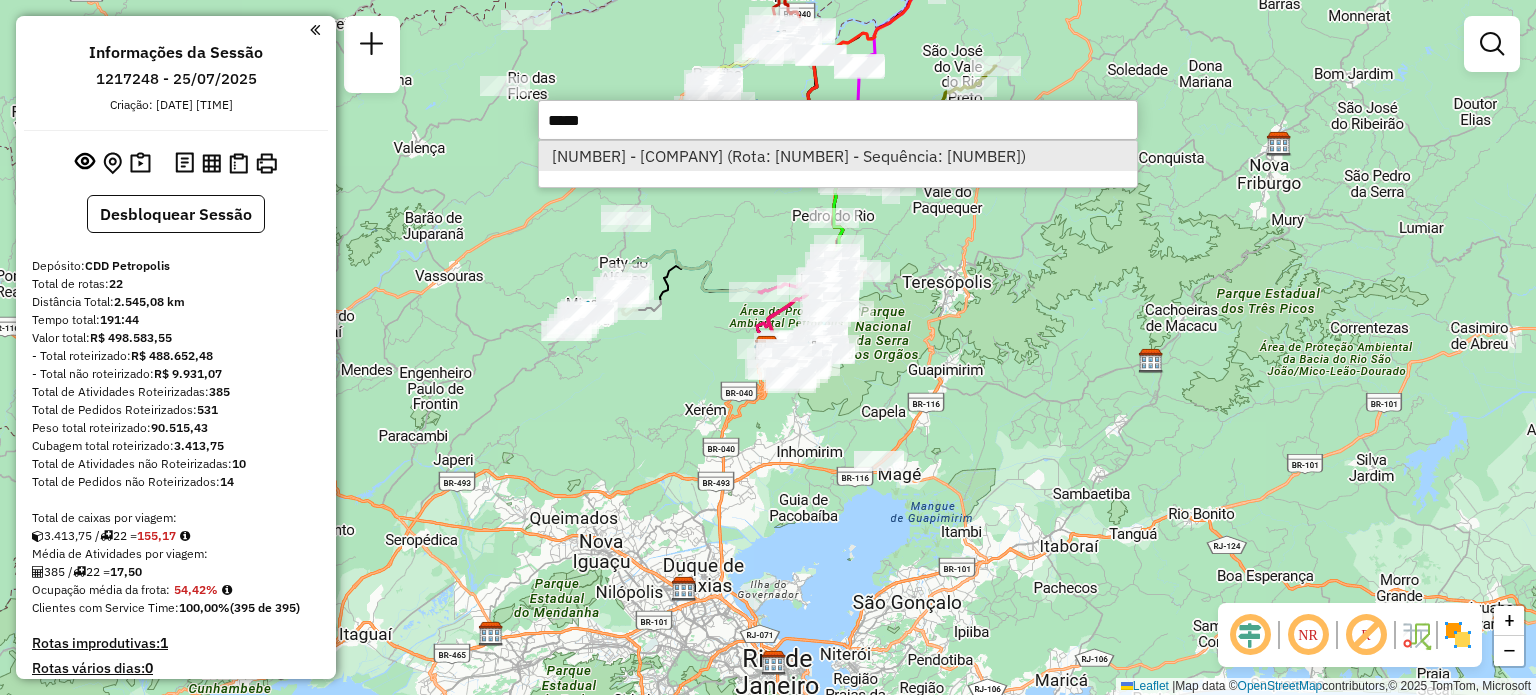 click on "[NUMBER] - [COMPANY] (Rota: [NUMBER] - Sequência: [NUMBER])" at bounding box center [838, 156] 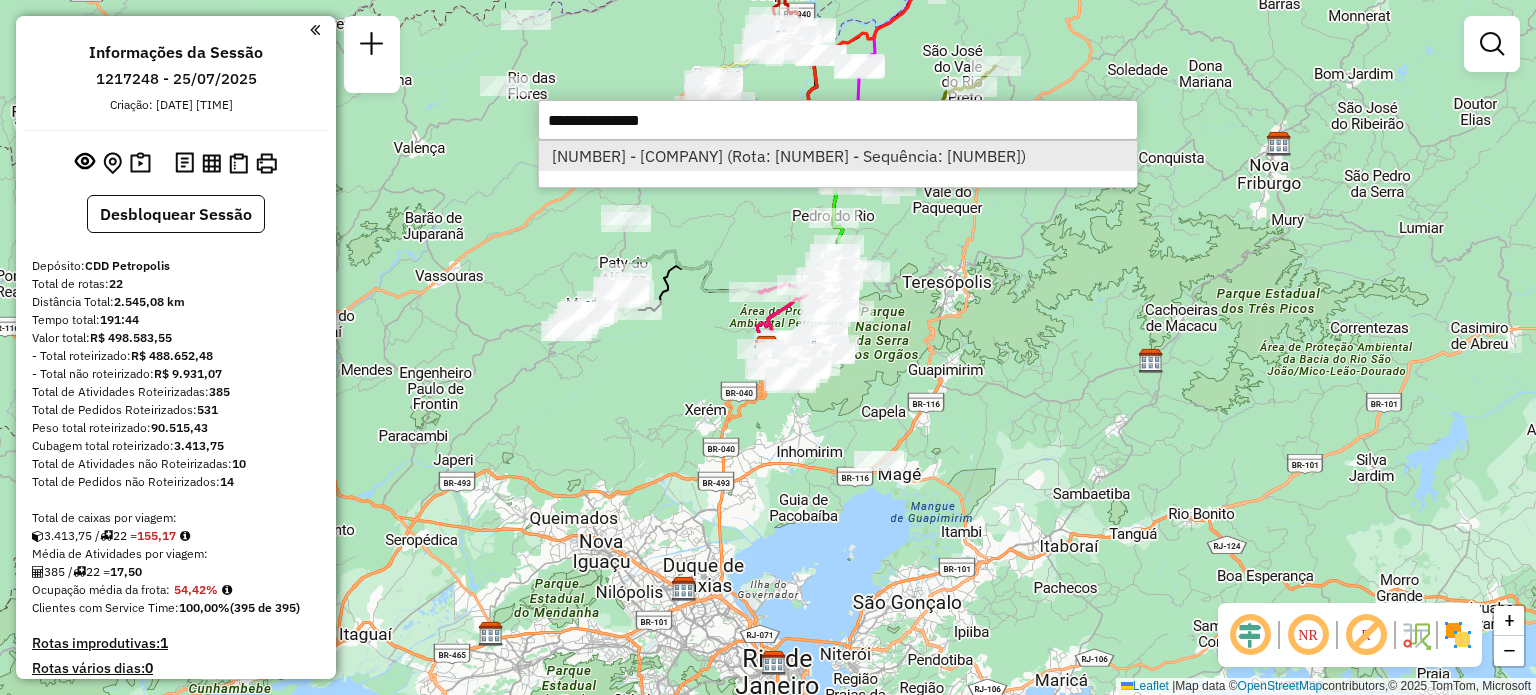 select on "**********" 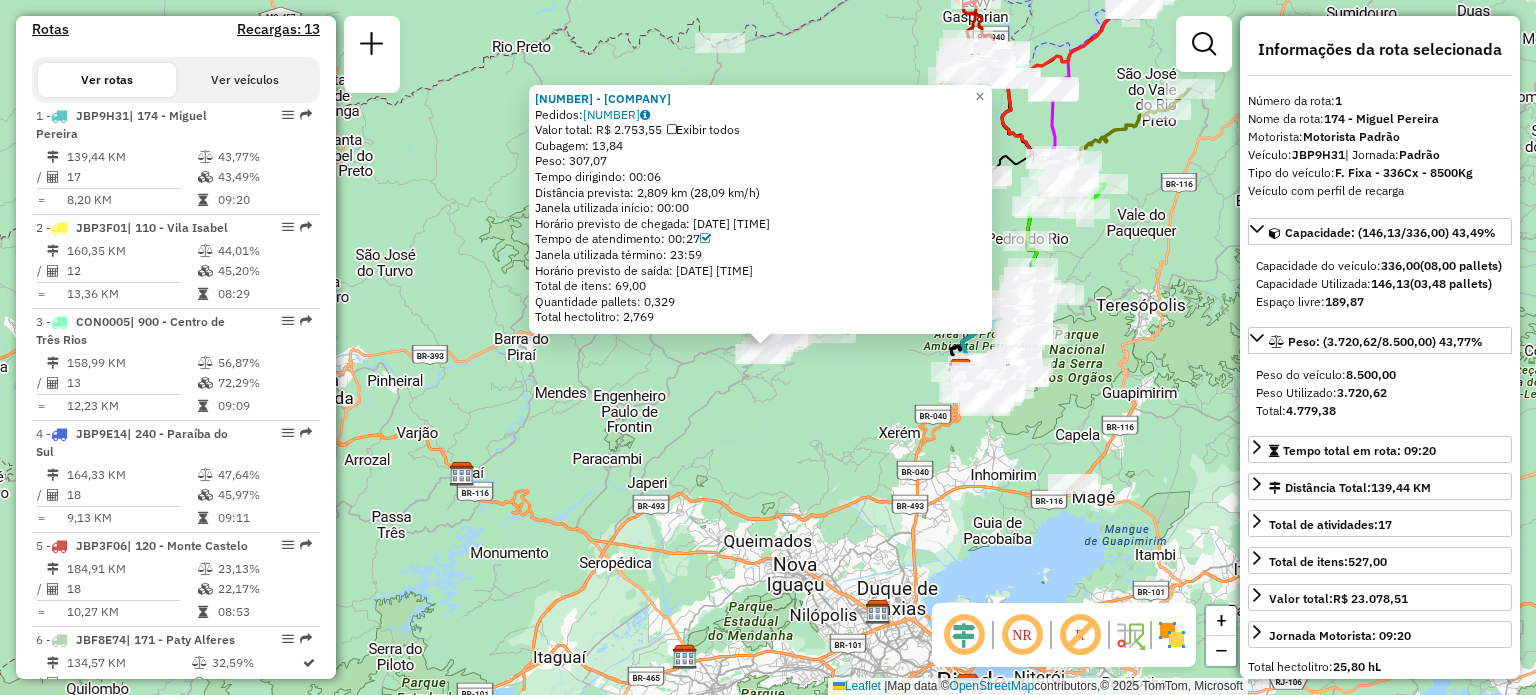 scroll, scrollTop: 855, scrollLeft: 0, axis: vertical 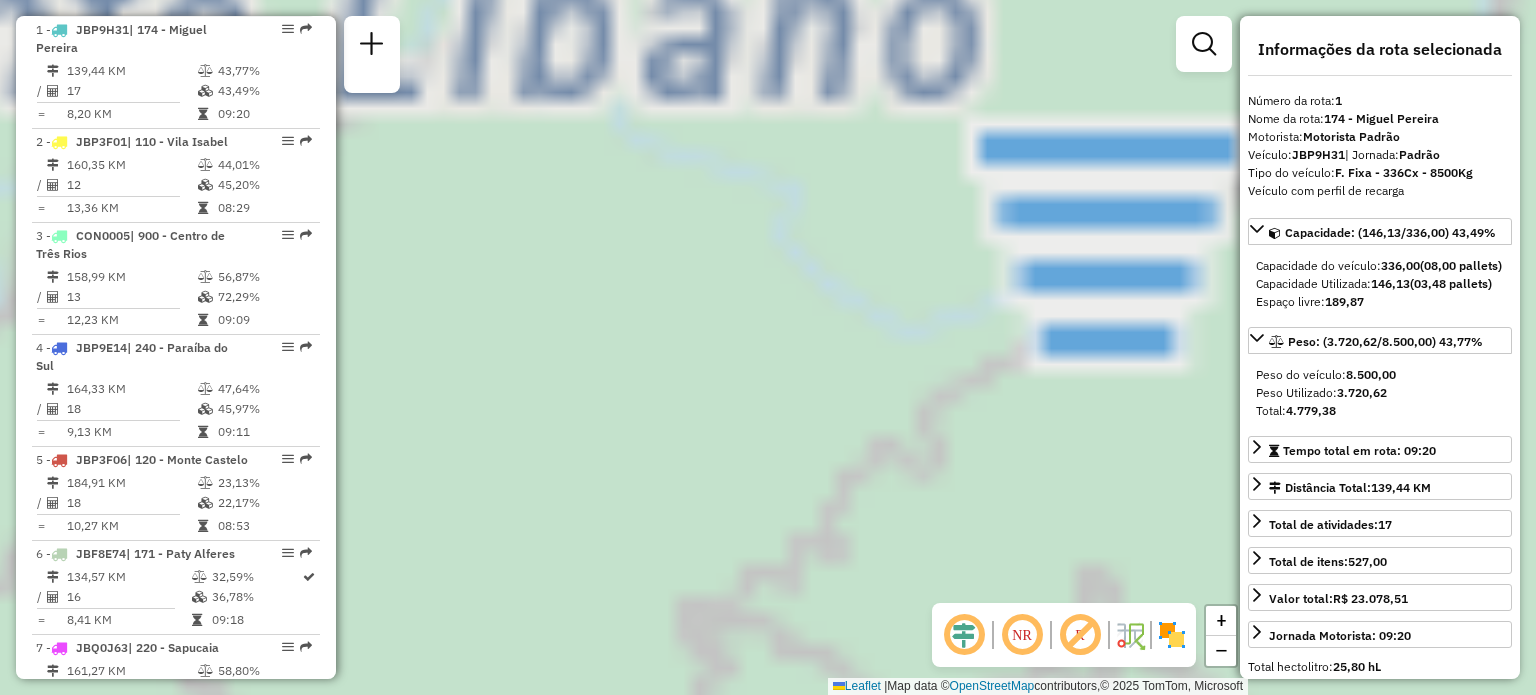 drag, startPoint x: 834, startPoint y: 235, endPoint x: 422, endPoint y: 434, distance: 457.54236 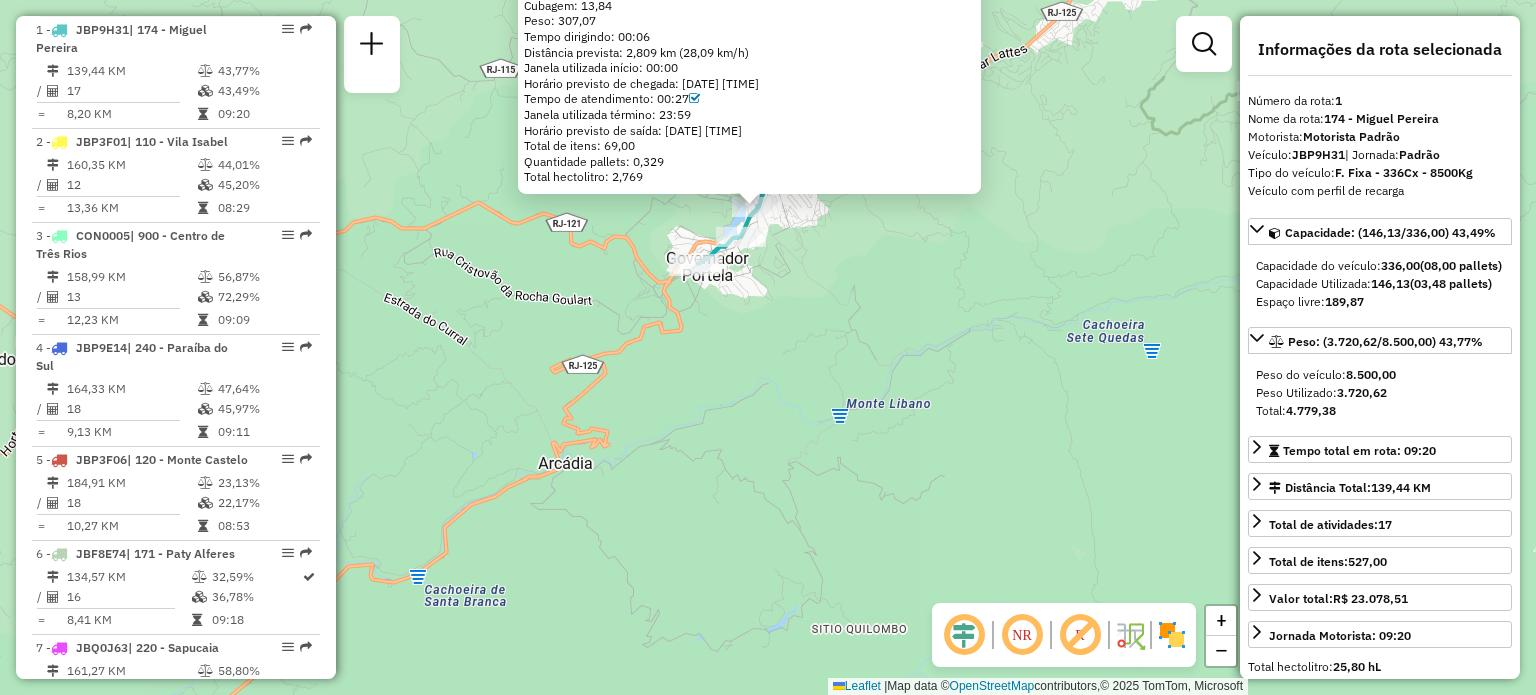 drag, startPoint x: 963, startPoint y: 256, endPoint x: 888, endPoint y: 400, distance: 162.3607 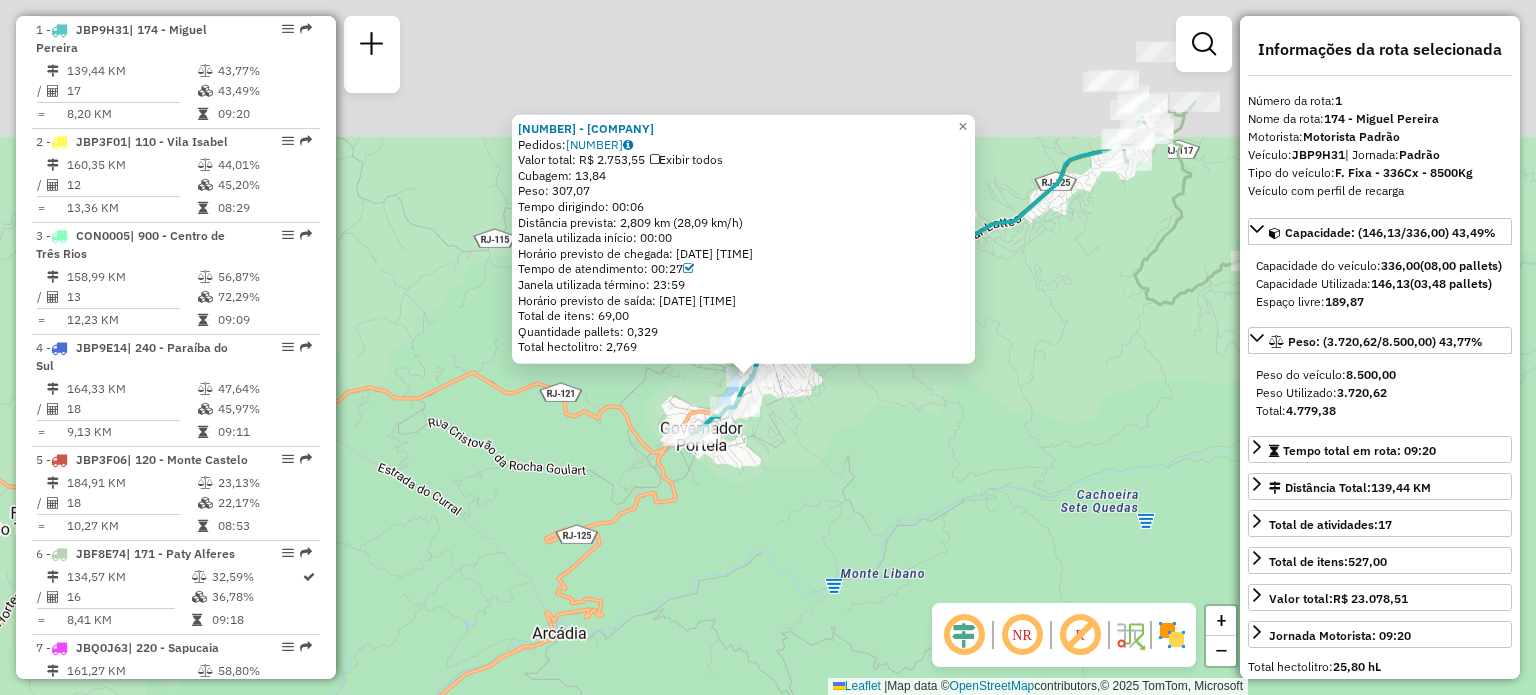 drag, startPoint x: 837, startPoint y: 367, endPoint x: 826, endPoint y: 476, distance: 109.55364 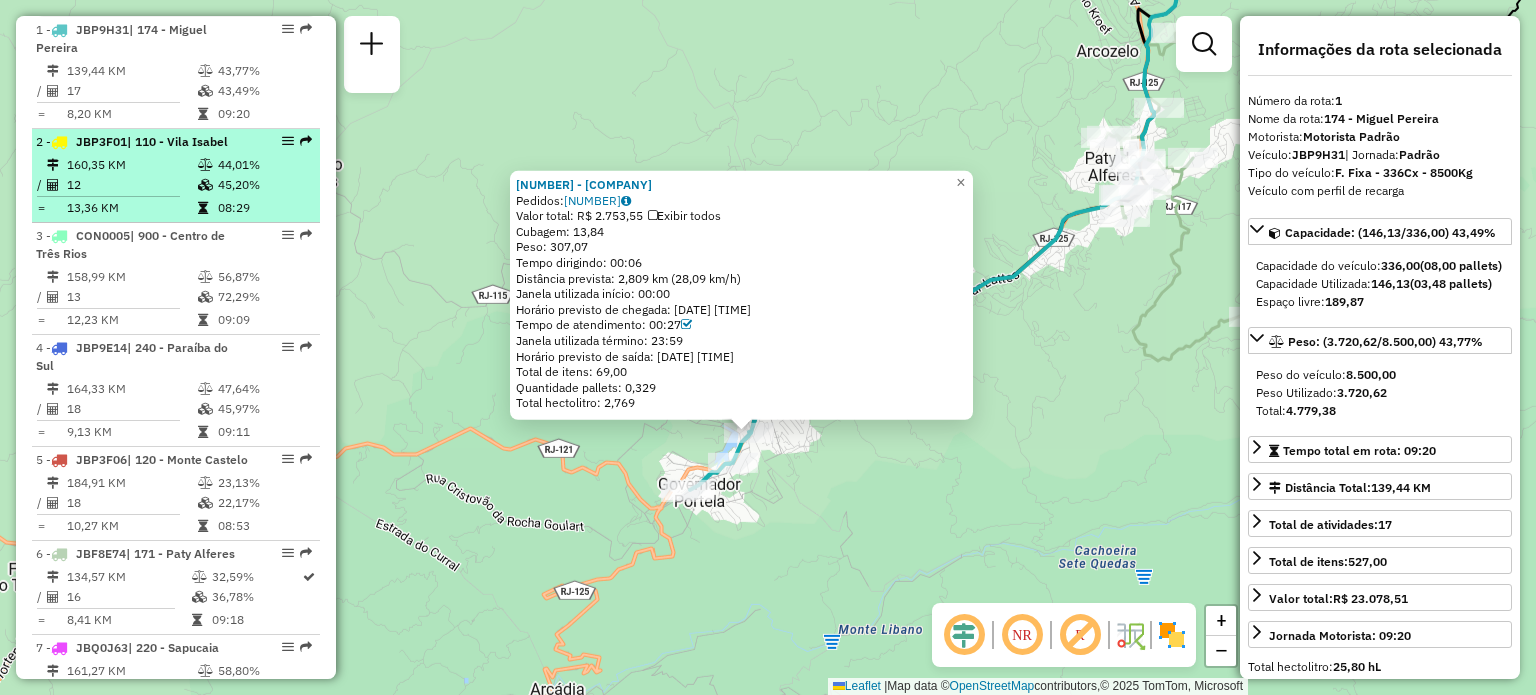scroll, scrollTop: 0, scrollLeft: 0, axis: both 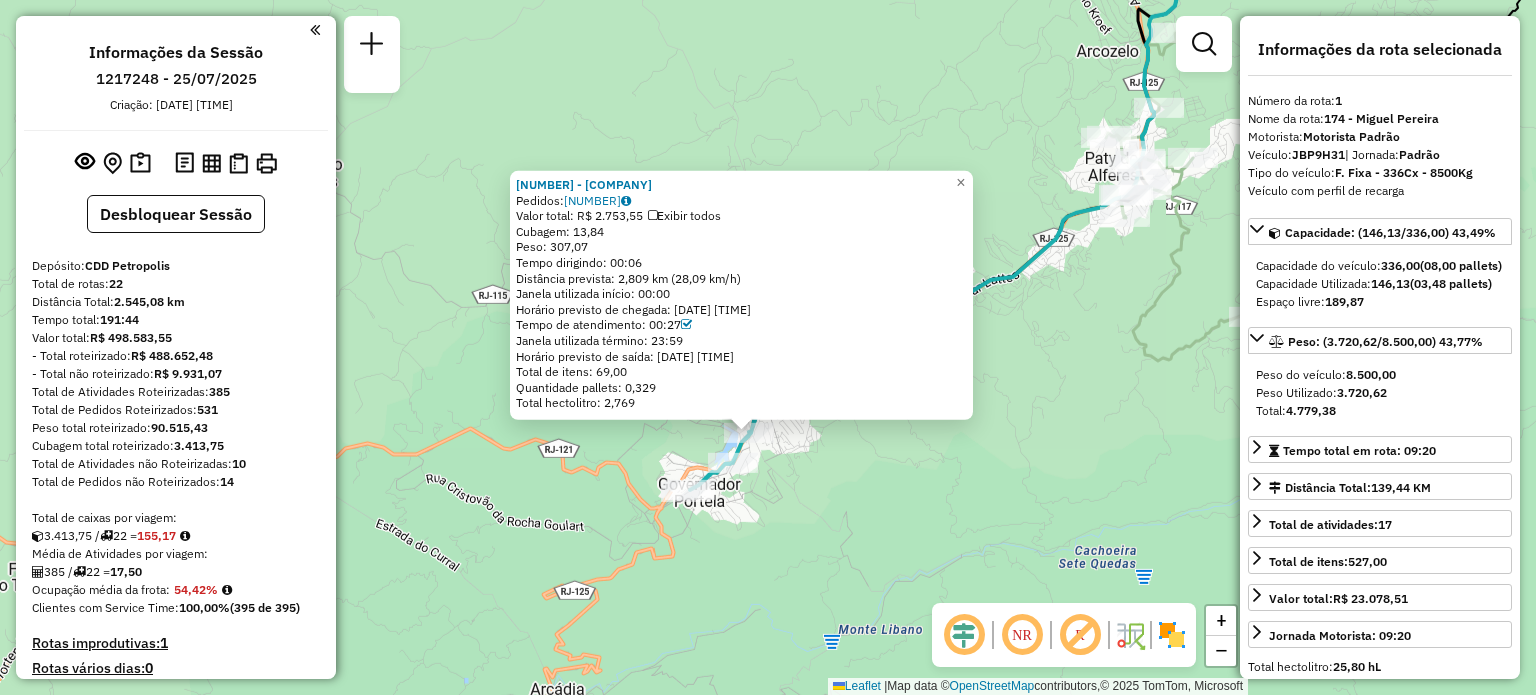 click on "1217248 - 25/07/2025" at bounding box center (176, 79) 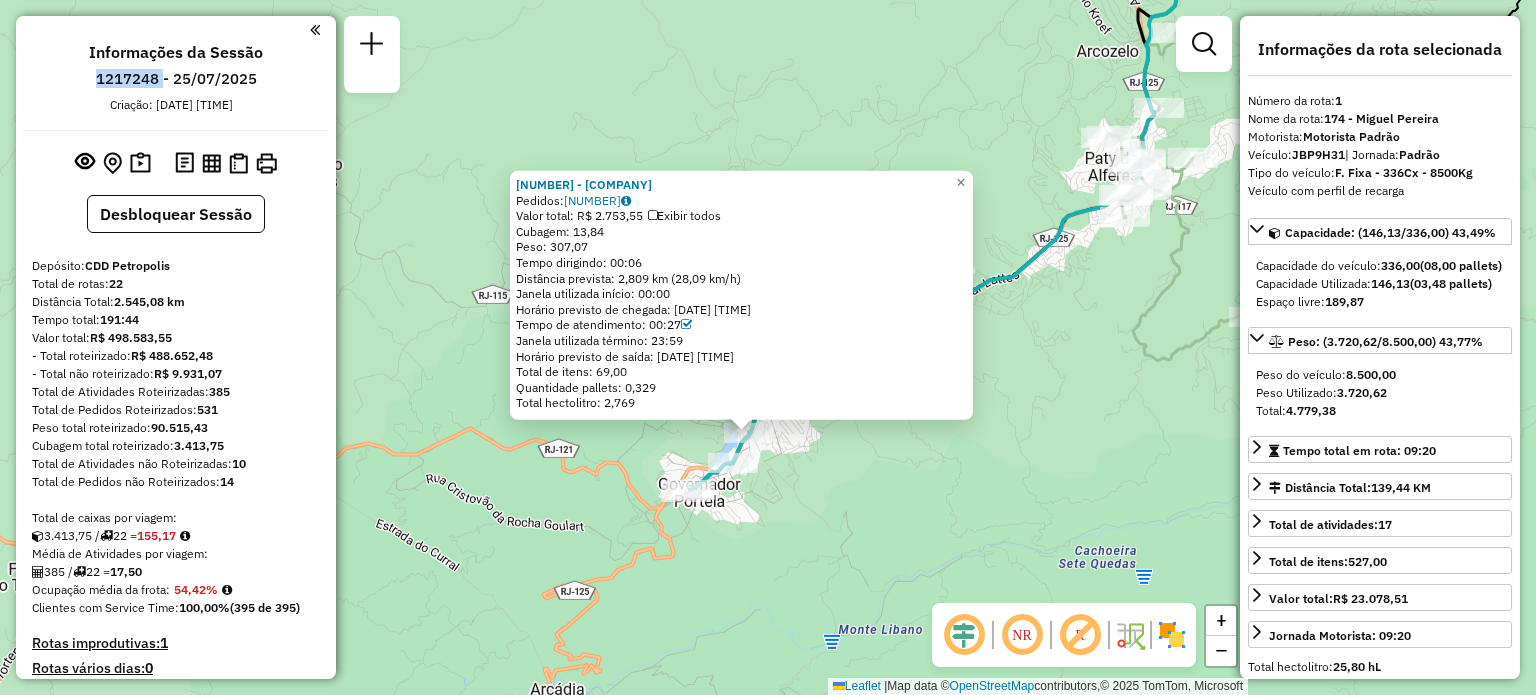 click on "1217248 - 25/07/2025" at bounding box center [176, 79] 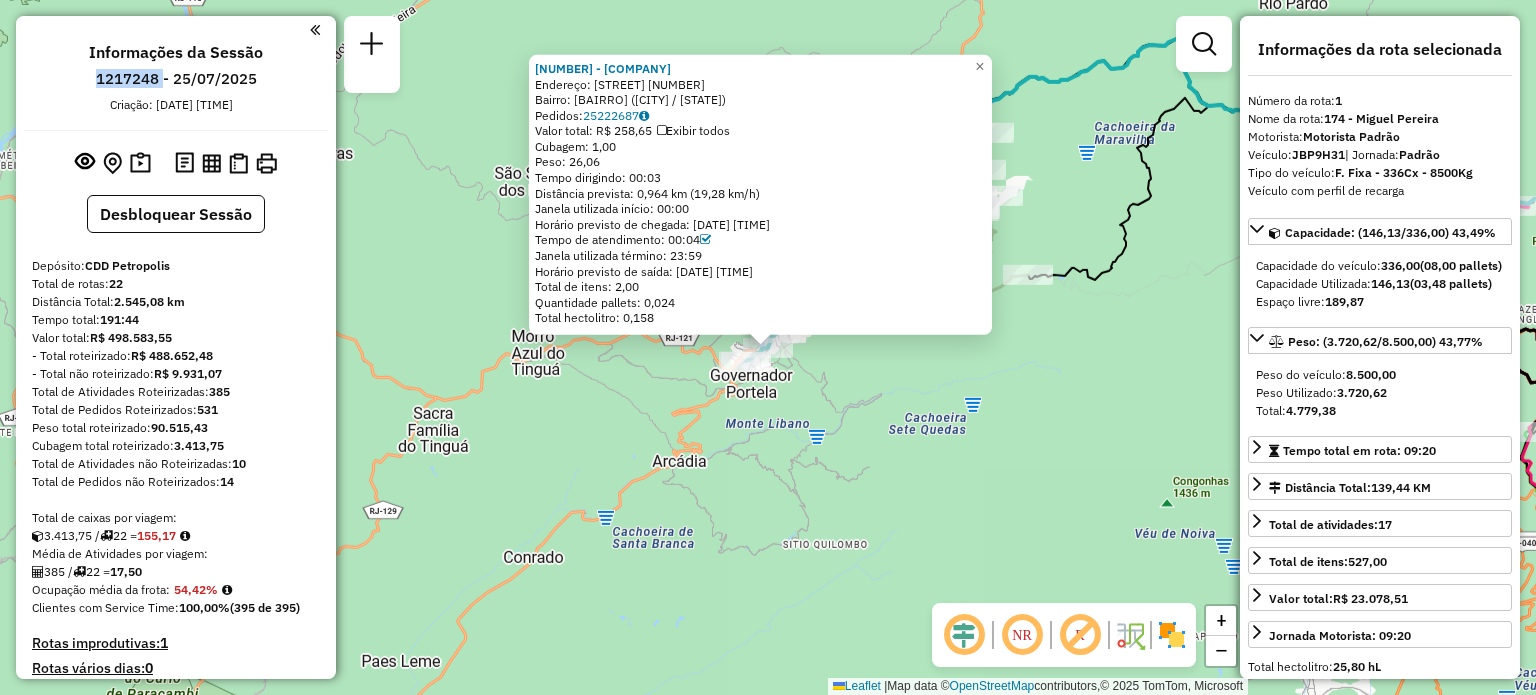 scroll, scrollTop: 855, scrollLeft: 0, axis: vertical 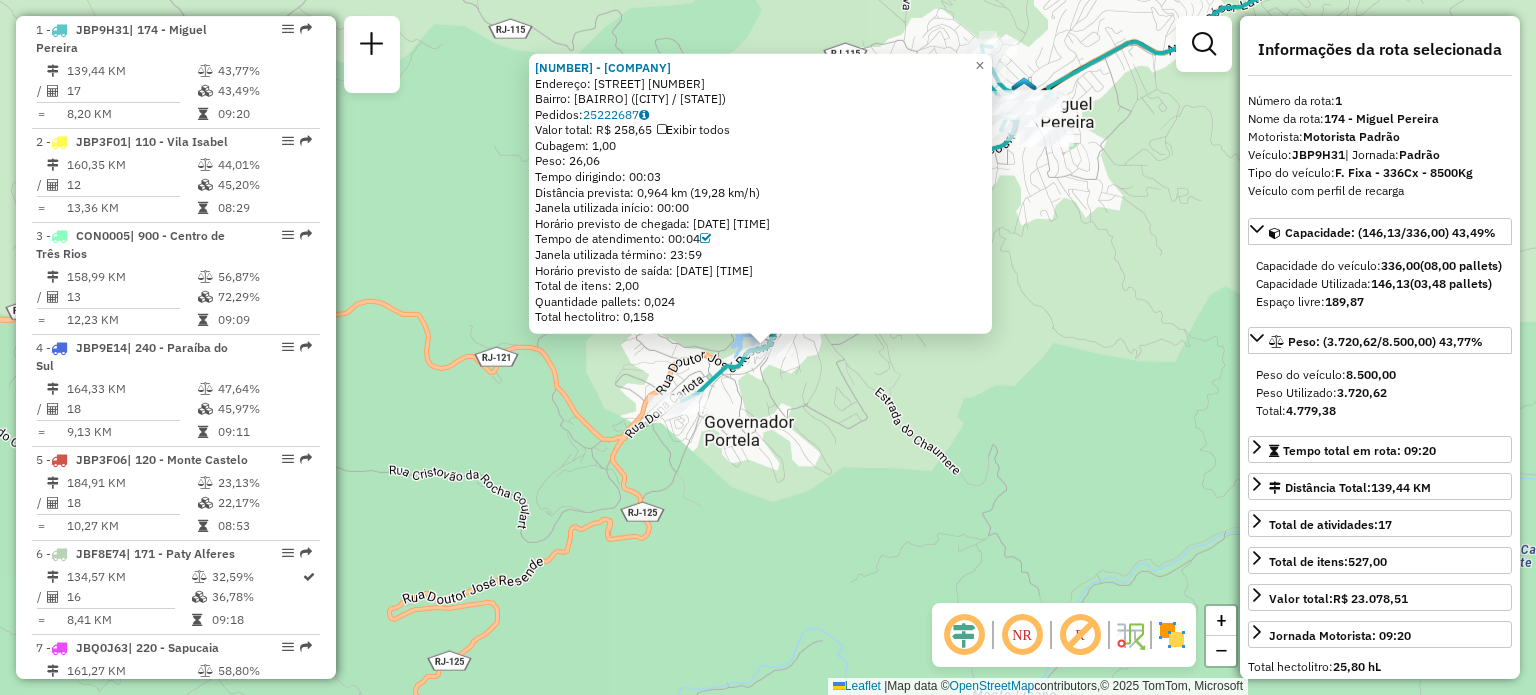 click on "[NUMBER] - [COMPANY]  Endereço: [STREET]            [NUMBER]   Bairro: [BAIRRO] ([CITY] / [STATE])   Pedidos:  [NUMBER]   Valor total: [CURRENCY] [PRICE]   Exibir todos   Cubagem: [NUMBER]  Peso: [NUMBER]  Tempo dirigindo: [TIME]   Distância prevista: [NUMBER] km ([NUMBER] km/h)   Janela utilizada início: [TIME]   Horário previsto de chegada: [DATE] [TIME]   Tempo de atendimento: [TIME]   Janela utilizada término: [TIME]   Horário previsto de saída: [DATE] [TIME]   Total de itens: [NUMBER]   Quantidade pallets: [NUMBER]   Total hectolitro: [NUMBER]  × Janela de atendimento Grade de atendimento Capacidade Transportadoras Veículos Cliente Pedidos  Rotas Selecione os dias de semana para filtrar as janelas de atendimento  Seg   Ter   Qua   Qui   Sex   Sáb   Dom  Informe o período da janela de atendimento: De: Até:  Filtrar exatamente a janela do cliente  Considerar janela de atendimento padrão  Selecione os dias de semana para filtrar as grades de atendimento  Seg   Ter   Qua   Qui   Sex   Sáb   Dom  De:" 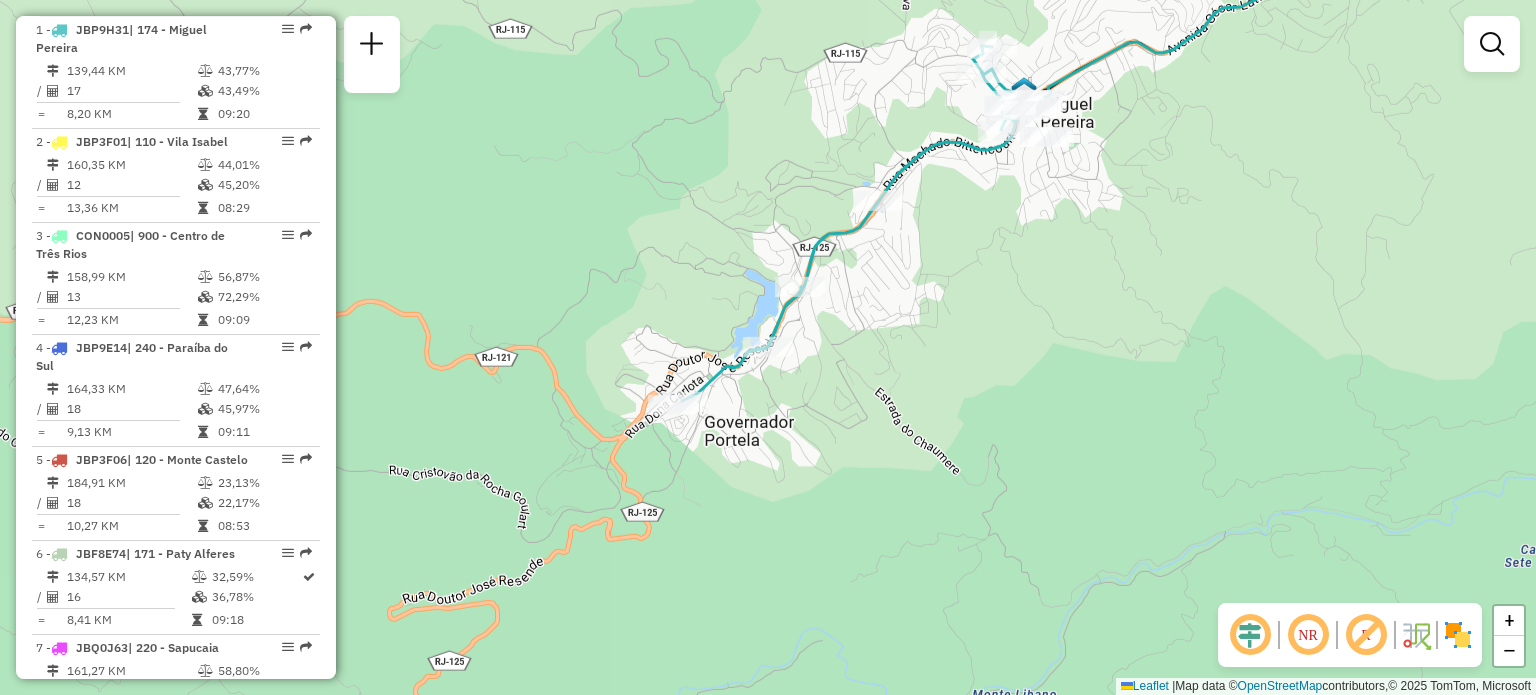 click on "Rota [NUMBER] - Placa [PLATE]  [NUMBER] - [FIRST] [LAST] Janela de atendimento Grade de atendimento Capacidade Transportadoras Veículos Cliente Pedidos  Rotas Selecione os dias de semana para filtrar as janelas de atendimento  Seg   Ter   Qua   Qui   Sex   Sáb   Dom  Informe o período da janela de atendimento: De: Até:  Filtrar exatamente a janela do cliente  Considerar janela de atendimento padrão  Selecione os dias de semana para filtrar as grades de atendimento  Seg   Ter   Qua   Qui   Sex   Sáb   Dom   Considerar clientes sem dia de atendimento cadastrado  Clientes fora do dia de atendimento selecionado Filtrar as atividades entre os valores definidos abaixo:  Peso mínimo:   Peso máximo:   Cubagem mínima:   Cubagem máxima:   De:   Até:  Filtrar as atividades entre o tempo de atendimento definido abaixo:  De:   Até:   Considerar capacidade total dos clientes não roteirizados Transportadora: Selecione um ou mais itens Tipo de veículo: Selecione um ou mais itens Veículo: Motorista: Nome: Setor:" 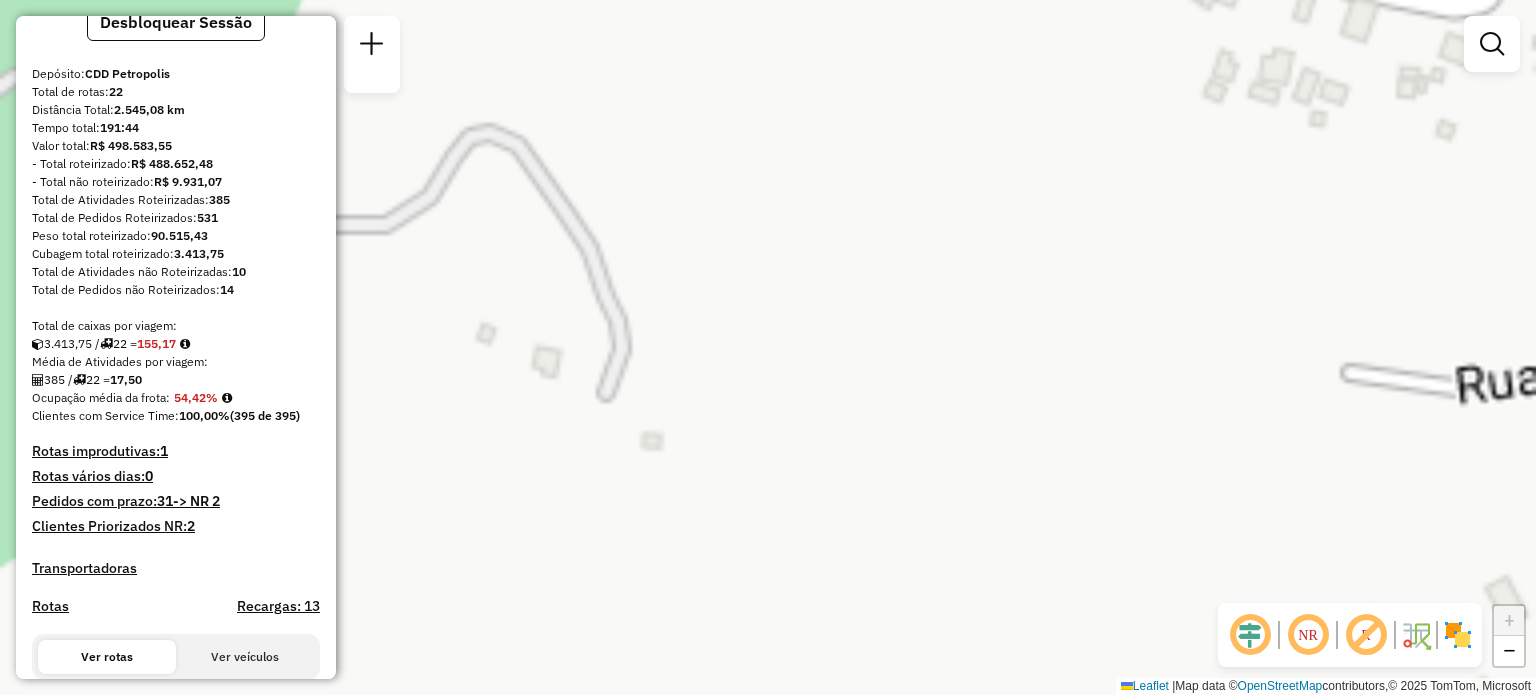 scroll, scrollTop: 0, scrollLeft: 0, axis: both 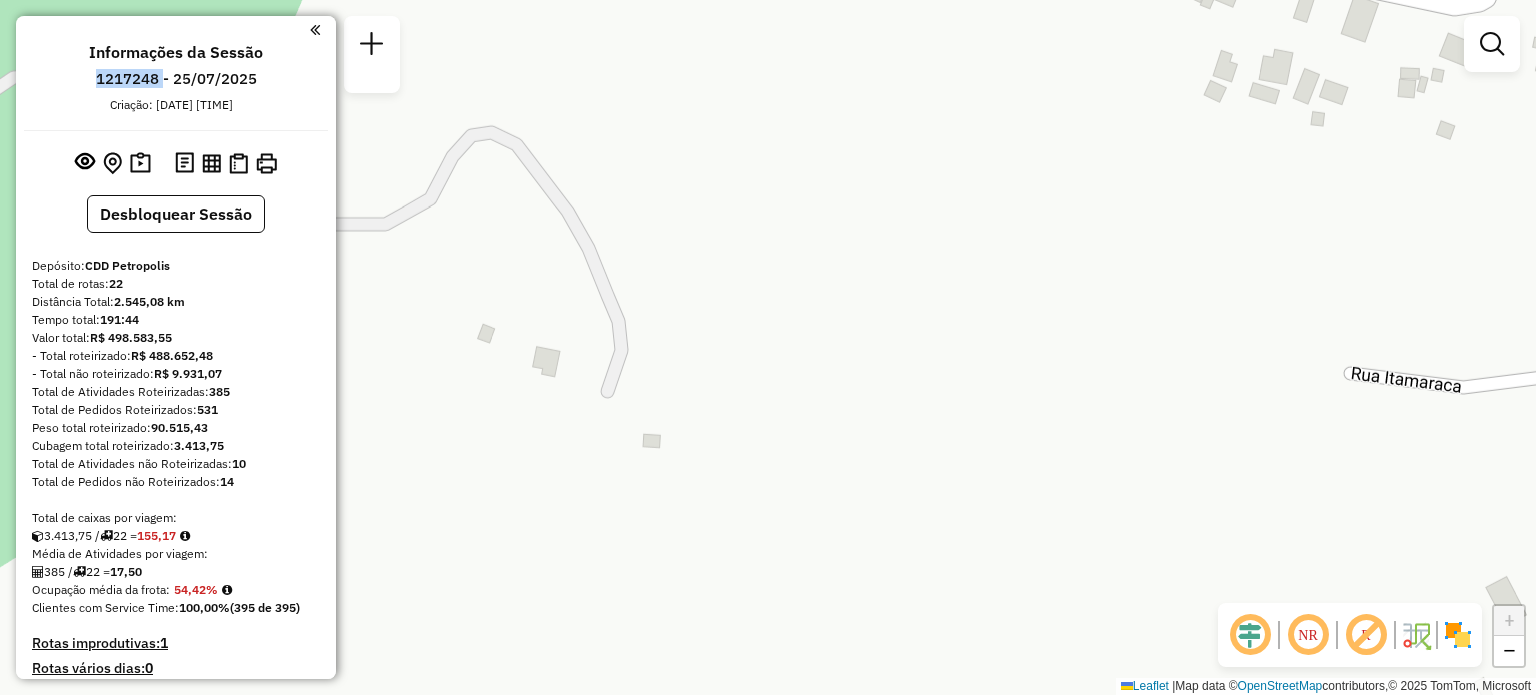 click on "Janela de atendimento Grade de atendimento Capacidade Transportadoras Veículos Cliente Pedidos  Rotas Selecione os dias de semana para filtrar as janelas de atendimento  Seg   Ter   Qua   Qui   Sex   Sáb   Dom  Informe o período da janela de atendimento: De: Até:  Filtrar exatamente a janela do cliente  Considerar janela de atendimento padrão  Selecione os dias de semana para filtrar as grades de atendimento  Seg   Ter   Qua   Qui   Sex   Sáb   Dom   Considerar clientes sem dia de atendimento cadastrado  Clientes fora do dia de atendimento selecionado Filtrar as atividades entre os valores definidos abaixo:  Peso mínimo:   Peso máximo:   Cubagem mínima:   Cubagem máxima:   De:   Até:  Filtrar as atividades entre o tempo de atendimento definido abaixo:  De:   Até:   Considerar capacidade total dos clientes não roteirizados Transportadora: Selecione um ou mais itens Tipo de veículo: Selecione um ou mais itens Veículo: Selecione um ou mais itens Motorista: Selecione um ou mais itens Nome: Rótulo:" 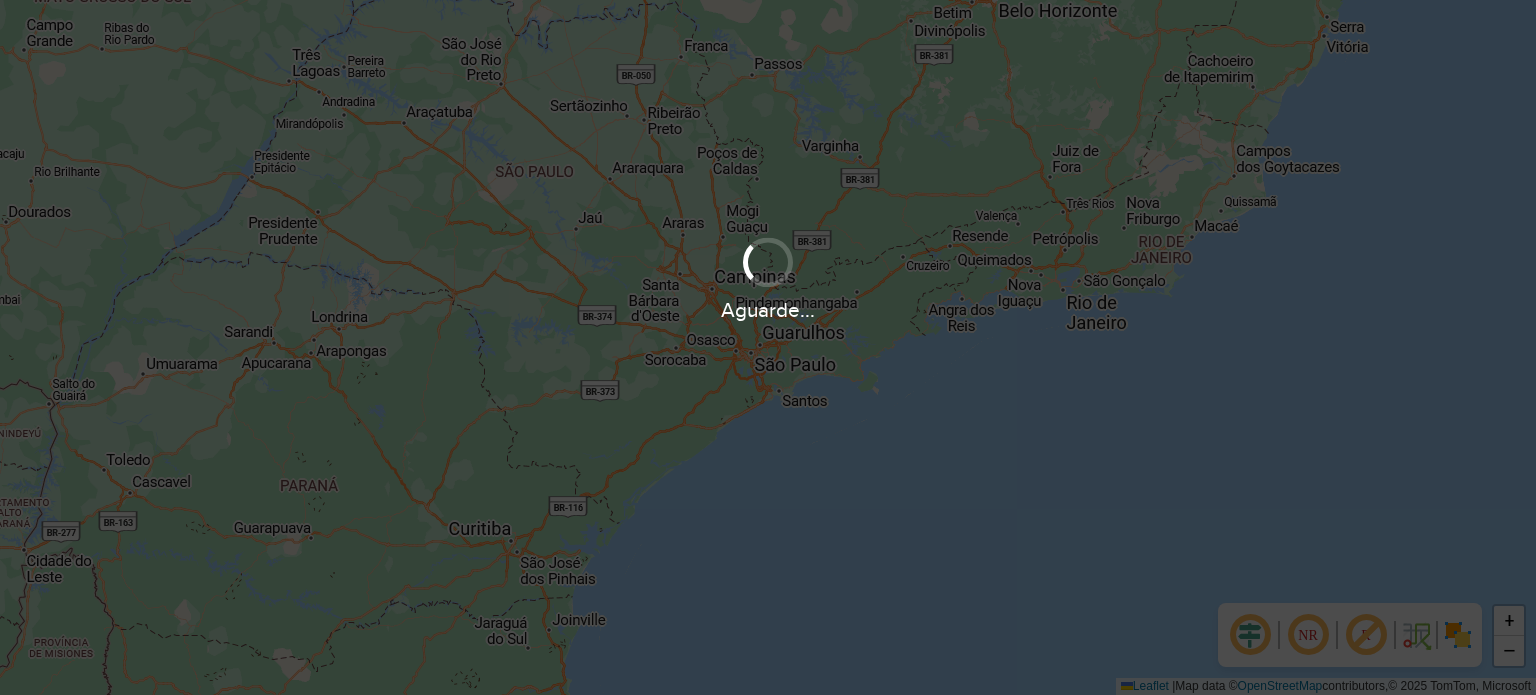 scroll, scrollTop: 0, scrollLeft: 0, axis: both 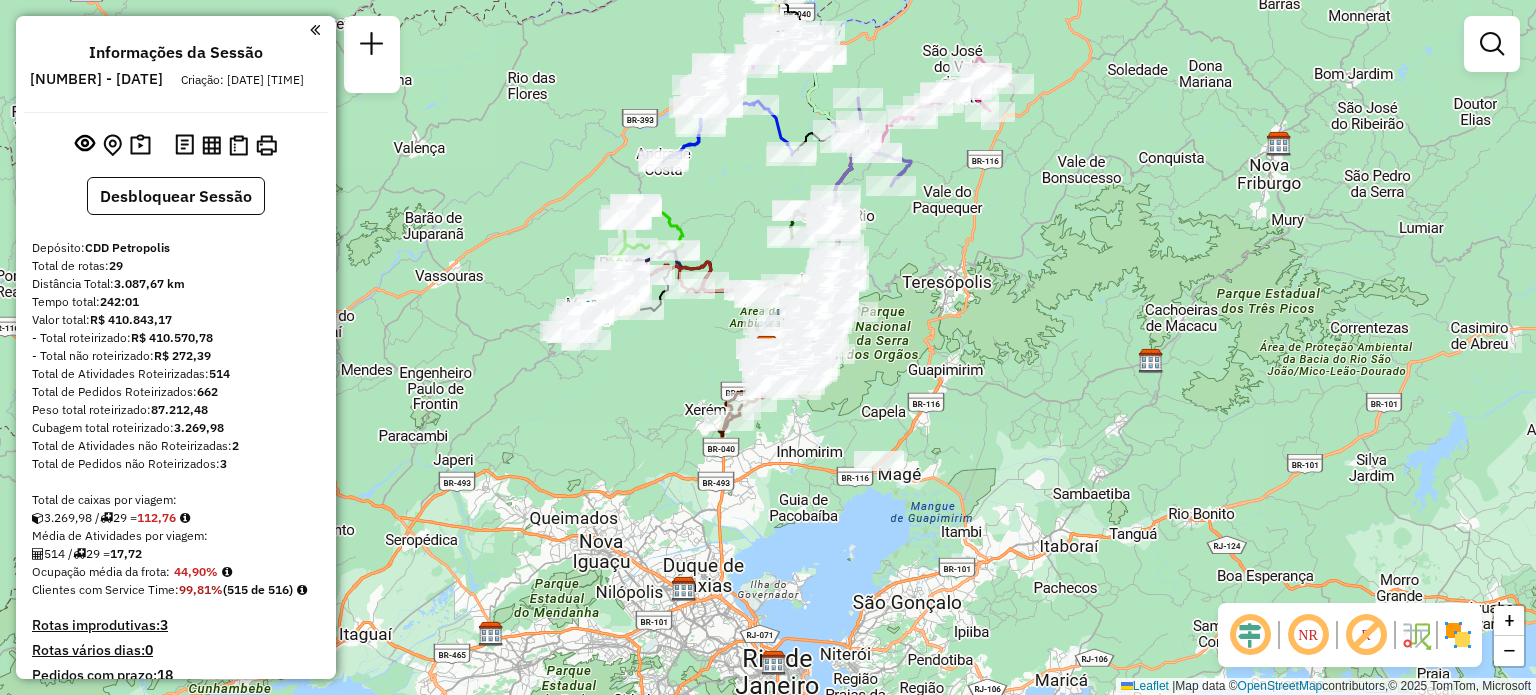 click on "Janela de atendimento Grade de atendimento Capacidade Transportadoras Veículos Cliente Pedidos  Rotas Selecione os dias de semana para filtrar as janelas de atendimento  Seg   Ter   Qua   Qui   Sex   Sáb   Dom  Informe o período da janela de atendimento: De: Até:  Filtrar exatamente a janela do cliente  Considerar janela de atendimento padrão  Selecione os dias de semana para filtrar as grades de atendimento  Seg   Ter   Qua   Qui   Sex   Sáb   Dom   Considerar clientes sem dia de atendimento cadastrado  Clientes fora do dia de atendimento selecionado Filtrar as atividades entre os valores definidos abaixo:  Peso mínimo:   Peso máximo:   Cubagem mínima:   Cubagem máxima:   De:   Até:  Filtrar as atividades entre o tempo de atendimento definido abaixo:  De:   Até:   Considerar capacidade total dos clientes não roteirizados Transportadora: Selecione um ou mais itens Tipo de veículo: Selecione um ou mais itens Veículo: Selecione um ou mais itens Motorista: Selecione um ou mais itens Nome: Rótulo:" 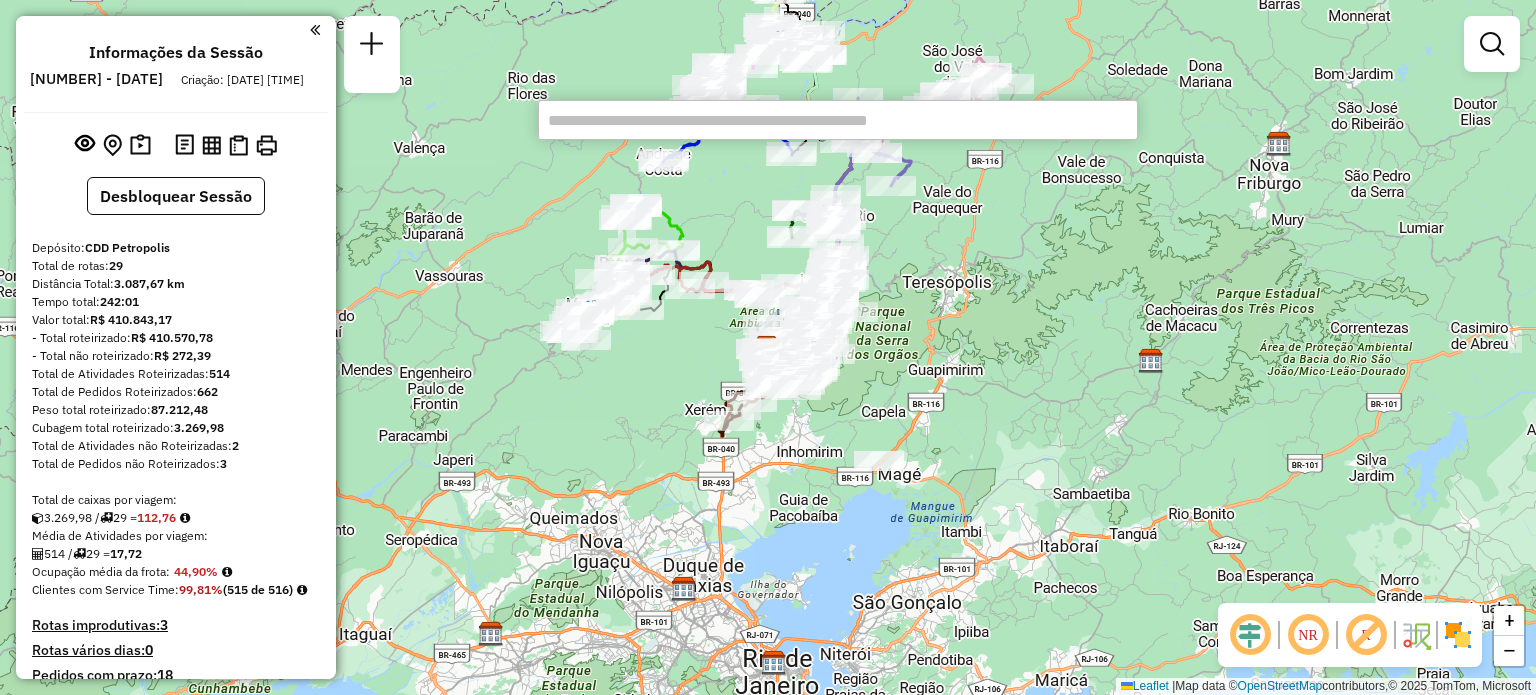 paste on "****" 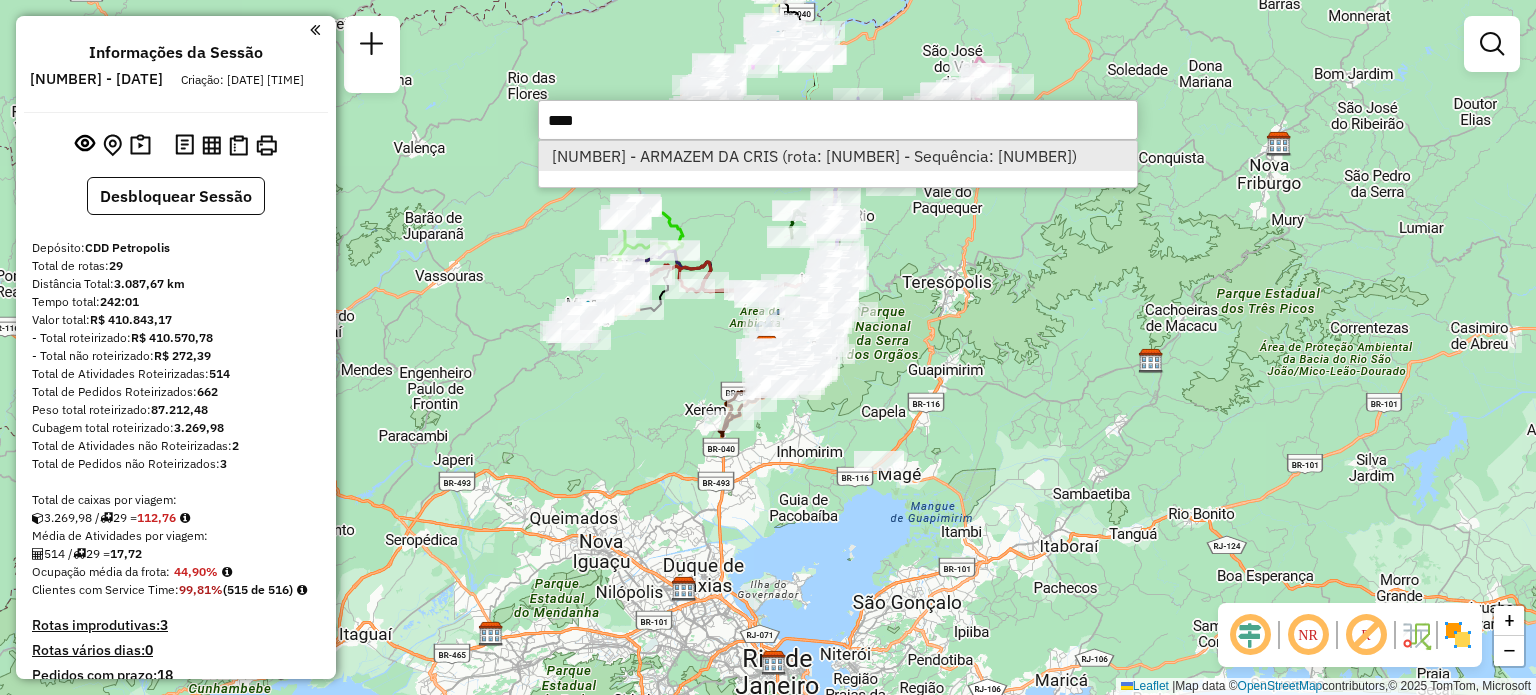 type on "****" 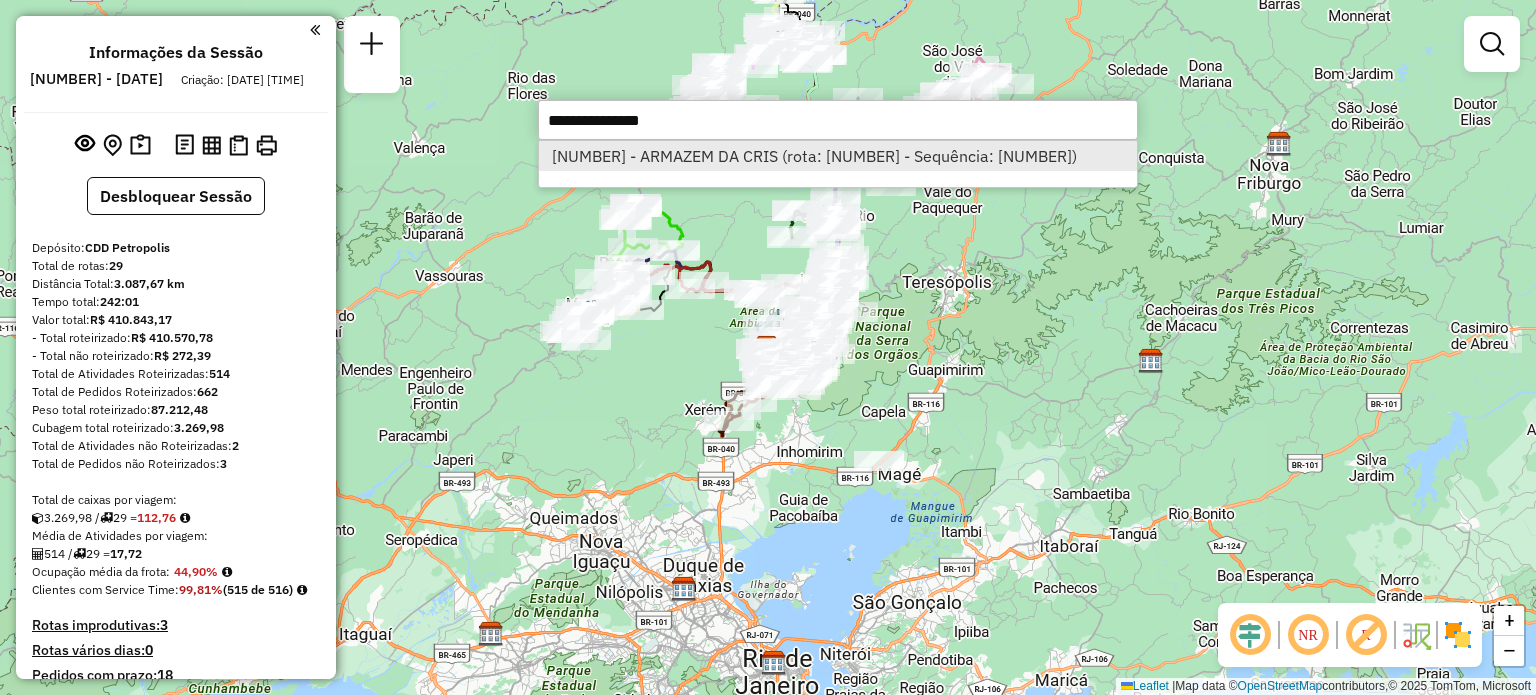 select on "**********" 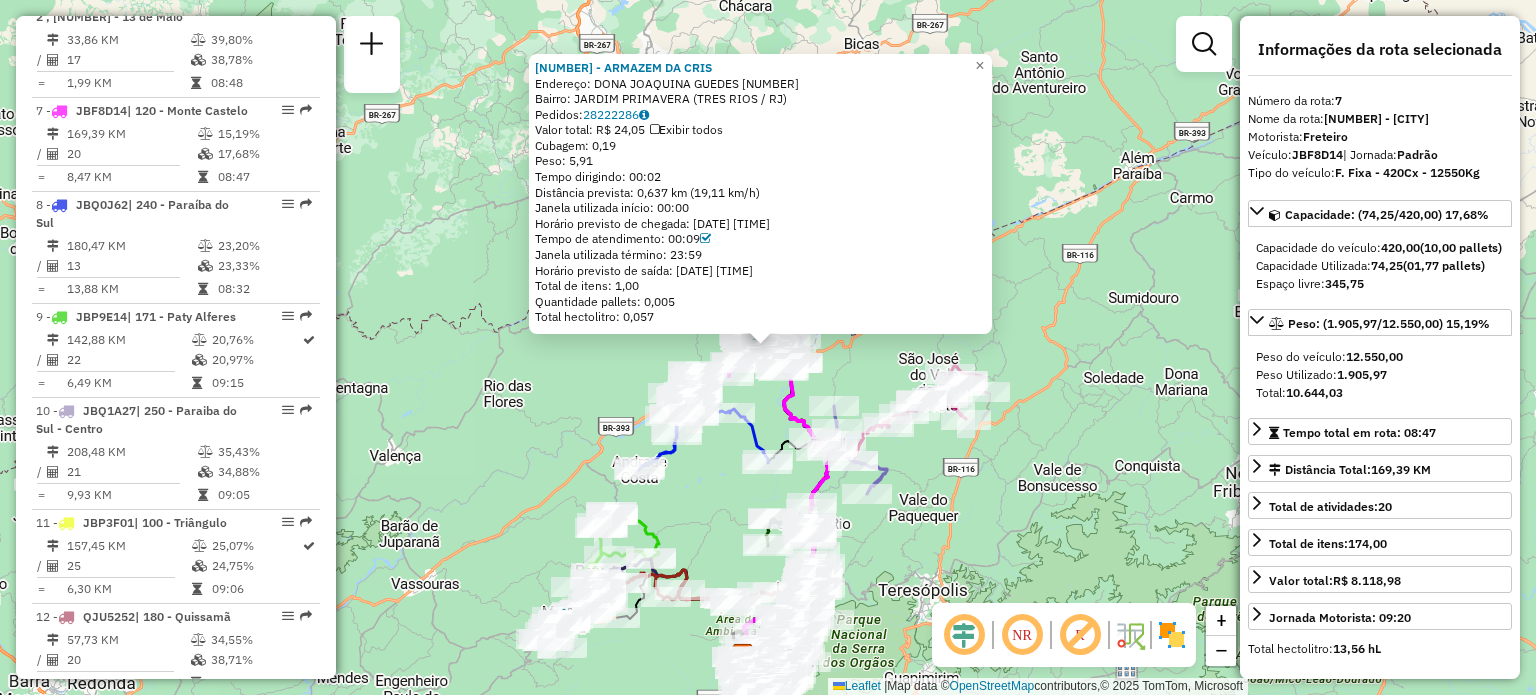 scroll, scrollTop: 1508, scrollLeft: 0, axis: vertical 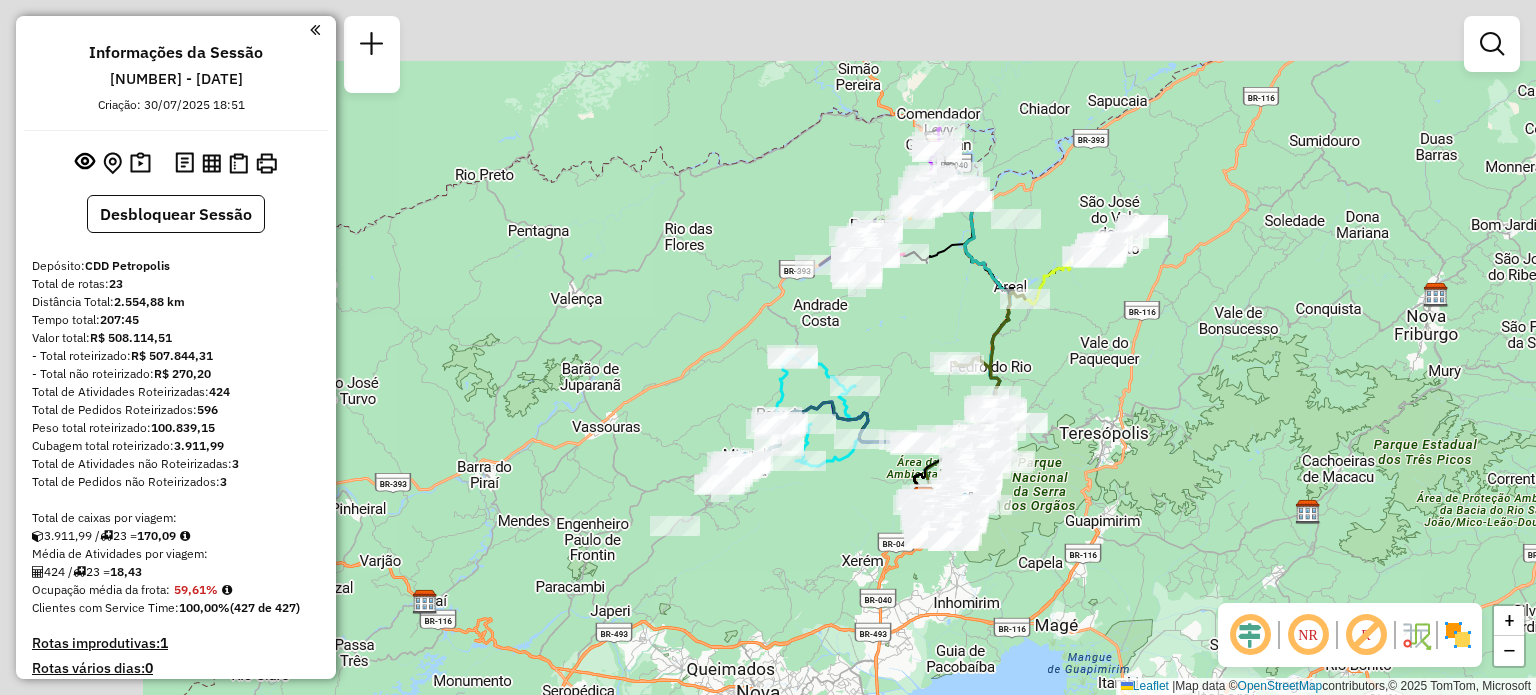 drag, startPoint x: 624, startPoint y: 416, endPoint x: 781, endPoint y: 567, distance: 217.83022 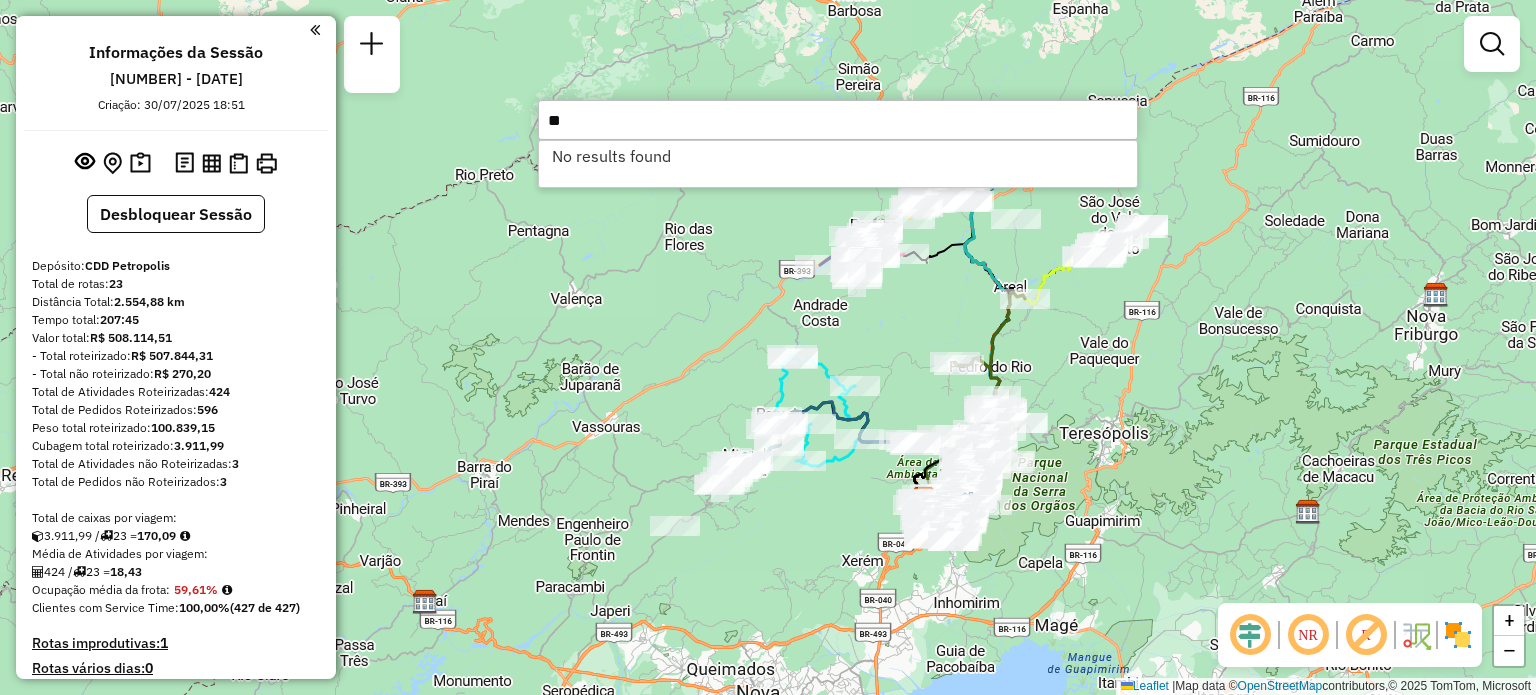 type on "*" 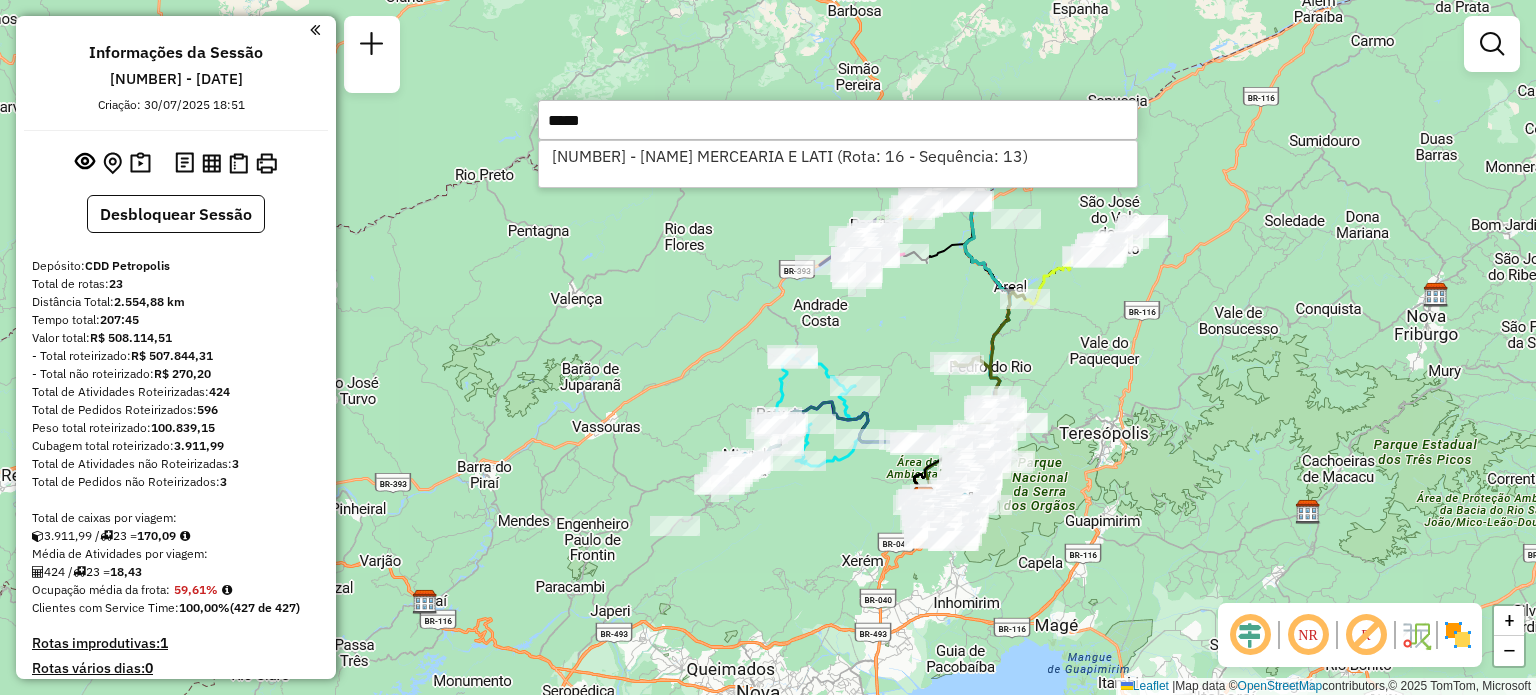 type on "*****" 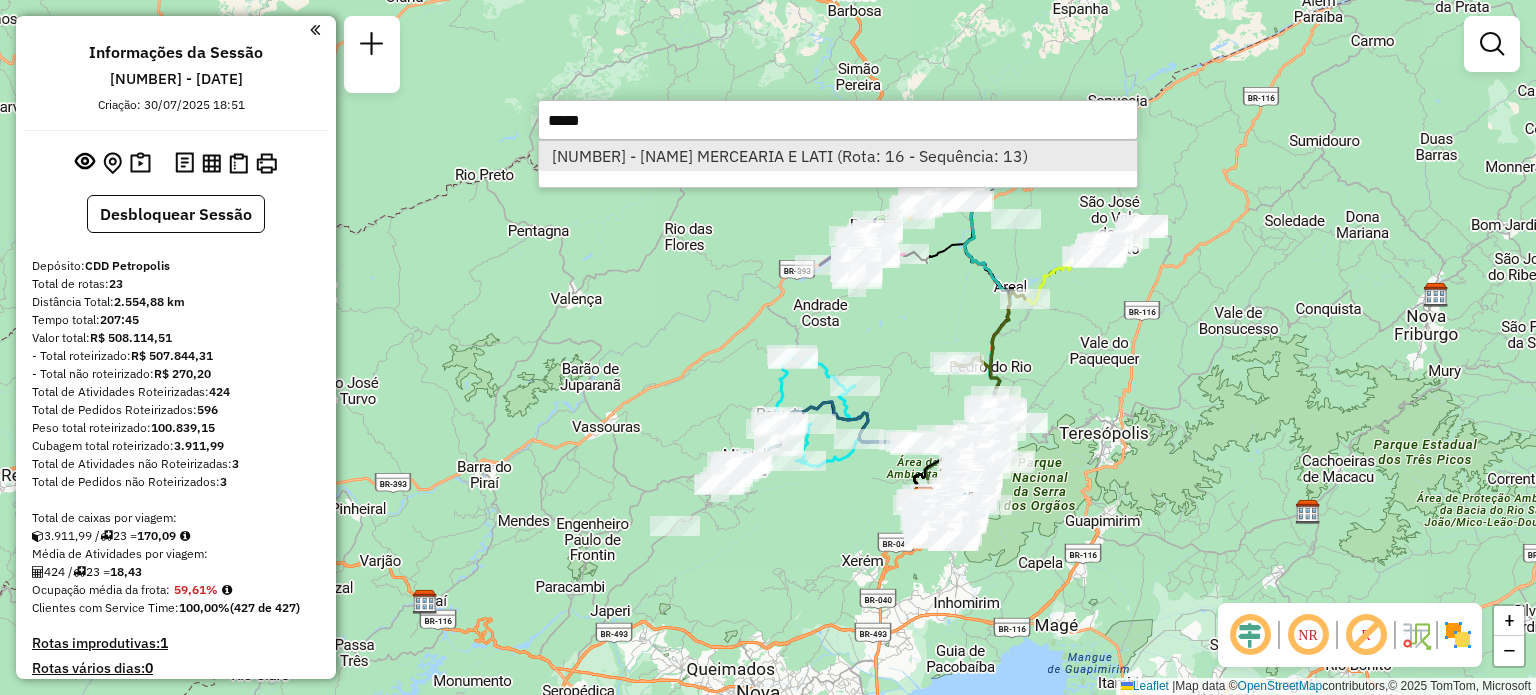 click on "[NUMBER] - [NAME] MERCEARIA E LATI (Rota: 16 - Sequência: 13)" at bounding box center [838, 156] 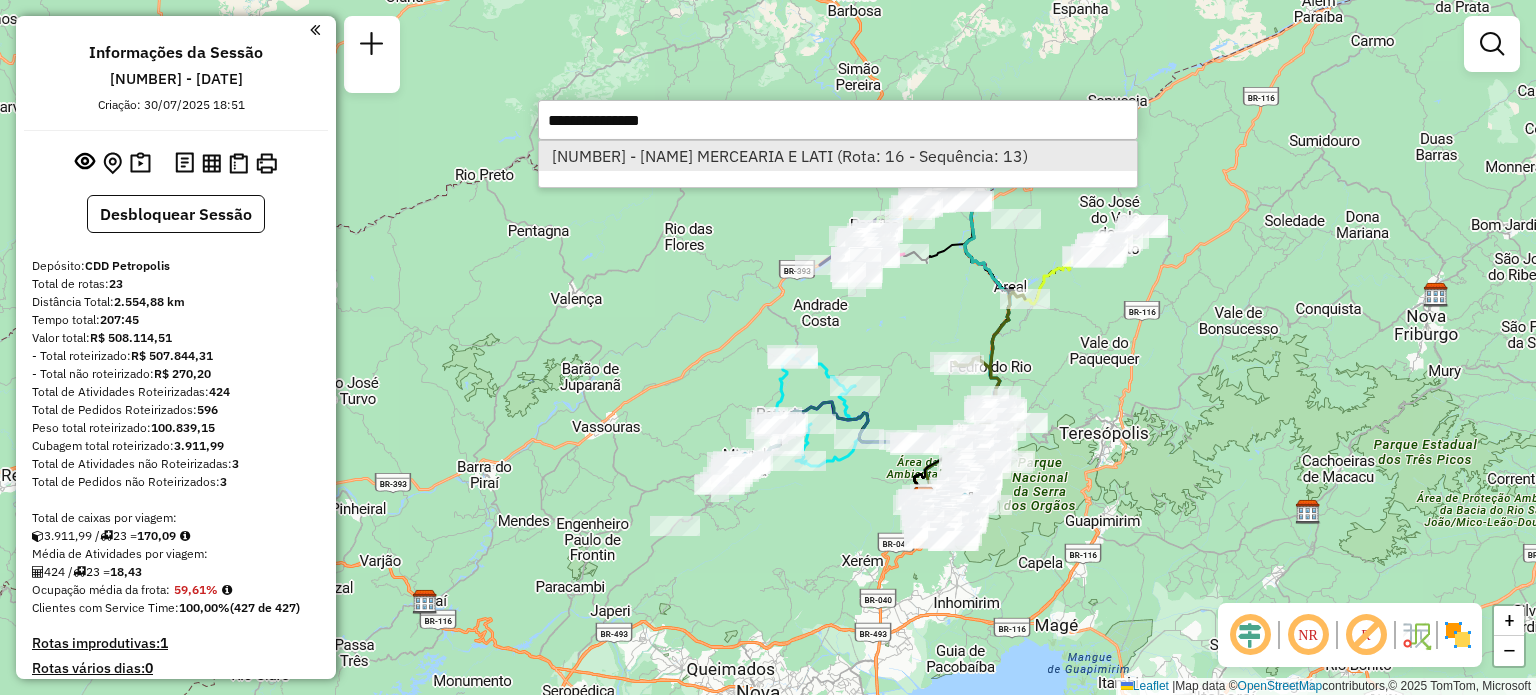 select on "**********" 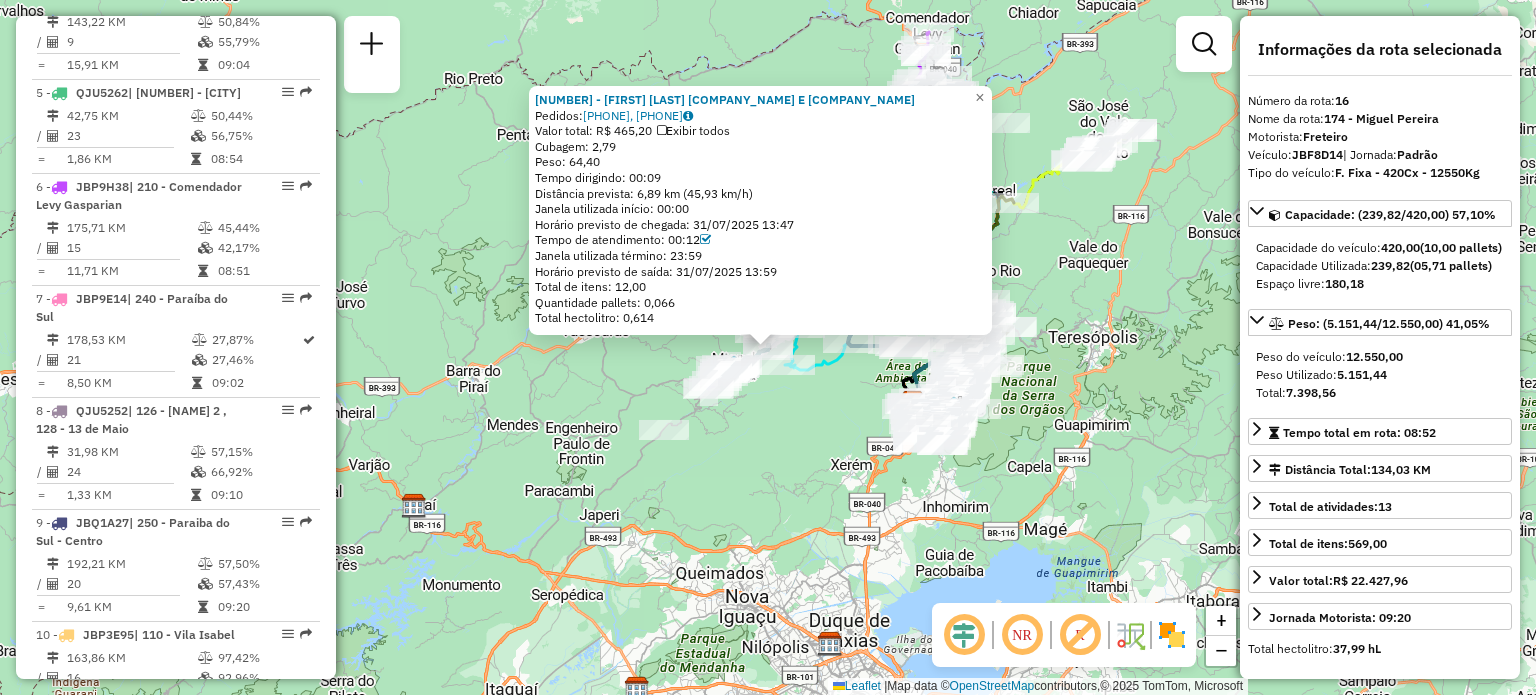 scroll, scrollTop: 2442, scrollLeft: 0, axis: vertical 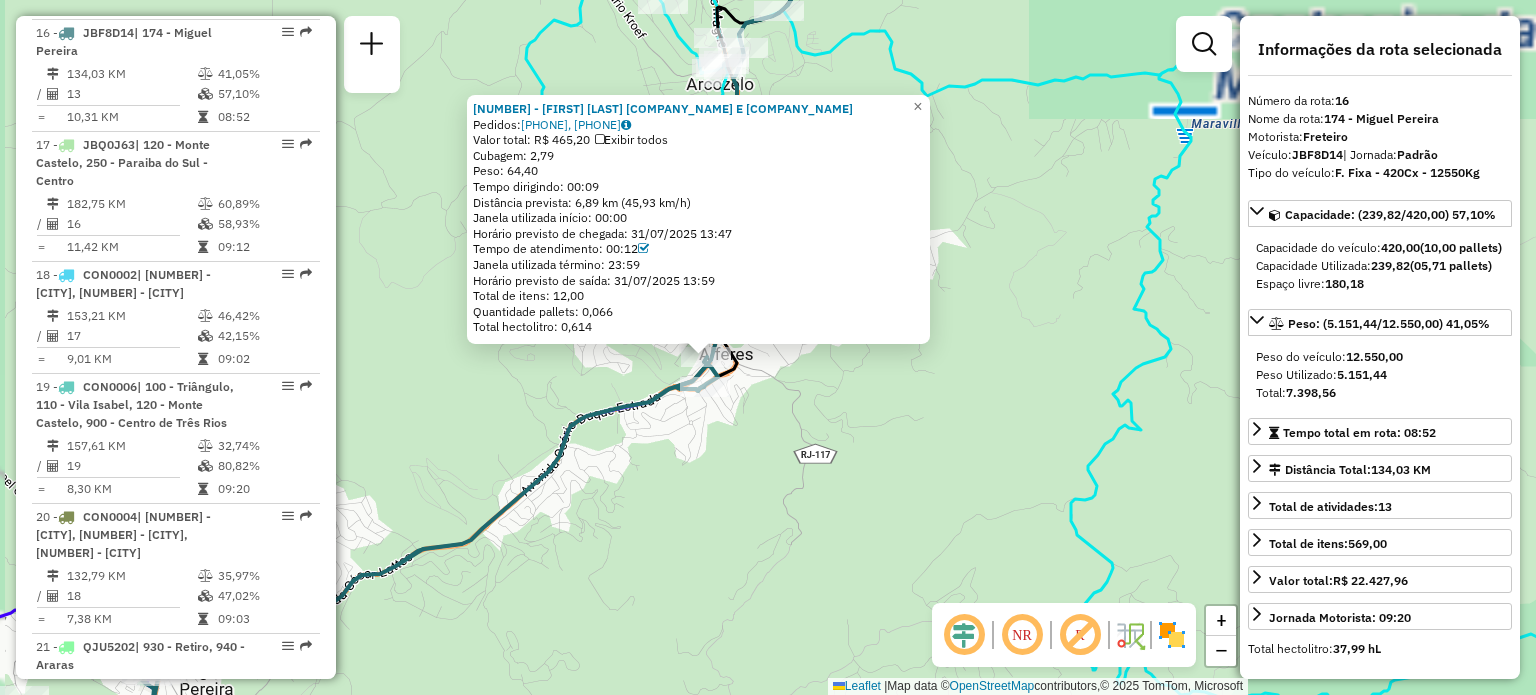 drag, startPoint x: 705, startPoint y: 464, endPoint x: 784, endPoint y: 534, distance: 105.550934 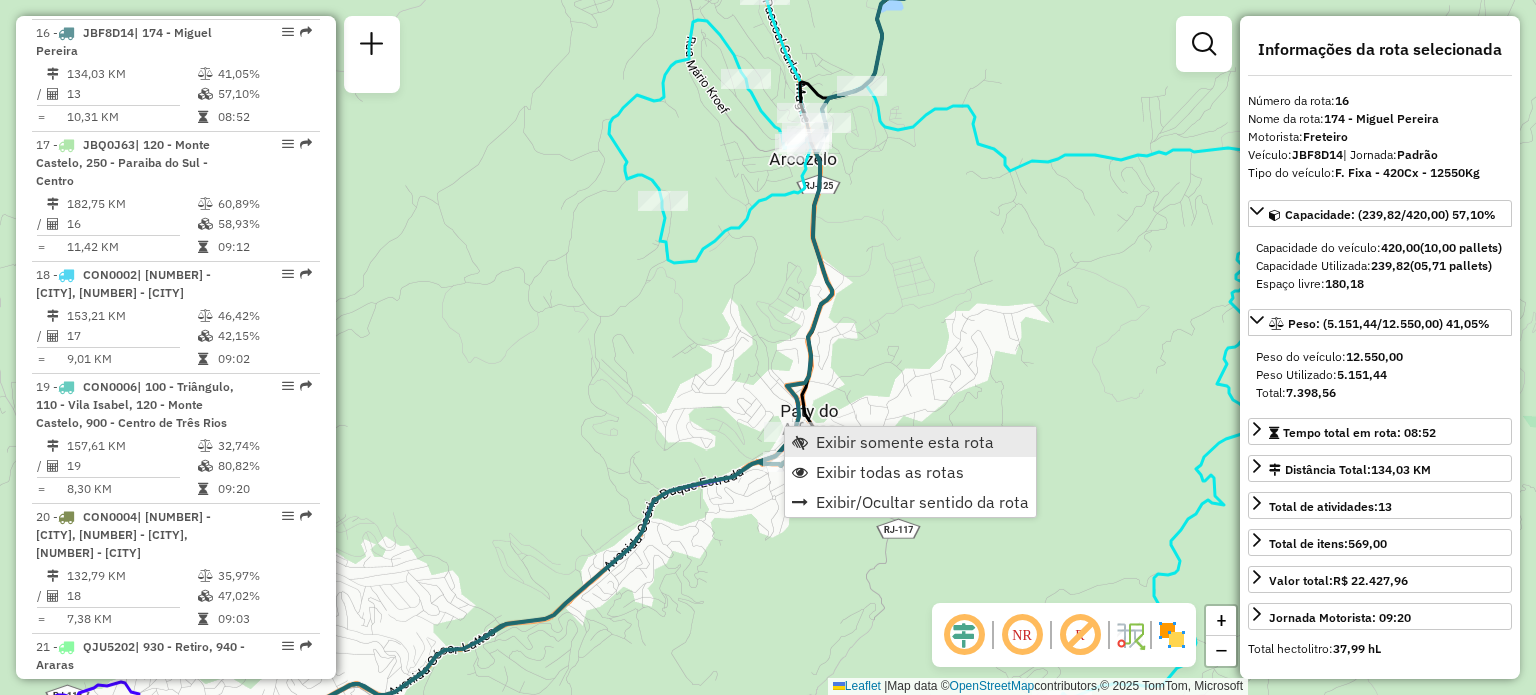 click on "Exibir somente esta rota" at bounding box center [905, 442] 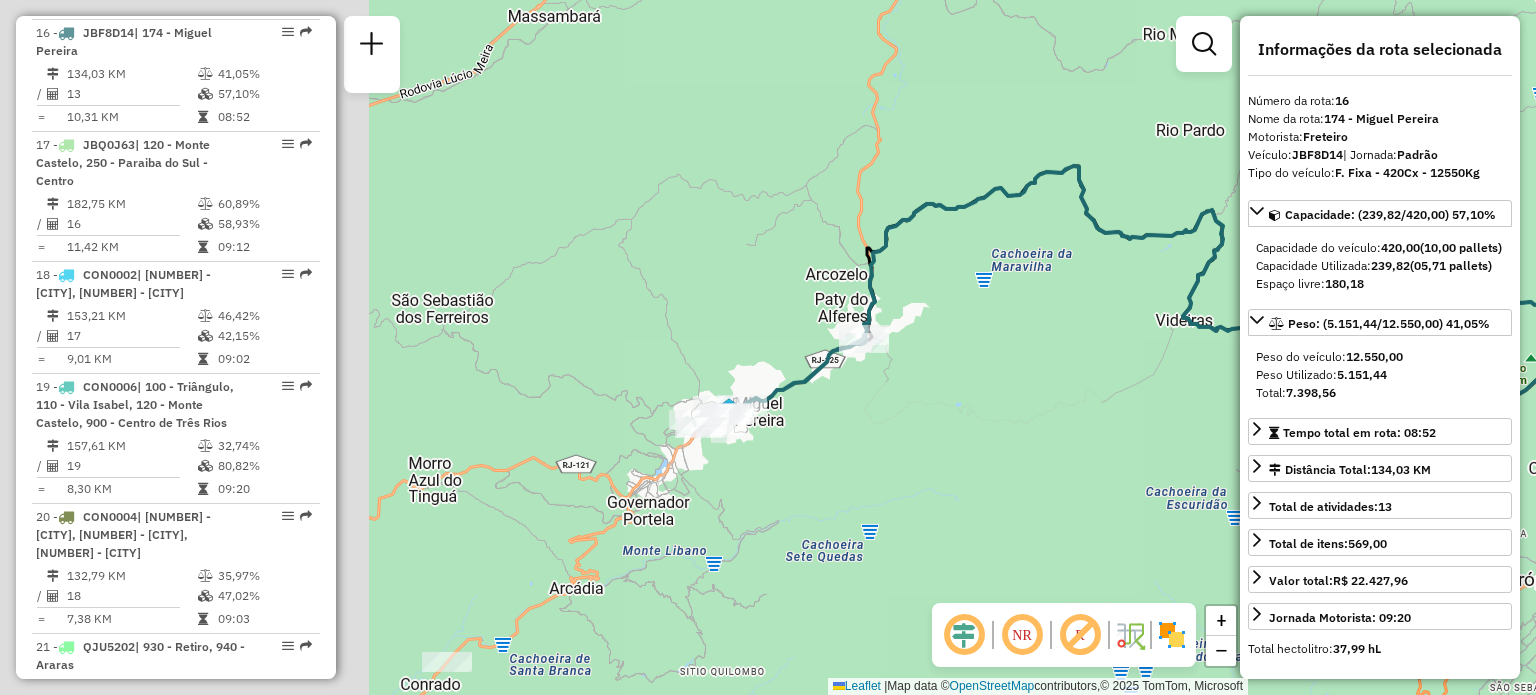 drag, startPoint x: 552, startPoint y: 307, endPoint x: 945, endPoint y: 319, distance: 393.18317 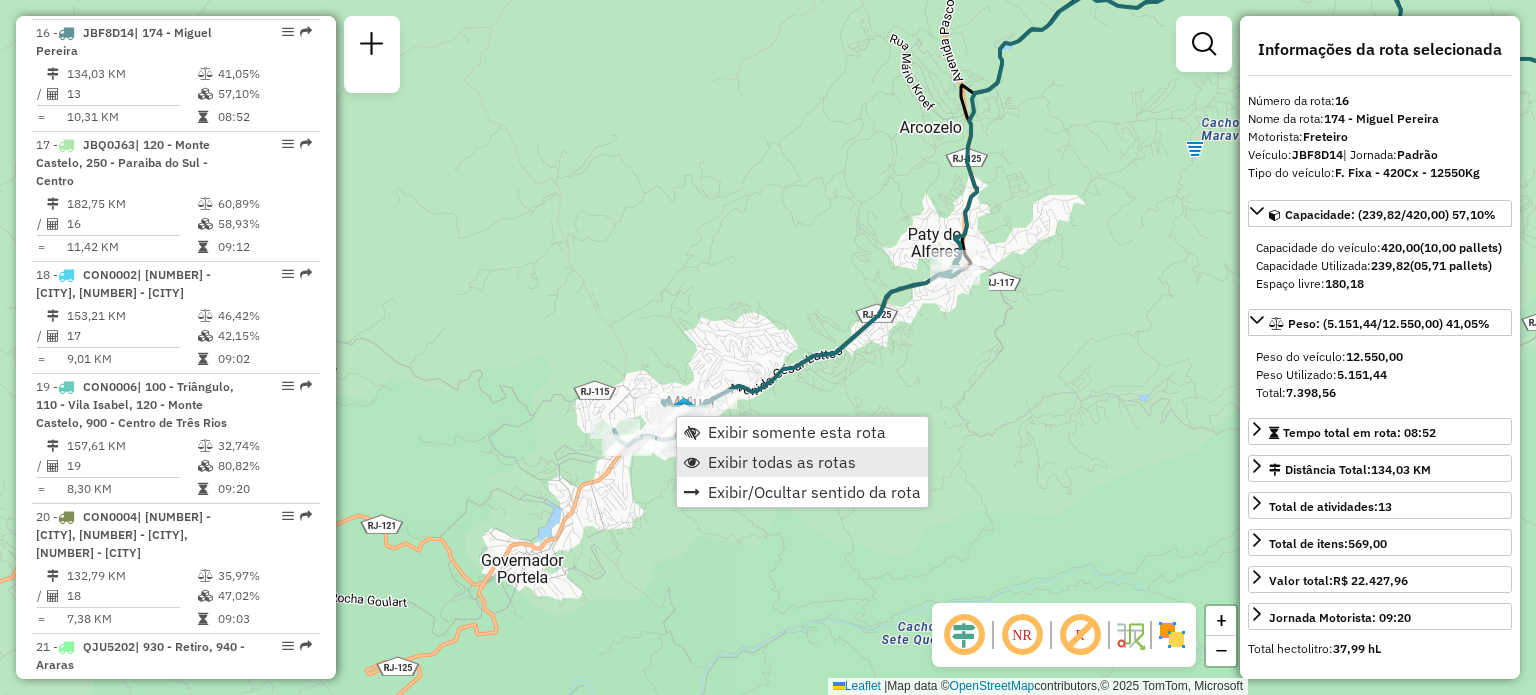 click on "Exibir todas as rotas" at bounding box center (782, 462) 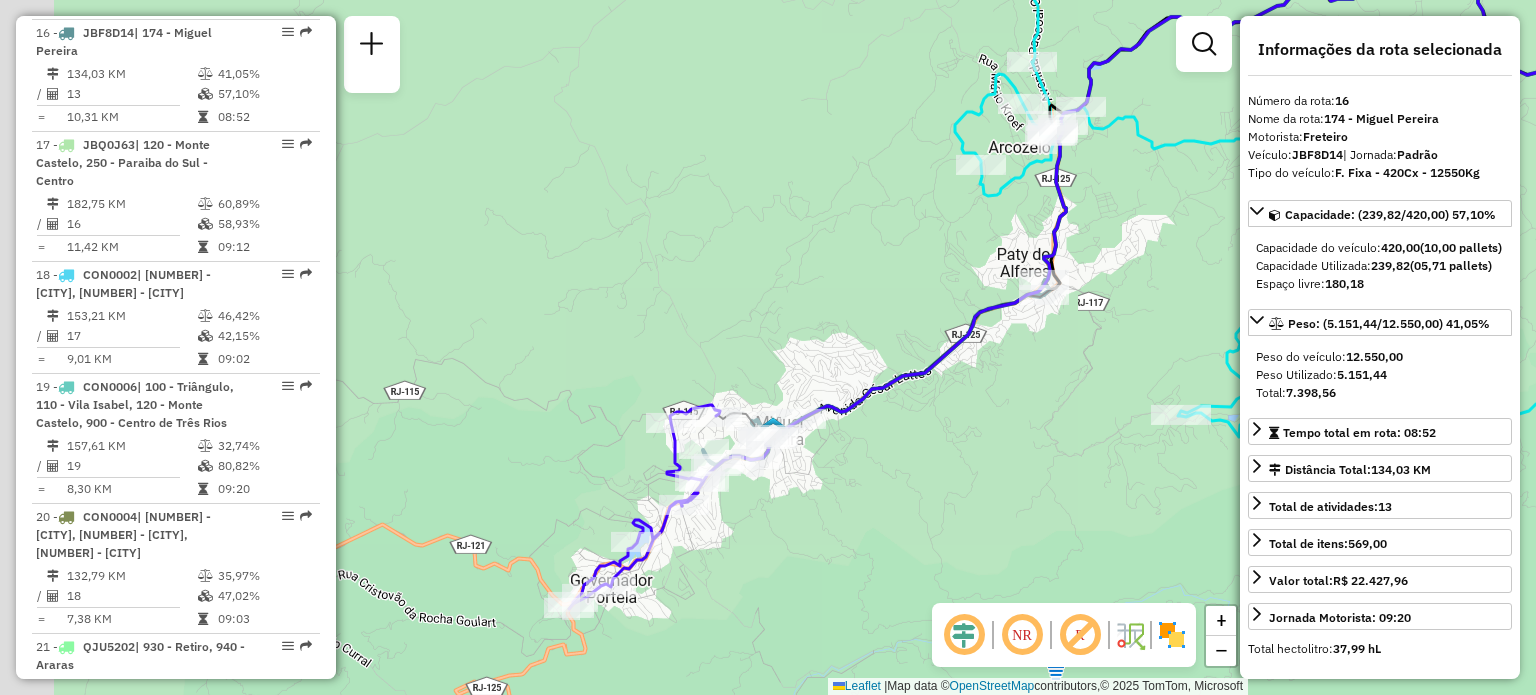 drag, startPoint x: 836, startPoint y: 495, endPoint x: 866, endPoint y: 502, distance: 30.805843 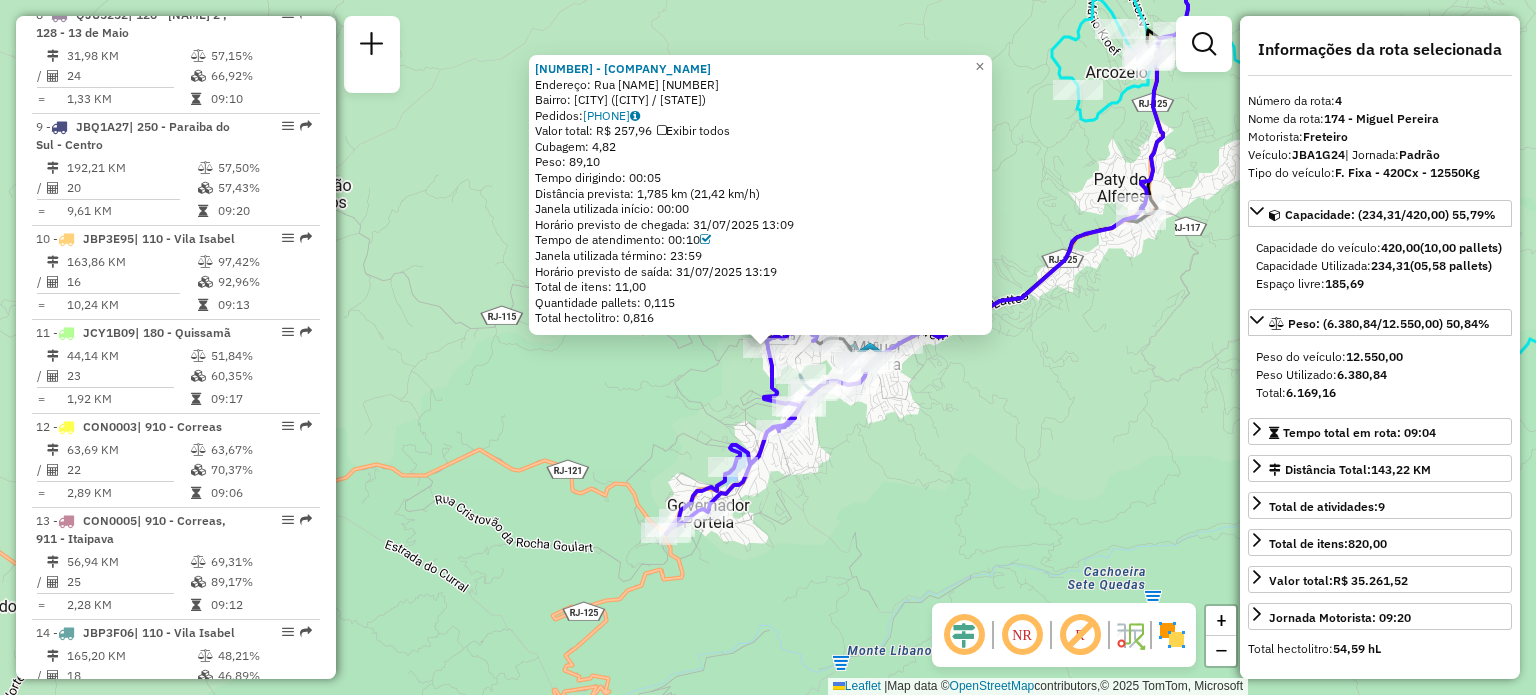 scroll, scrollTop: 1172, scrollLeft: 0, axis: vertical 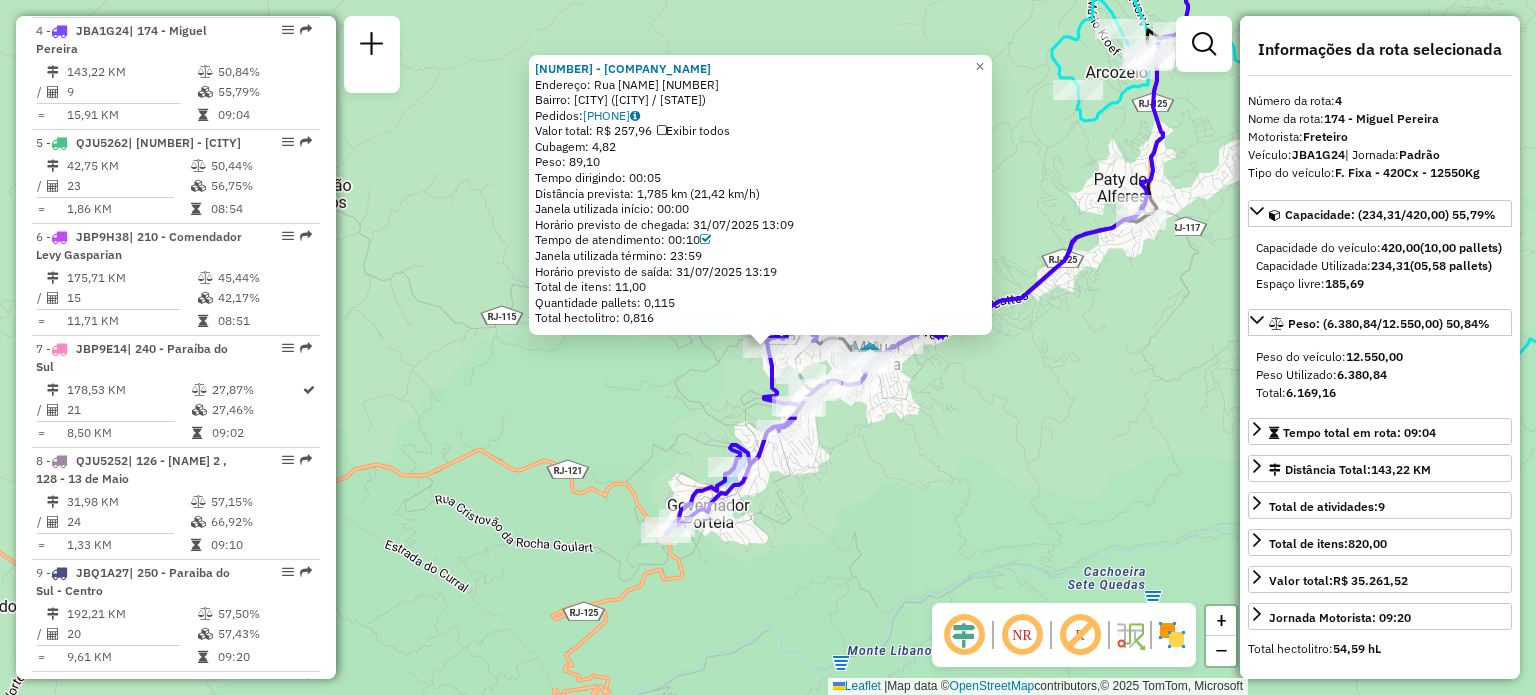 click on "[NUMBER] - [BUSINESS_NAME] Endereço: Rua [NAME] [NUMBER] Bairro: [NAME] ([CITY] / [STATE]) Pedidos: 31225192 Valor total: R$ 257,96 Exibir todos Cubagem: 4,82 Peso: 89,10 Tempo dirigindo: 00:05 Distância prevista: 1,785 km (21,42 km/h) Janela utilizada início: 00:00 Horário previsto de chegada: 31/07/2025 13:09 Tempo de atendimento: 00:10 Janela utilizada término: 23:59 Horário previsto de saída: 31/07/2025 13:19 Total de itens: 11,00 Quantidade pallets: 0,115 Total hectolitro: 0,816 × Janela de atendimento Grade de atendimento Capacidade Transportadoras Veículos Cliente Pedidos Rotas Selecione os dias de semana para filtrar as janelas de atendimento Seg Ter Qua Qui Sex Sáb Dom Informe o período da janela de atendimento: De: Até: Filtrar exatamente a janela do cliente Considerar janela de atendimento padrão Selecione os dias de semana para filtrar as grades de atendimento Seg Ter Qua Qui Sex Sáb Dom Peso mínimo: De: De:" 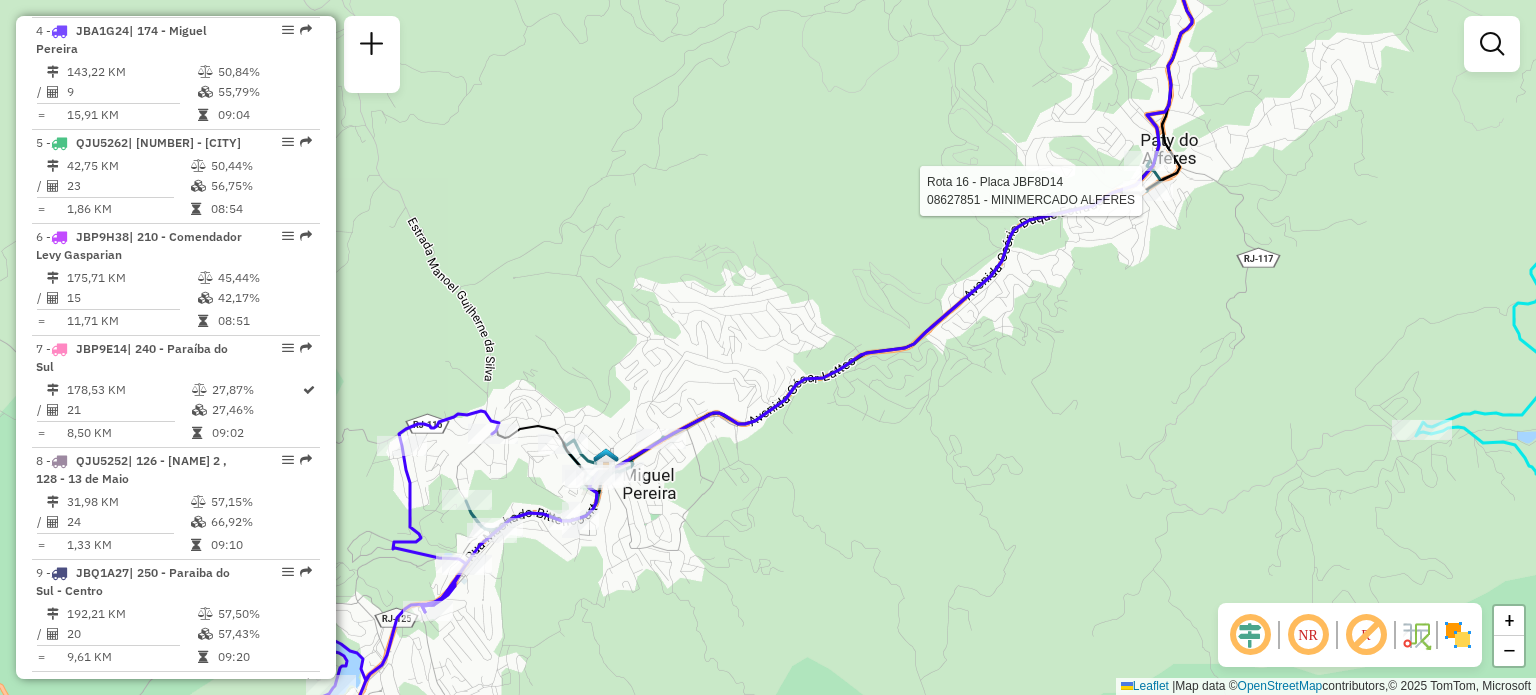 select on "**********" 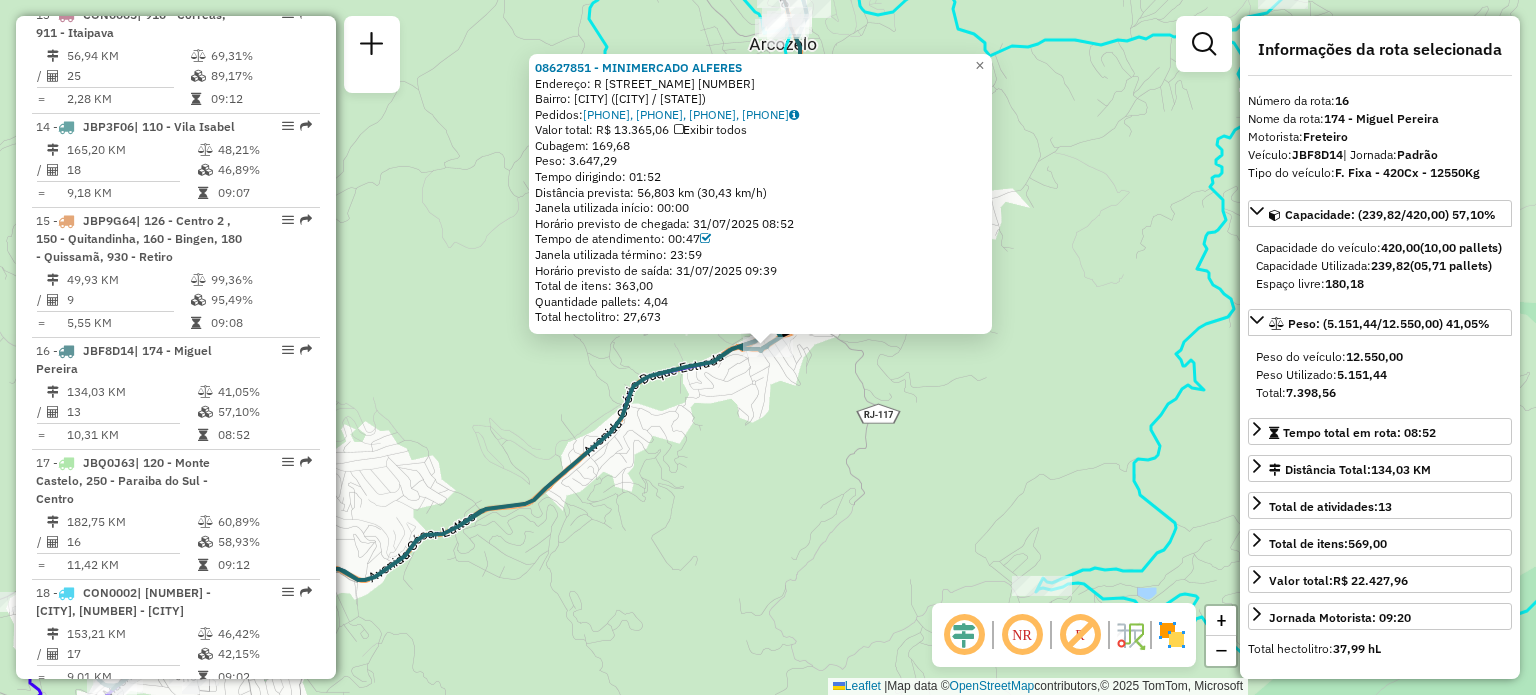 scroll, scrollTop: 2442, scrollLeft: 0, axis: vertical 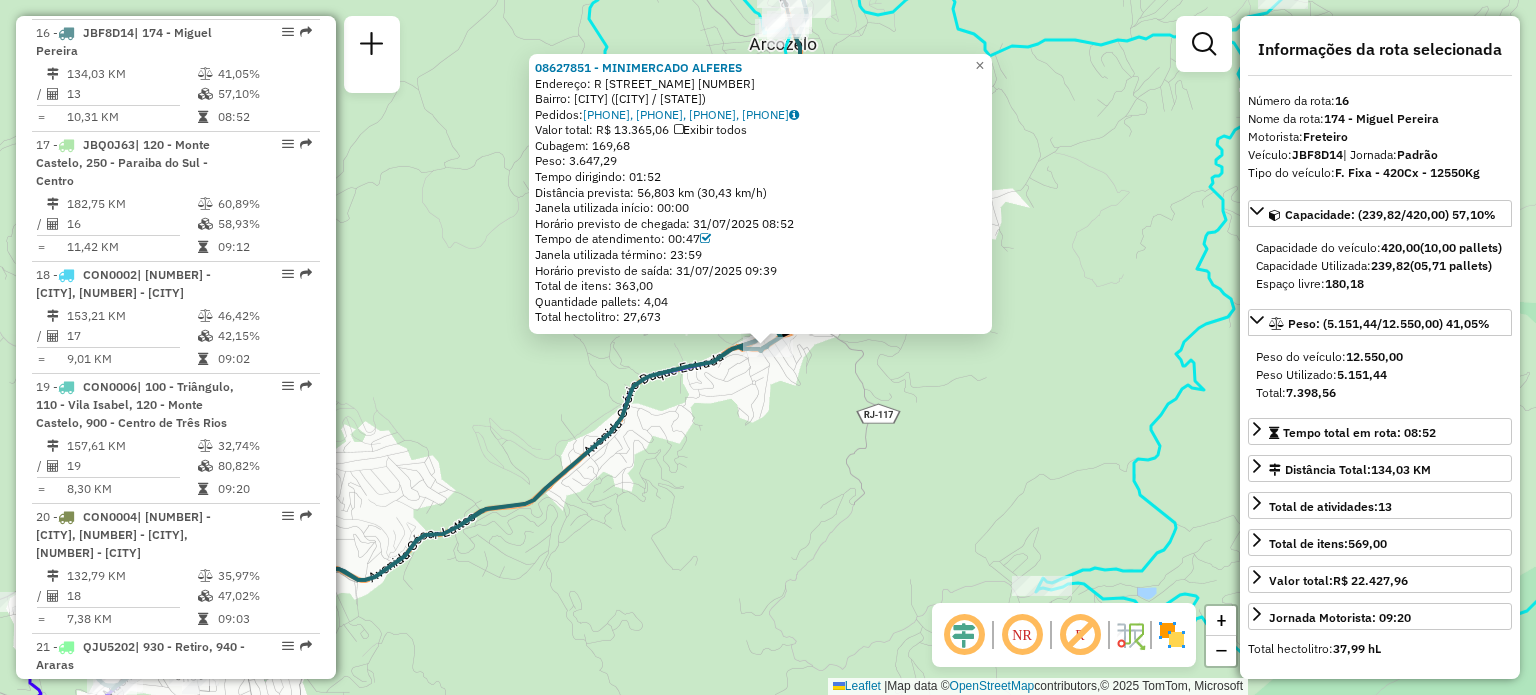 click on "[NUMBER] - [BUSINESS_NAME] Endereço: R DEP BERNARDES NETO 297 Bairro: [NAME] ([CITY] / [STATE]) Pedidos: 31223093,31226023,31225806,31224353 Valor total: R$ 13.365,06 Exibir todos Cubagem: 169,68 Peso: 3.647,29 Tempo dirigindo: 01:52 Distância prevista: 56,803 km (30,43 km/h) Janela utilizada início: 00:00 Horário previsto de chegada: 31/07/2025 08:52 Tempo de atendimento: 00:47 Janela utilizada término: 23:59 Horário previsto de saída: 31/07/2025 09:39 Total de itens: 363,00 Quantidade pallets: 4,04 Total hectolitro: 27,673 × Janela de atendimento Grade de atendimento Capacidade Transportadoras Veículos Cliente Pedidos Rotas Selecione os dias de semana para filtrar as janelas de atendimento Seg Ter Qua Qui Sex Sáb Dom Informe o período da janela de atendimento: De: Até: Filtrar exatamente a janela do cliente Considerar janela de atendimento padrão Selecione os dias de semana para filtrar as grades de atendimento Seg" 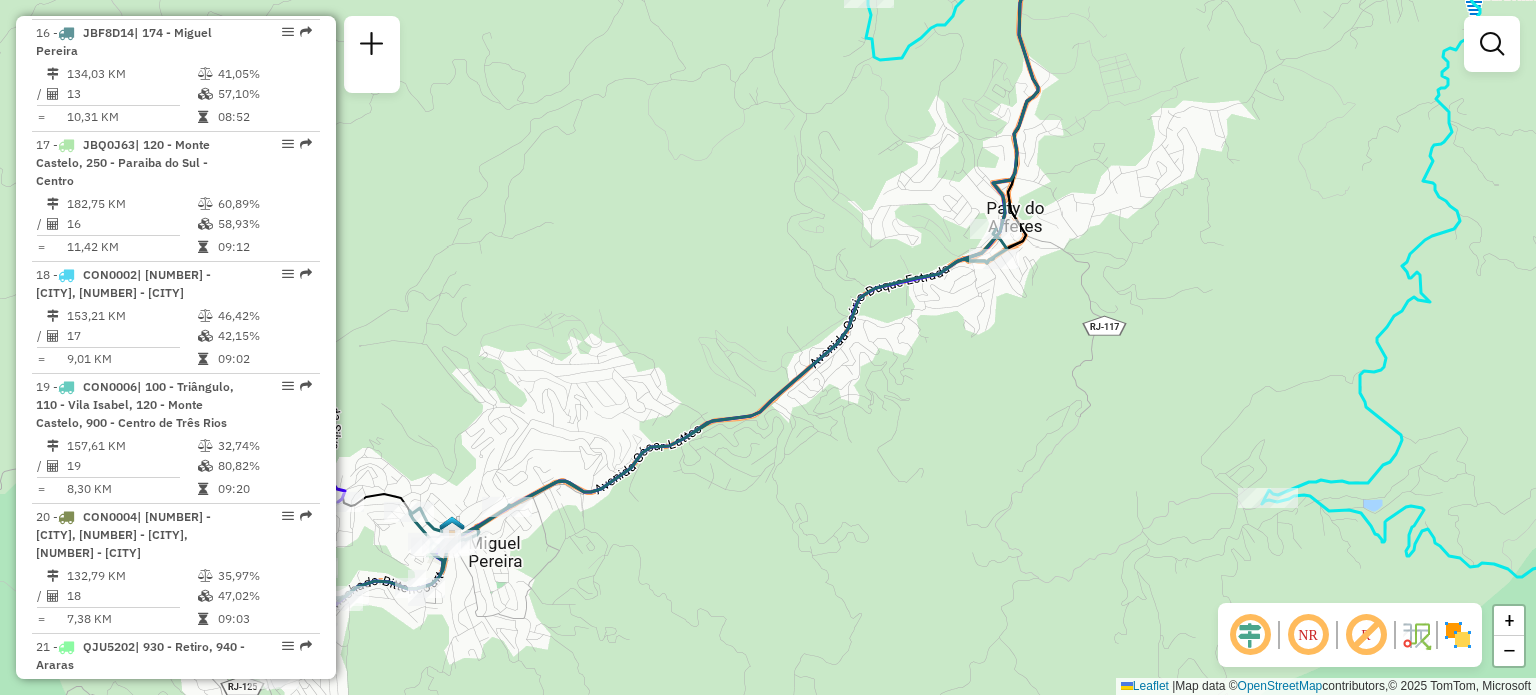 drag, startPoint x: 700, startPoint y: 463, endPoint x: 998, endPoint y: 333, distance: 325.12152 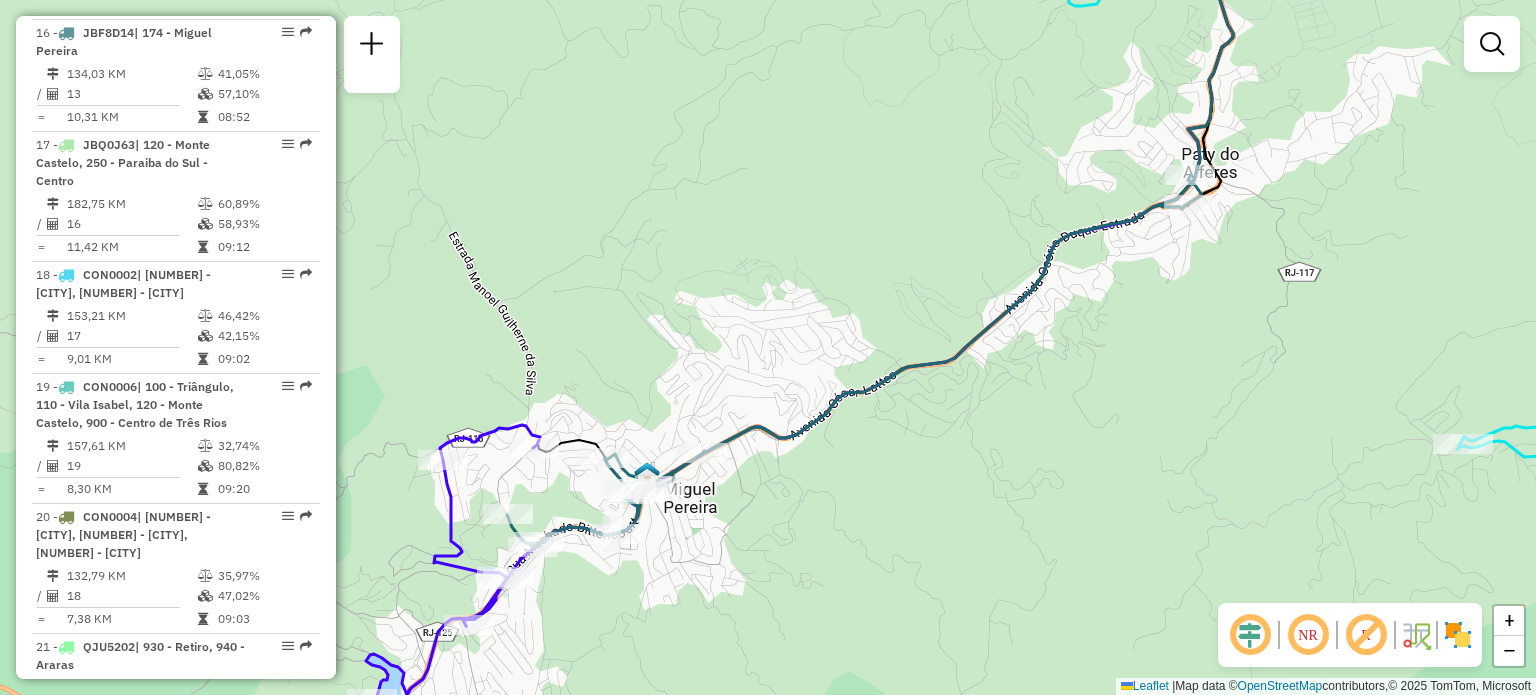 drag, startPoint x: 616, startPoint y: 471, endPoint x: 716, endPoint y: 473, distance: 100.02 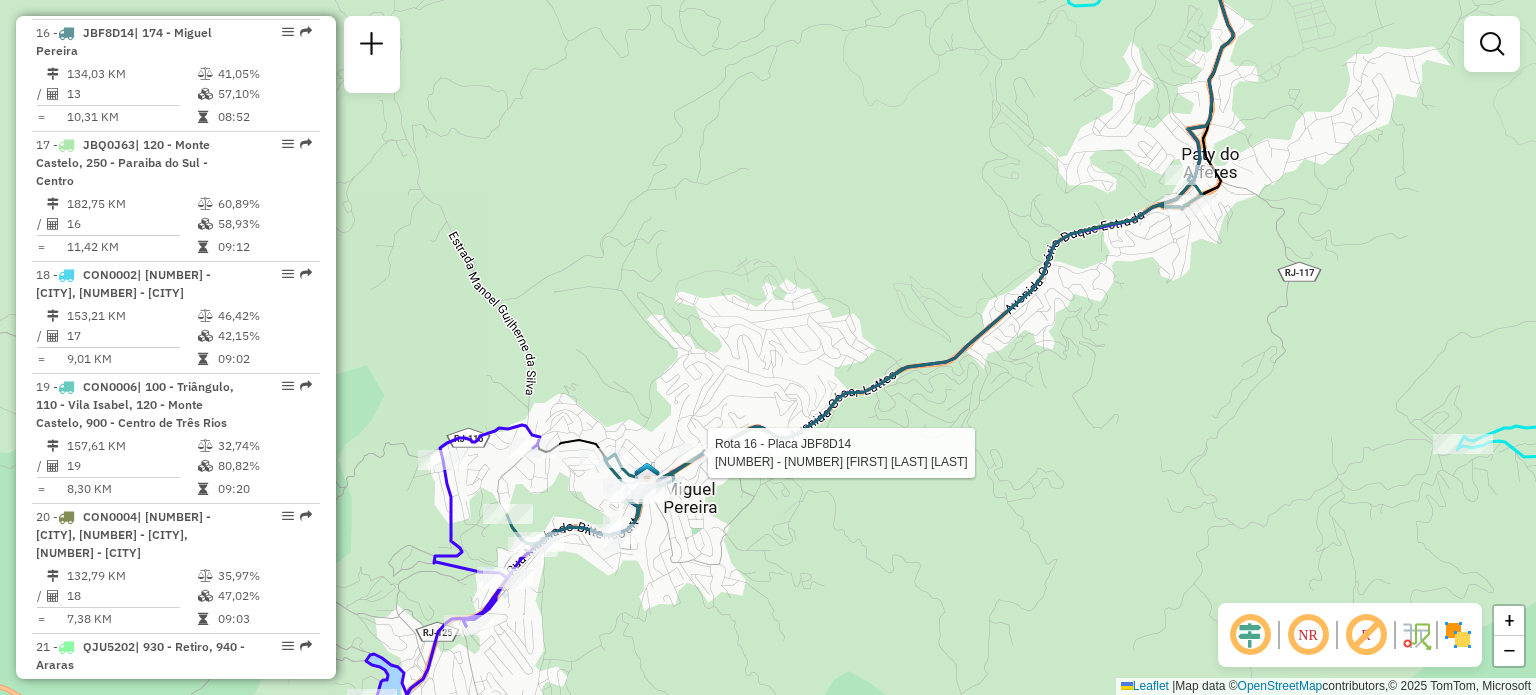 select on "**********" 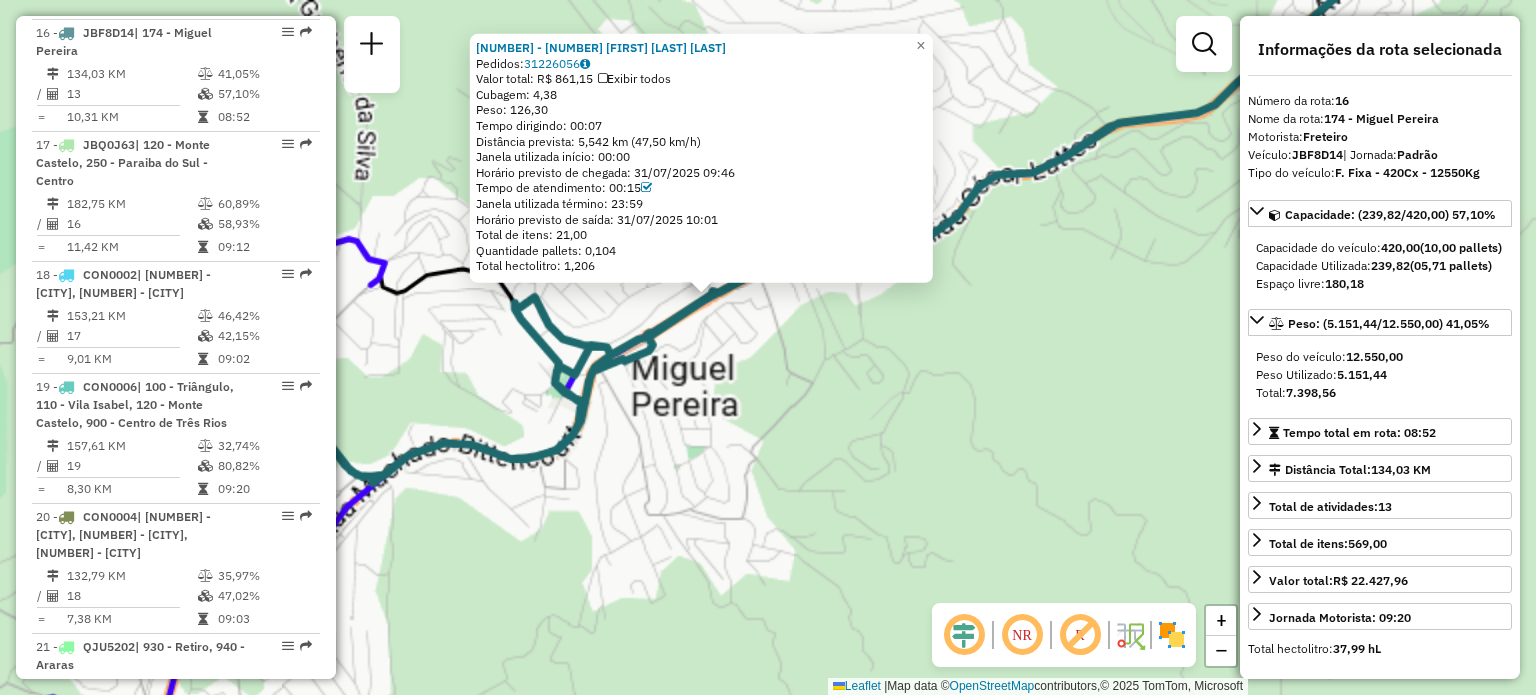 click on "[NUMBER] - [DOCUMENT_ID] [NAME]  Pedidos:  [PHONE]   Valor total: R$ 861,15   Exibir todos   Cubagem: 4,38  Peso: 126,30  Tempo dirigindo: 00:07   Distância prevista: 5,542 km (47,50 km/h)   Janela utilizada início: 00:00   Horário previsto de chegada: [DATE] [TIME]   Tempo de atendimento: 00:15   Janela utilizada término: 23:59   Horário previsto de saída: [DATE] [TIME]   Total de itens: 21,00   Quantidade pallets: 0,104   Total hectolitro: 1,206  × Janela de atendimento Grade de atendimento Capacidade Transportadoras Veículos Cliente Pedidos  Rotas Selecione os dias de semana para filtrar as janelas de atendimento  Seg   Ter   Qua   Qui   Sex   Sáb   Dom  Informe o período da janela de atendimento: De: Até:  Filtrar exatamente a janela do cliente  Considerar janela de atendimento padrão  Selecione os dias de semana para filtrar as grades de atendimento  Seg   Ter   Qua   Qui   Sex   Sáb   Dom   Considerar clientes sem dia de atendimento cadastrado  Peso mínimo:   De:   Até:" 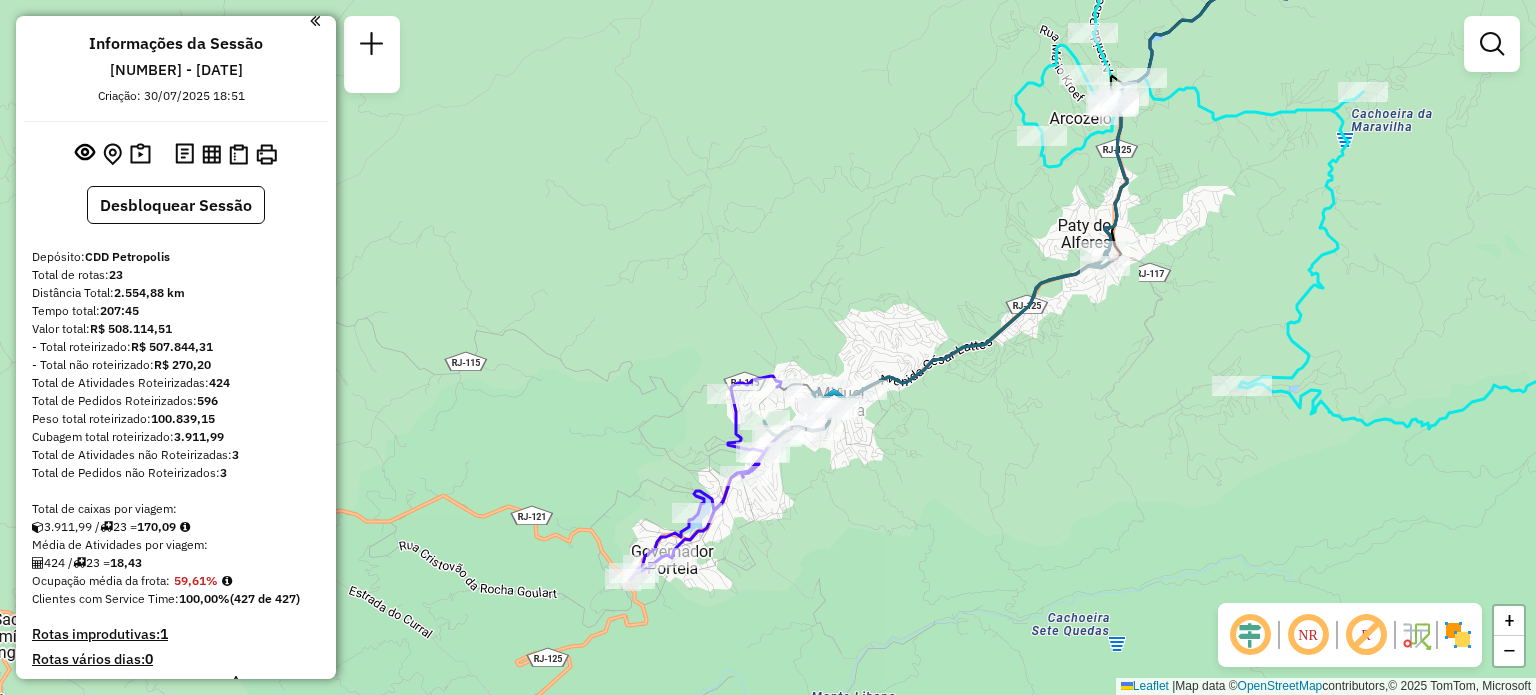 scroll, scrollTop: 0, scrollLeft: 0, axis: both 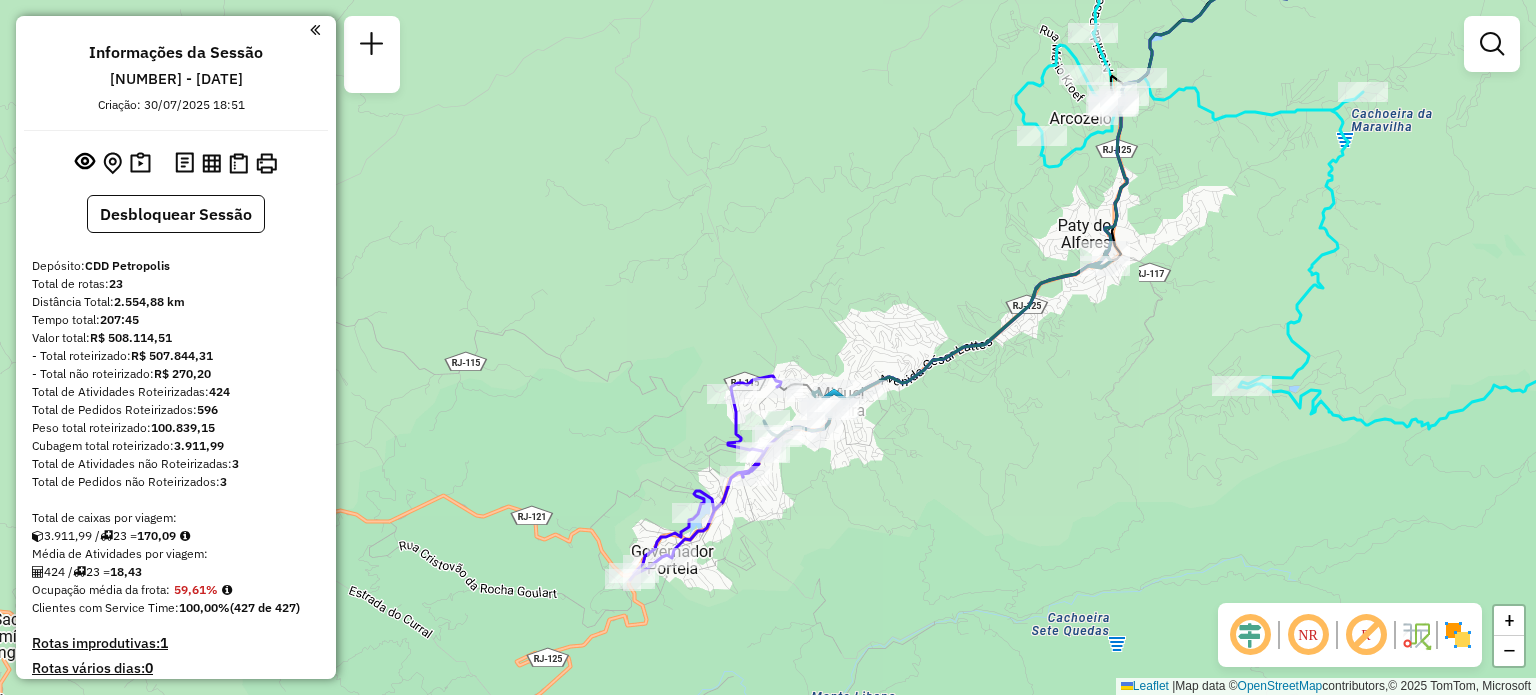 click on "[NUMBER] - [DATE]" at bounding box center [176, 79] 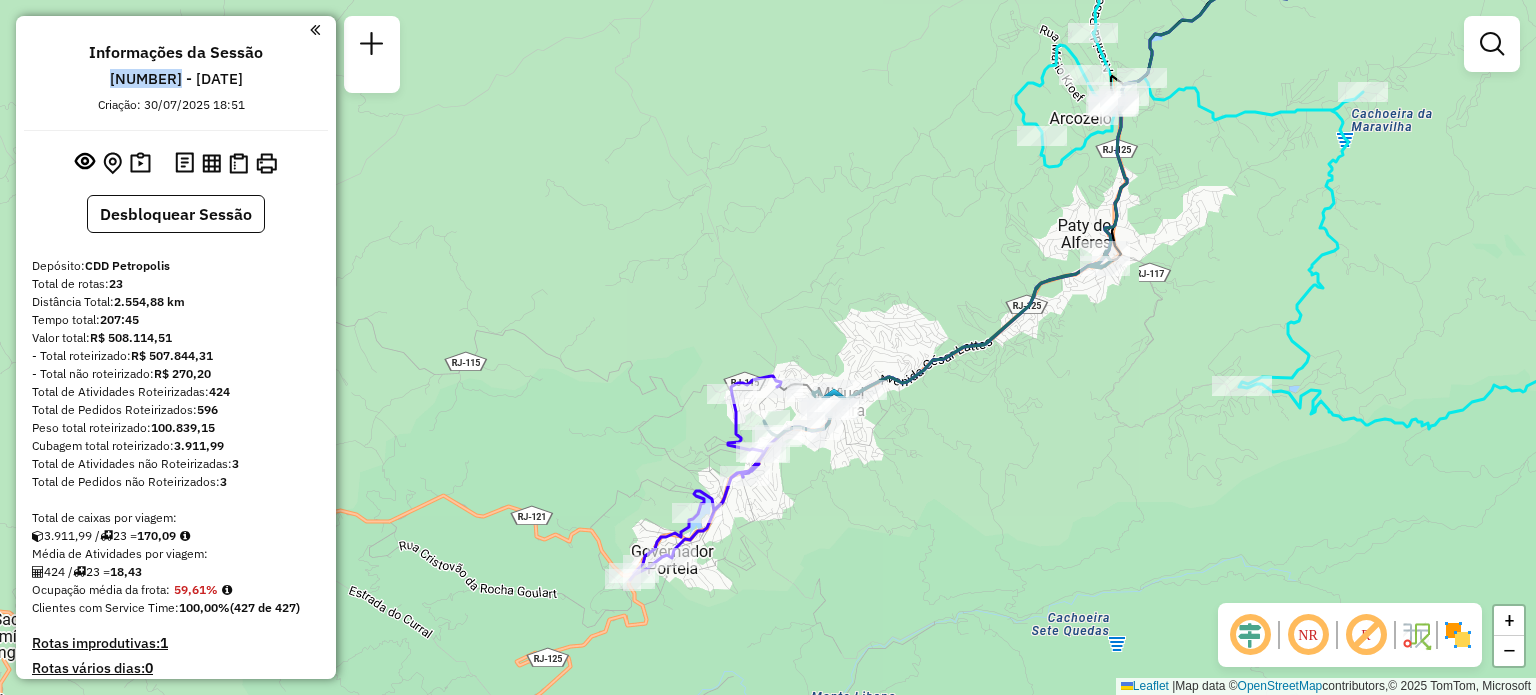 click on "[NUMBER] - [DATE]" at bounding box center [176, 79] 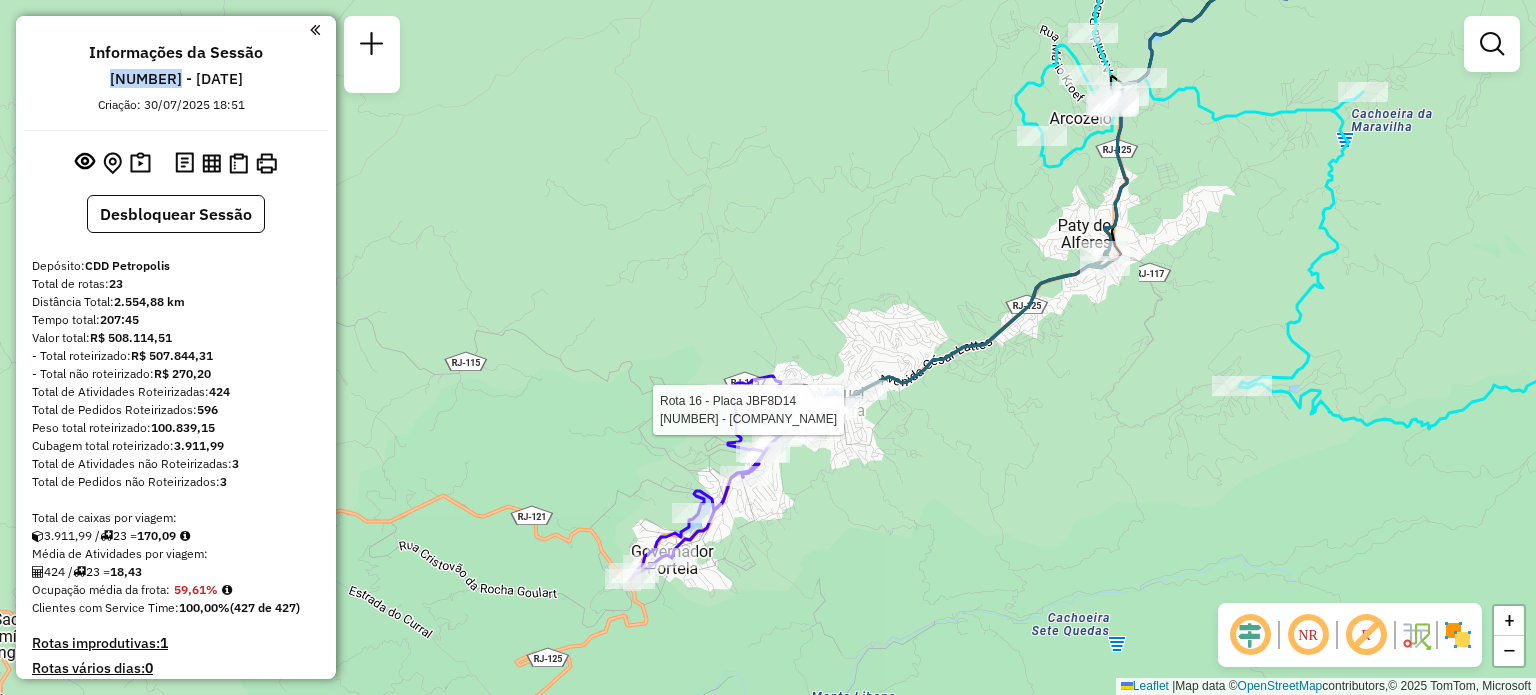 select on "**********" 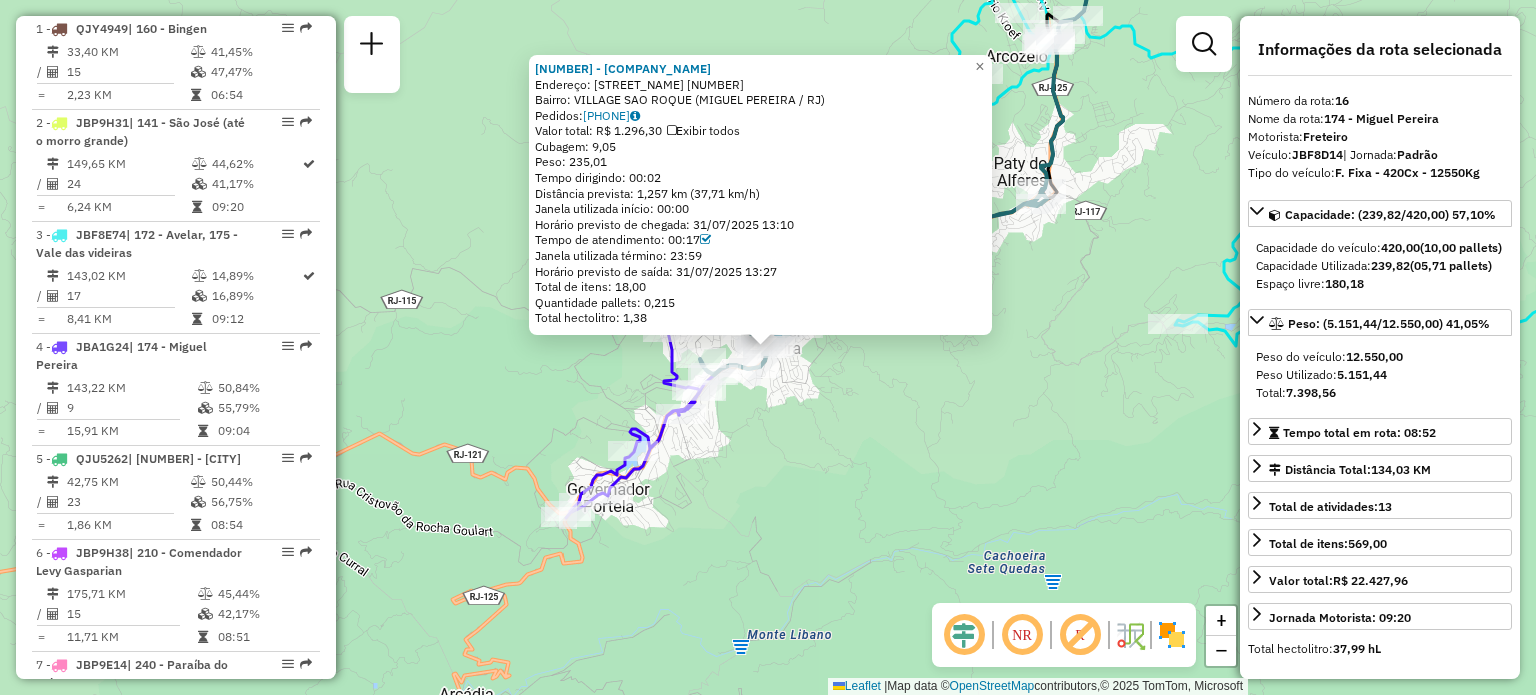 scroll, scrollTop: 2442, scrollLeft: 0, axis: vertical 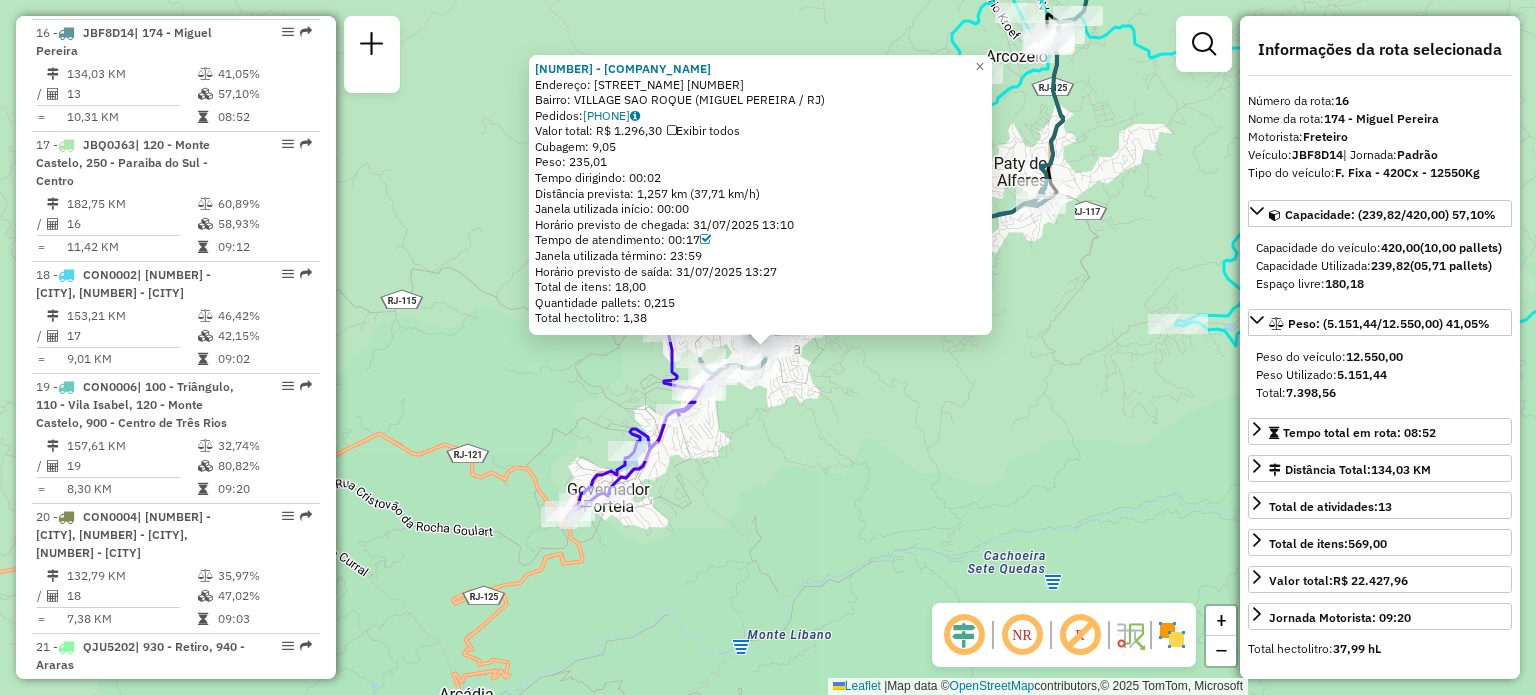click on "Rota 16 - Placa [PLATE]  [NUMBER] - [NAME] [NUMBER] - [NAME]  Endereço:  RUA [STREET_NAME] [NUMBER]   Bairro: [NEIGHBORHOOD] ([CITY] / [STATE])   Pedidos:  [PHONE]   Valor total: R$ 1.296,30   Exibir todos   Cubagem: 9,05  Peso: 235,01  Tempo dirigindo: 00:02   Distância prevista: 1,257 km (37,71 km/h)   Janela utilizada início: 00:00   Horário previsto de chegada: [DATE] [TIME]   Tempo de atendimento: 00:17   Janela utilizada término: 23:59   Horário previsto de saída: [DATE] [TIME]   Total de itens: 18,00   Quantidade pallets: 0,215   Total hectolitro: 1,38  × Janela de atendimento Grade de atendimento Capacidade Transportadoras Veículos Cliente Pedidos  Rotas Selecione os dias de semana para filtrar as janelas de atendimento  Seg   Ter   Qua   Qui   Sex   Sáb   Dom  Informe o período da janela de atendimento: De: Até:  Filtrar exatamente a janela do cliente  Considerar janela de atendimento padrão  Selecione os dias de semana para filtrar as grades de atendimento  Seg   Ter  +" 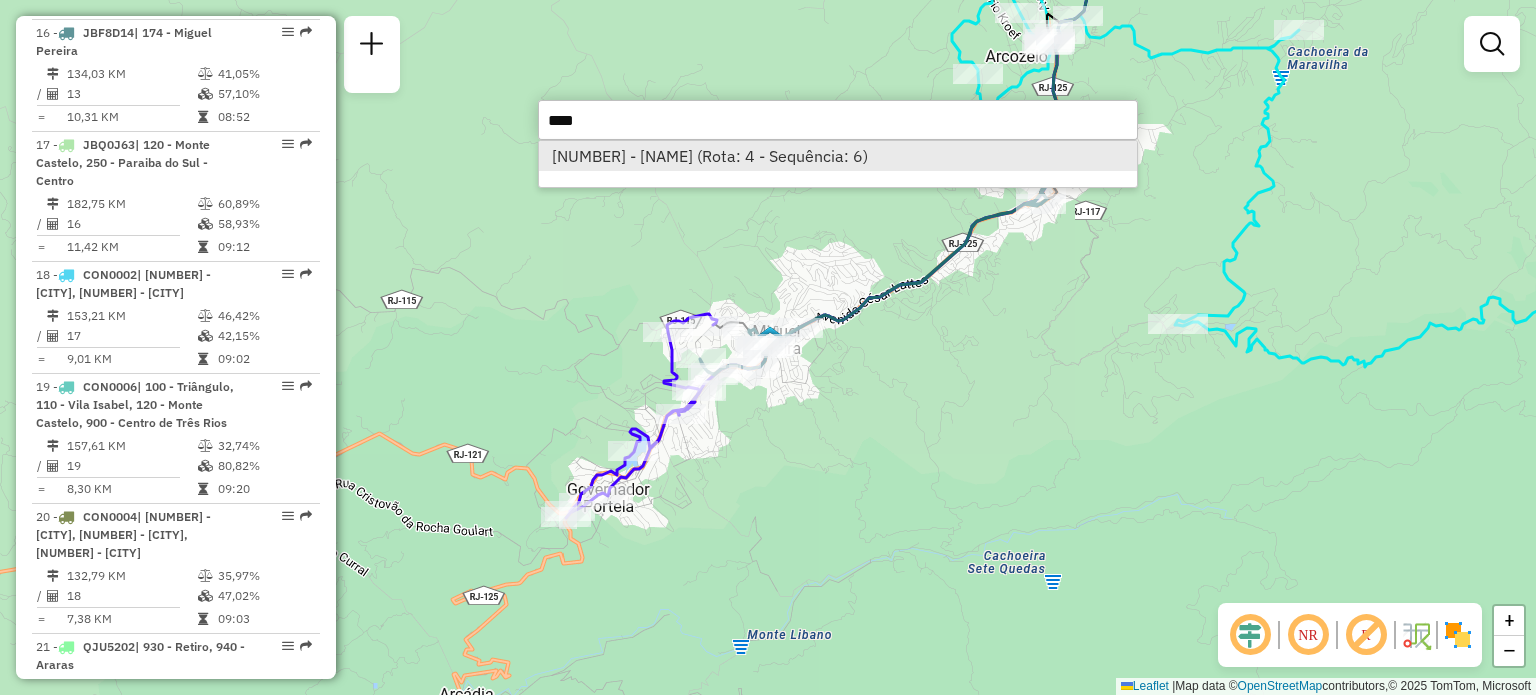 type on "****" 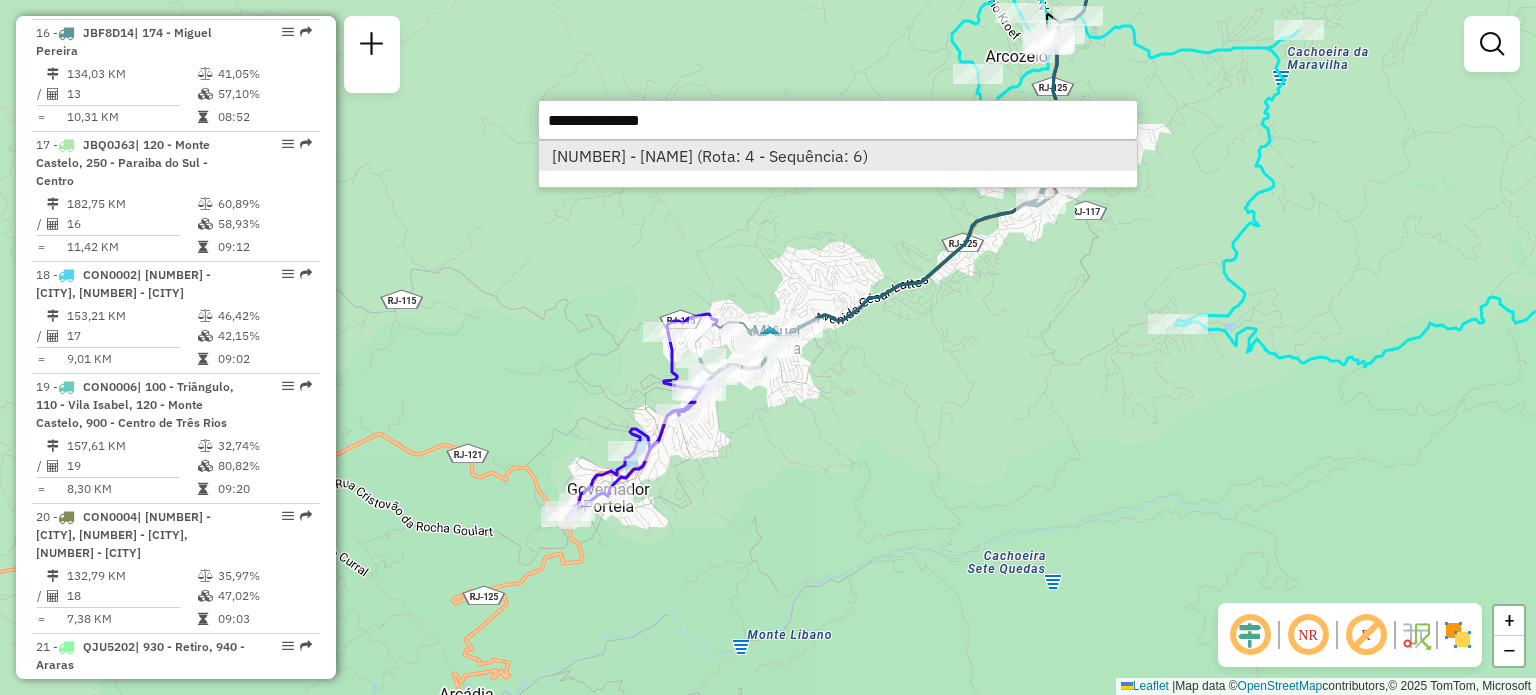 select on "**********" 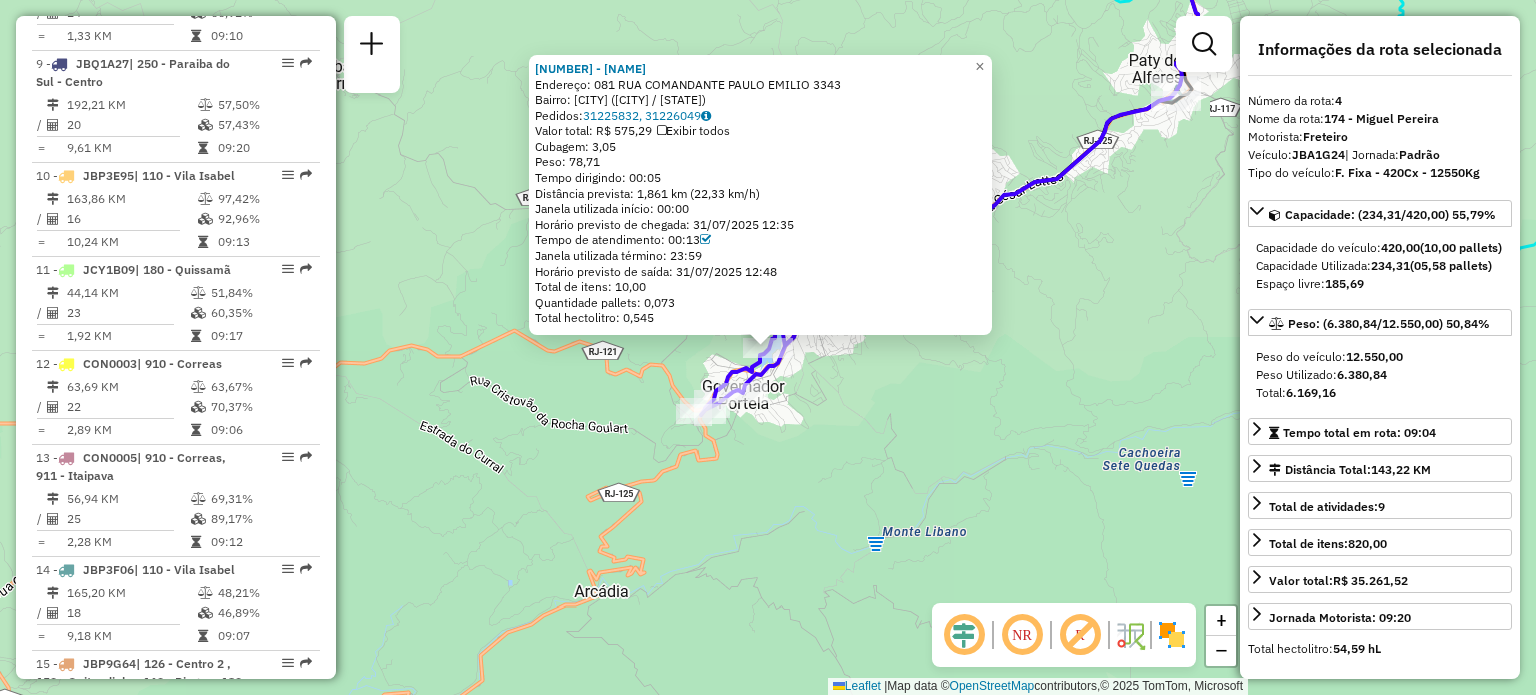 scroll, scrollTop: 1172, scrollLeft: 0, axis: vertical 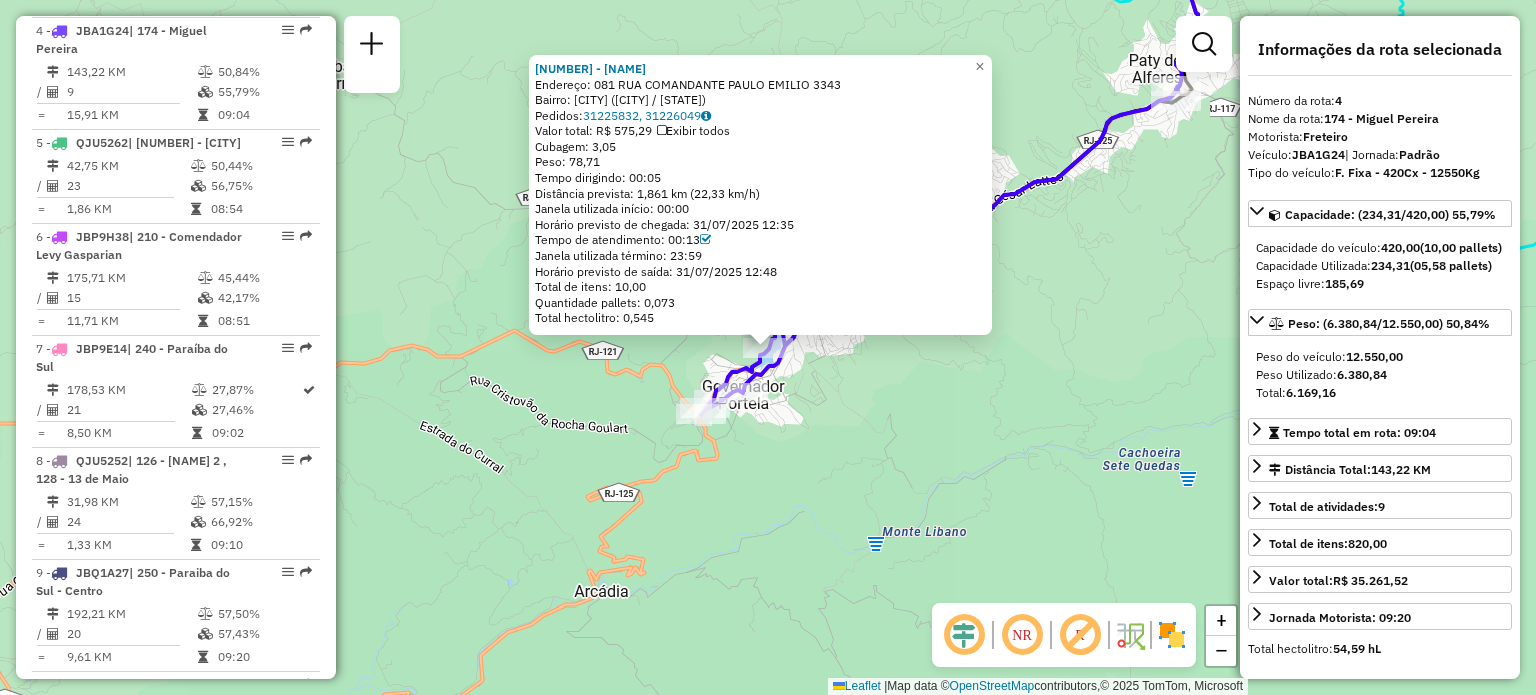 click on "[NUMBER] - [NAME]  Endereço: [NUMBER] [STREET_NAME]   [NUMBER]   Bairro: [NEIGHBORHOOD] ([CITY] / [STATE])   Pedidos:  [PHONE], [PHONE]   Valor total: R$ 575,29   Exibir todos   Cubagem: 3,05  Peso: 78,71  Tempo dirigindo: 00:05   Distância prevista: 1,861 km (22,33 km/h)   Janela utilizada início: 00:00   Horário previsto de chegada: [DATE] [TIME]   Tempo de atendimento: 00:13   Janela utilizada término: 23:59   Horário previsto de saída: [DATE] [TIME]   Total de itens: 10,00   Quantidade pallets: 0,073   Total hectolitro: 0,545  × Janela de atendimento Grade de atendimento Capacidade Transportadoras Veículos Cliente Pedidos  Rotas Selecione os dias de semana para filtrar as janelas de atendimento  Seg   Ter   Qua   Qui   Sex   Sáb   Dom  Informe o período da janela de atendimento: De: Até:  Filtrar exatamente a janela do cliente  Considerar janela de atendimento padrão  Selecione os dias de semana para filtrar as grades de atendimento  Seg   Ter   Qua   Qui   Sex" 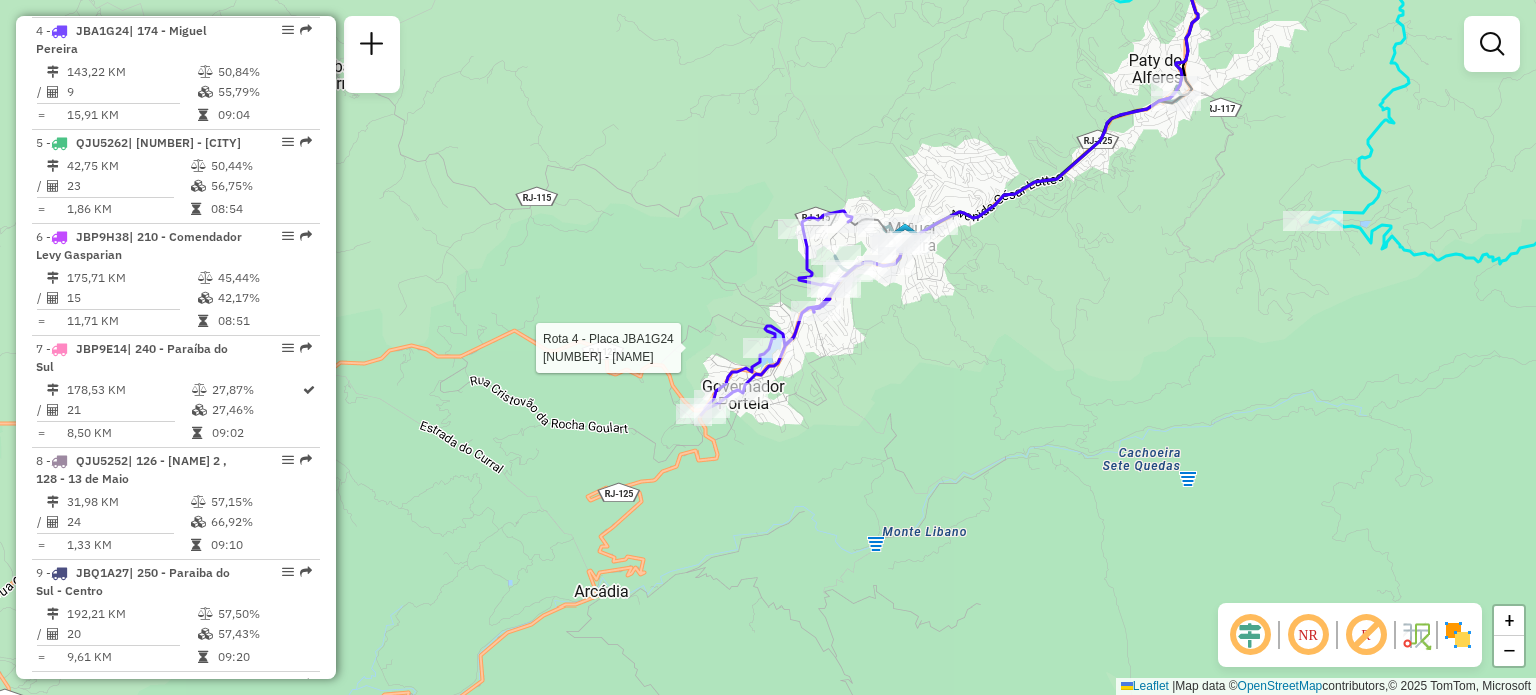 select on "**********" 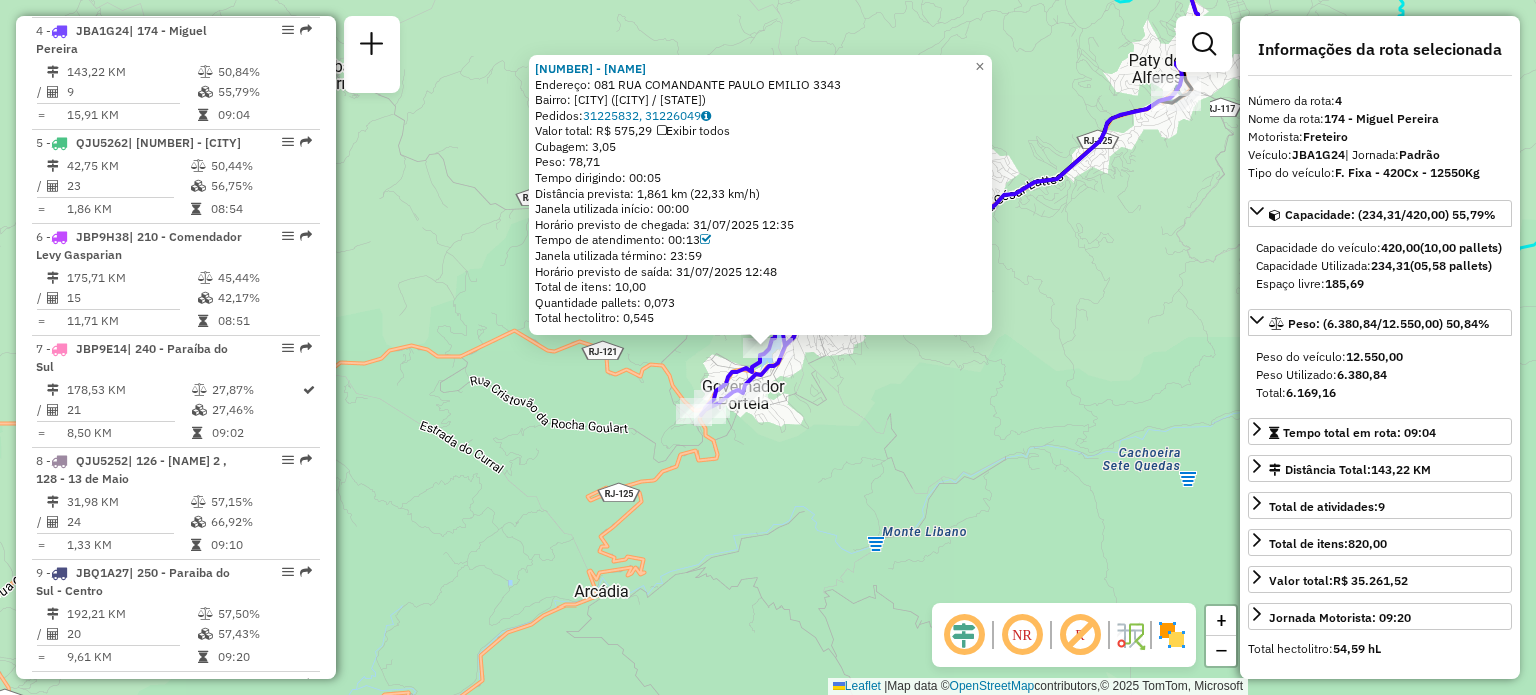 click on "Rota 4 - Placa JBA1G24  [NUMBER] - [COMPANY_NAME] 08605881 - [COMPANY_NAME]  Endereço: [NUMBER] [STREET]   [NUMBER]   Bairro: [CITY] ([CITY] / [STATE])   Pedidos:  [PHONE], [PHONE]   Valor total: R$ 575,29   Exibir todos   Cubagem: 3,05  Peso: 78,71  Tempo dirigindo: 00:05   Distância prevista: 1,861 km (22,33 km/h)   Janela utilizada início: 00:00   Horário previsto de chegada: 31/07/2025 12:35   Tempo de atendimento: 00:13   Janela utilizada término: 23:59   Horário previsto de saída: 31/07/2025 12:48   Total de itens: 10,00   Quantidade pallets: 0,073   Total hectolitro: 0,545  × Janela de atendimento Grade de atendimento Capacidade Transportadoras Veículos Cliente Pedidos  Rotas Selecione os dias de semana para filtrar as janelas de atendimento  Seg   Ter   Qua   Qui   Sex   Sáb   Dom  Informe o período da janela de atendimento: De: Até:  Filtrar exatamente a janela do cliente  Considerar janela de atendimento padrão   Seg   Ter   Qua   Qui   Sex   Sáb  +" 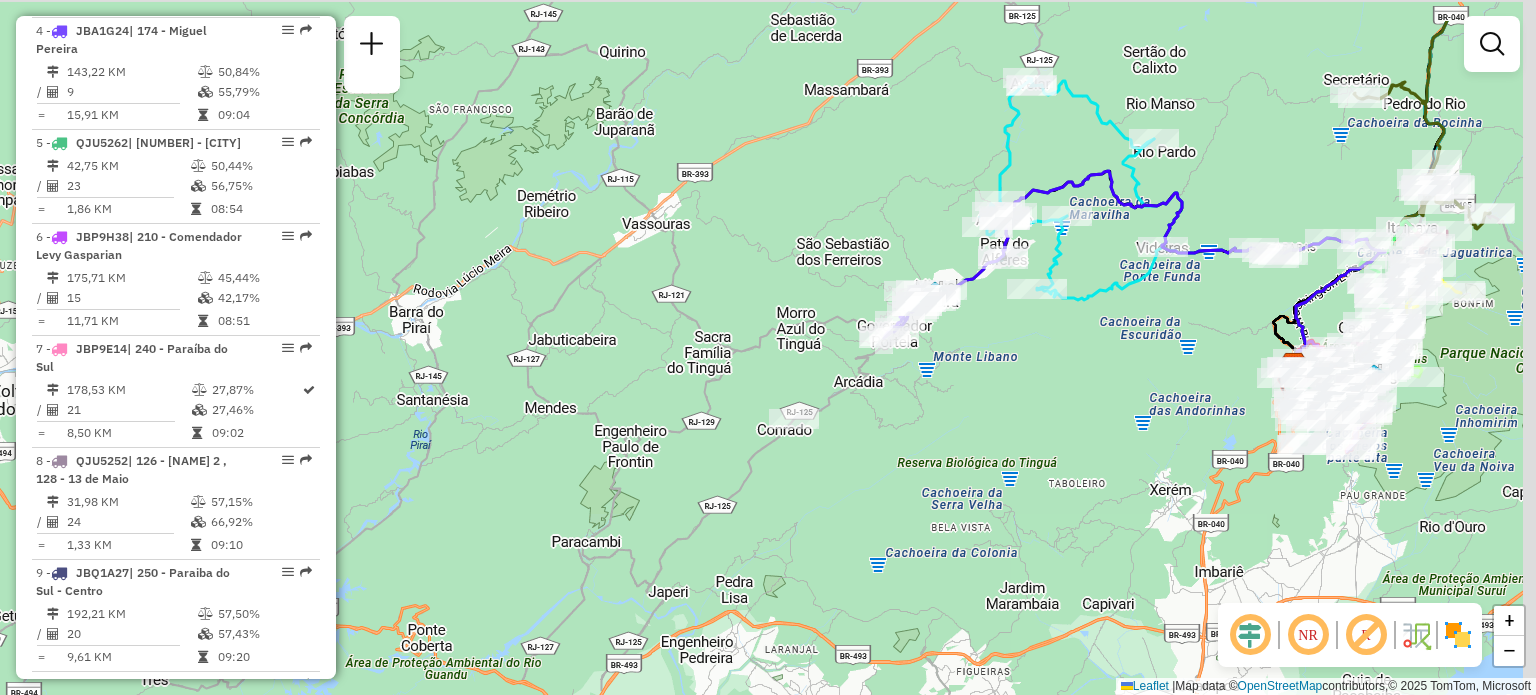 drag, startPoint x: 1050, startPoint y: 77, endPoint x: 764, endPoint y: 523, distance: 529.82263 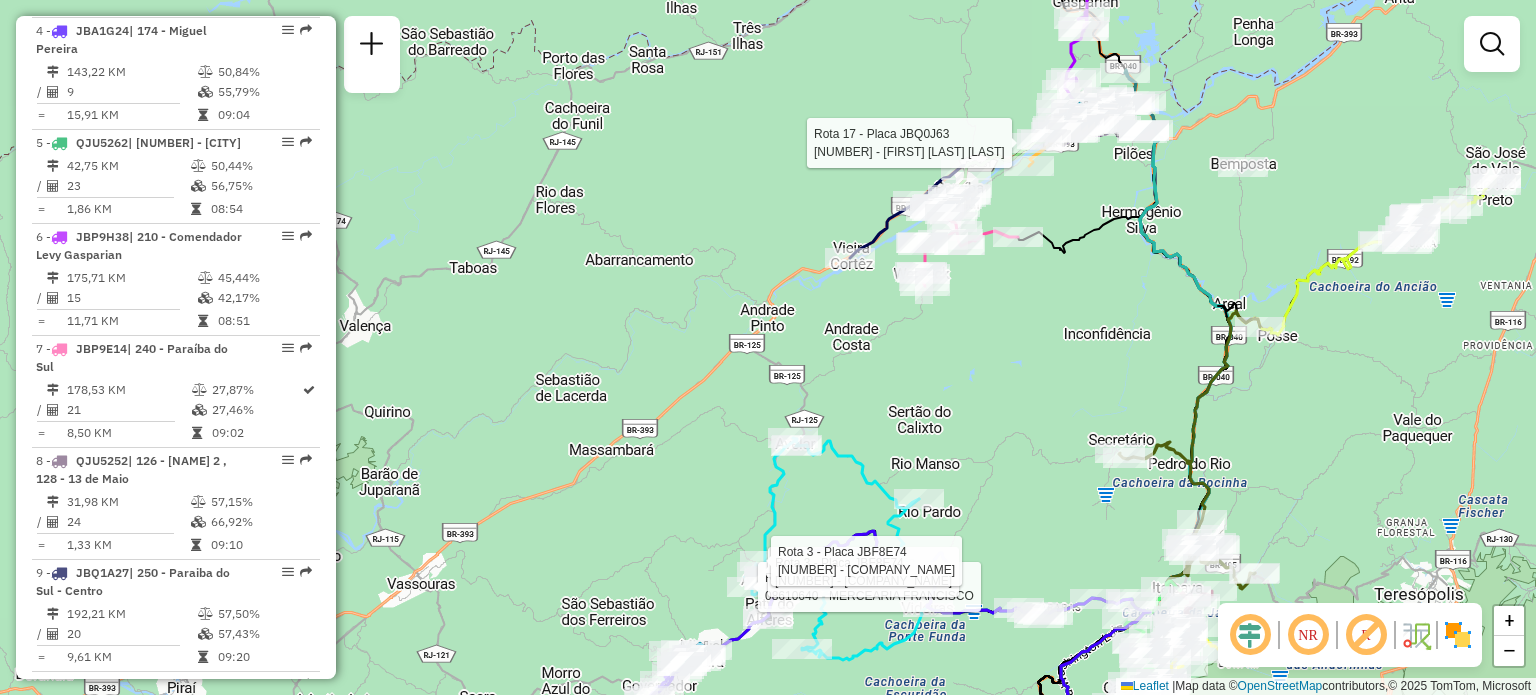 select on "**********" 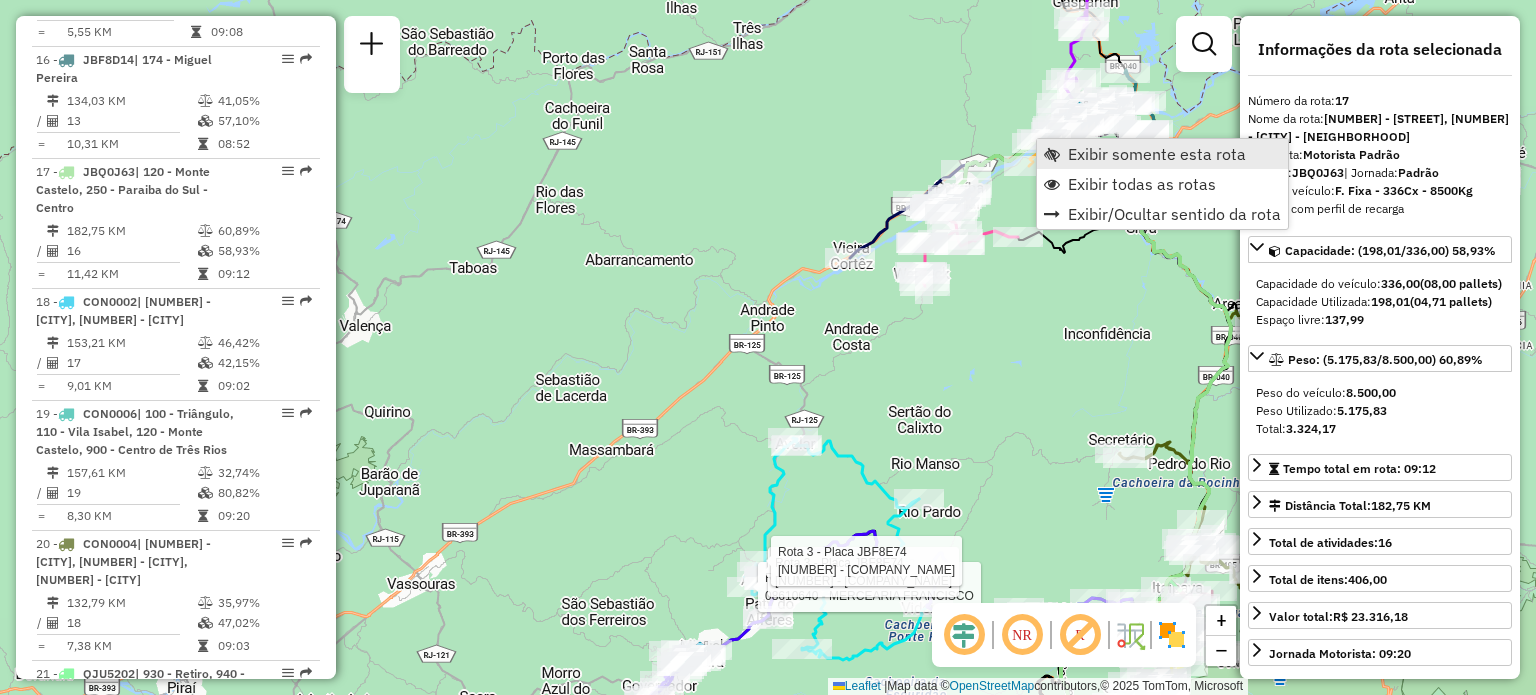 scroll, scrollTop: 2554, scrollLeft: 0, axis: vertical 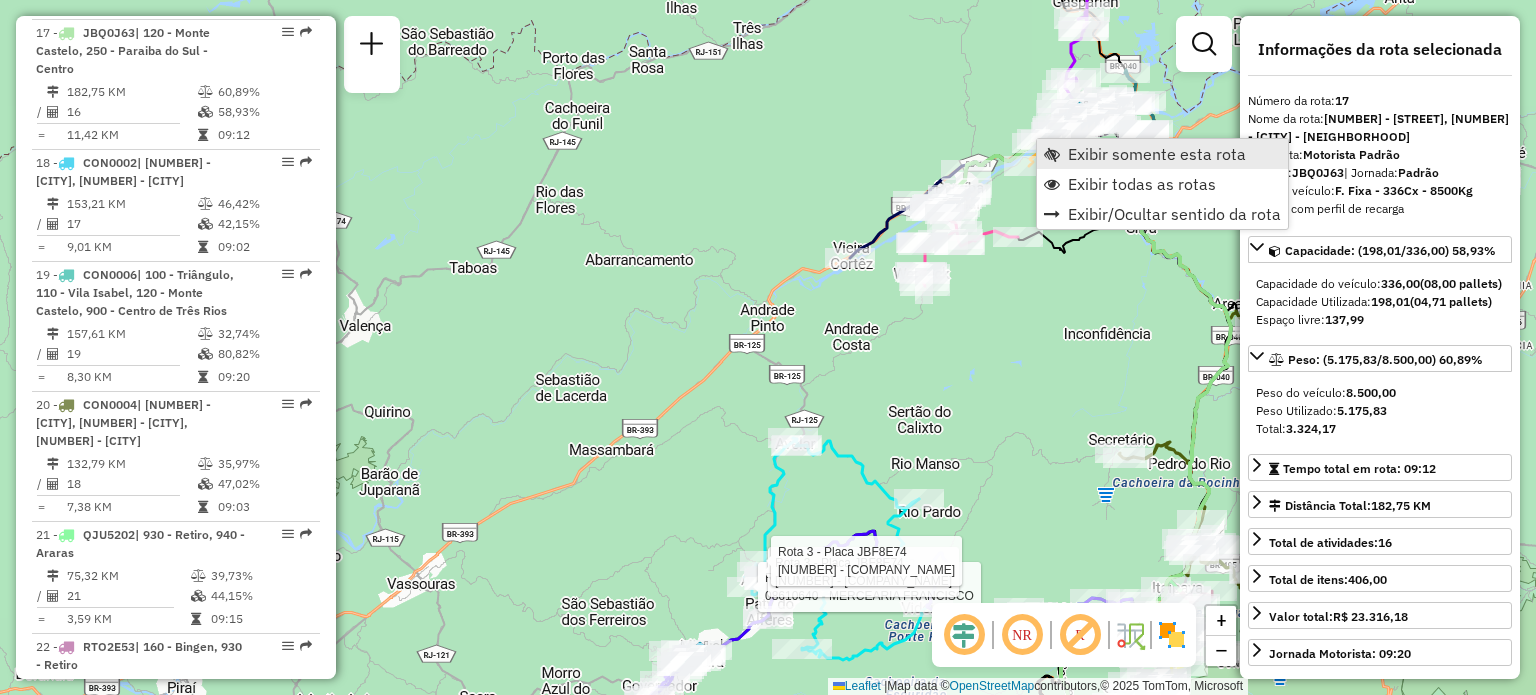 click on "Exibir somente esta rota" at bounding box center [1162, 154] 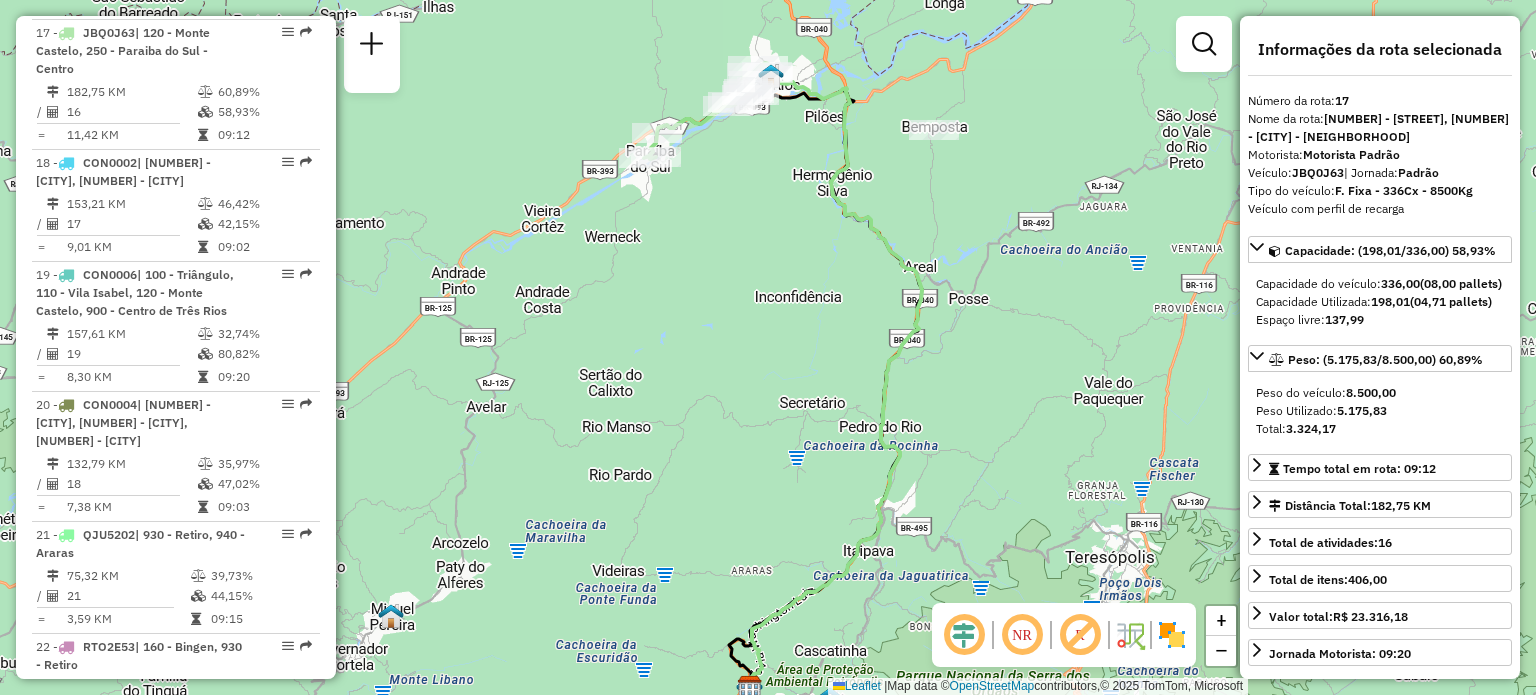 drag, startPoint x: 702, startPoint y: 160, endPoint x: 809, endPoint y: 305, distance: 180.20544 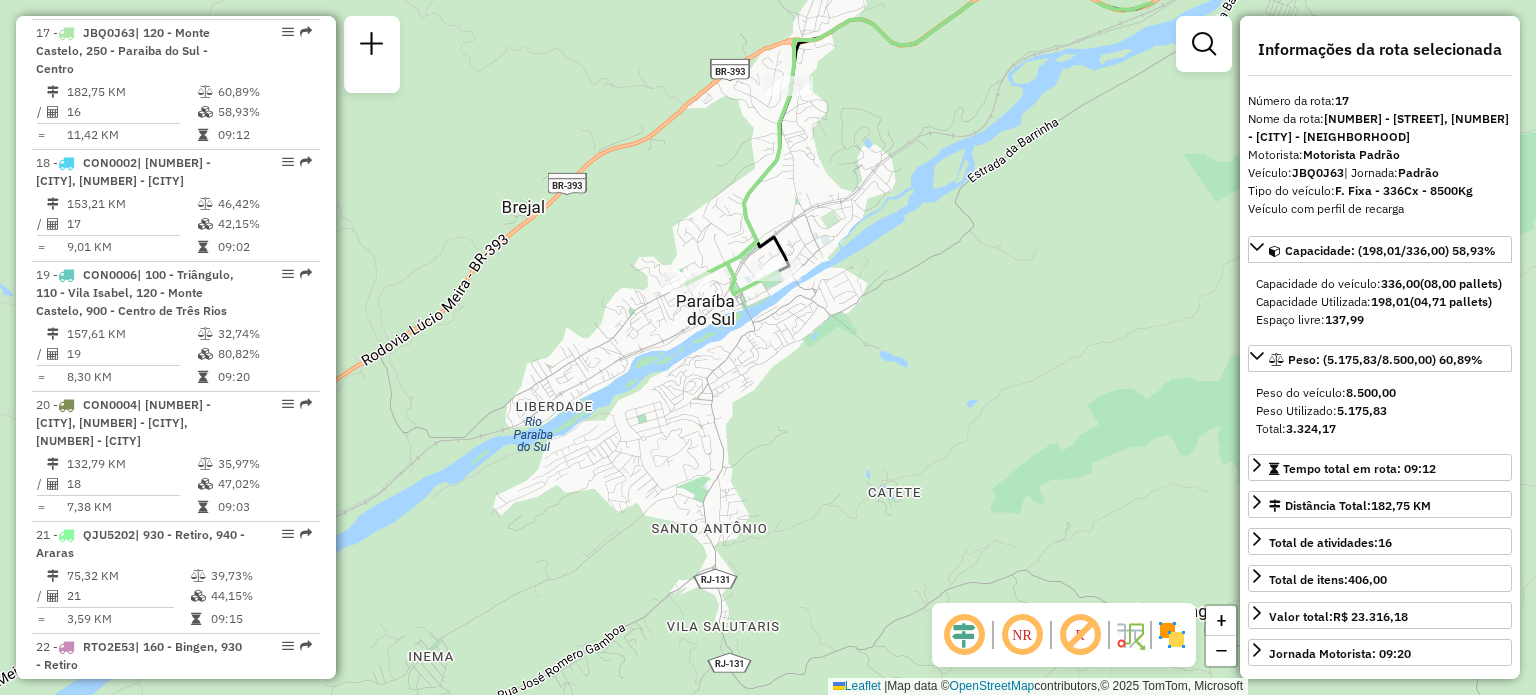 drag, startPoint x: 916, startPoint y: 319, endPoint x: 854, endPoint y: 429, distance: 126.269554 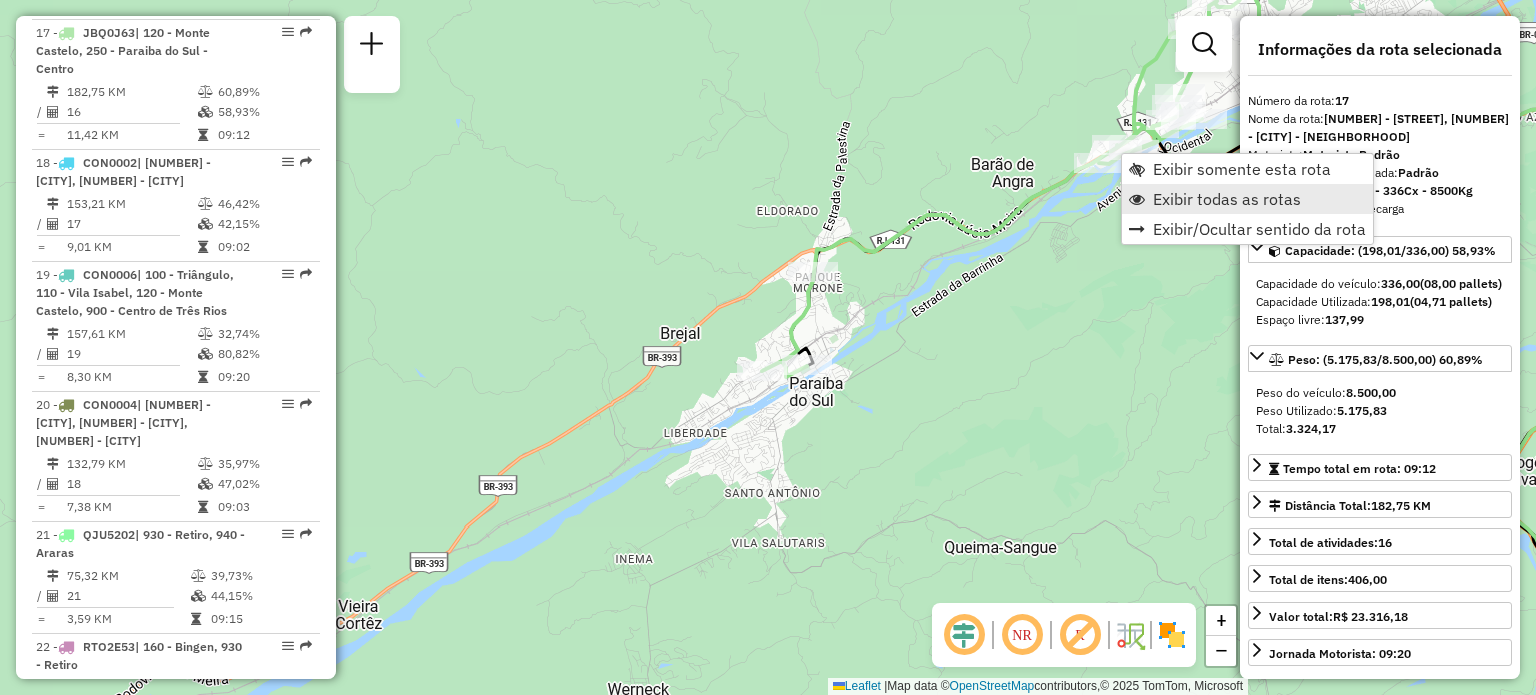 click on "Exibir todas as rotas" at bounding box center (1247, 199) 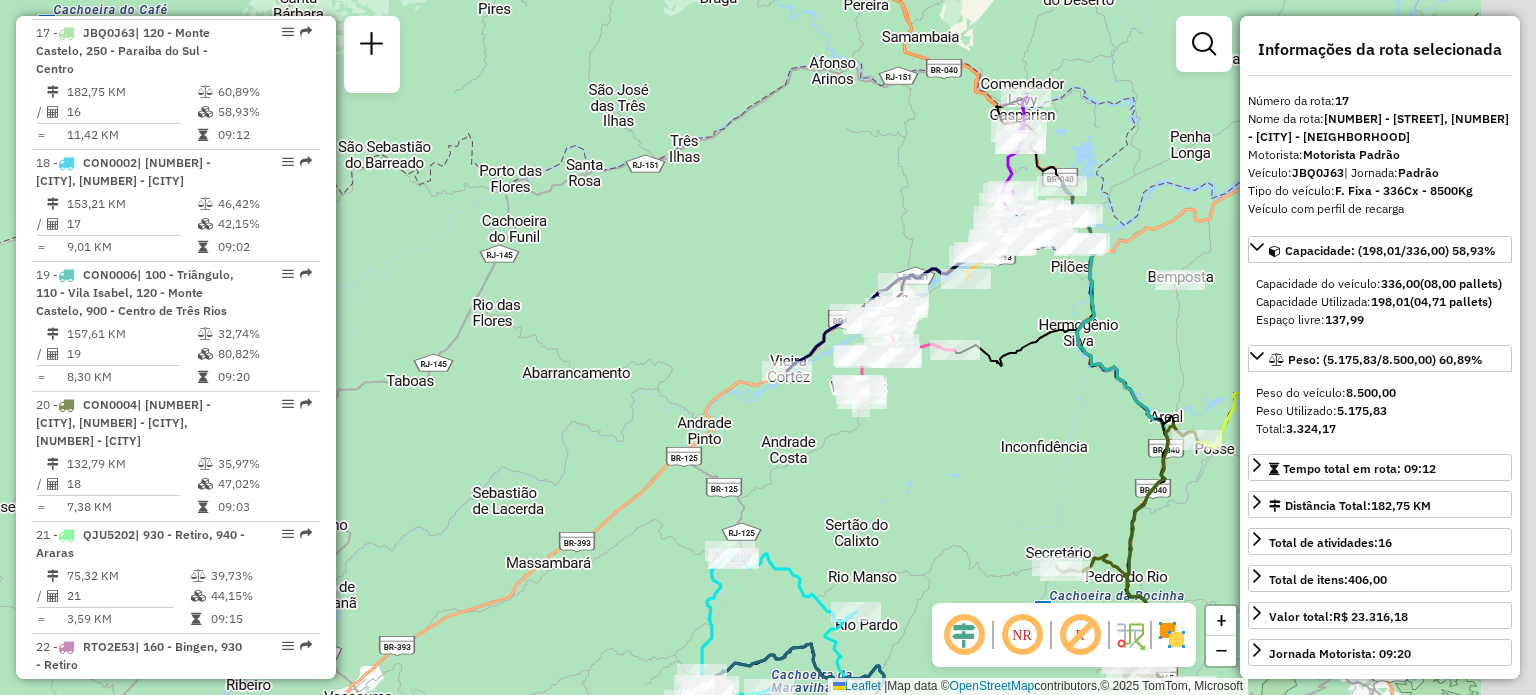 drag, startPoint x: 1136, startPoint y: 384, endPoint x: 708, endPoint y: 220, distance: 458.34485 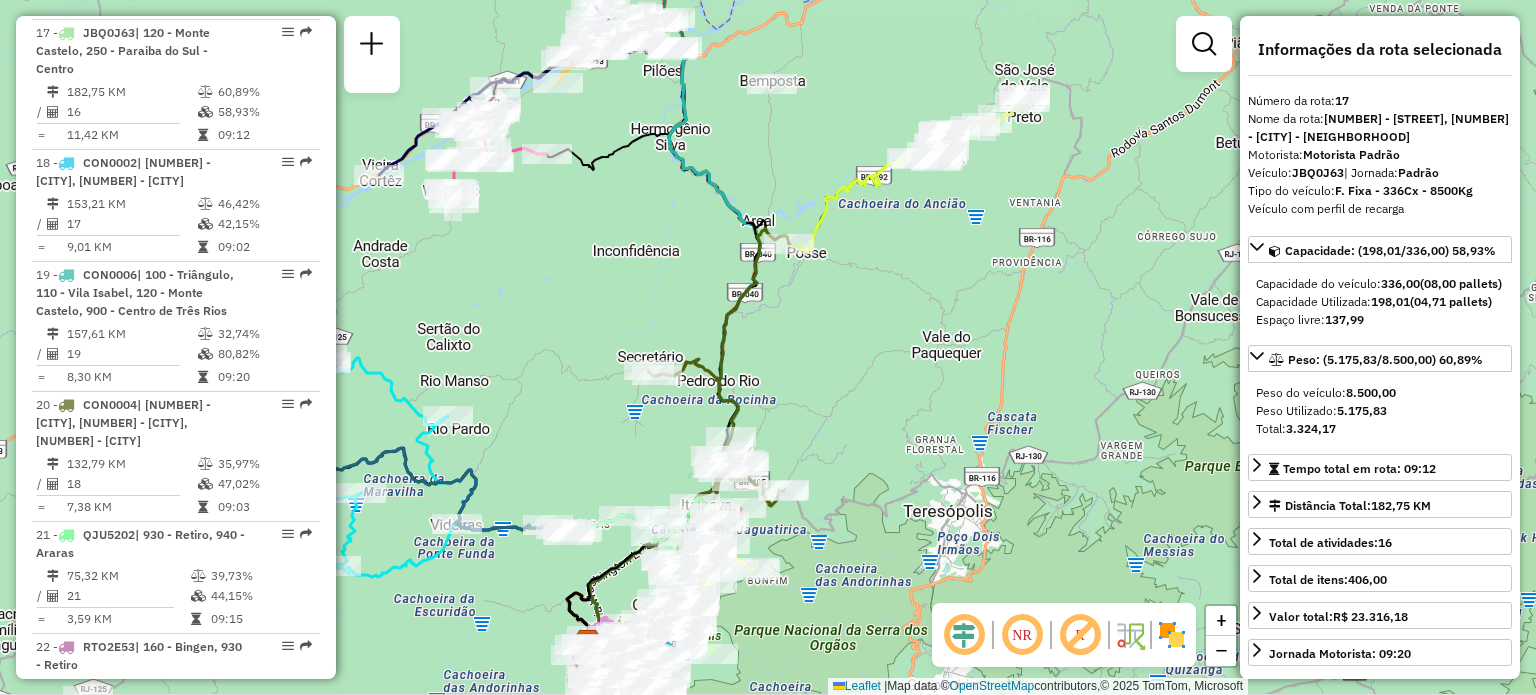 drag, startPoint x: 790, startPoint y: 370, endPoint x: 672, endPoint y: 277, distance: 150.24313 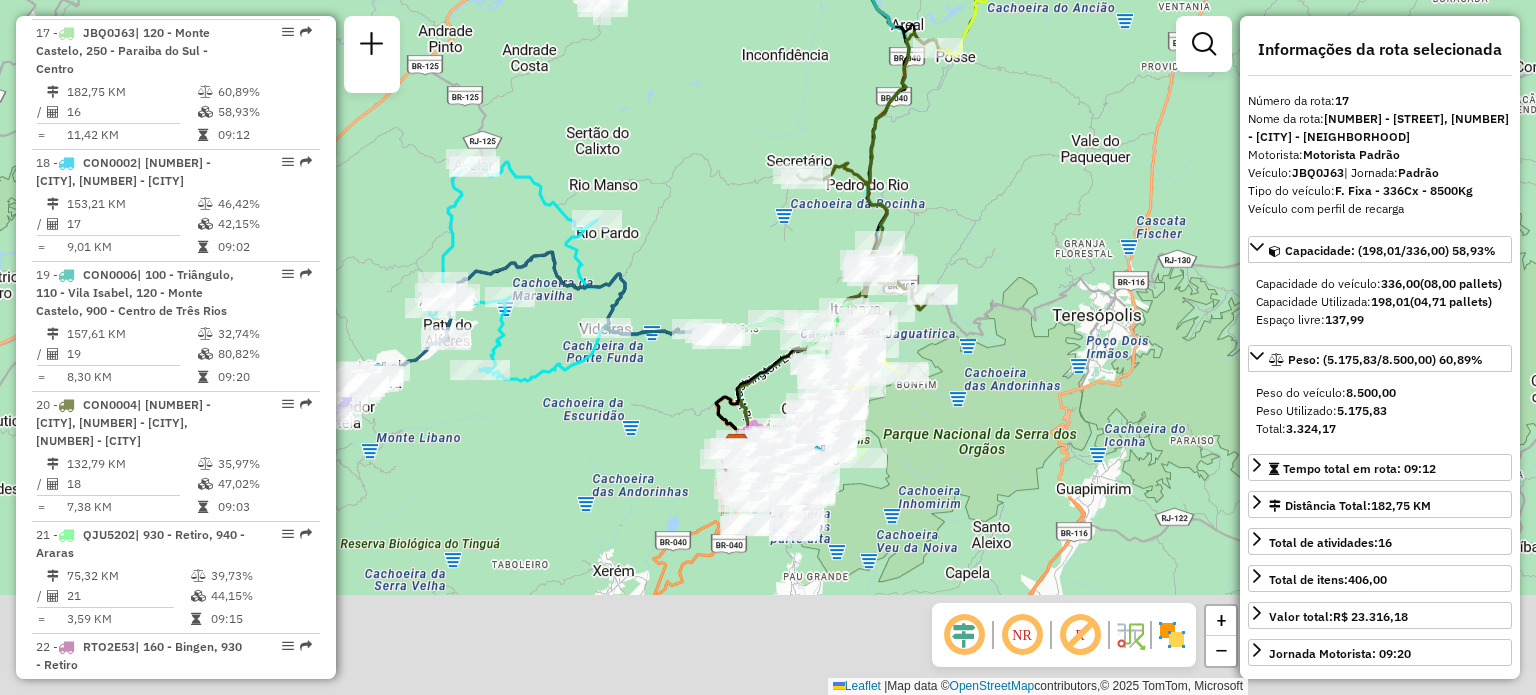 drag, startPoint x: 830, startPoint y: 542, endPoint x: 979, endPoint y: 346, distance: 246.2052 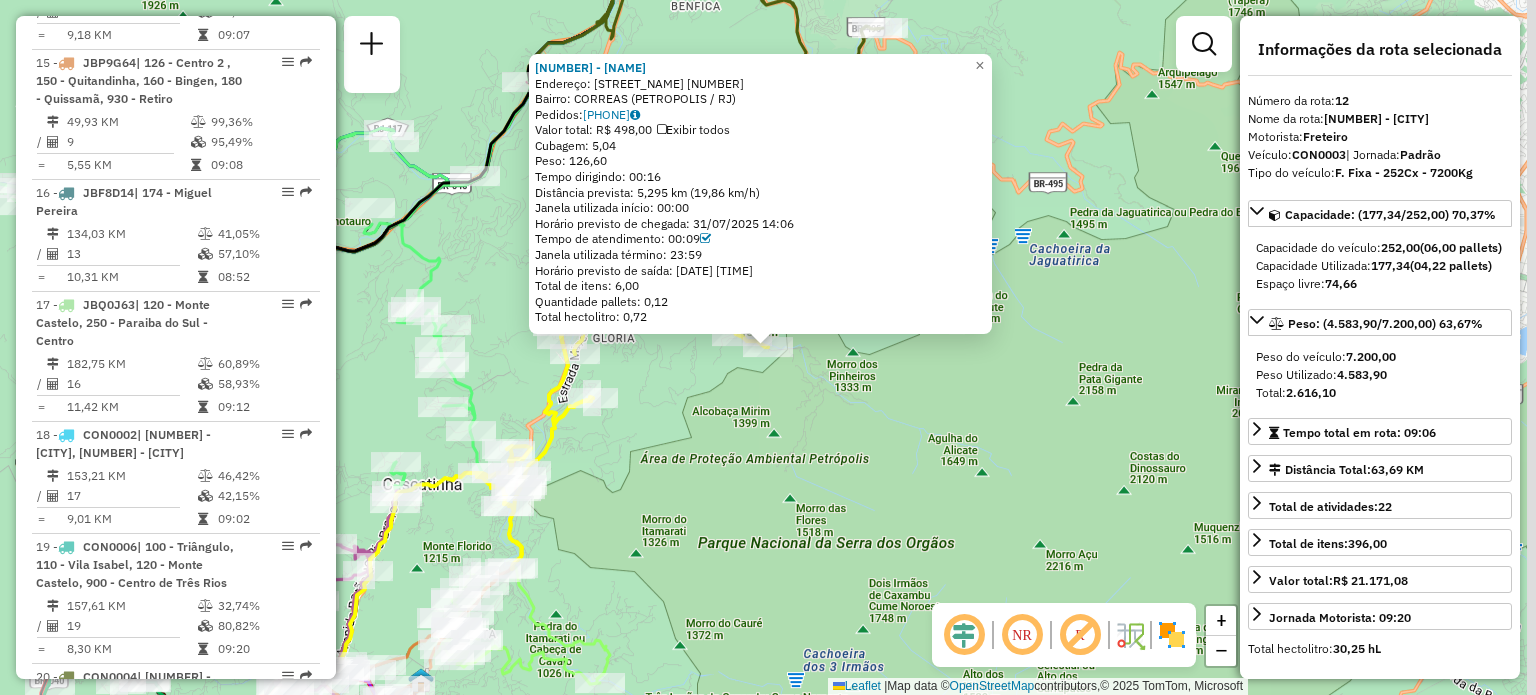 scroll, scrollTop: 2012, scrollLeft: 0, axis: vertical 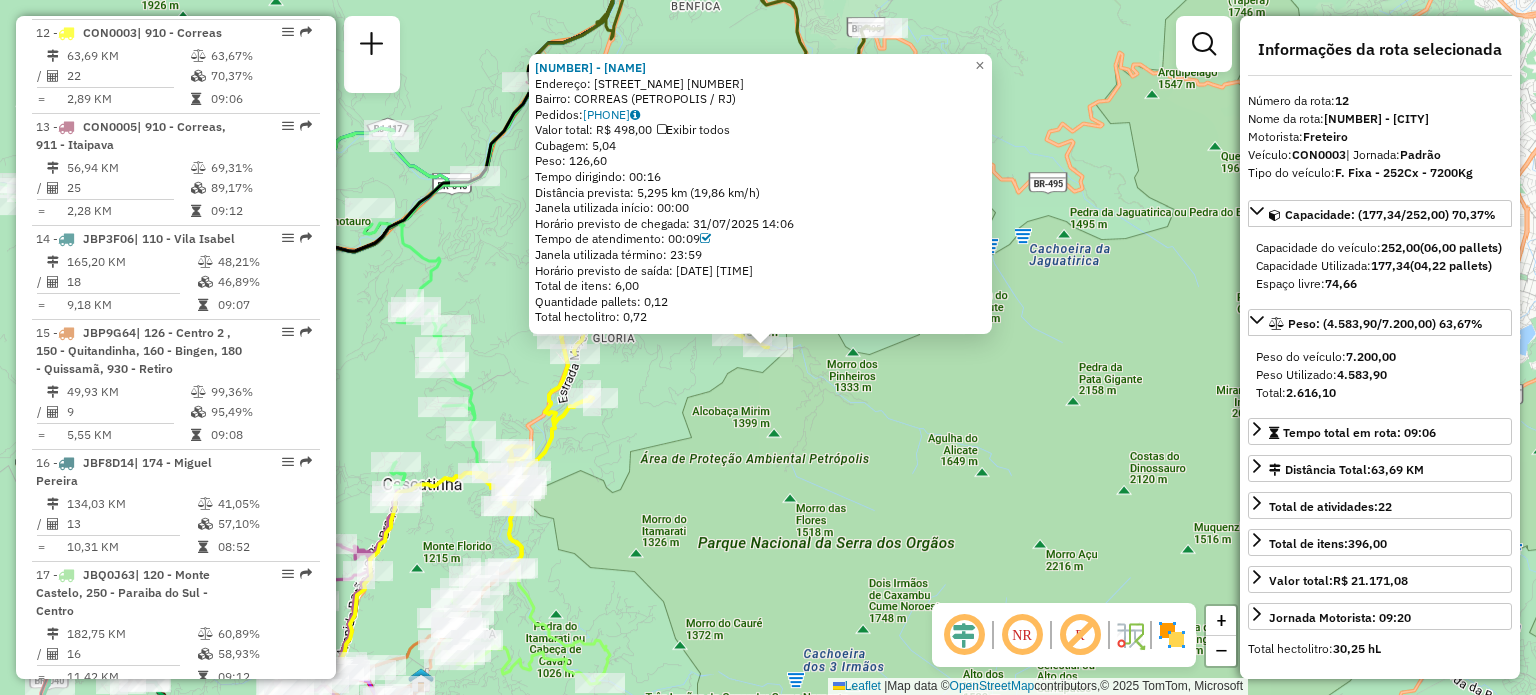 click on "[NUMBER] - [NAME]  Endereço:  [STREET] [NUMBER]   Bairro: [NEIGHBORHOOD] ([CITY] / [STATE])   Pedidos:  [PHONE]   Valor total: R$ 498,00   Exibir todos   Cubagem: 5,04  Peso: 126,60  Tempo dirigindo: 00:16   Distância prevista: 5,295 km (19,86 km/h)   Janela utilizada início: 00:00   Horário previsto de chegada: [DATE] [TIME]   Tempo de atendimento: 00:09   Janela utilizada término: 23:59   Horário previsto de saída: [DATE] [TIME]   Total de itens: 6,00   Quantidade pallets: 0,12   Total hectolitro: 0,72  × Janela de atendimento Grade de atendimento Capacidade Transportadoras Veículos Cliente Pedidos  Rotas Selecione os dias de semana para filtrar as janelas de atendimento  Seg   Ter   Qua   Qui   Sex   Sáb   Dom  Informe o período da janela de atendimento: De: Até:  Filtrar exatamente a janela do cliente  Considerar janela de atendimento padrão  Selecione os dias de semana para filtrar as grades de atendimento  Seg   Ter   Qua   Qui   Sex   Sáb   Dom   Peso mínimo:   Peso máximo:  De:" 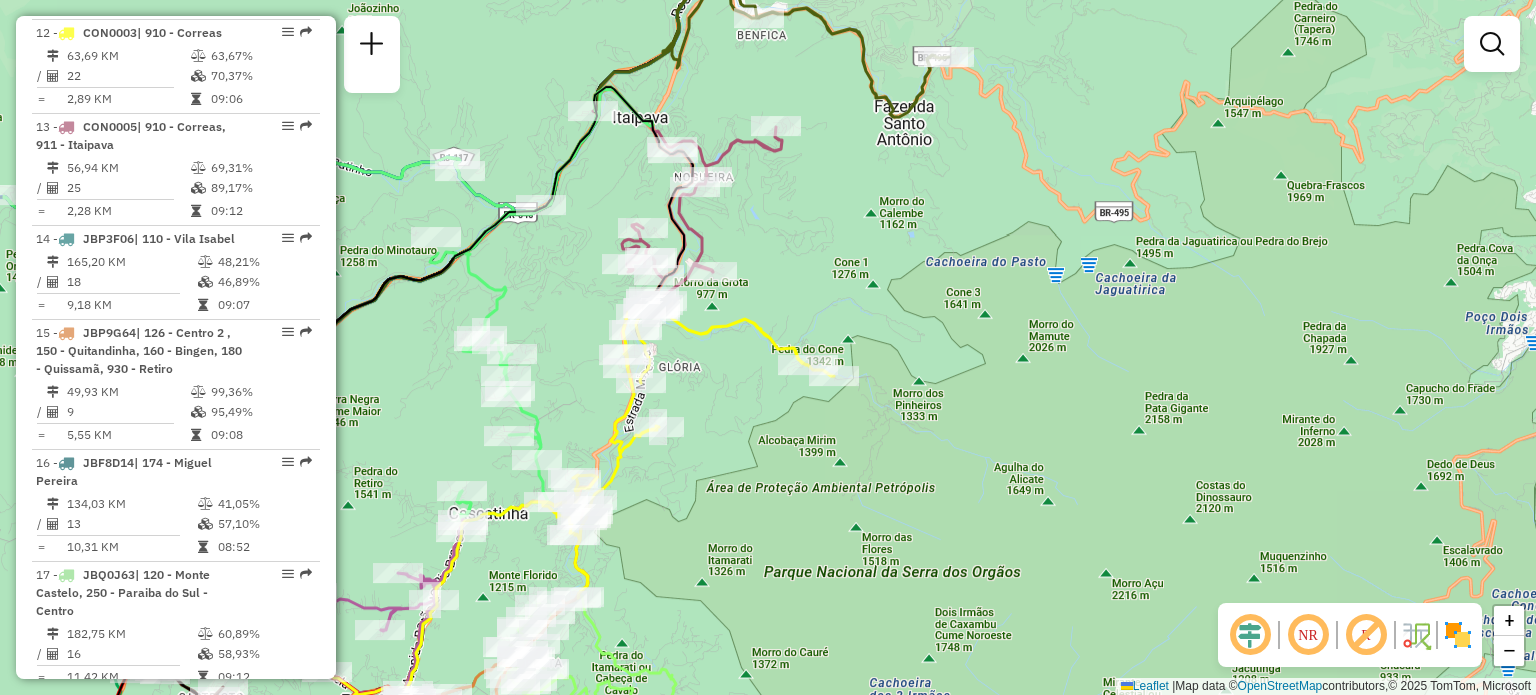 drag, startPoint x: 633, startPoint y: 345, endPoint x: 968, endPoint y: 431, distance: 345.8627 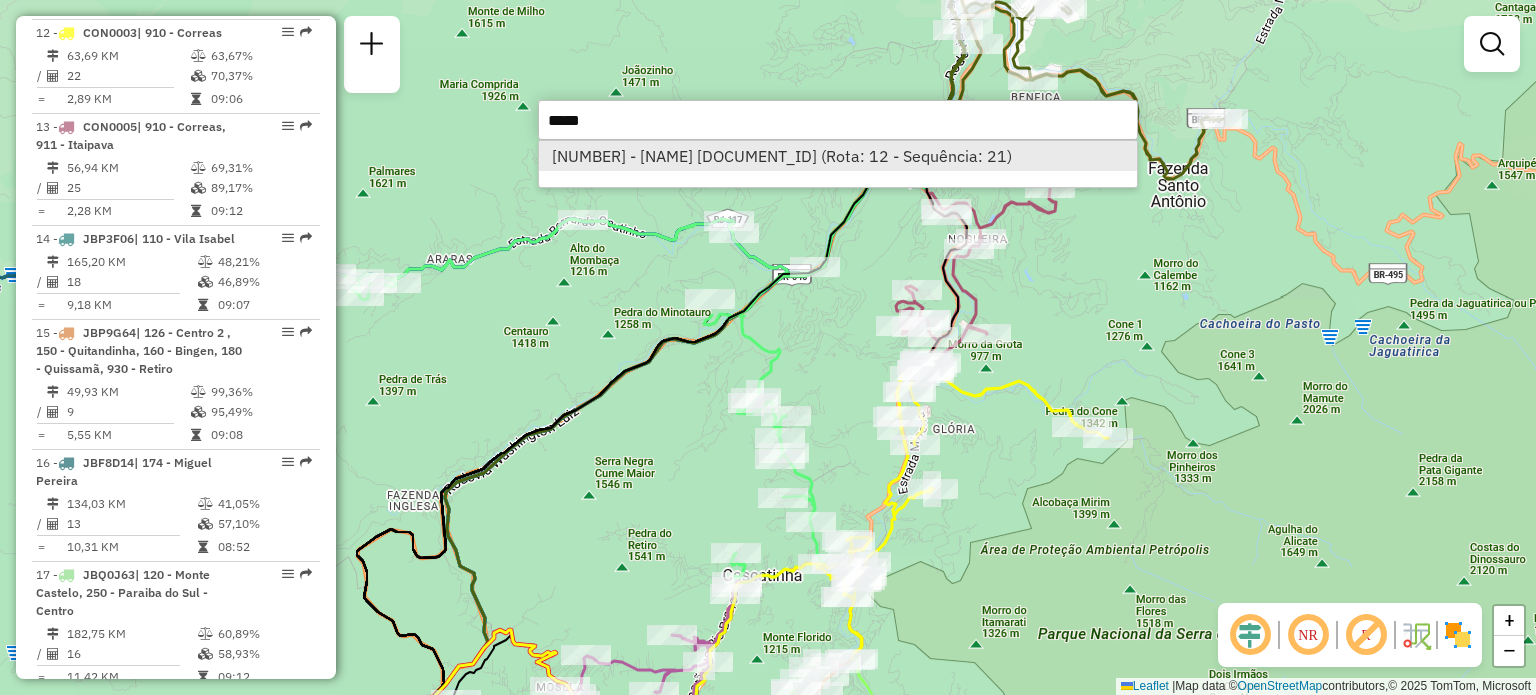 type on "*****" 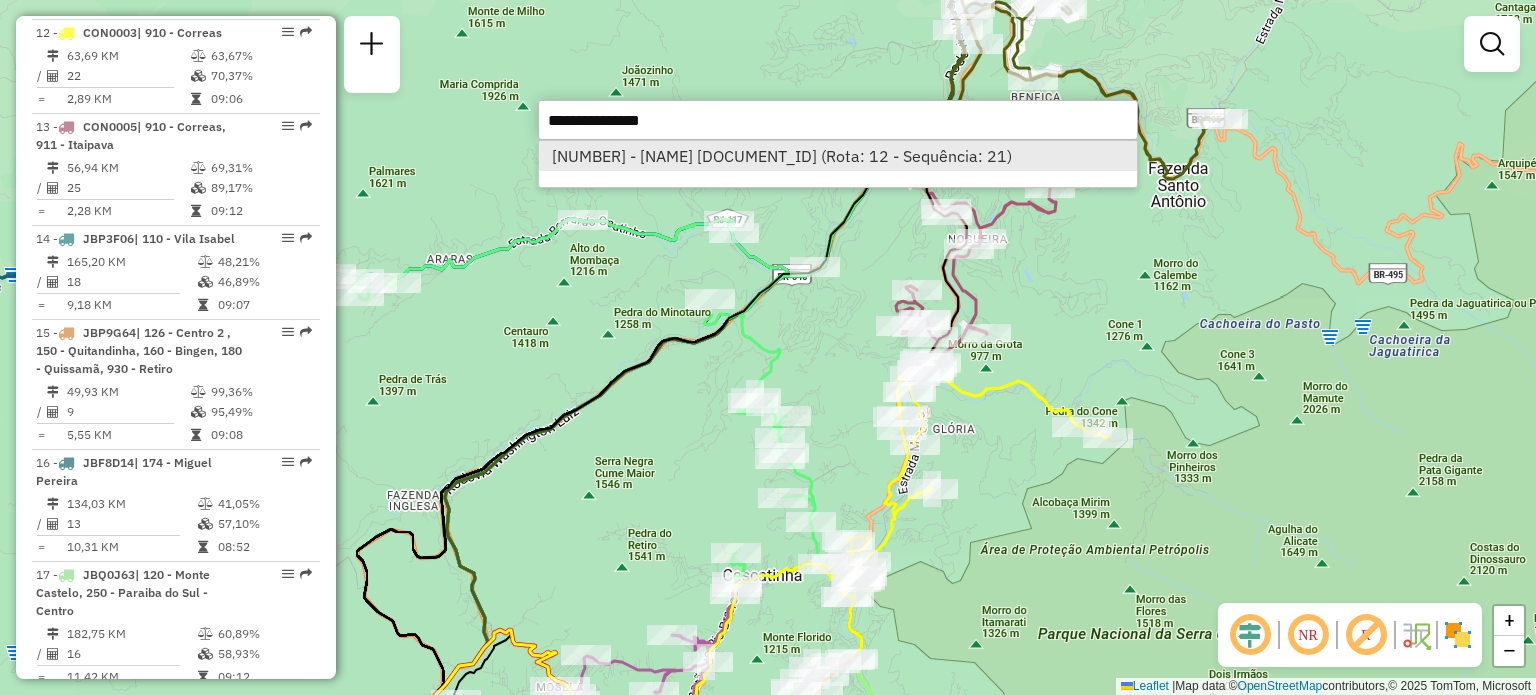 select on "**********" 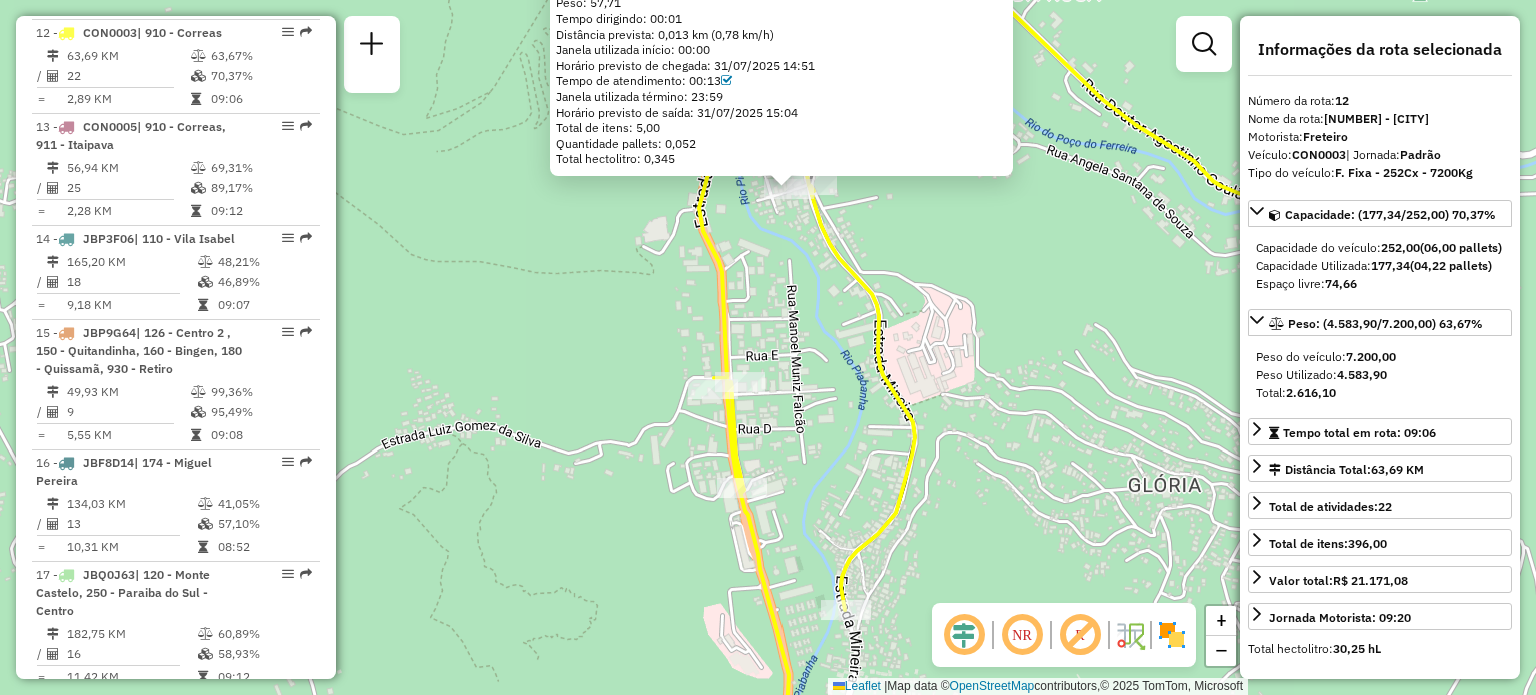 drag, startPoint x: 1024, startPoint y: 419, endPoint x: 848, endPoint y: 407, distance: 176.40862 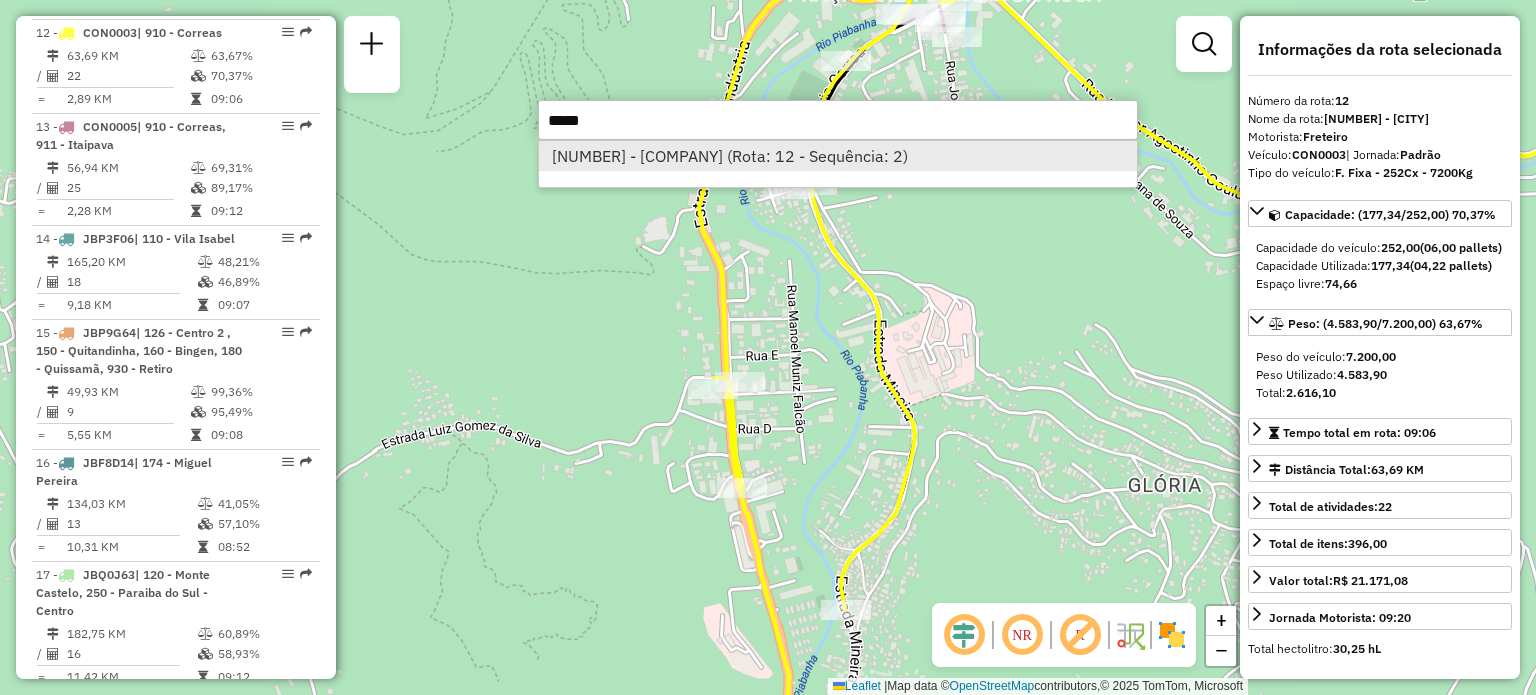 type on "*****" 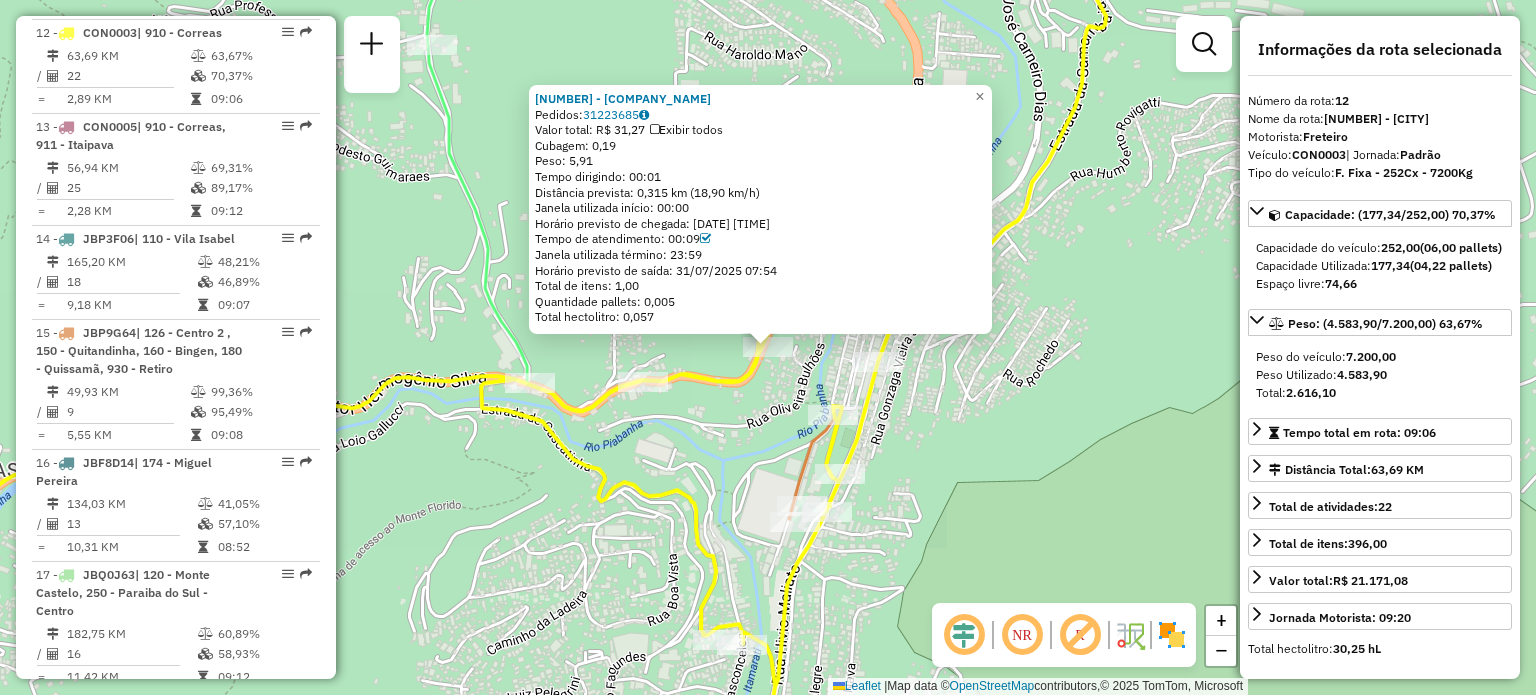 drag, startPoint x: 796, startPoint y: 342, endPoint x: 739, endPoint y: 391, distance: 75.16648 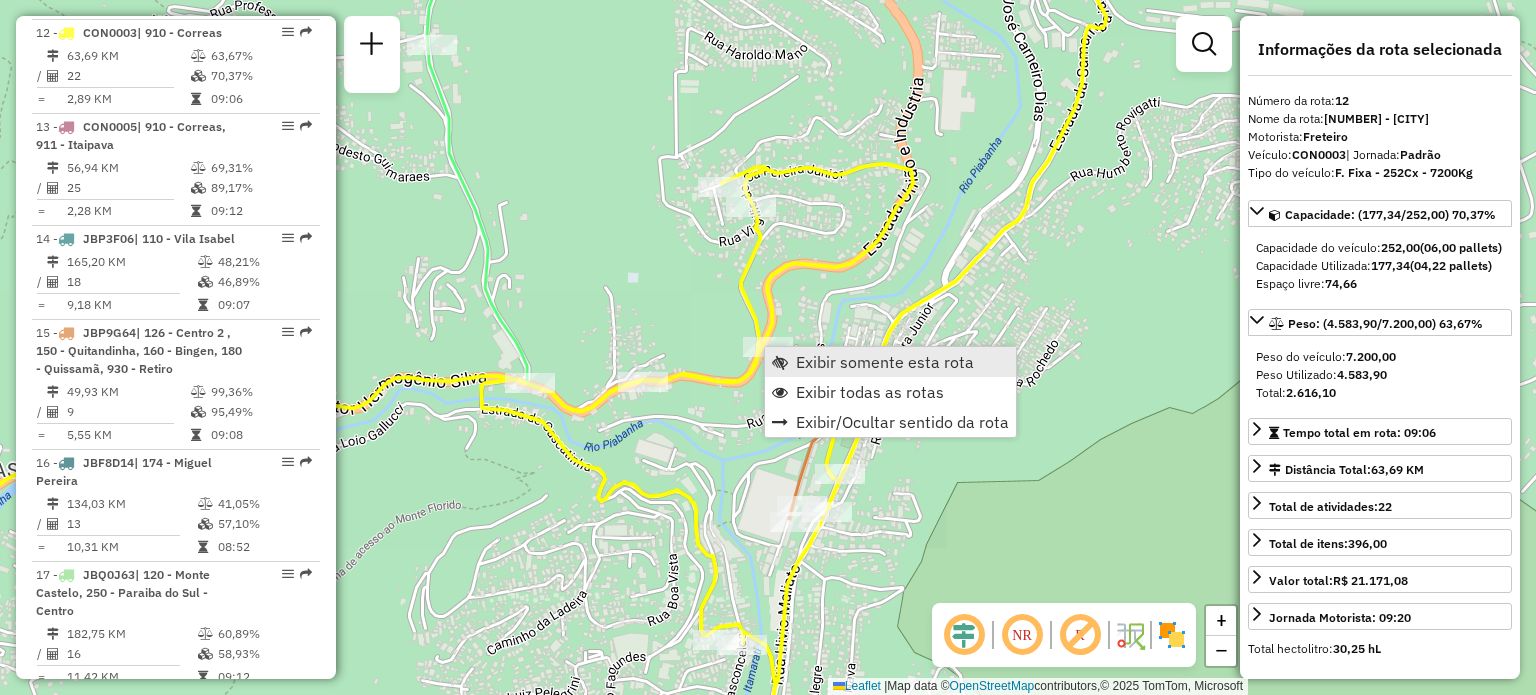 click on "Exibir somente esta rota" at bounding box center [885, 362] 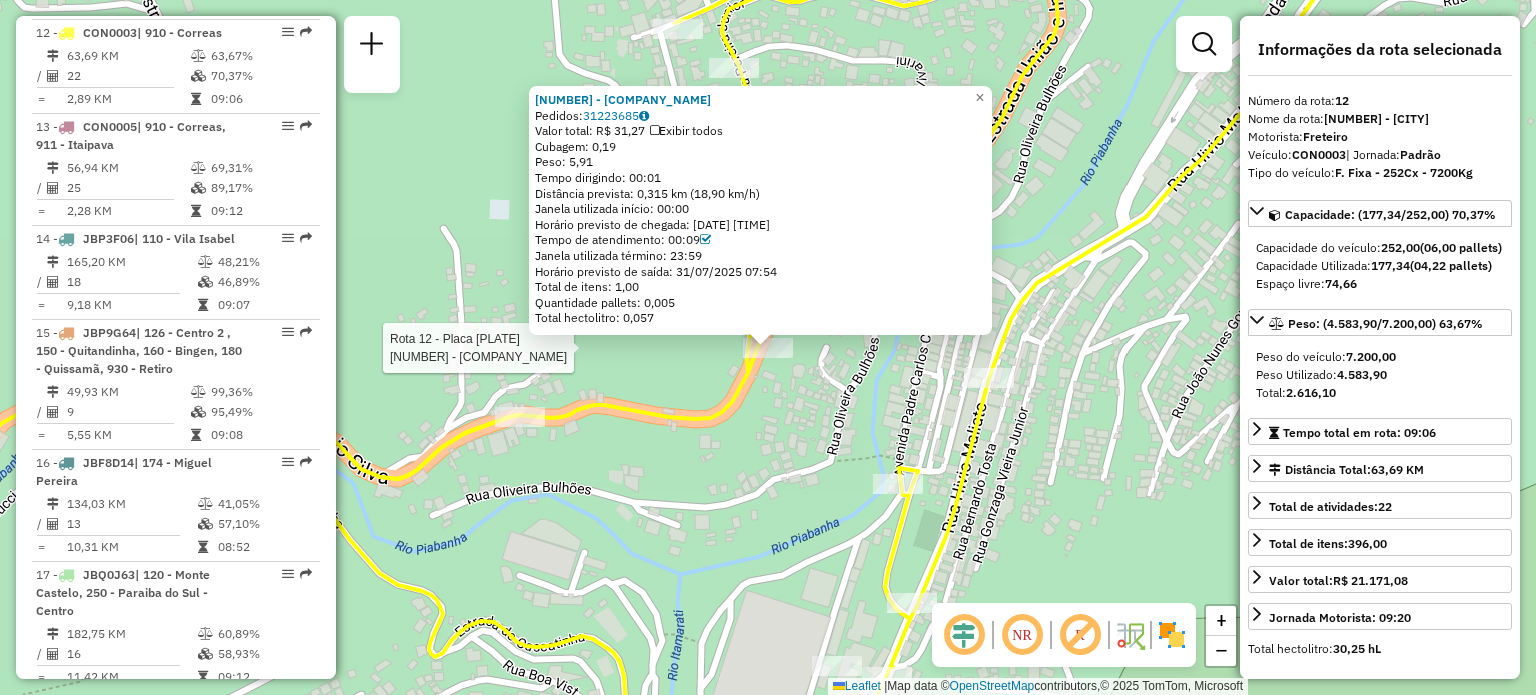 click on "Rota 12 - Placa CON0003  [NUMBER] - [COMPANY_NAME] 08613086 - [COMPANY_NAME]  Pedidos:  [PHONE]   Valor total: R$ 31,27   Exibir todos   Cubagem: 0,19  Peso: 5,91  Tempo dirigindo: 00:01   Distância prevista: 0,315 km (18,90 km/h)   Janela utilizada início: 00:00   Horário previsto de chegada: 31/07/2025 07:45   Tempo de atendimento: 00:09   Janela utilizada término: 23:59   Horário previsto de saída: 31/07/2025 07:54   Total de itens: 1,00   Quantidade pallets: 0,005   Total hectolitro: 0,057  × Janela de atendimento Grade de atendimento Capacidade Transportadoras Veículos Cliente Pedidos  Rotas Selecione os dias de semana para filtrar as janelas de atendimento  Seg   Ter   Qua   Qui   Sex   Sáb   Dom  Informe o período da janela de atendimento: De: Até:  Filtrar exatamente a janela do cliente  Considerar janela de atendimento padrão  Selecione os dias de semana para filtrar as grades de atendimento  Seg   Ter   Qua   Qui   Sex   Sáb   Dom  +" 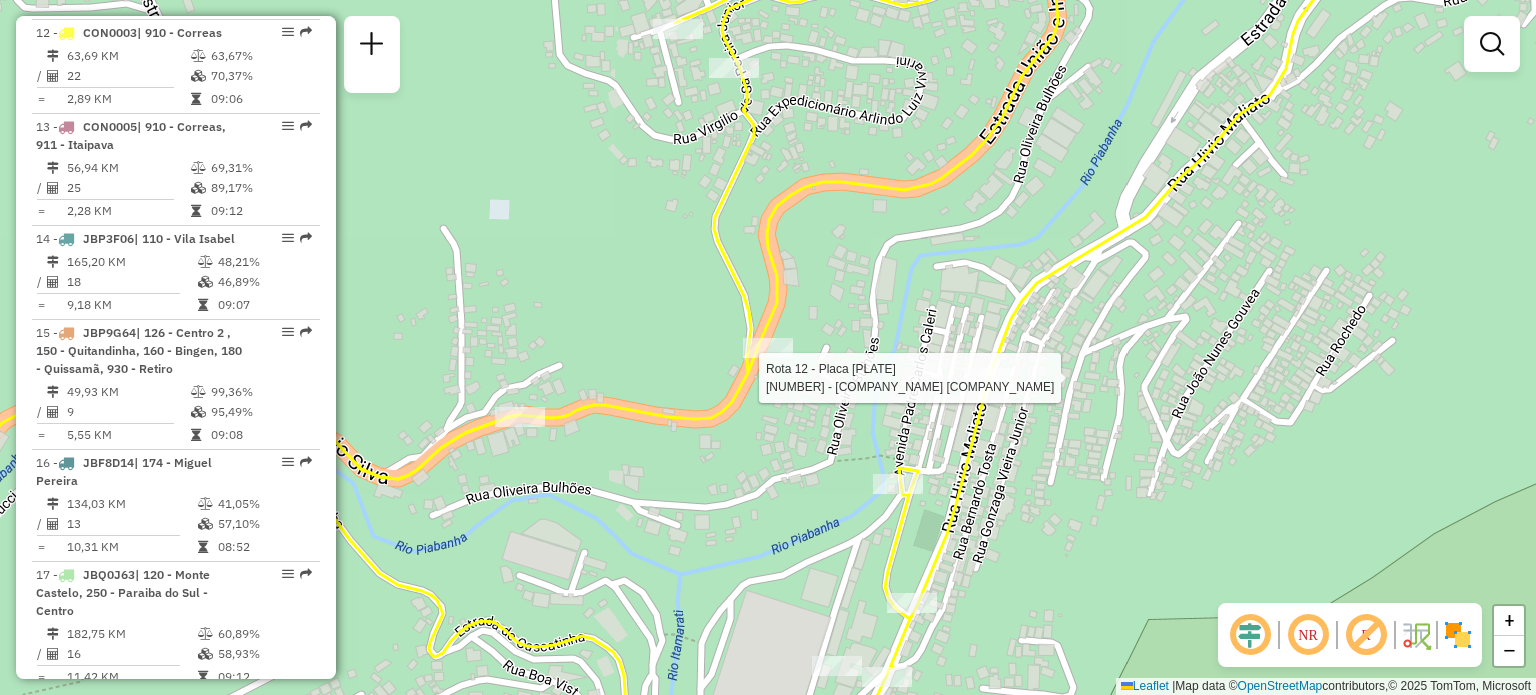 select on "**********" 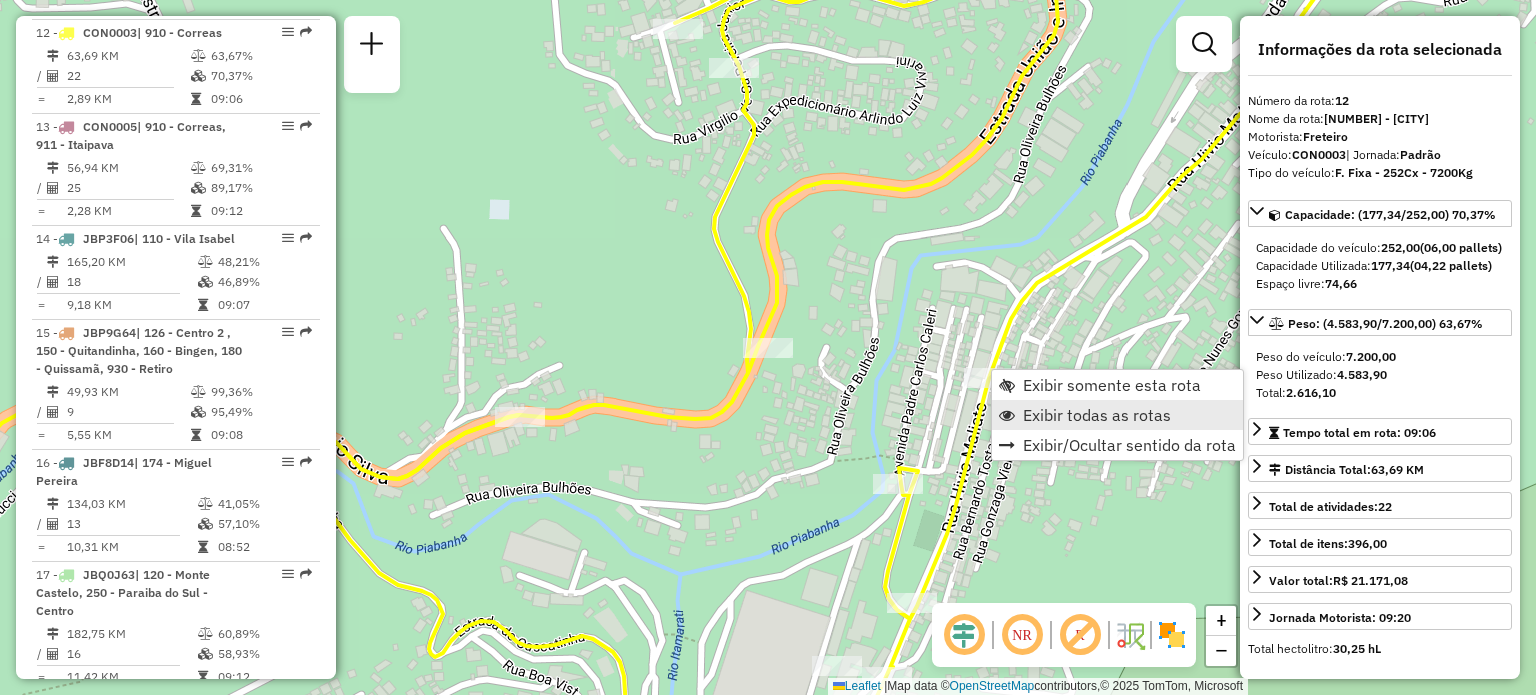 click on "Exibir todas as rotas" at bounding box center [1097, 415] 